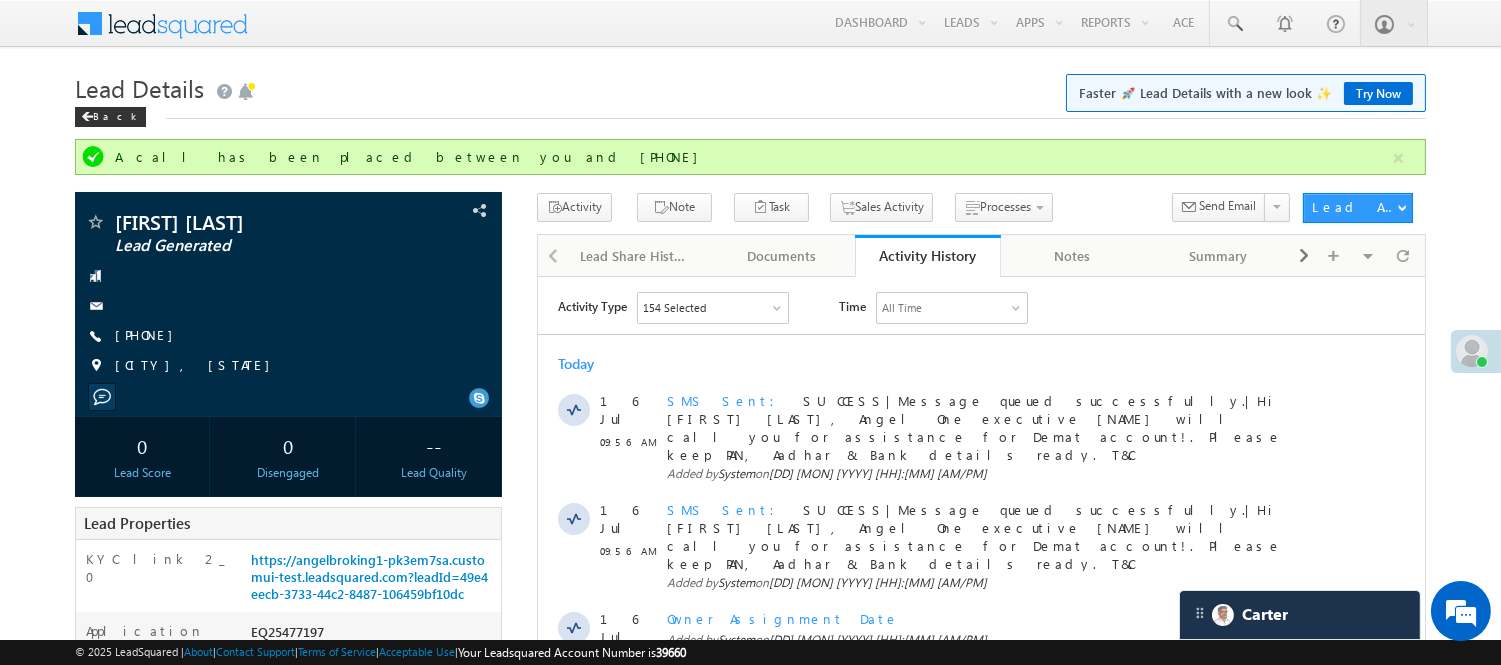 scroll, scrollTop: 0, scrollLeft: 0, axis: both 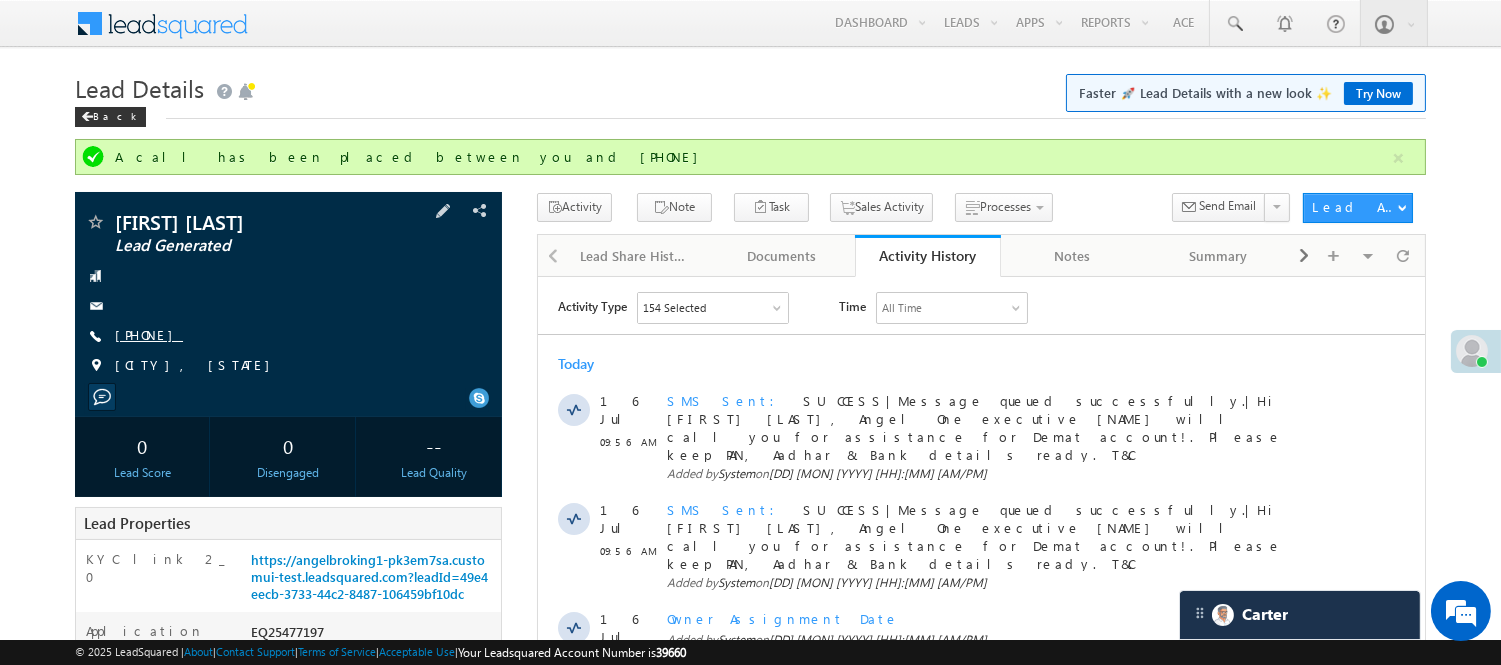 click on "[PHONE]" at bounding box center [149, 334] 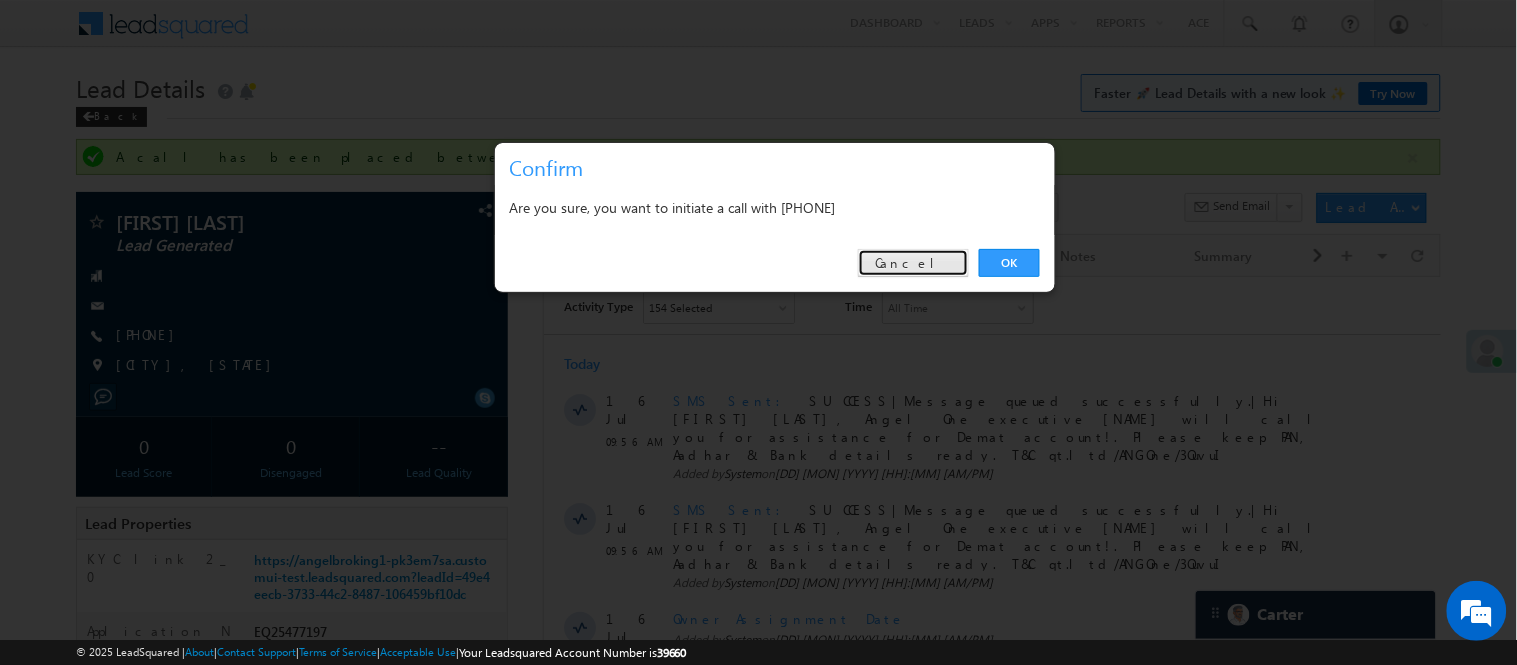 click on "Cancel" at bounding box center (913, 263) 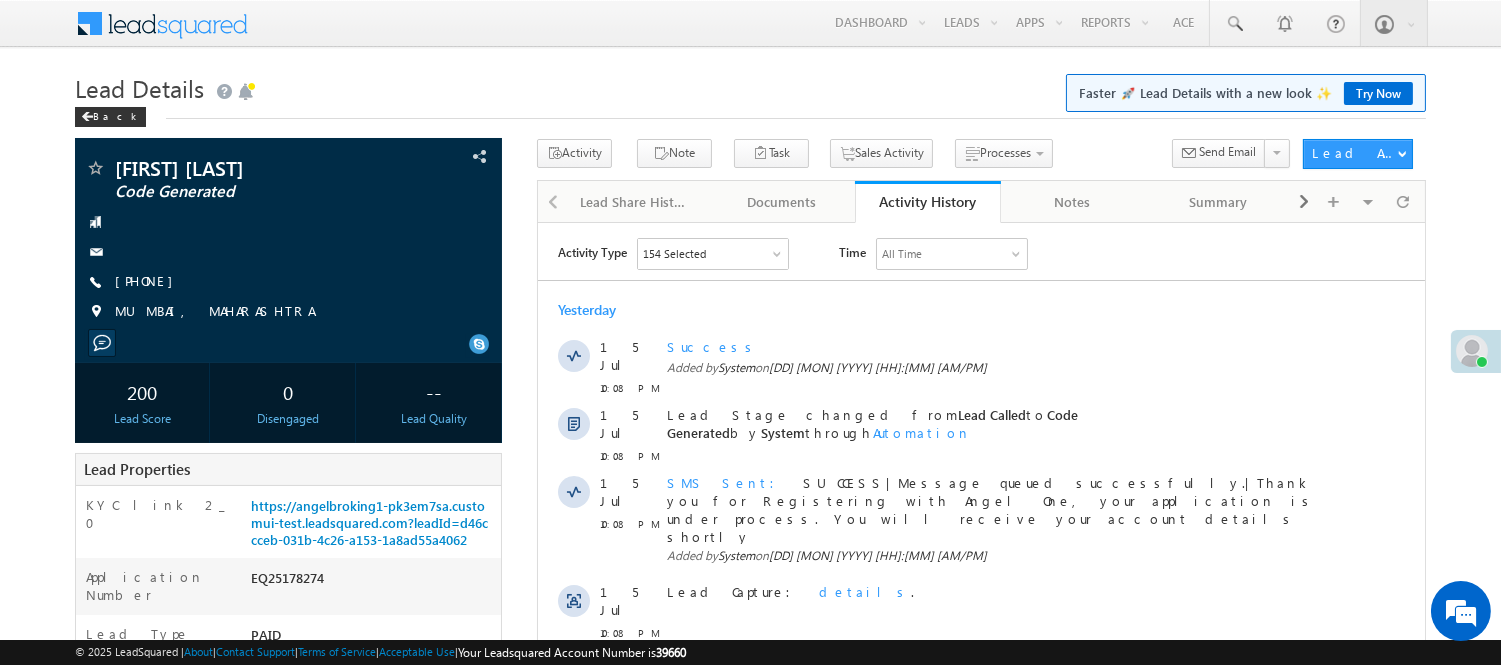 scroll, scrollTop: 0, scrollLeft: 0, axis: both 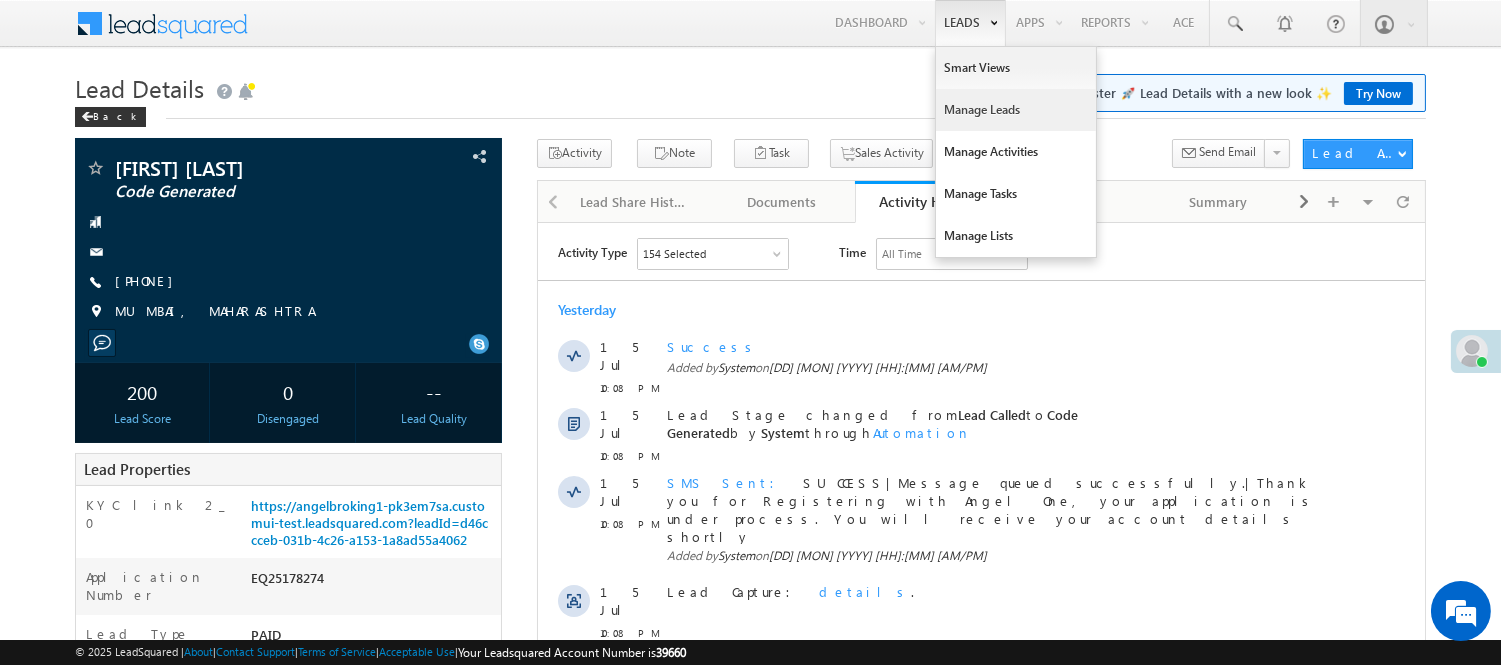 click on "Manage Leads" at bounding box center [1016, 110] 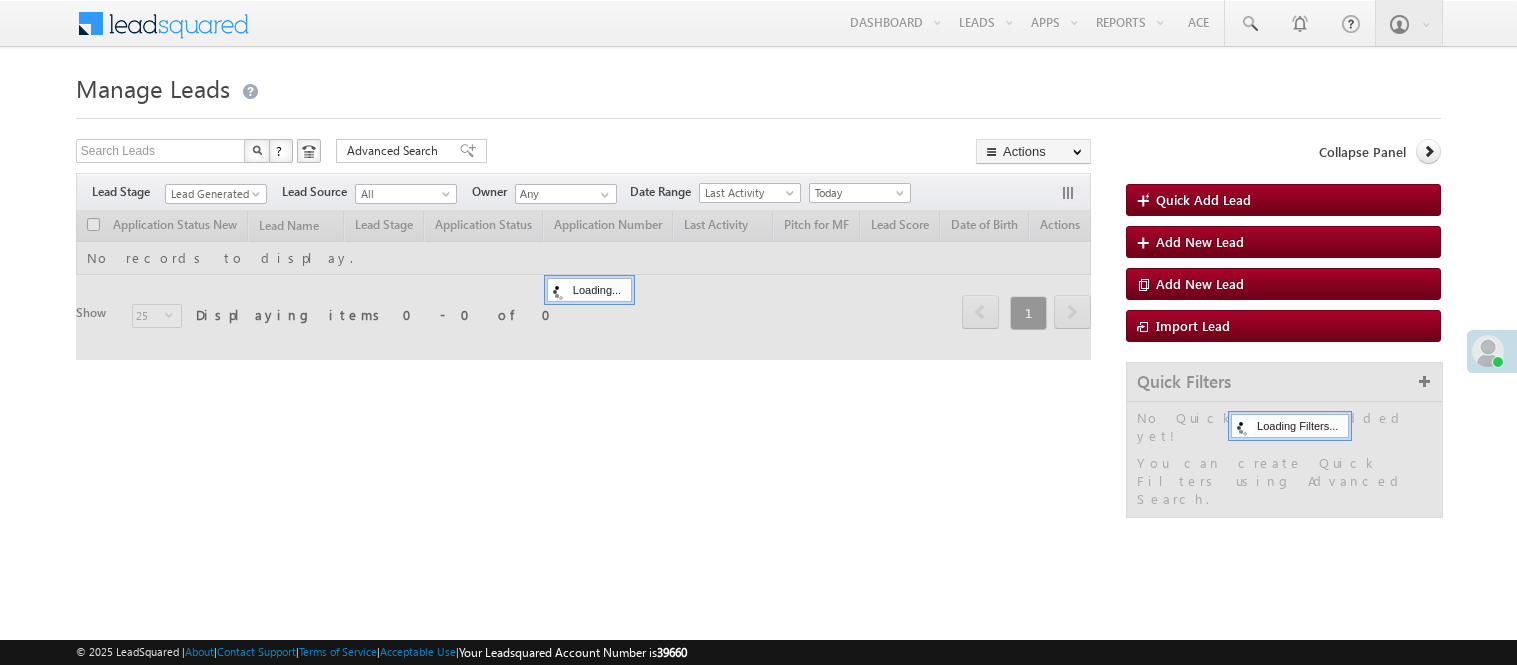 scroll, scrollTop: 0, scrollLeft: 0, axis: both 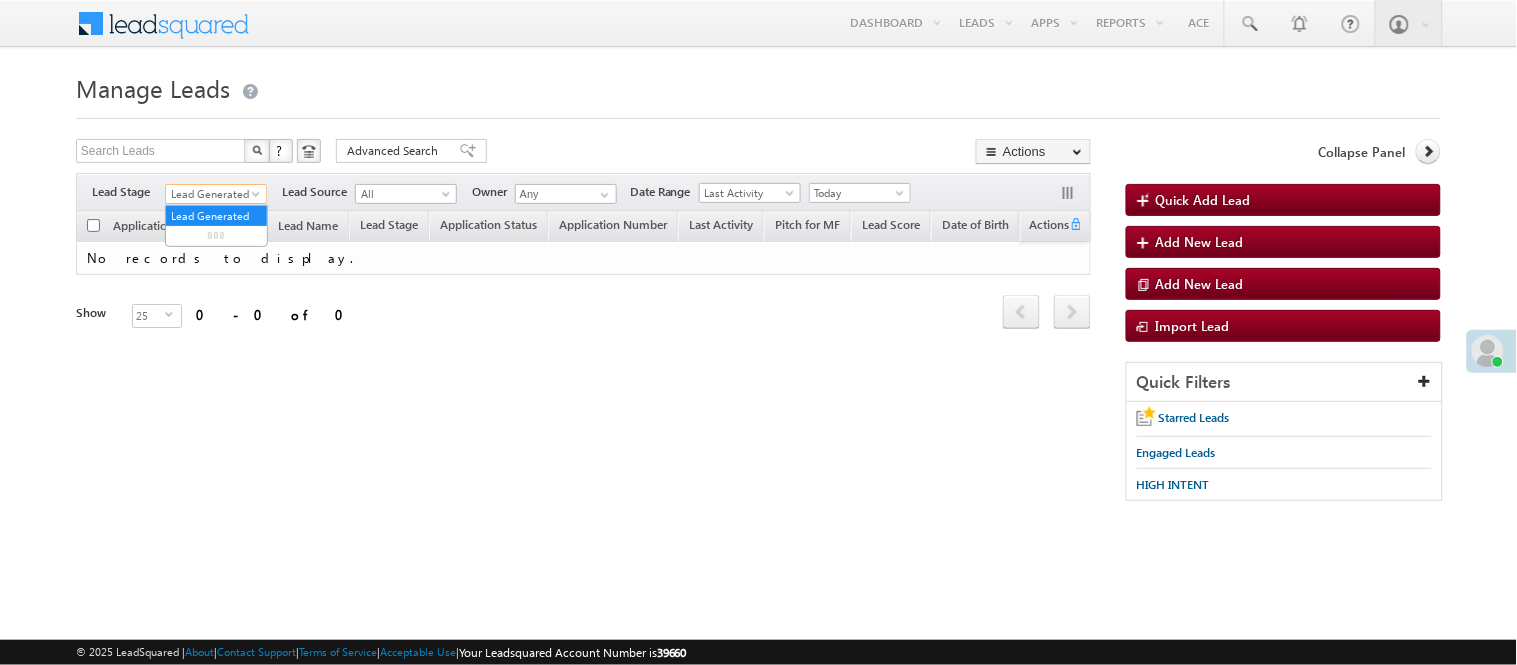 click on "Lead Generated" at bounding box center (213, 194) 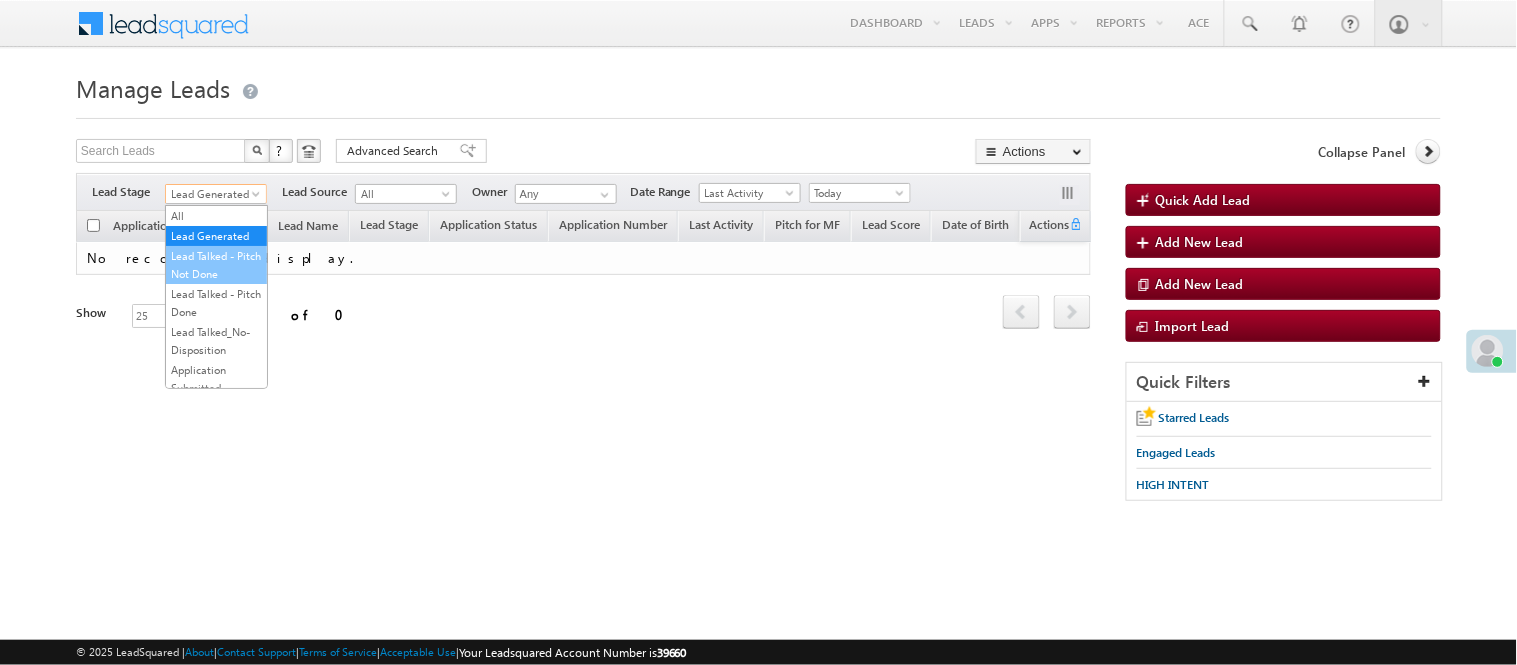 scroll, scrollTop: 496, scrollLeft: 0, axis: vertical 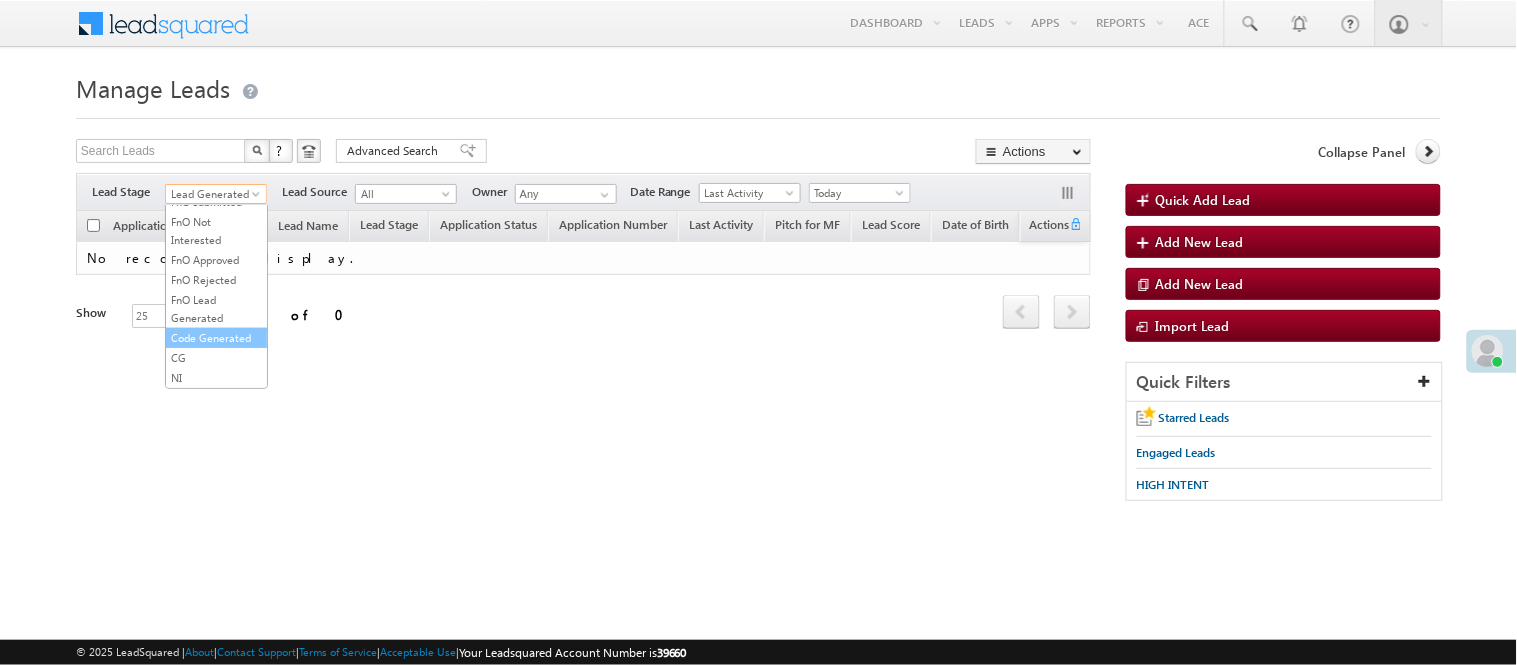 click on "Code Generated" at bounding box center (216, 338) 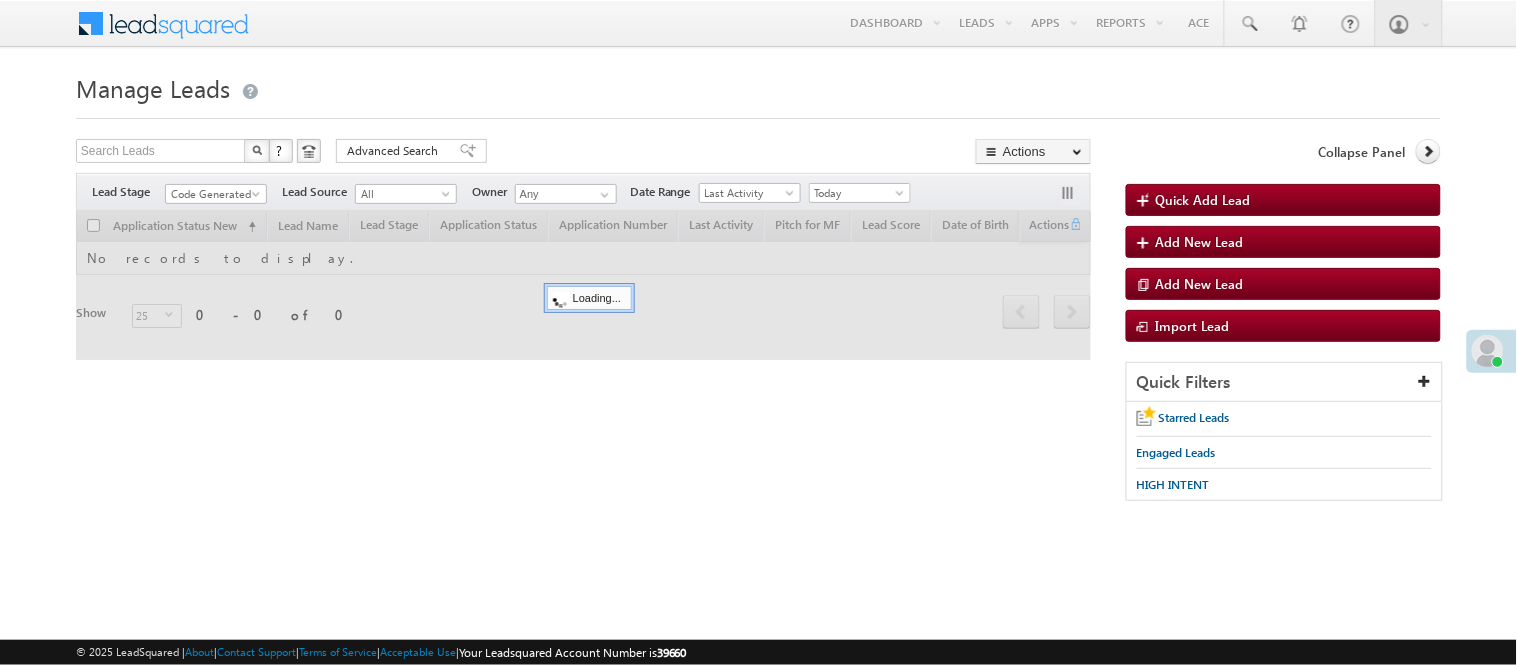 click on "Manage Leads" at bounding box center (758, 86) 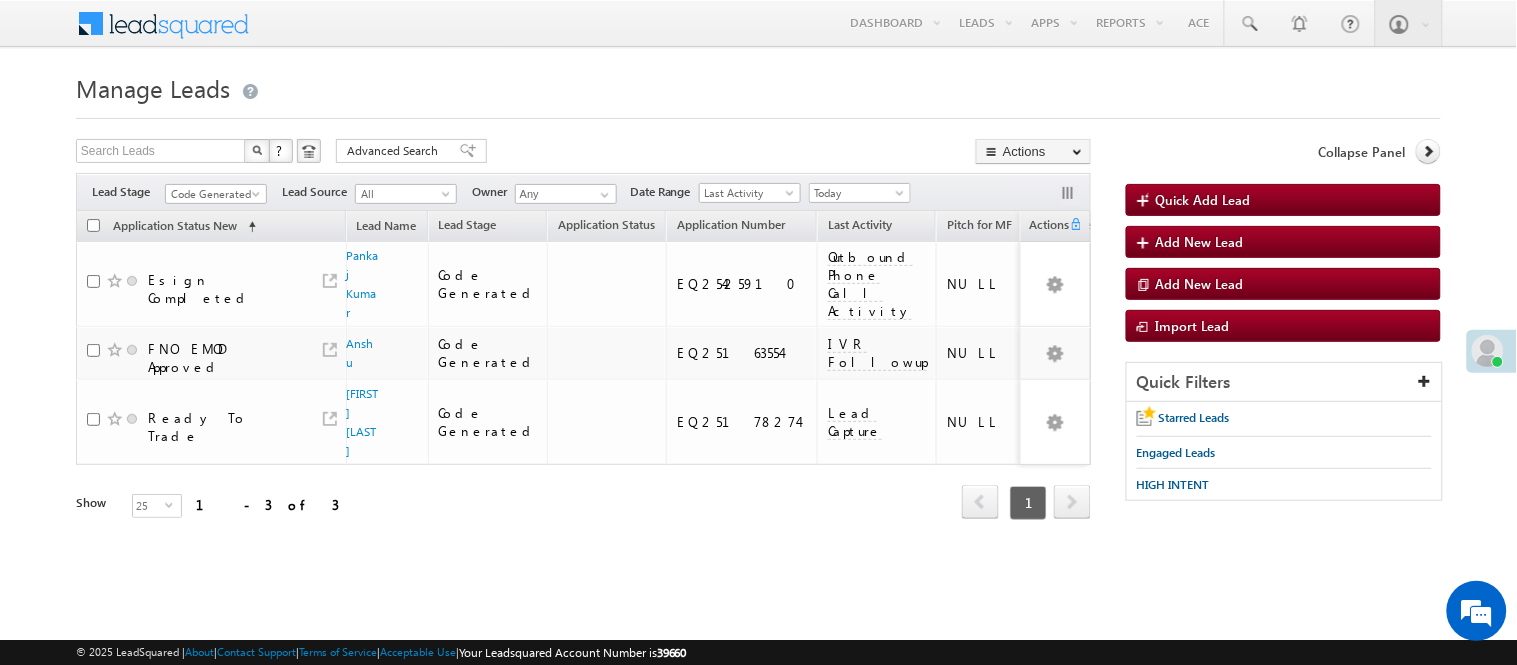 scroll, scrollTop: 0, scrollLeft: 0, axis: both 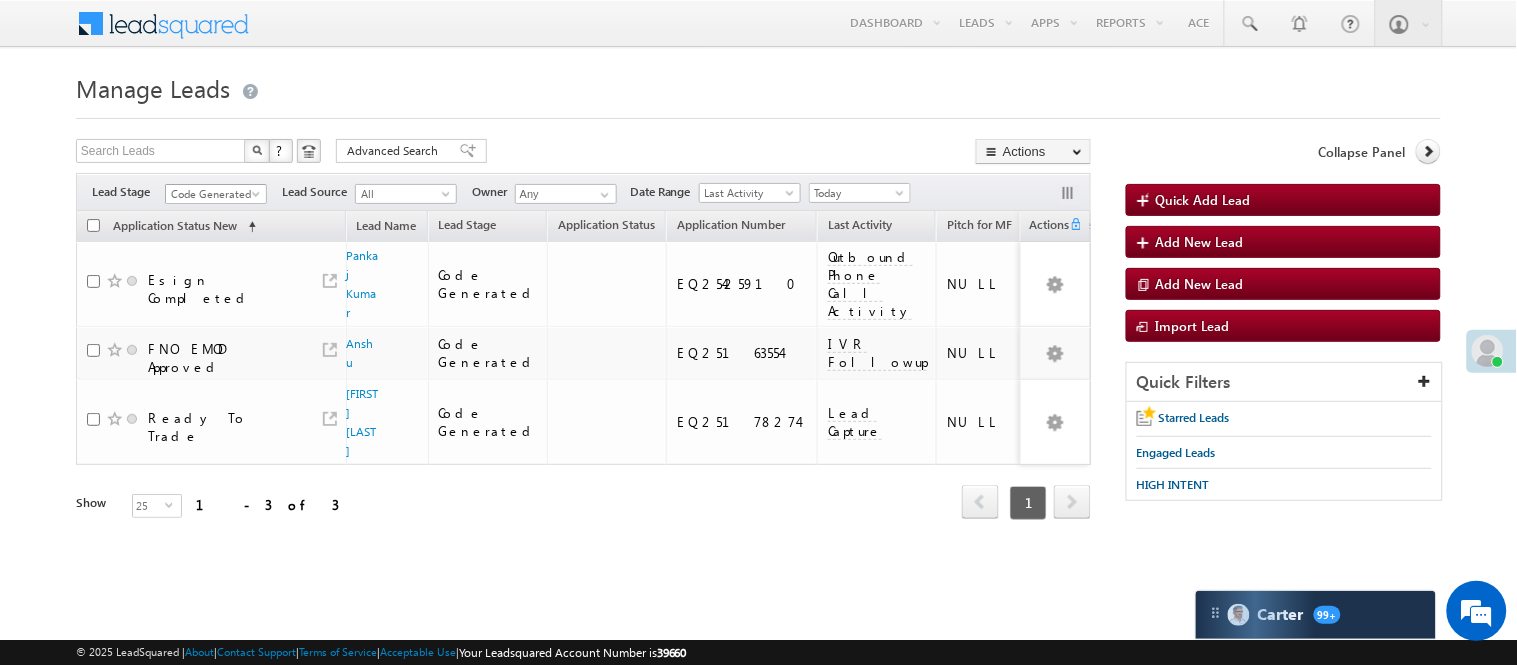 click on "Filters
Lead Stage
All Lead Generated Lead Talked - Pitch Not Done Lead Talked - Pitch Done Lead Talked_No-Disposition Application Submitted Payment Done Application Resubmitted Under Objection Lead Called Lead Talked Not Interested FnO Lead Called FnO Lead Talked FnO submitted FnO Not Interested FnO Approved FnO Rejected FnO Lead Generated Code Generated CG NI Code Generated
Lead Source
All All
Owner Any Any" at bounding box center [583, 192] 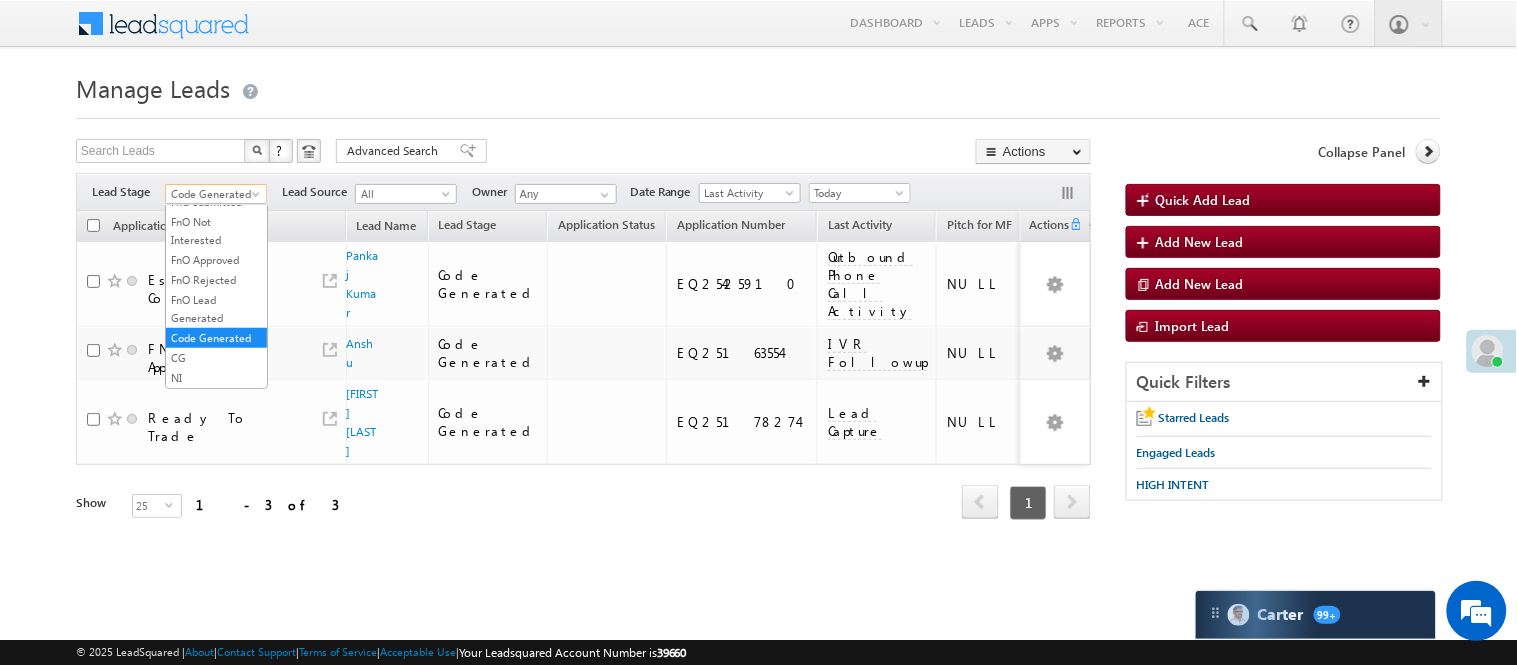 click on "Code Generated" at bounding box center [213, 194] 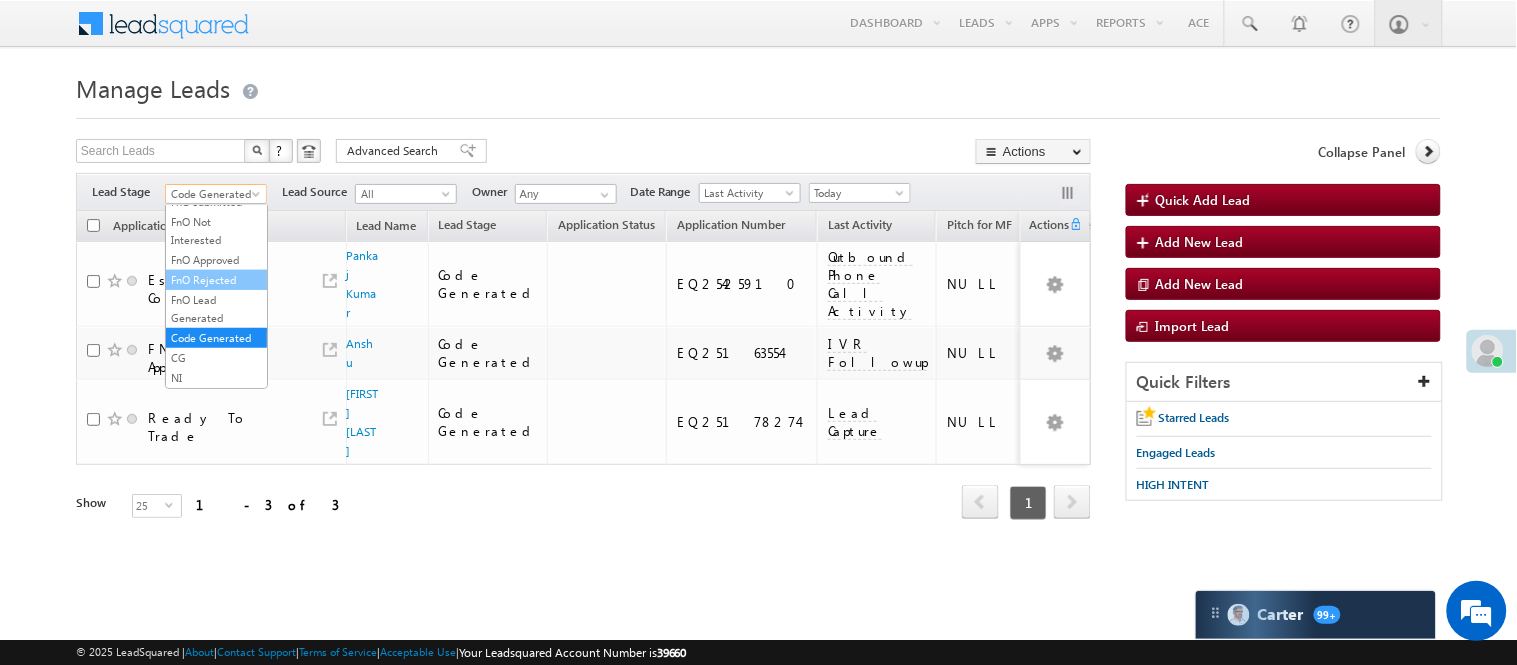 scroll, scrollTop: 0, scrollLeft: 0, axis: both 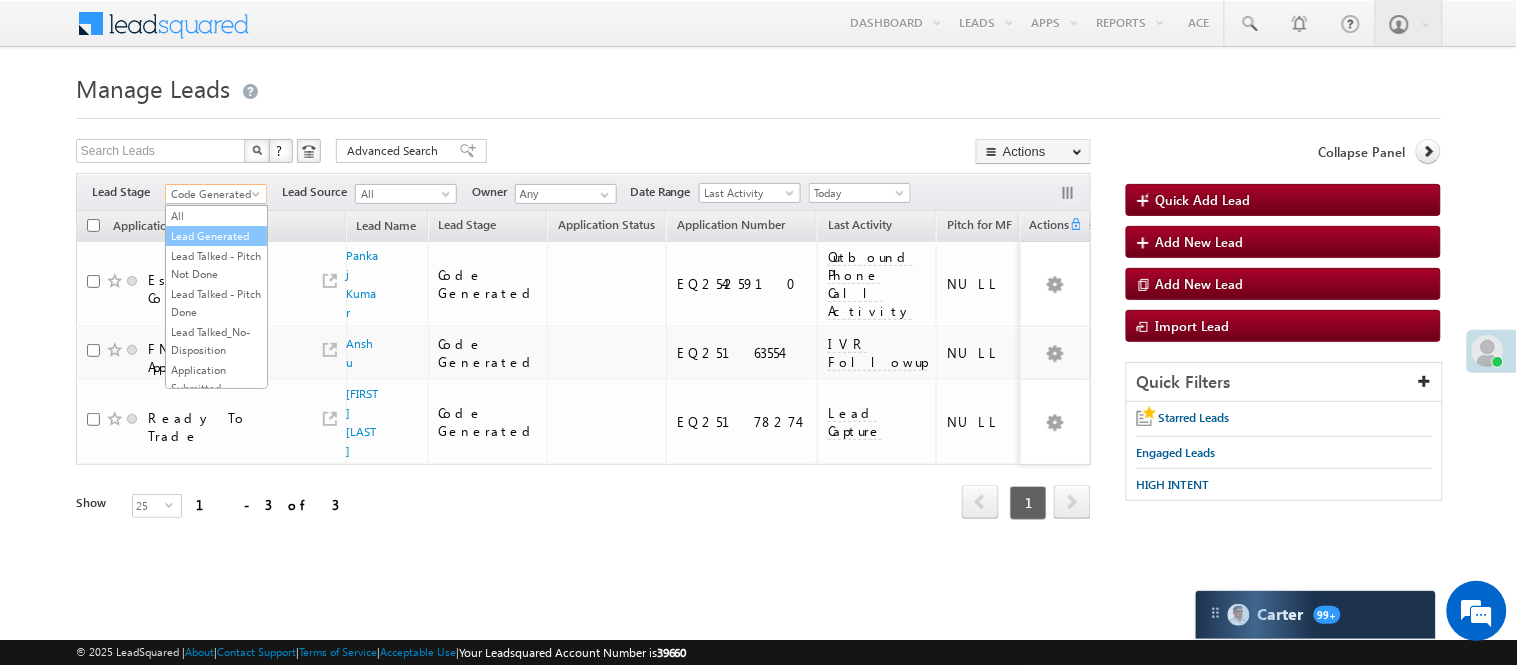 click on "Lead Generated" at bounding box center [216, 236] 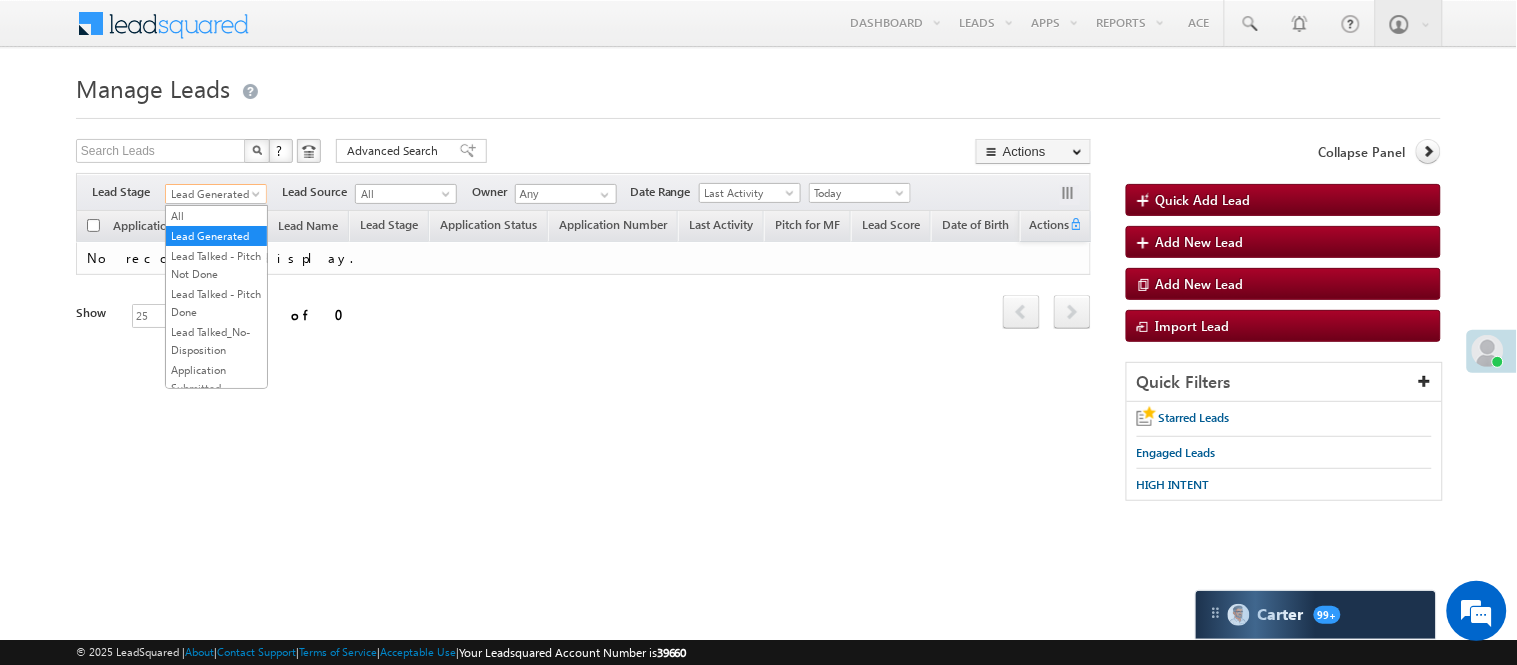 click on "Lead Generated" at bounding box center [213, 194] 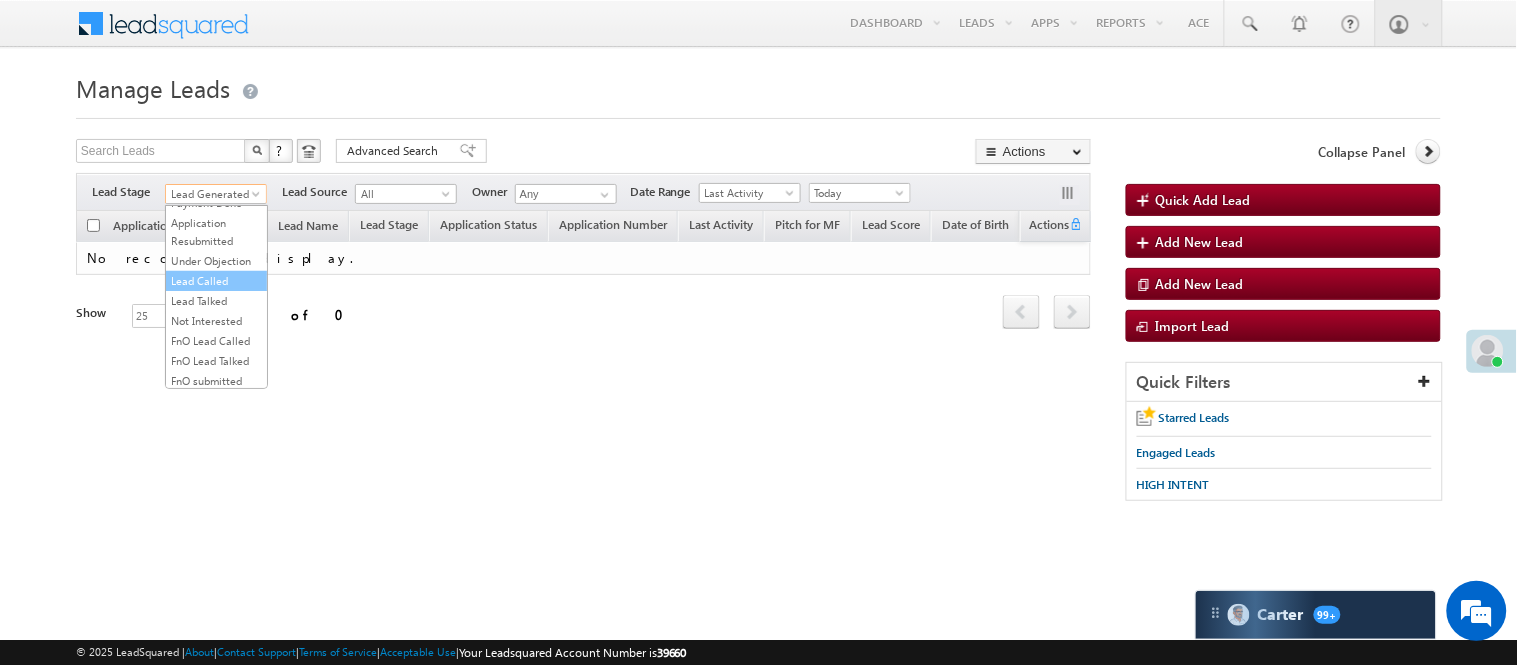 scroll, scrollTop: 444, scrollLeft: 0, axis: vertical 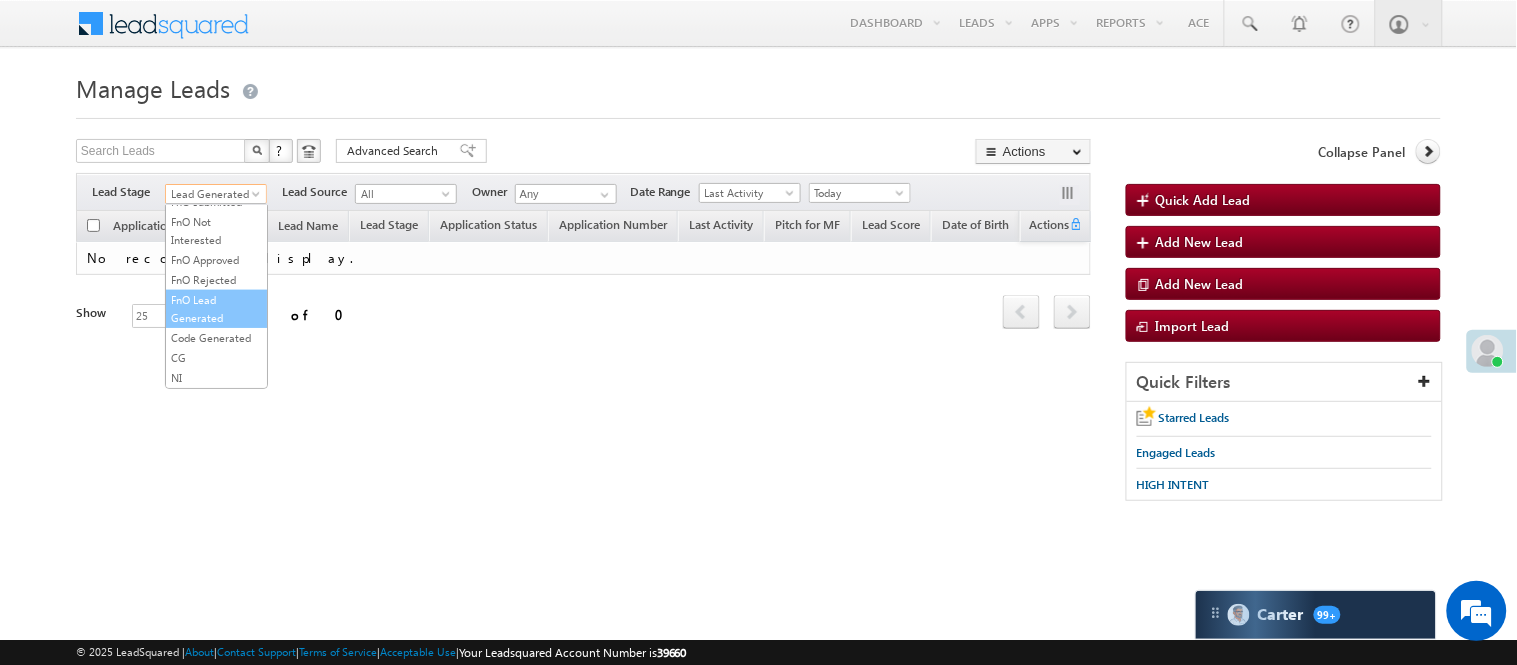 click on "FnO Lead Generated" at bounding box center (216, 309) 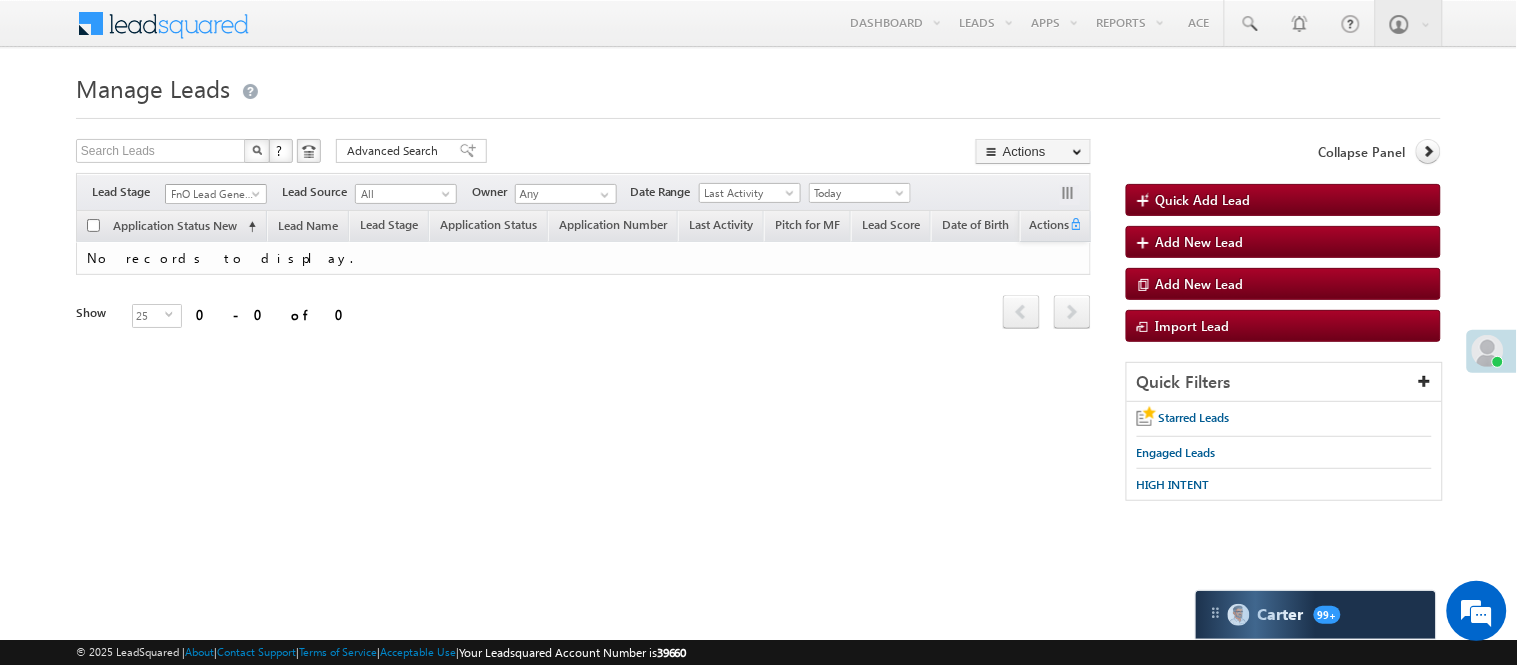 click on "FnO Lead Generated" at bounding box center [213, 194] 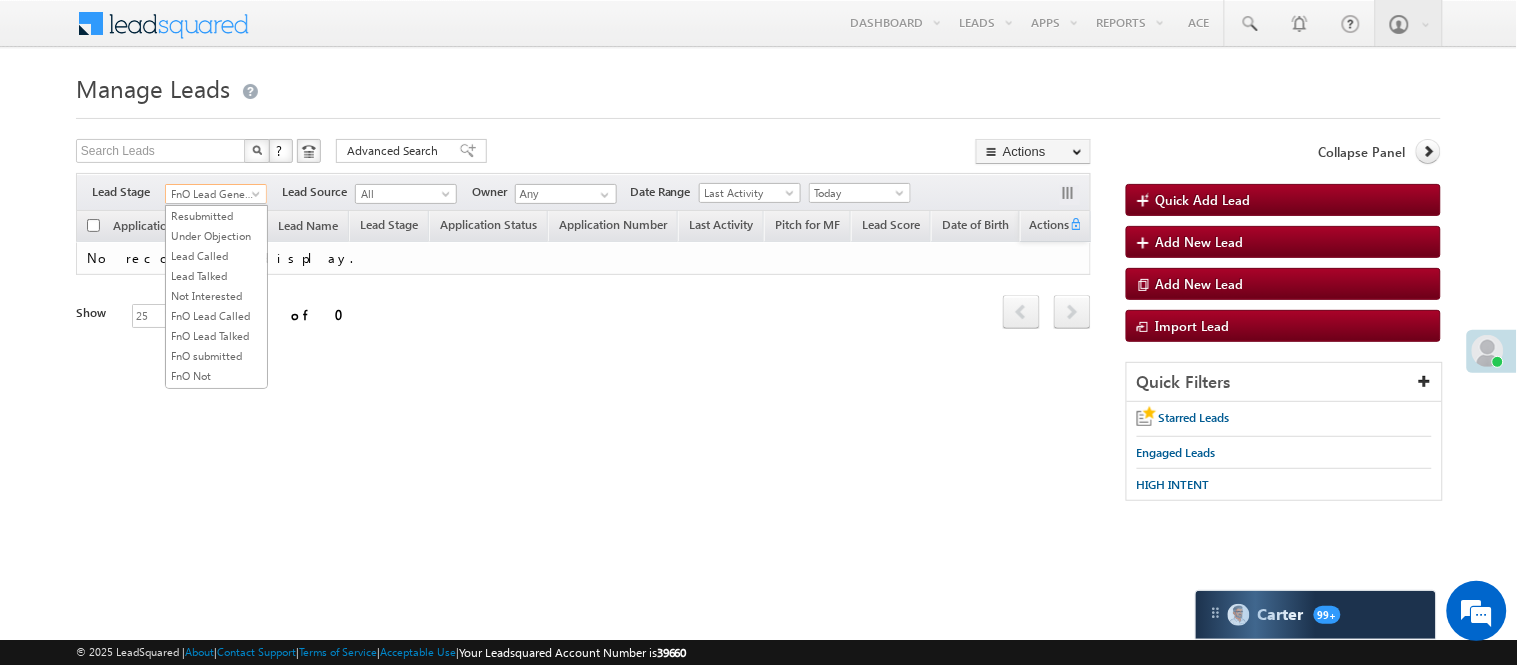 scroll, scrollTop: 0, scrollLeft: 0, axis: both 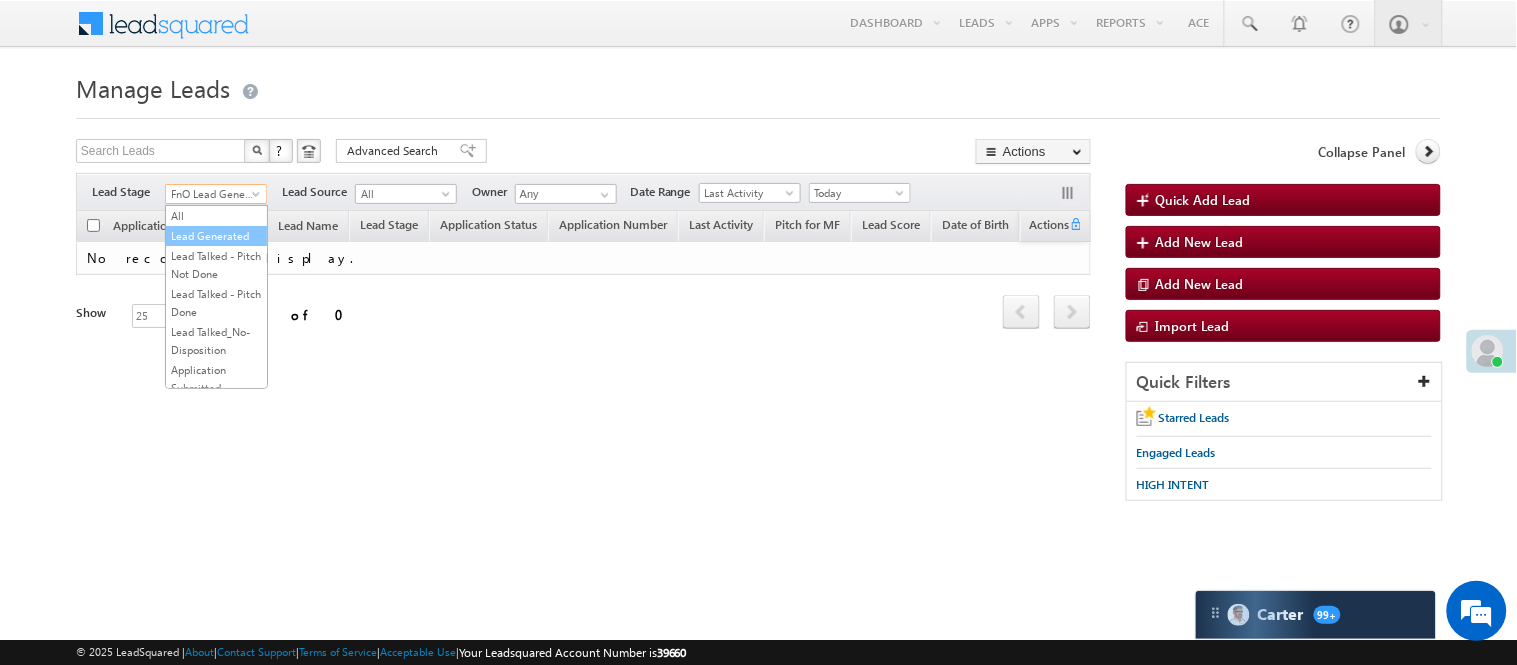 click on "Lead Generated" at bounding box center (216, 236) 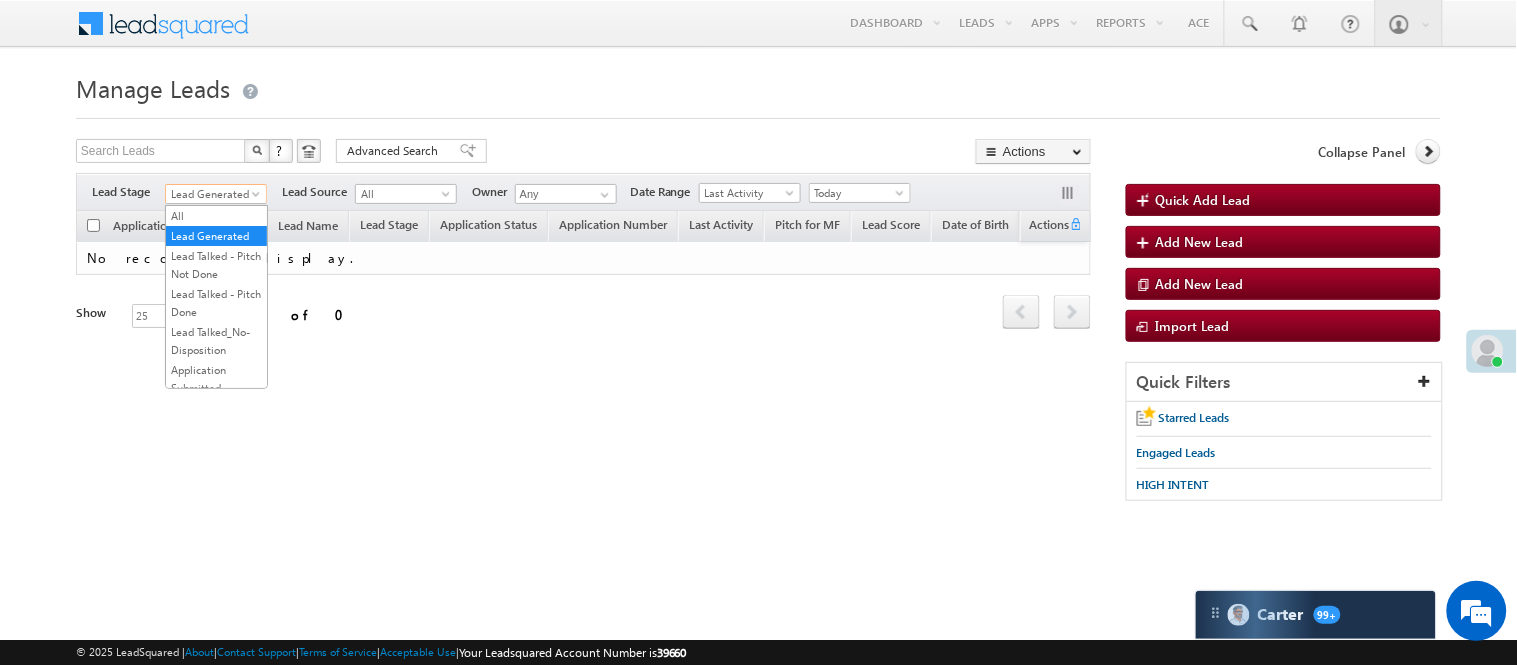 click on "Lead Generated" at bounding box center (213, 194) 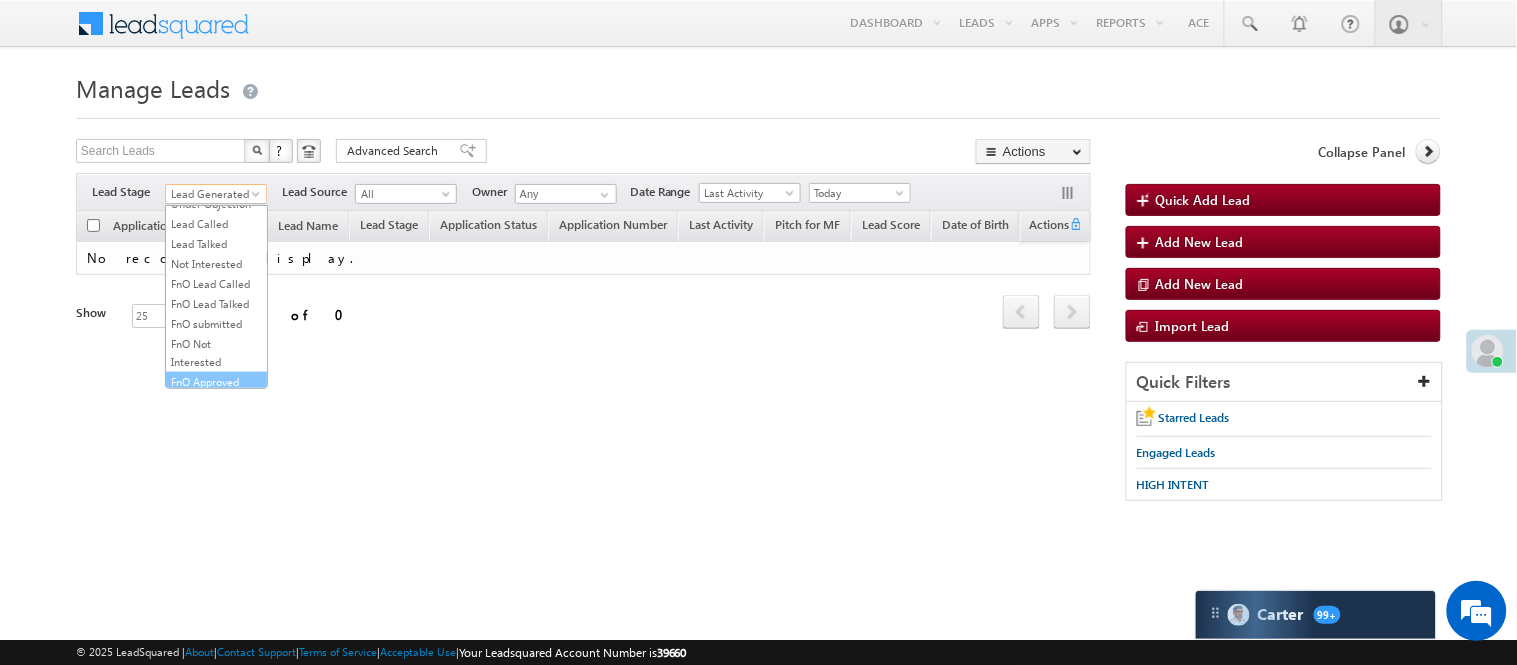 scroll, scrollTop: 496, scrollLeft: 0, axis: vertical 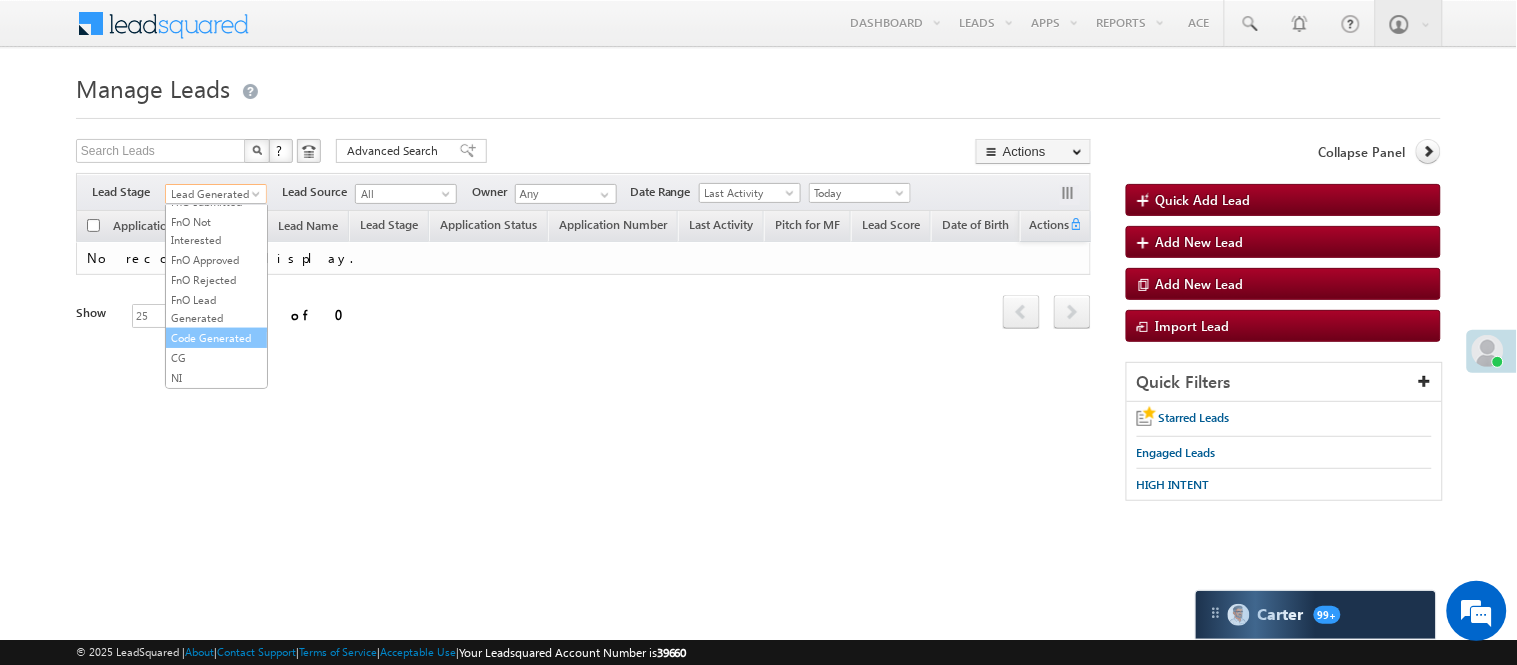 click on "Code Generated" at bounding box center (216, 338) 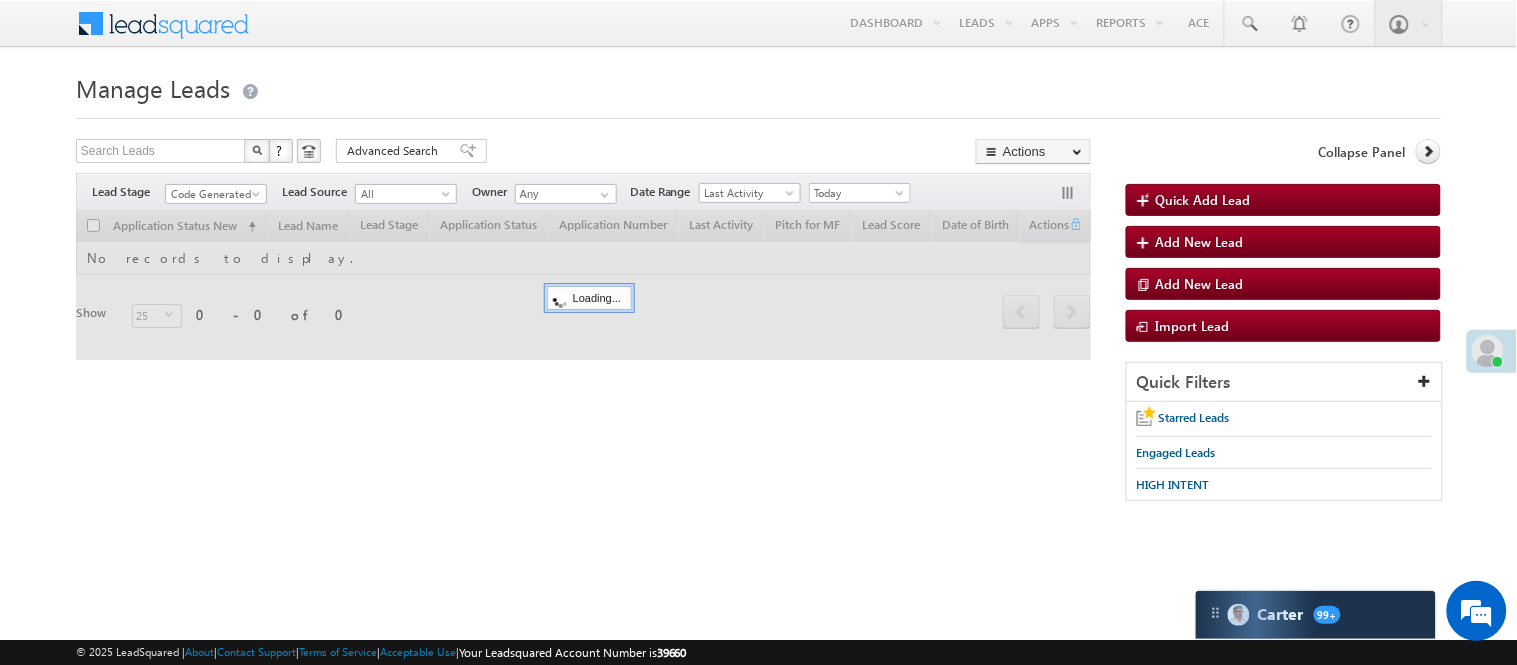click on "Manage Leads" at bounding box center [758, 86] 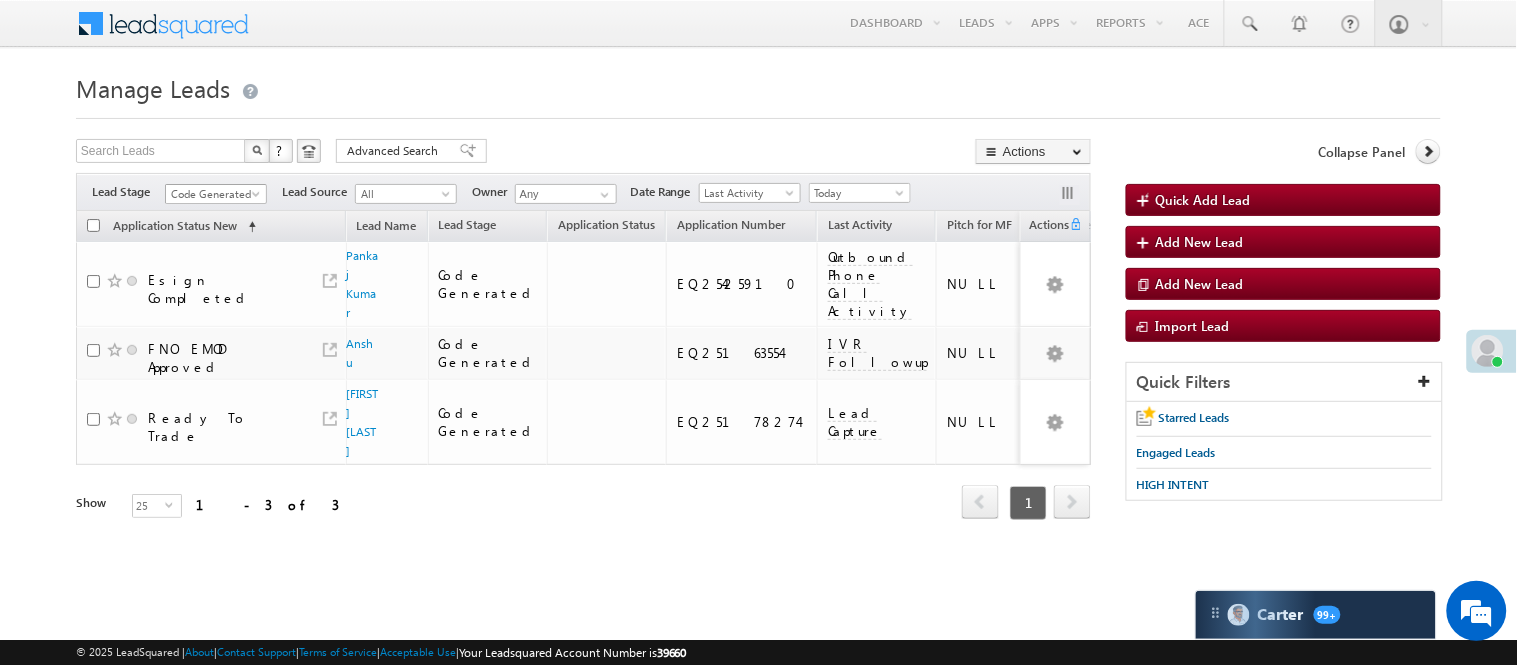 click on "Code Generated" at bounding box center [213, 194] 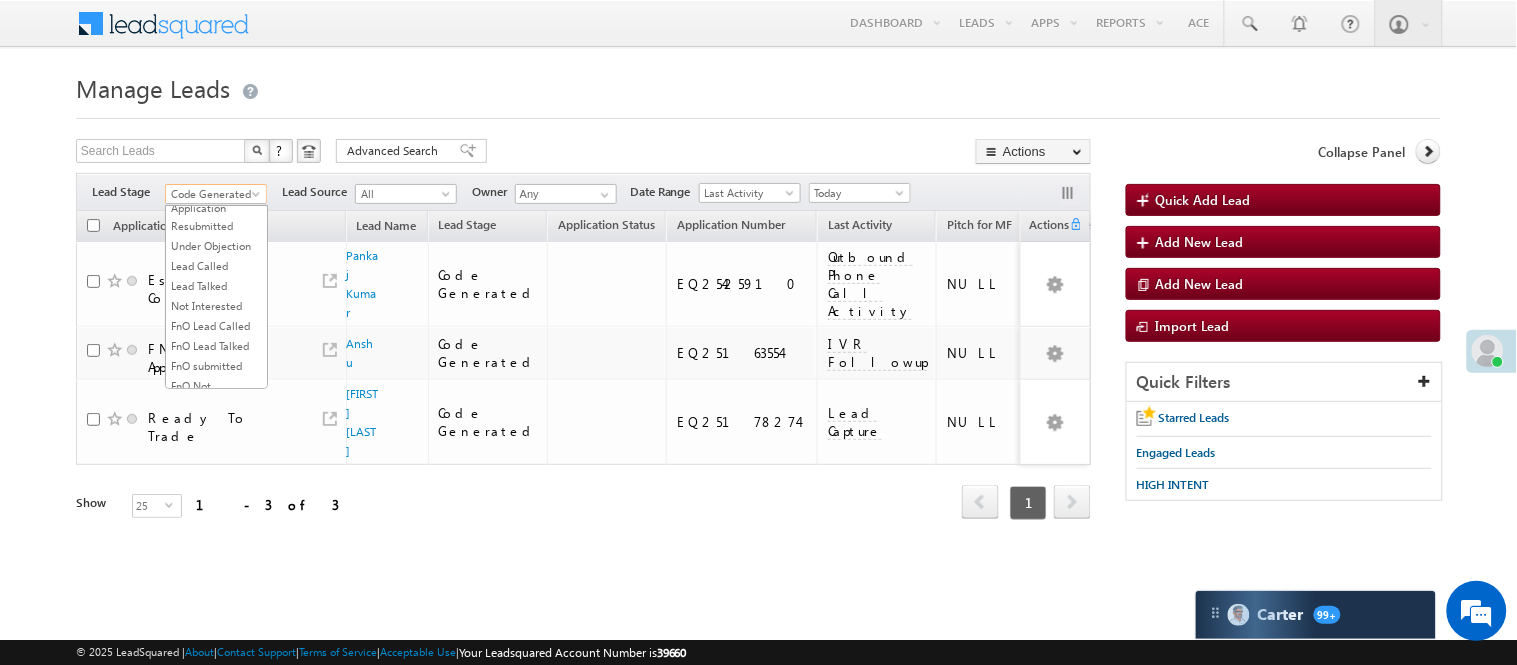 scroll, scrollTop: 0, scrollLeft: 0, axis: both 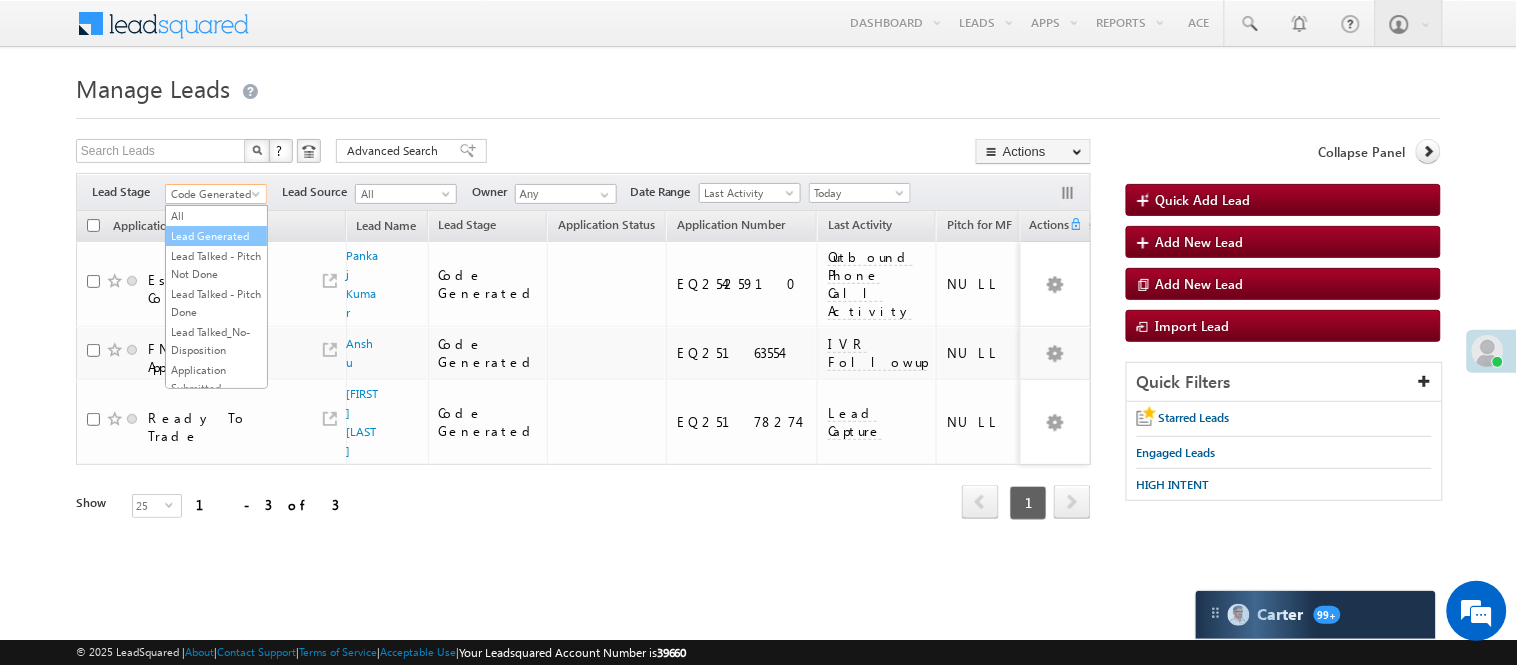 click on "Lead Generated" at bounding box center [216, 236] 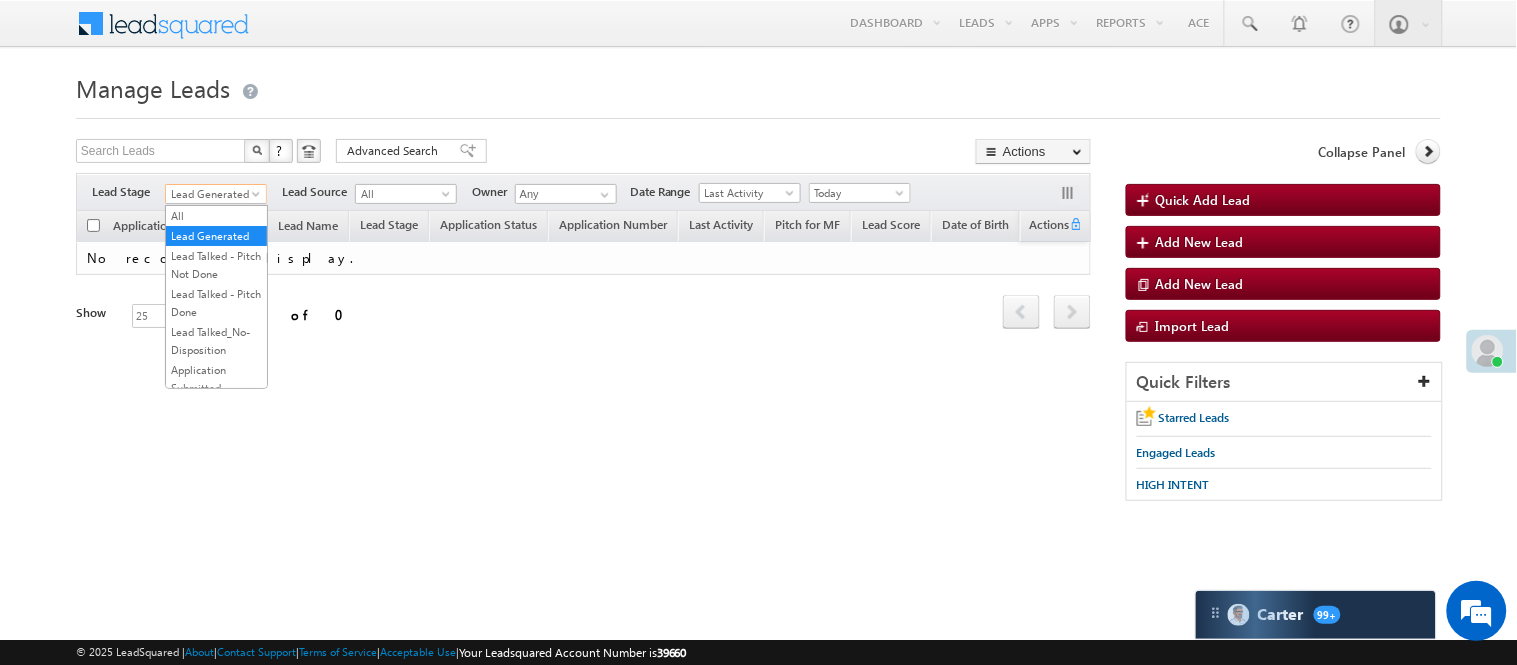 click on "Lead Generated" at bounding box center [213, 194] 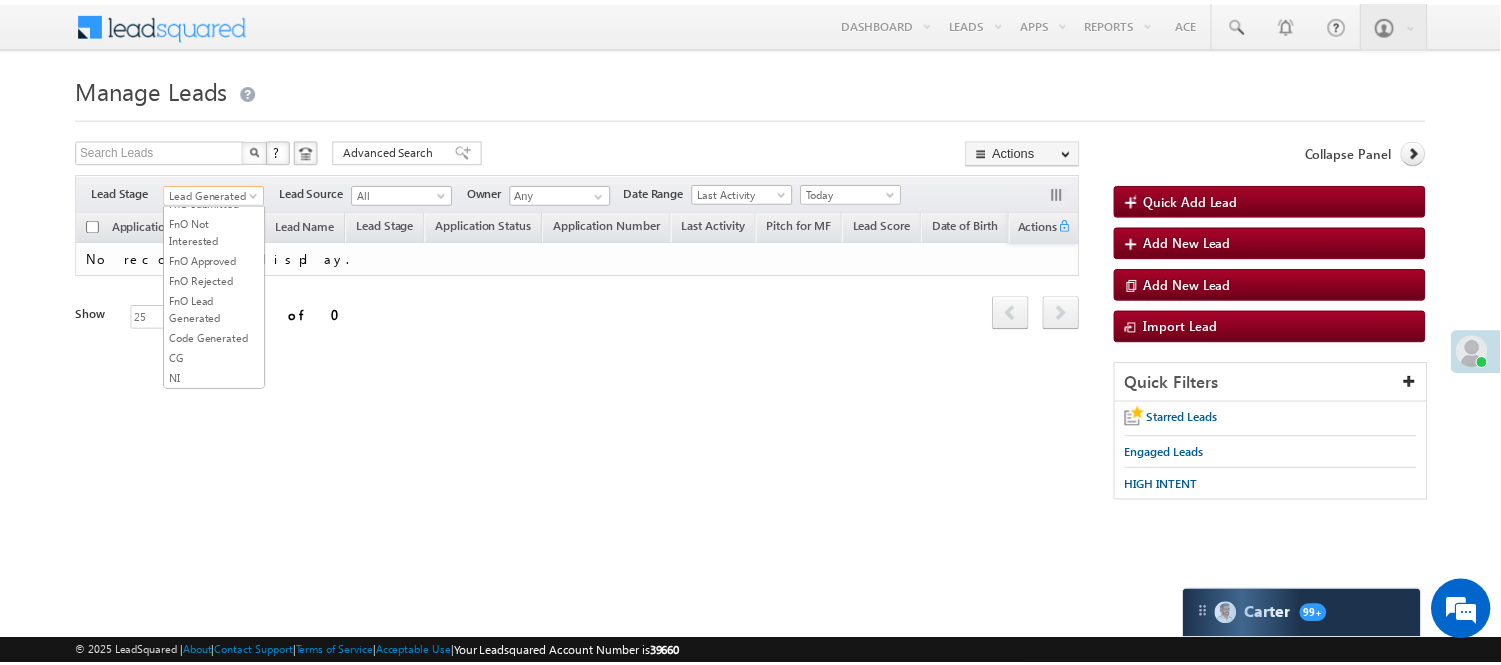 scroll, scrollTop: 0, scrollLeft: 0, axis: both 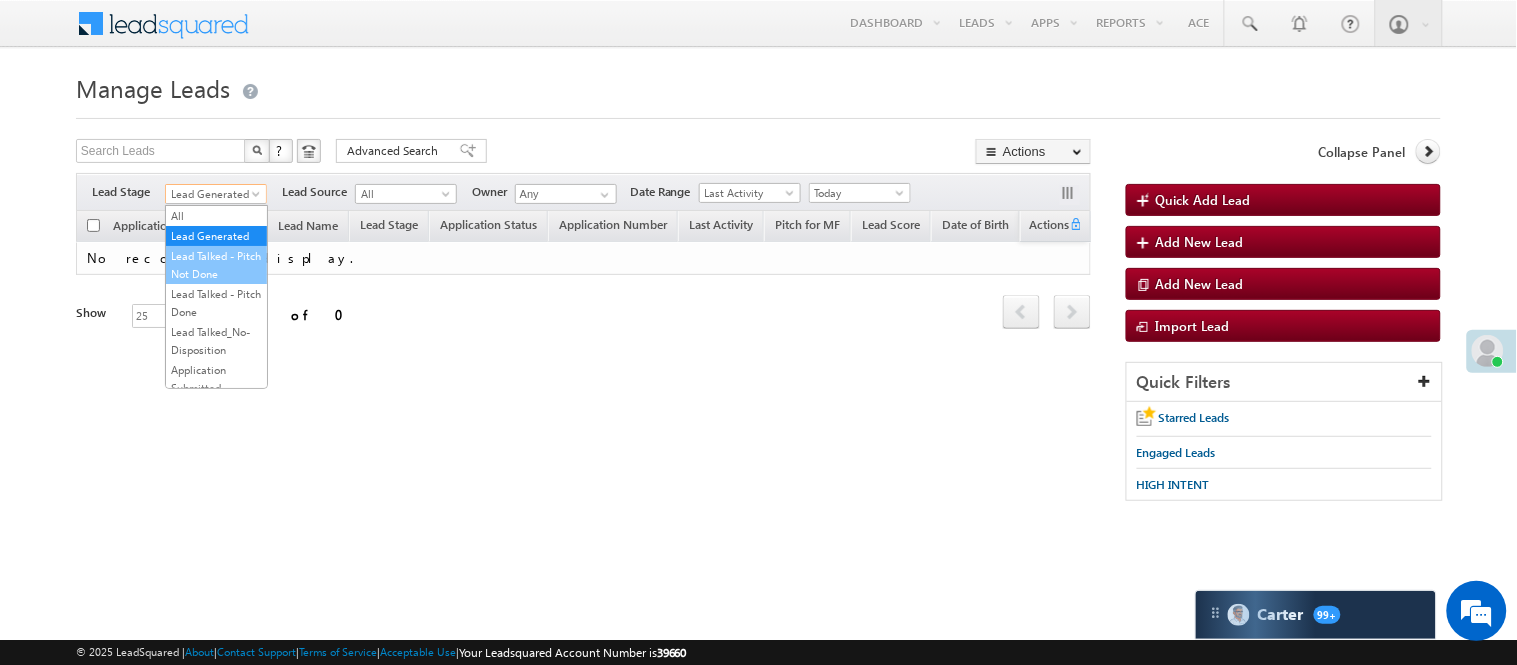 click on "Lead Talked - Pitch Not Done" at bounding box center (216, 265) 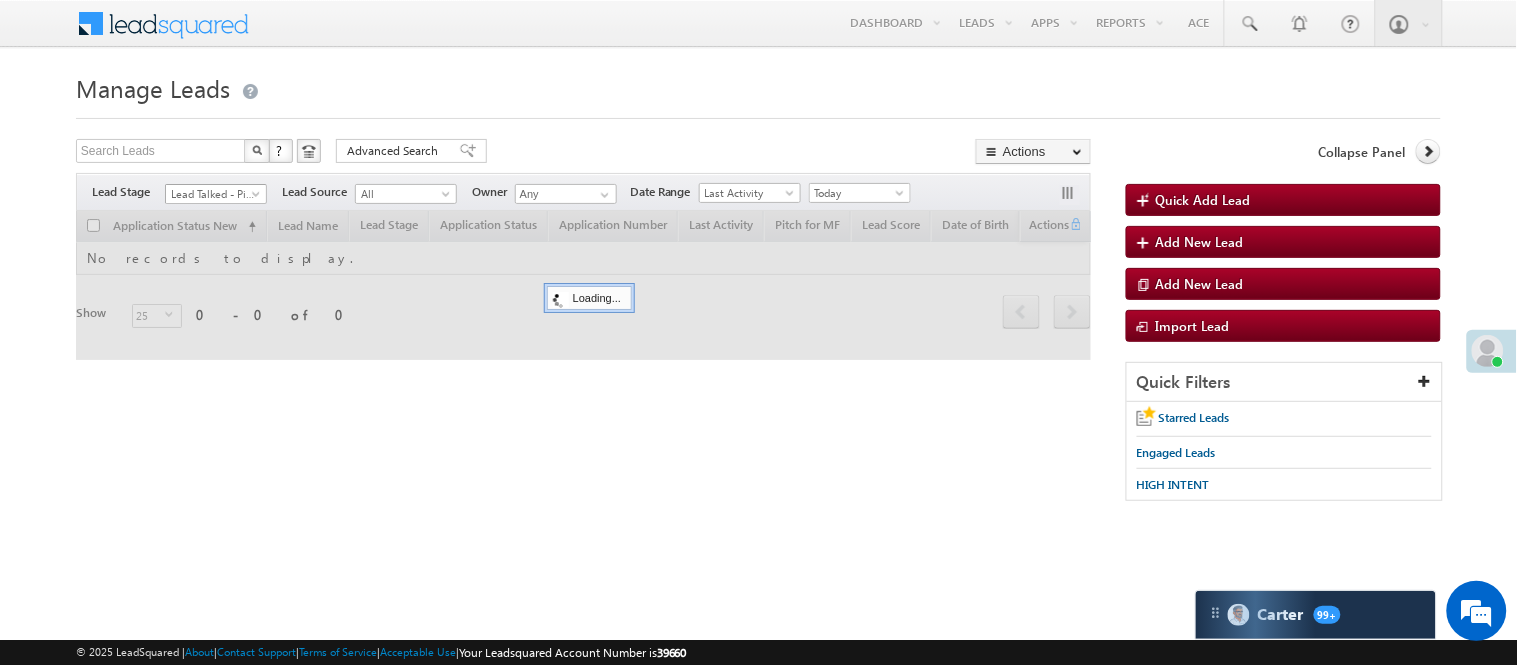 click on "Lead Talked - Pitch Not Done" at bounding box center [213, 194] 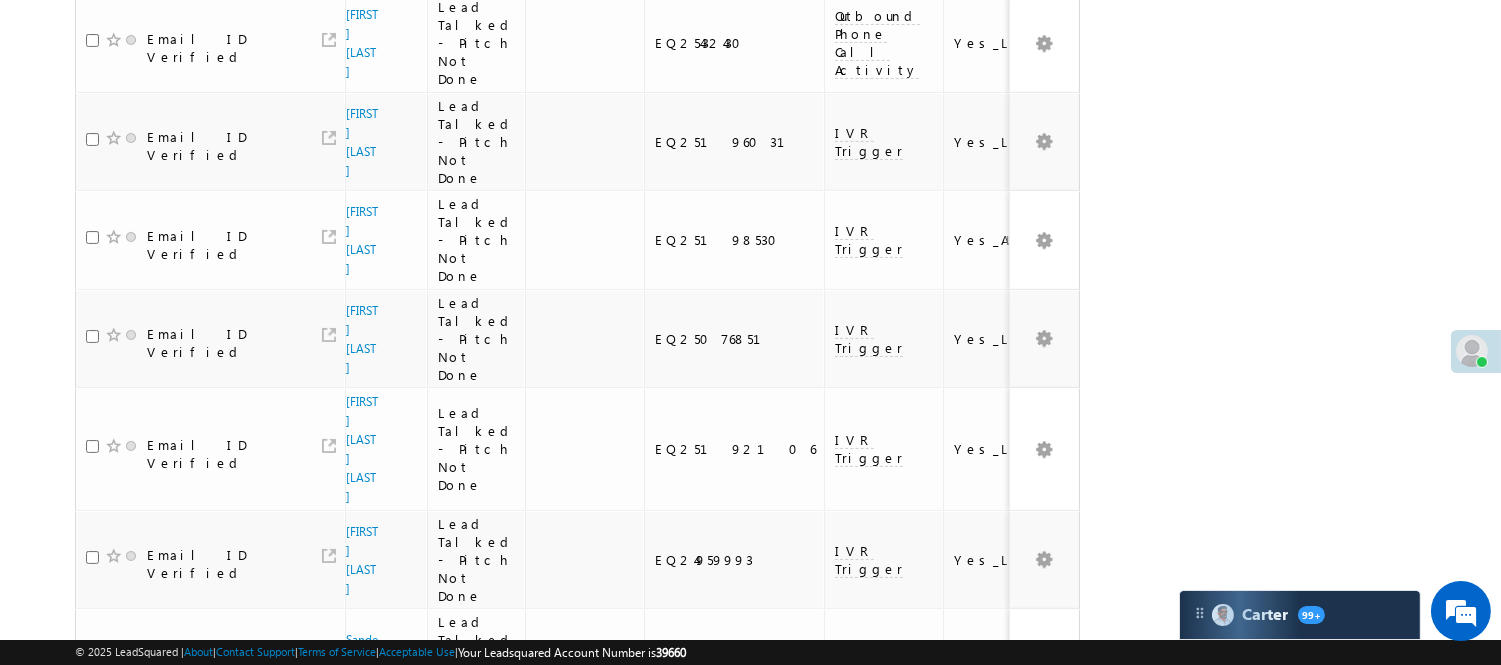 scroll, scrollTop: 111, scrollLeft: 0, axis: vertical 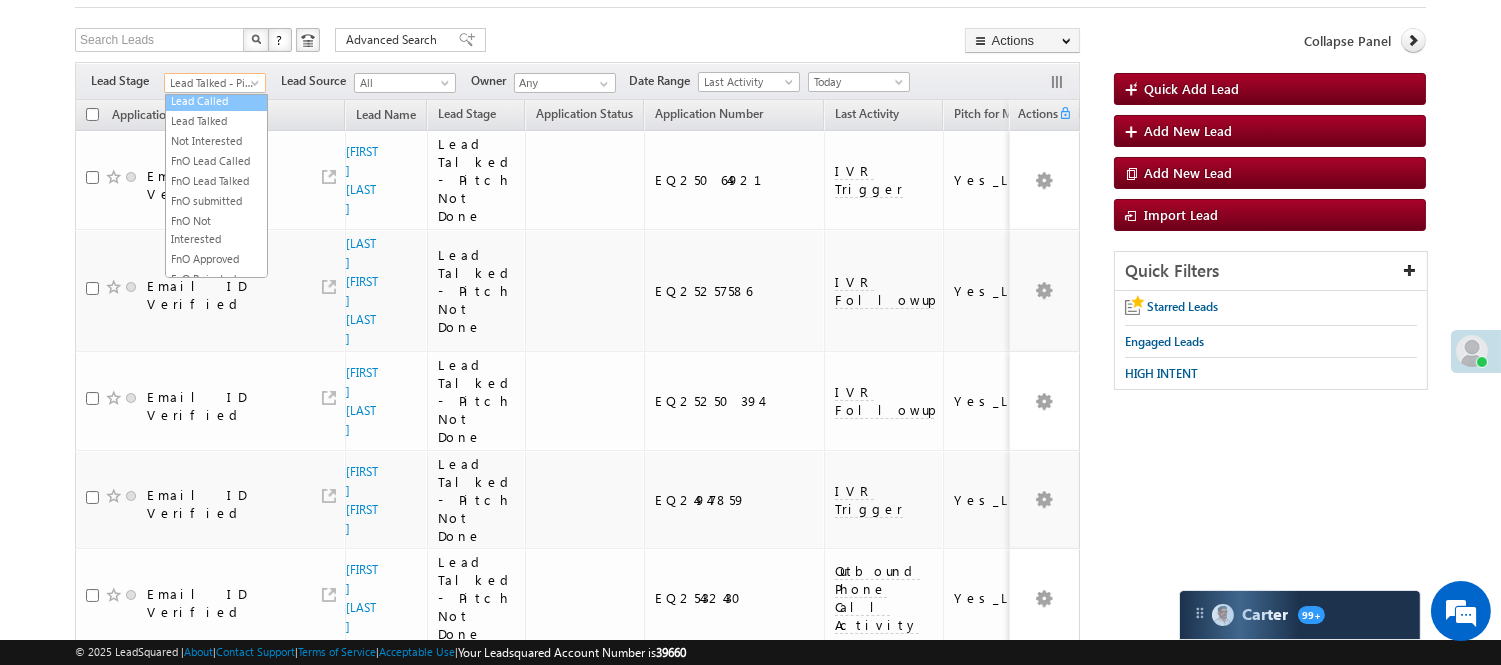 click on "Lead Called" at bounding box center [216, 101] 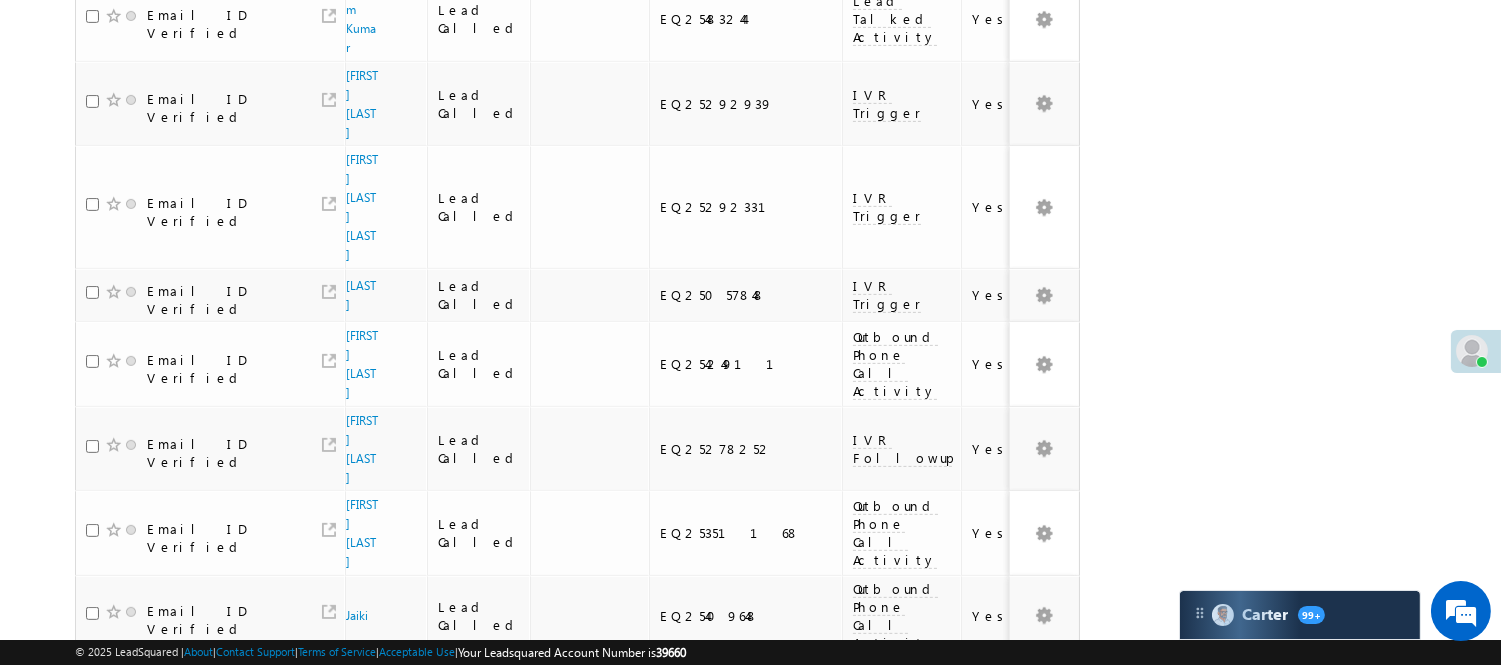 scroll, scrollTop: 1418, scrollLeft: 0, axis: vertical 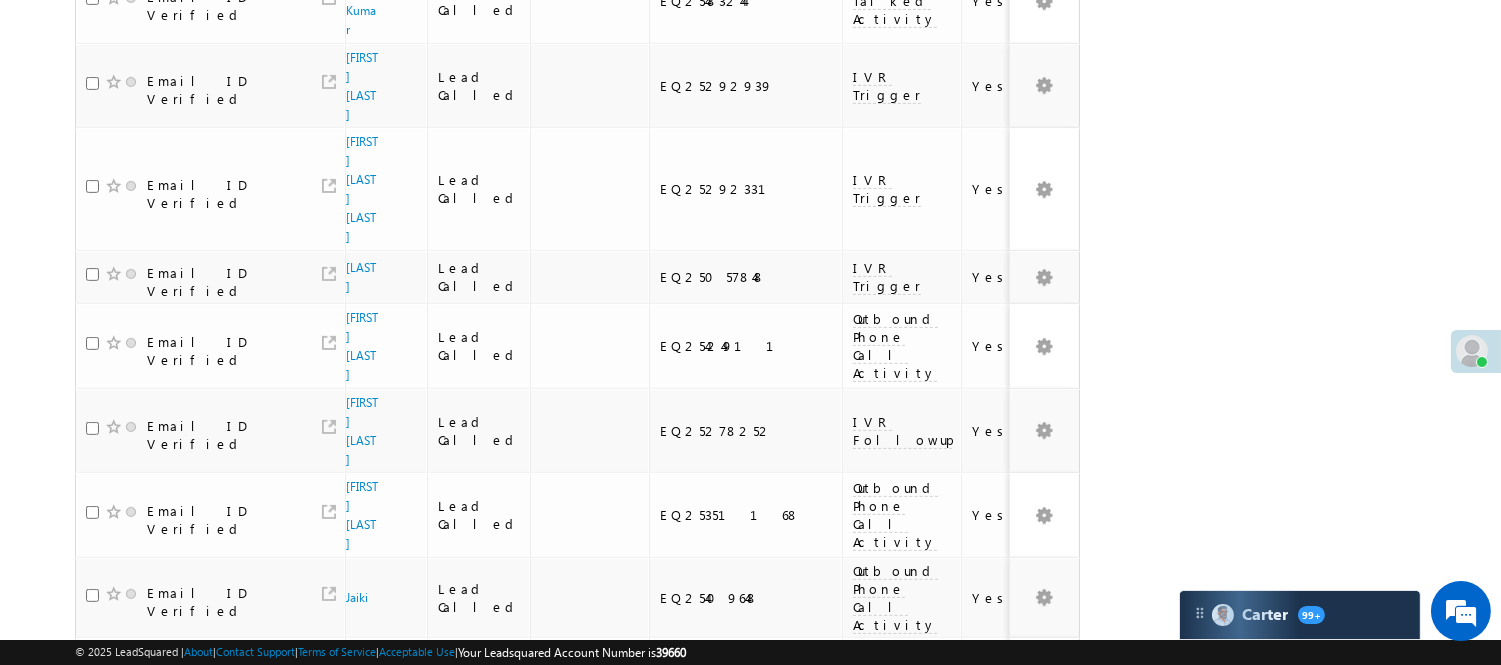 click on "2" at bounding box center [978, 968] 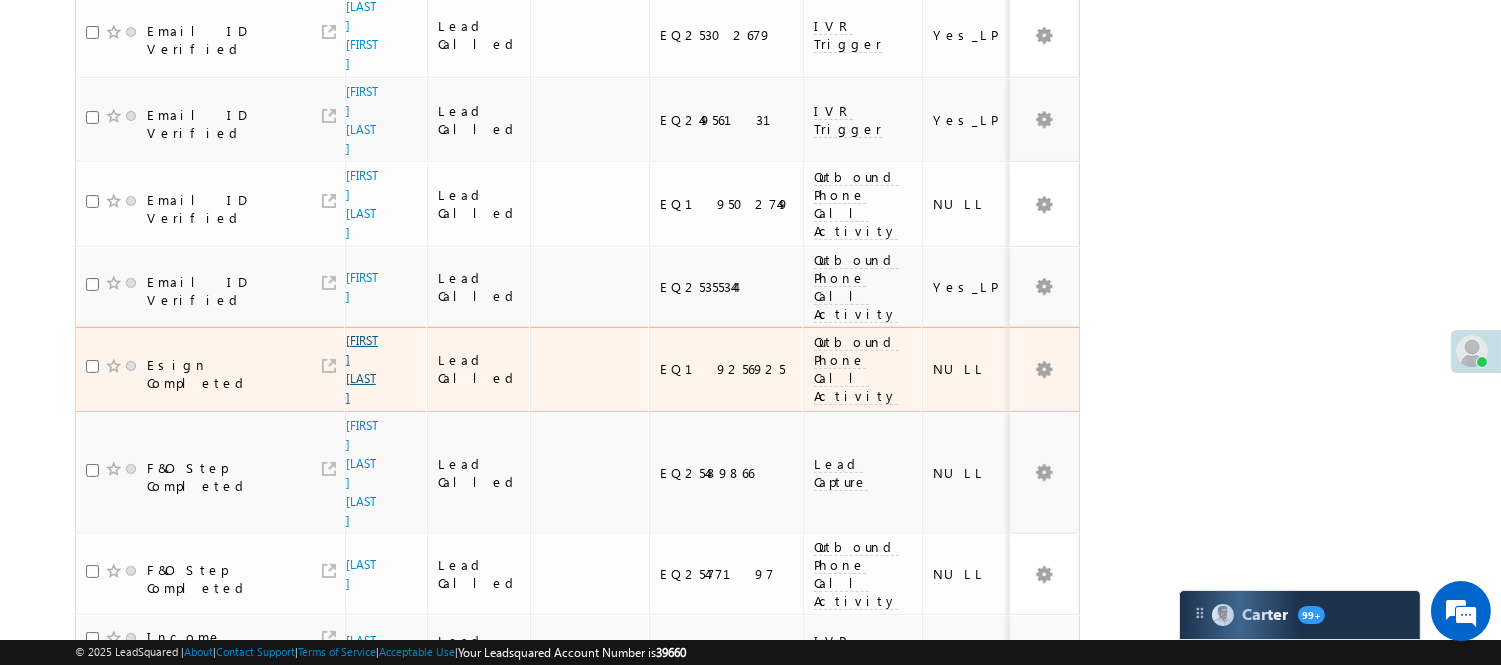 scroll, scrollTop: 641, scrollLeft: 0, axis: vertical 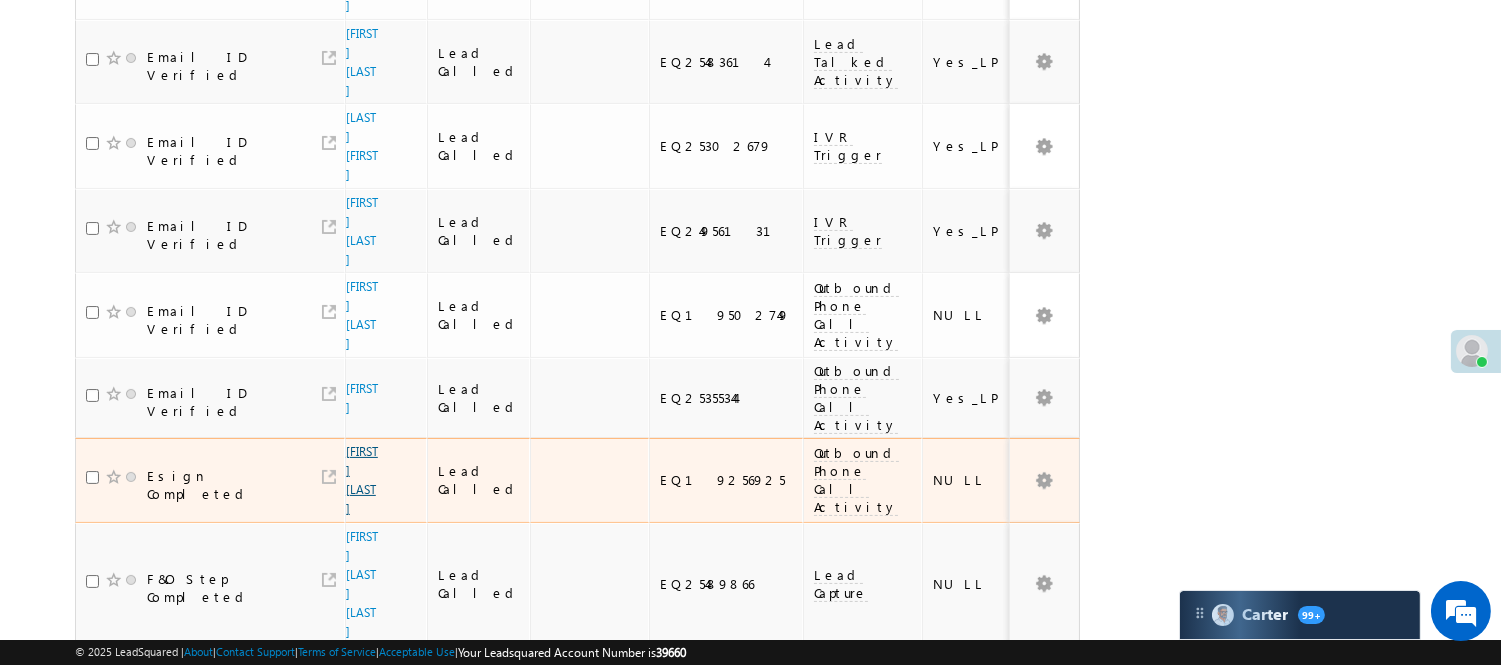 click on "Anamika parihar" at bounding box center [362, 480] 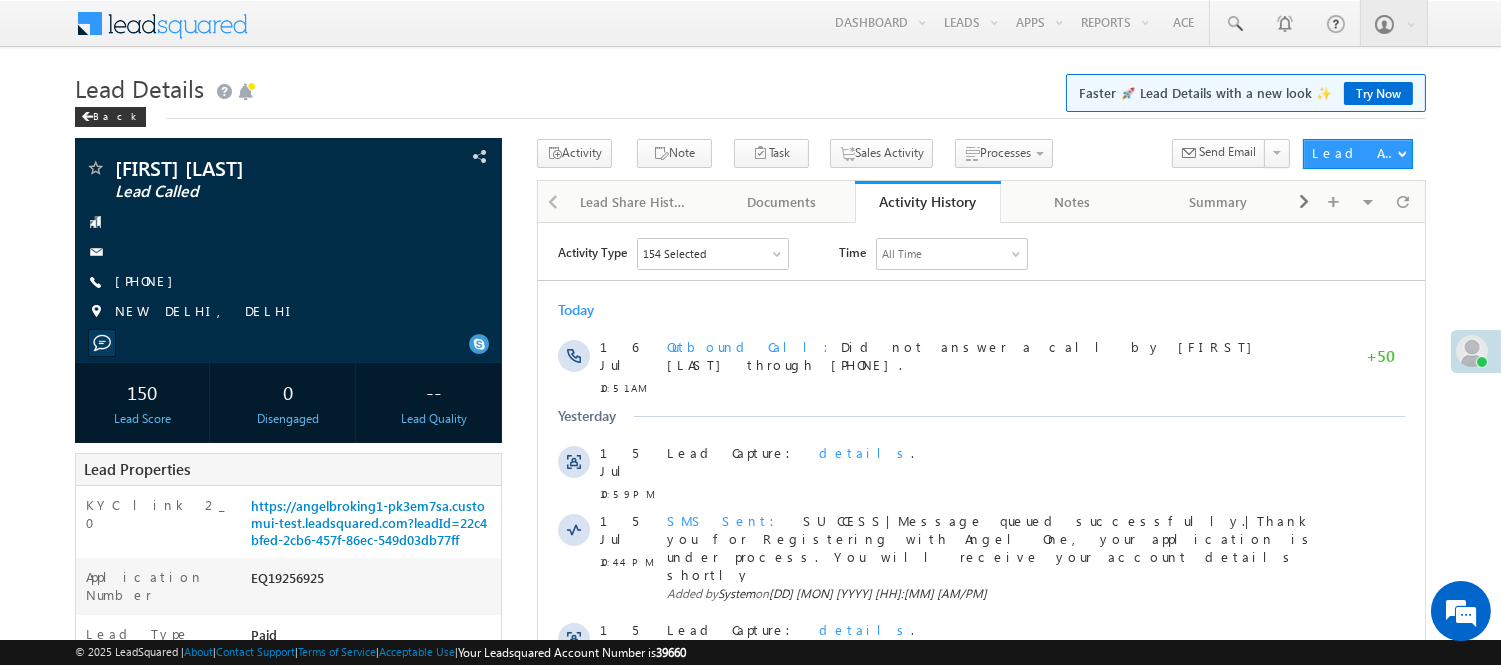 scroll, scrollTop: 0, scrollLeft: 0, axis: both 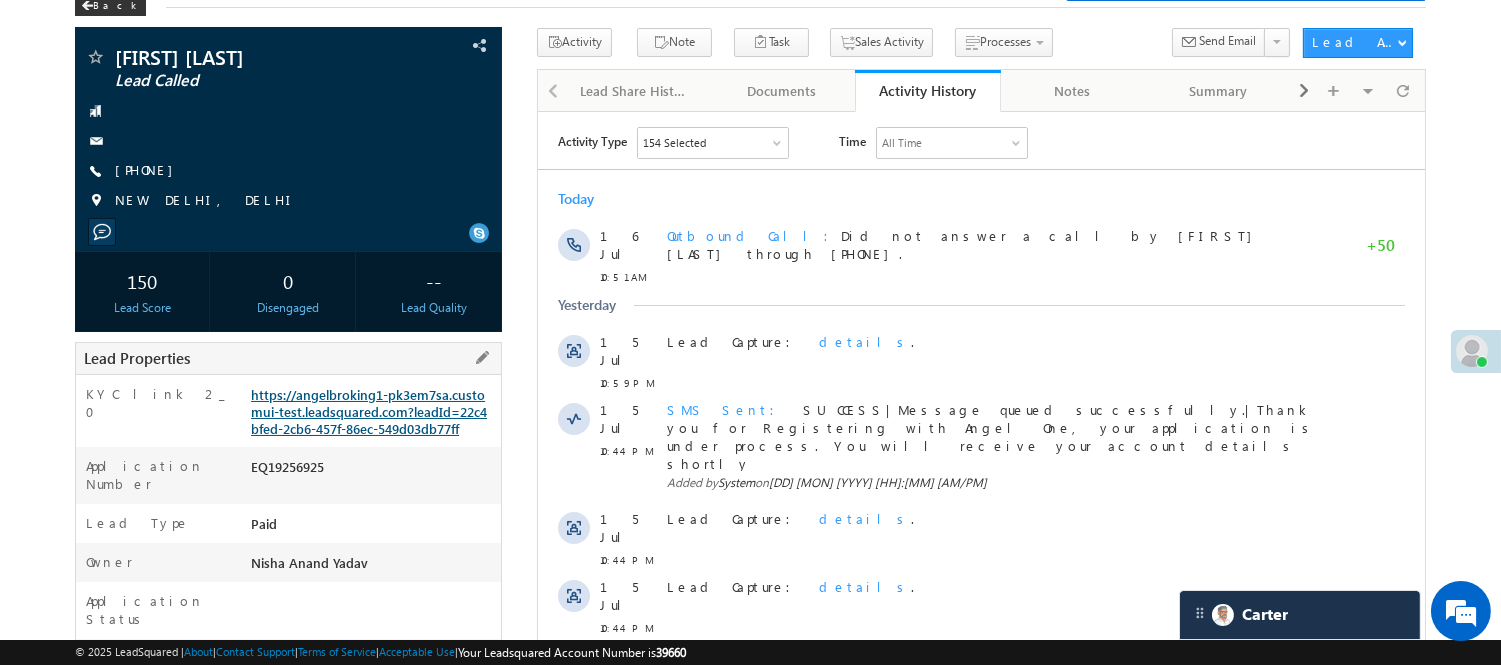click on "https://angelbroking1-pk3em7sa.customui-test.leadsquared.com?leadId=22c4bfed-2cb6-457f-86ec-549d03db77ff" at bounding box center [369, 411] 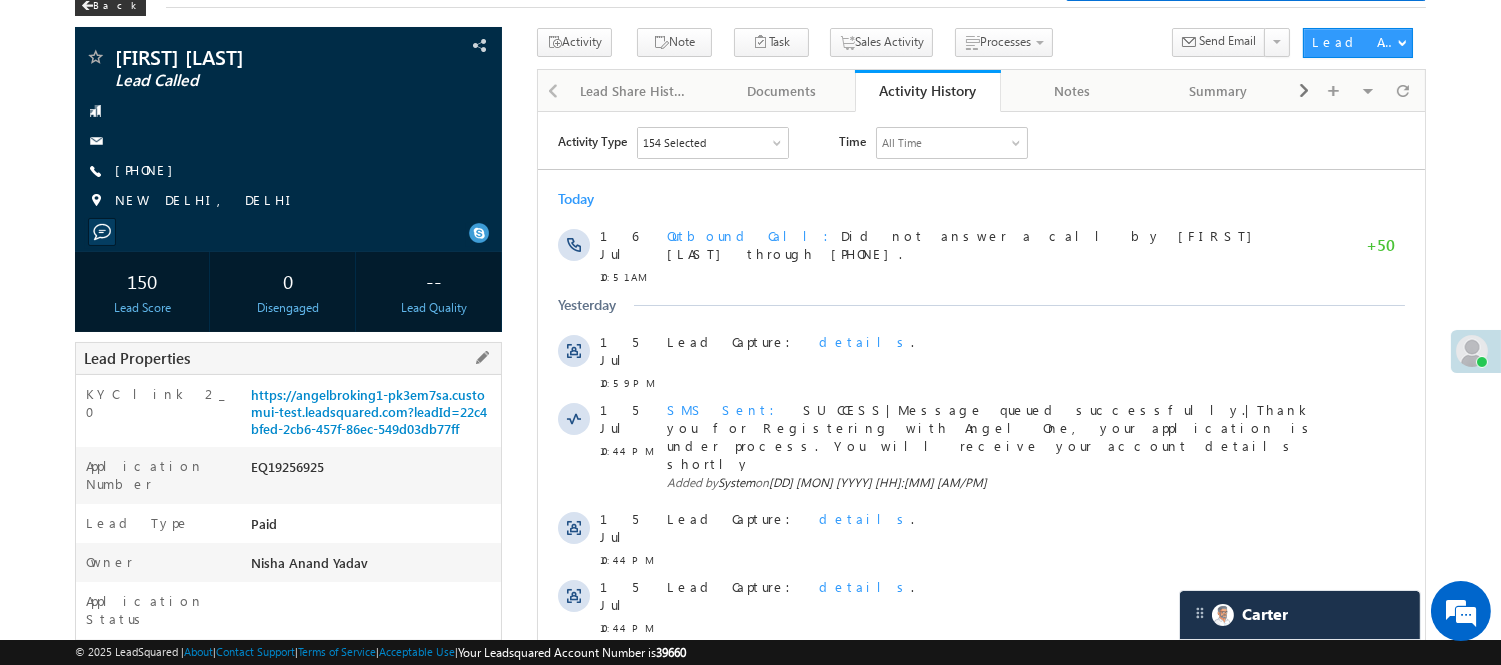 click on "EQ19256925" at bounding box center (373, 471) 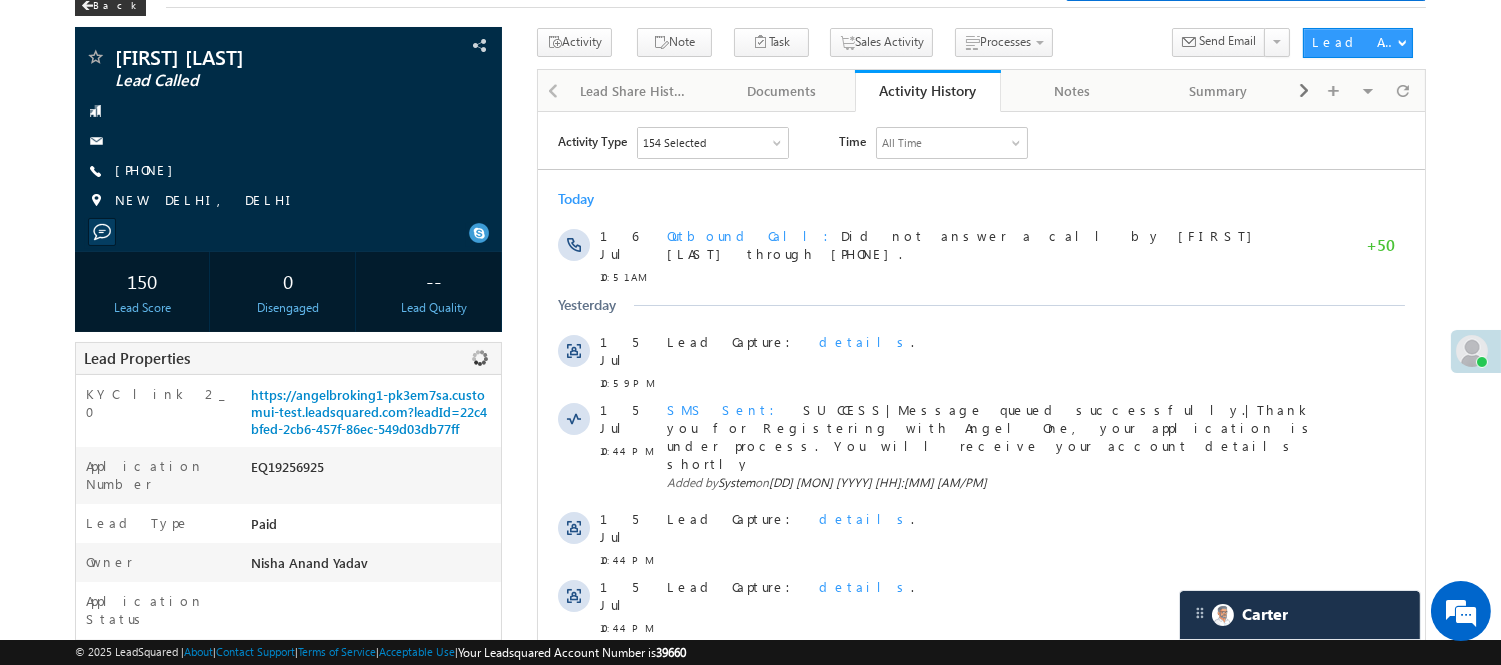copy on "EQ19256925" 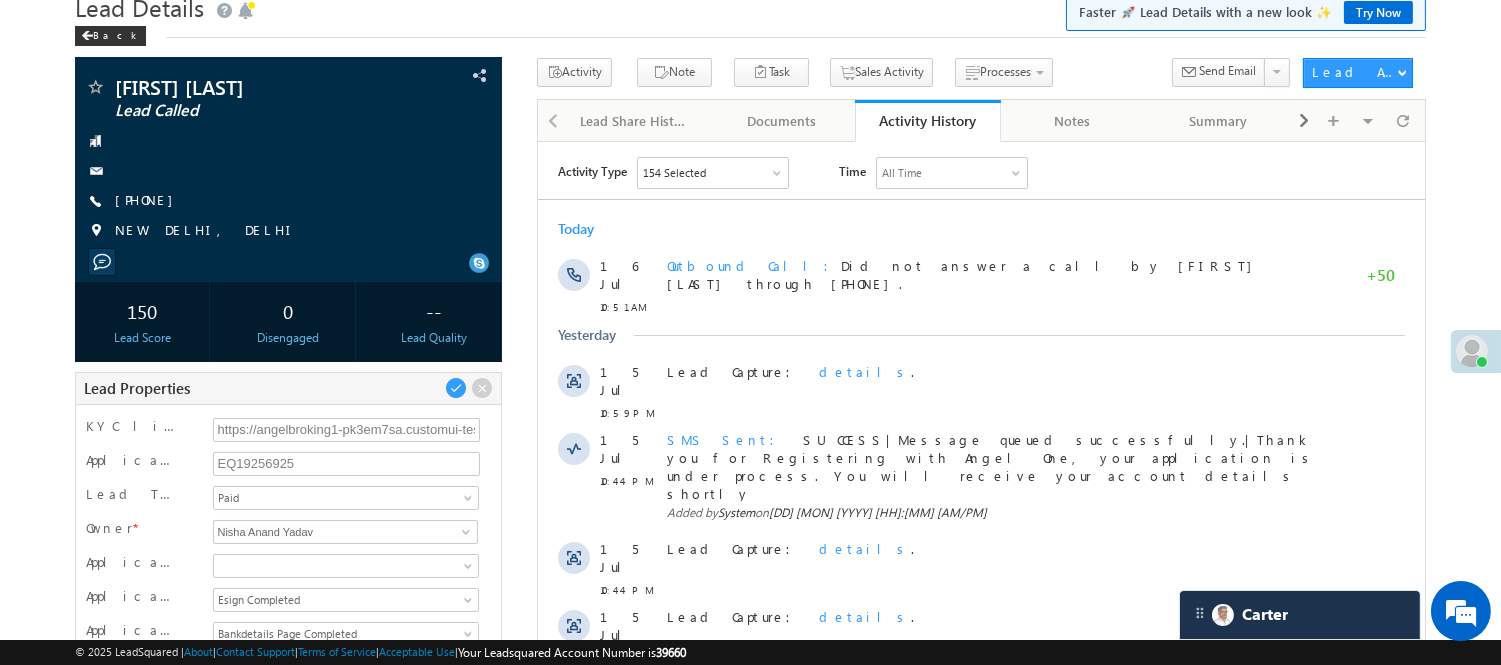 scroll, scrollTop: 0, scrollLeft: 0, axis: both 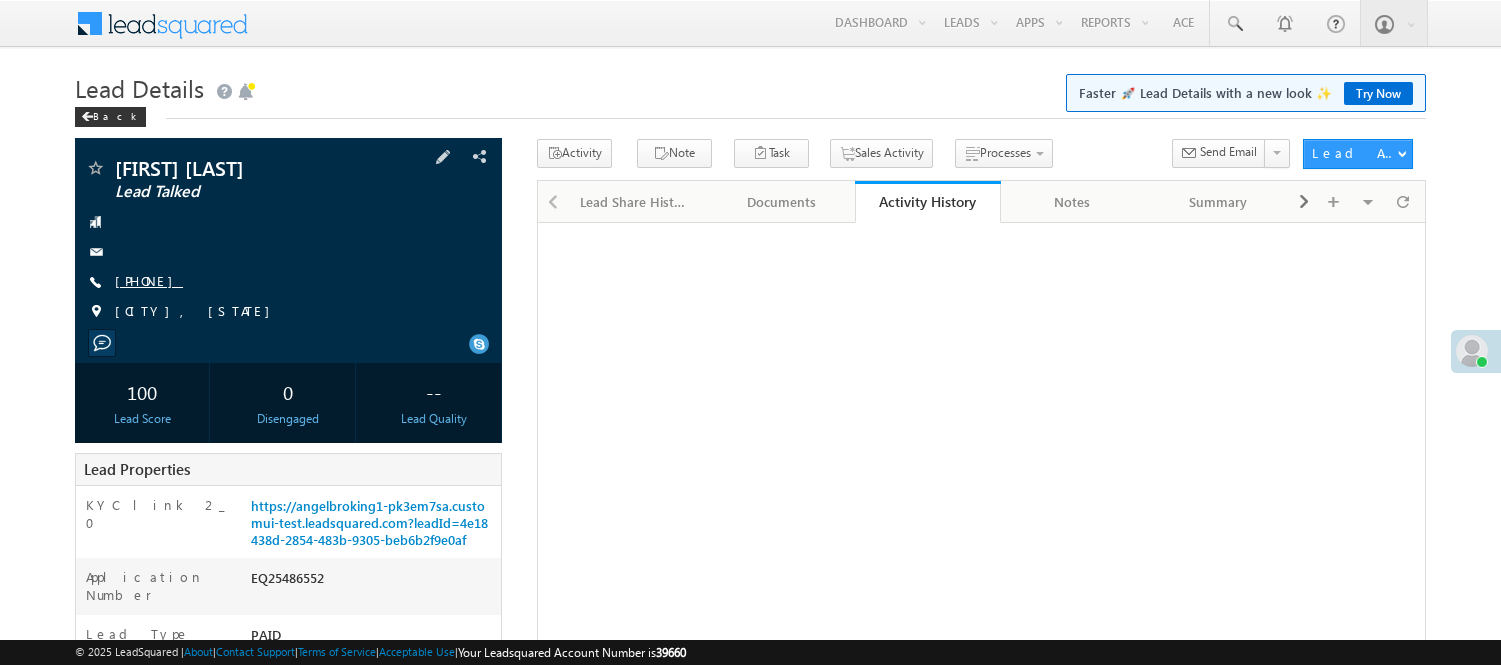 click on "+91-6003636238" at bounding box center (149, 280) 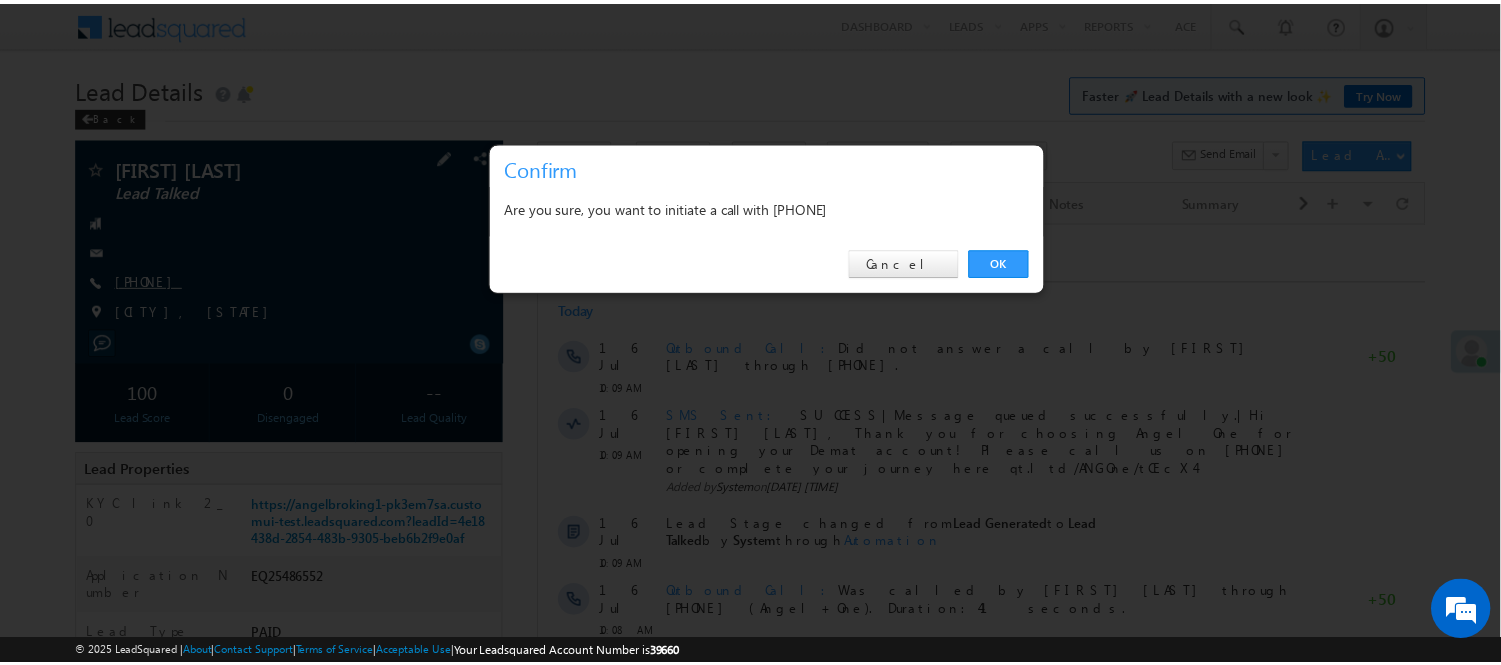 scroll, scrollTop: 0, scrollLeft: 0, axis: both 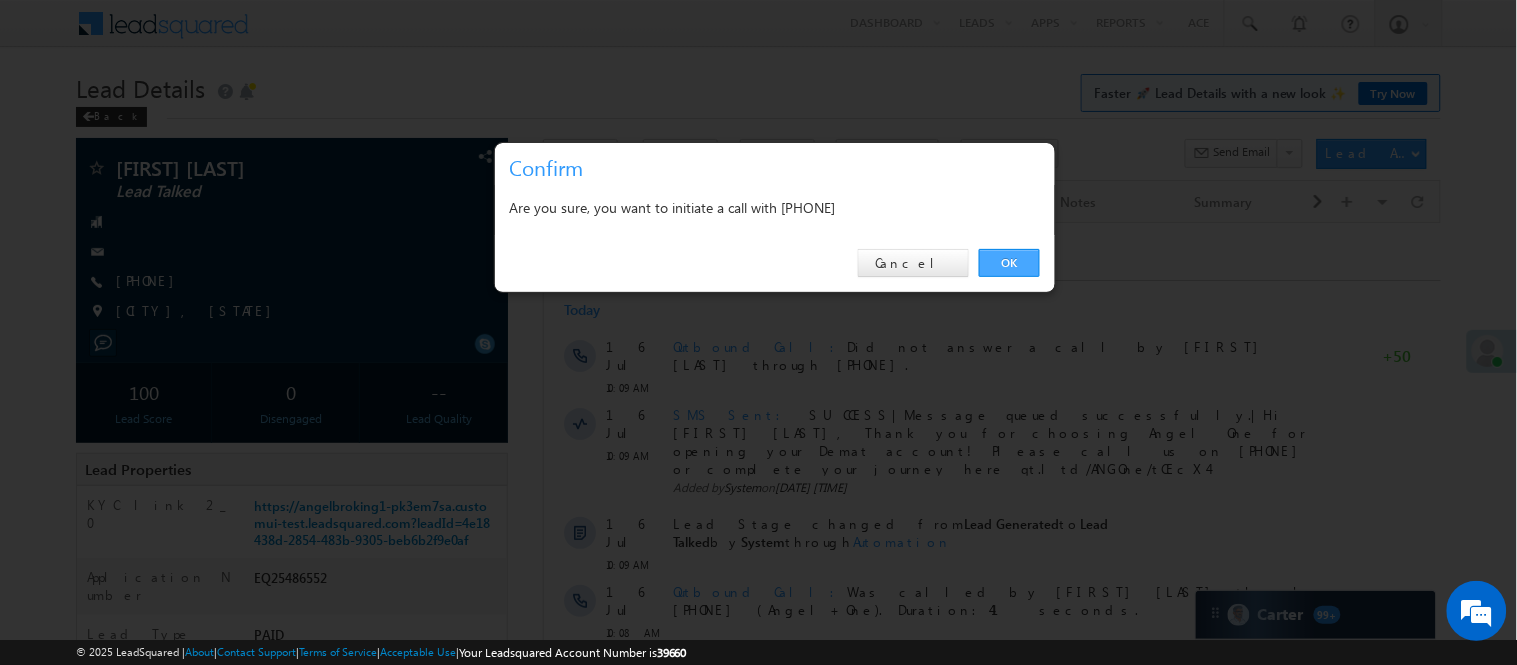 click on "OK" at bounding box center [1009, 263] 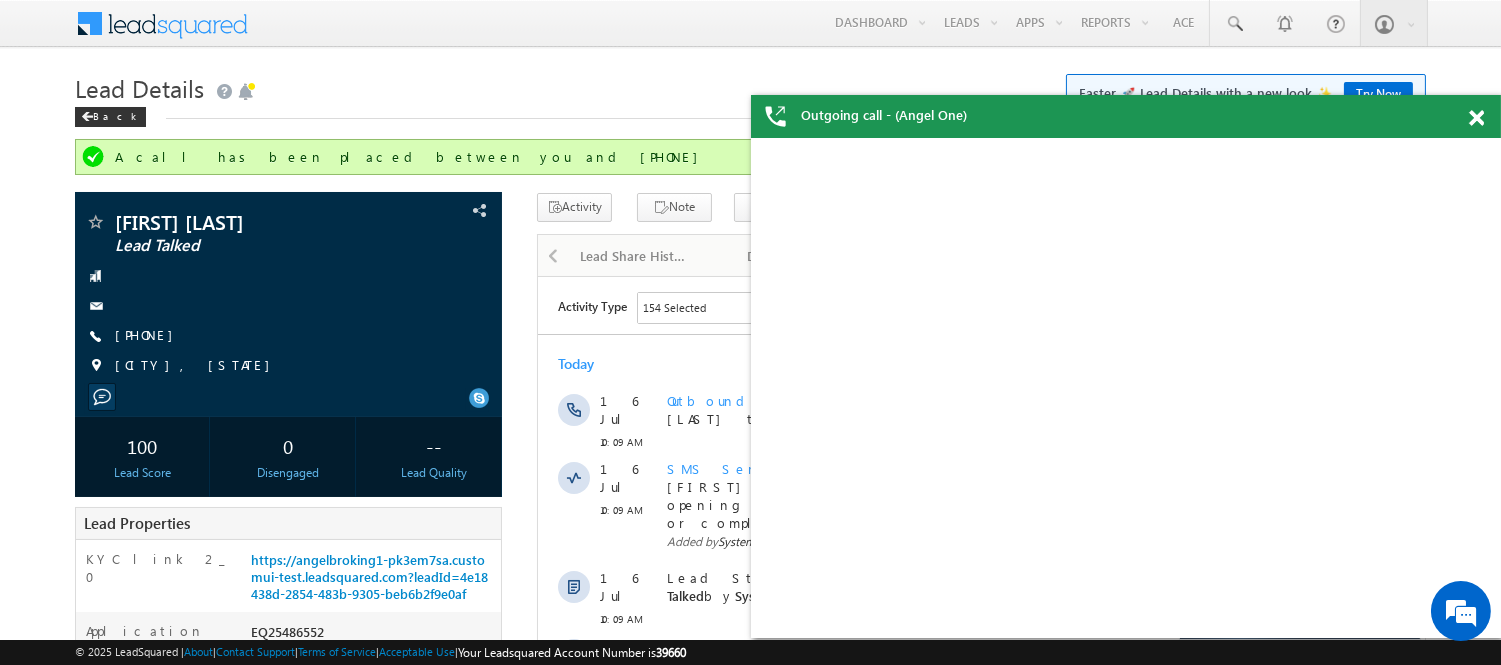 scroll, scrollTop: 0, scrollLeft: 0, axis: both 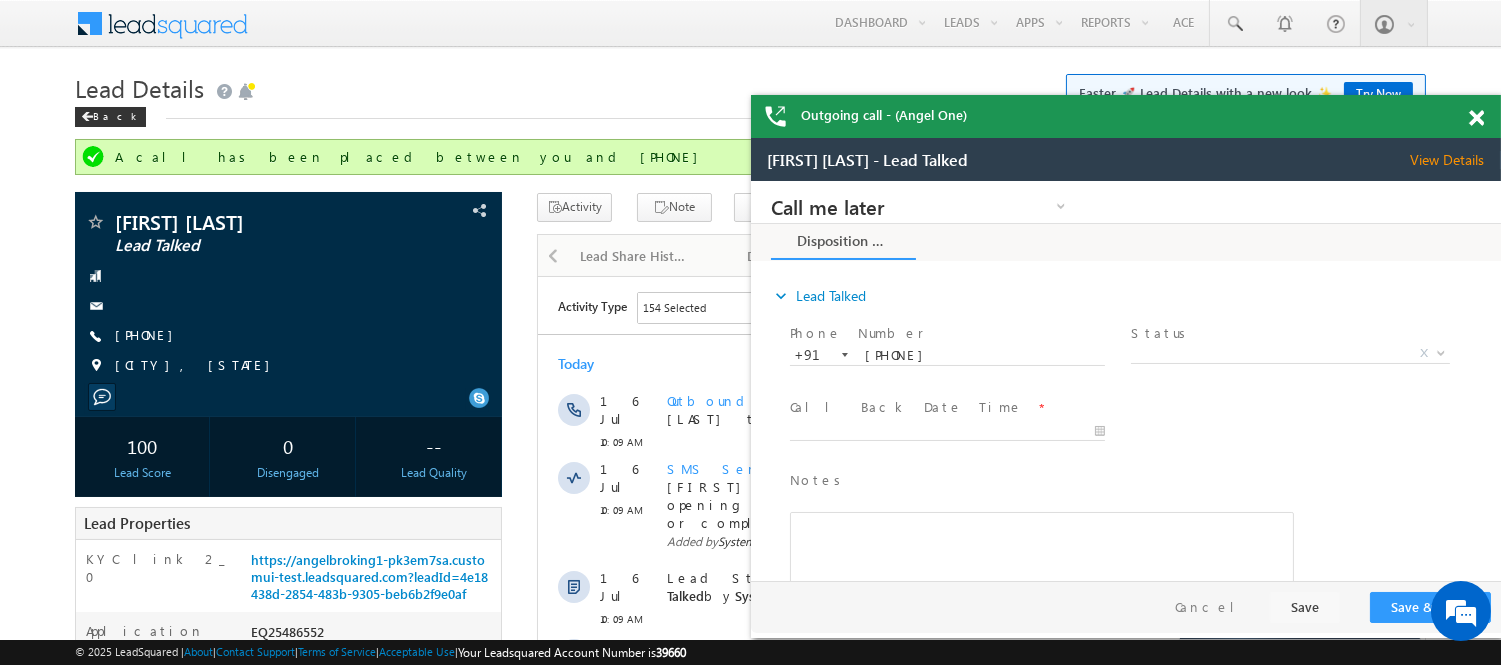 click at bounding box center [1476, 118] 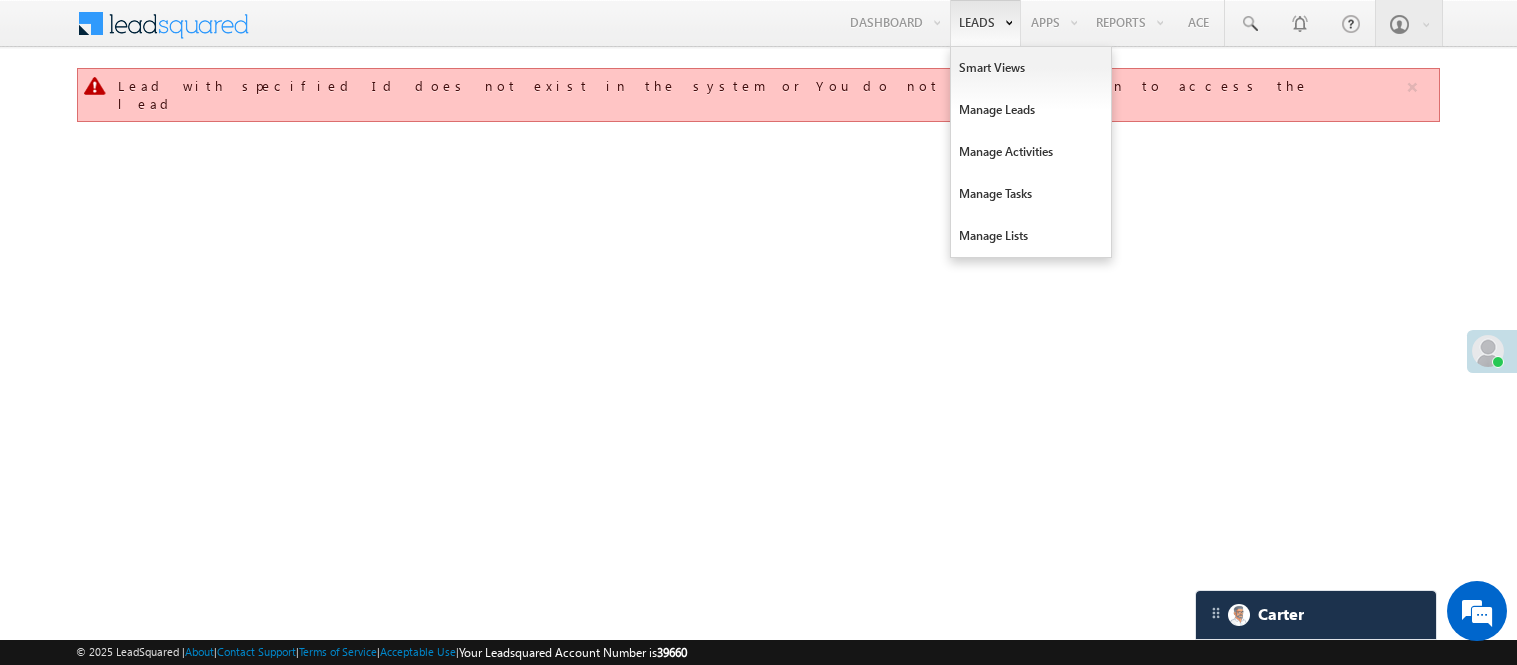 scroll, scrollTop: 0, scrollLeft: 0, axis: both 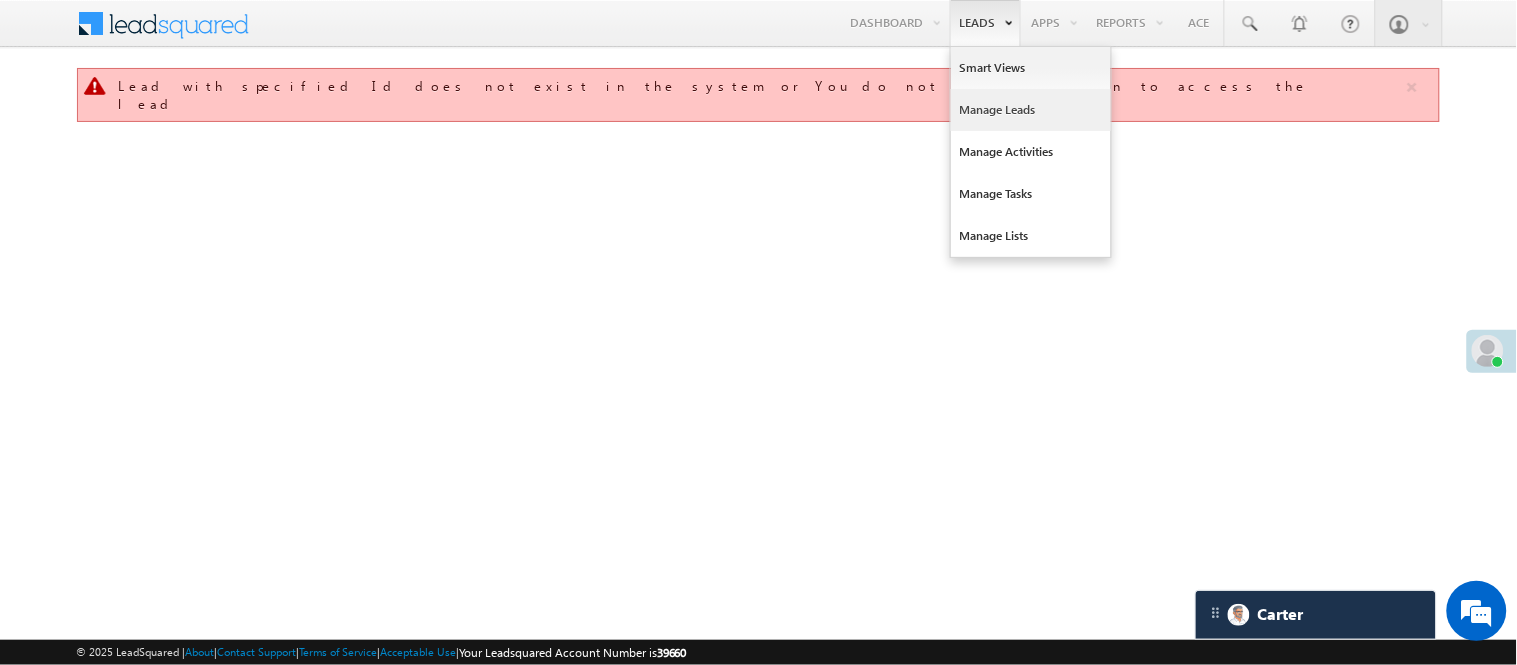 click on "Manage Leads" at bounding box center [1031, 110] 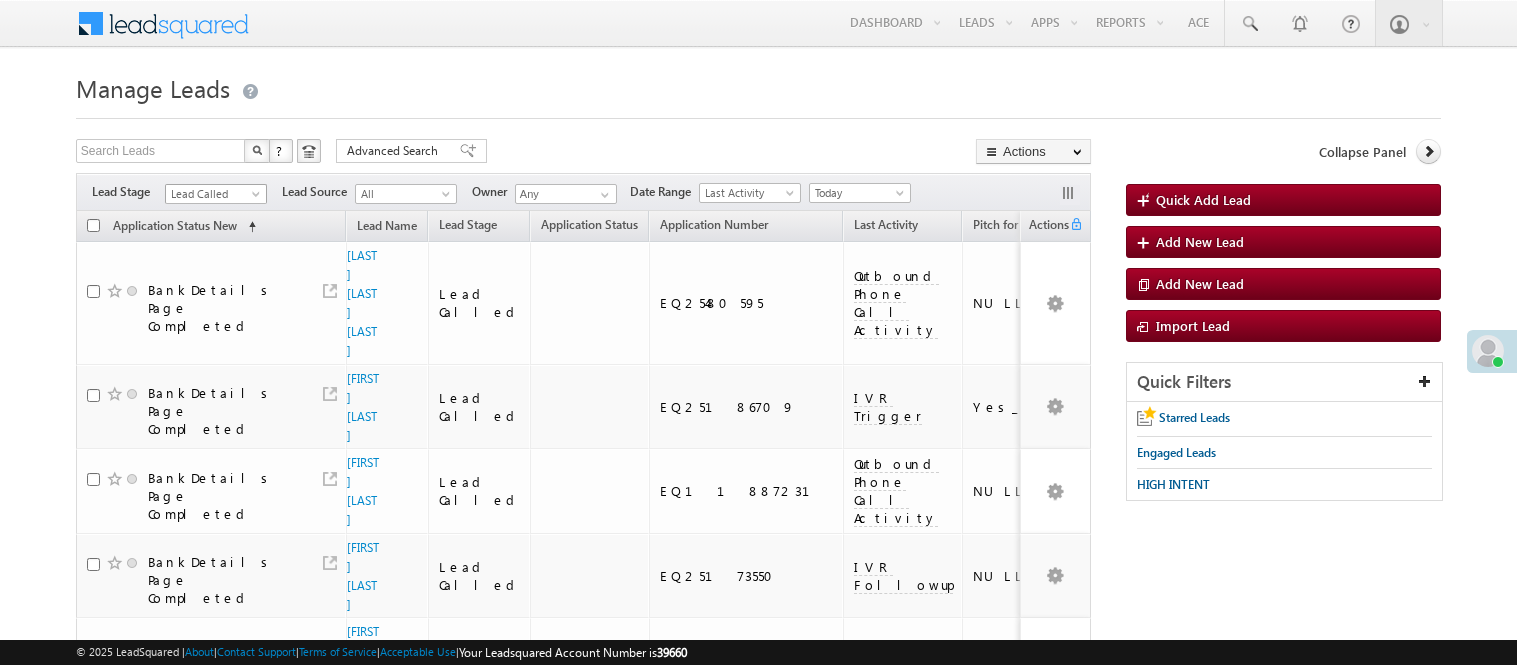 click on "Lead Called" at bounding box center [213, 194] 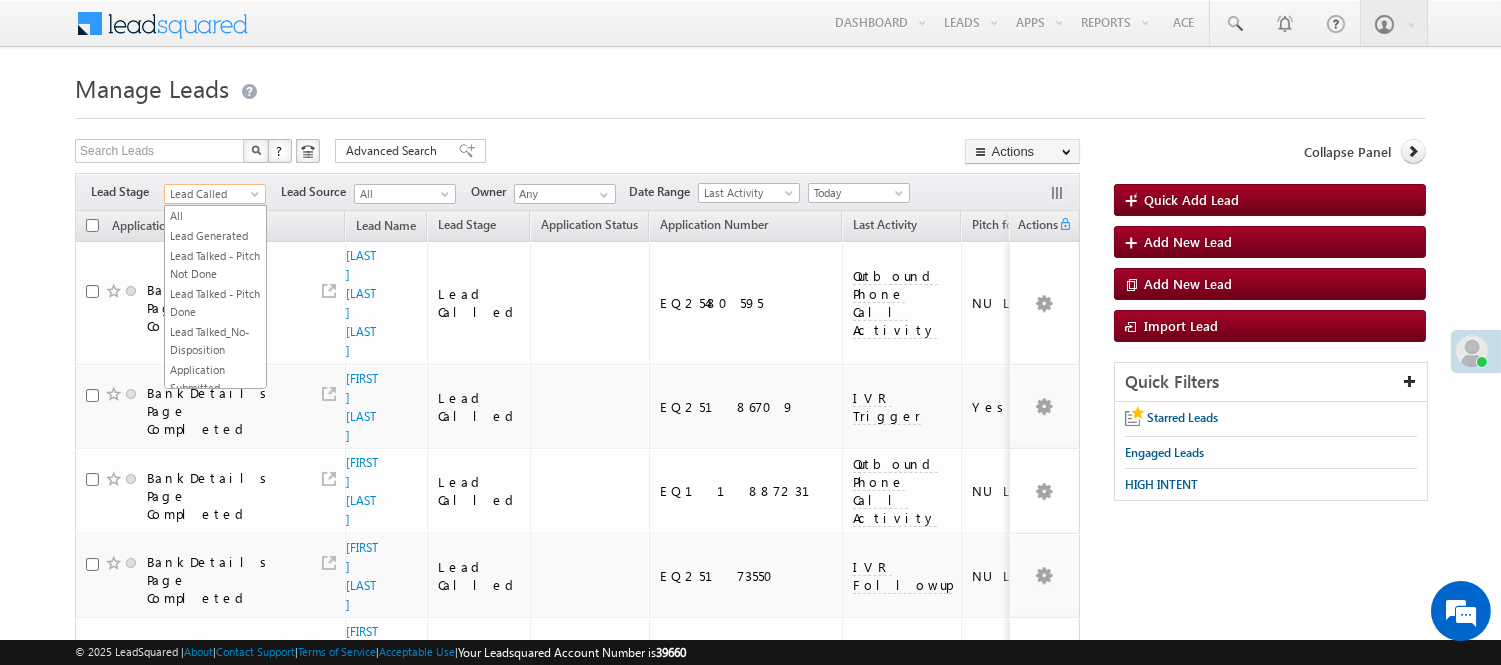 scroll, scrollTop: 201, scrollLeft: 0, axis: vertical 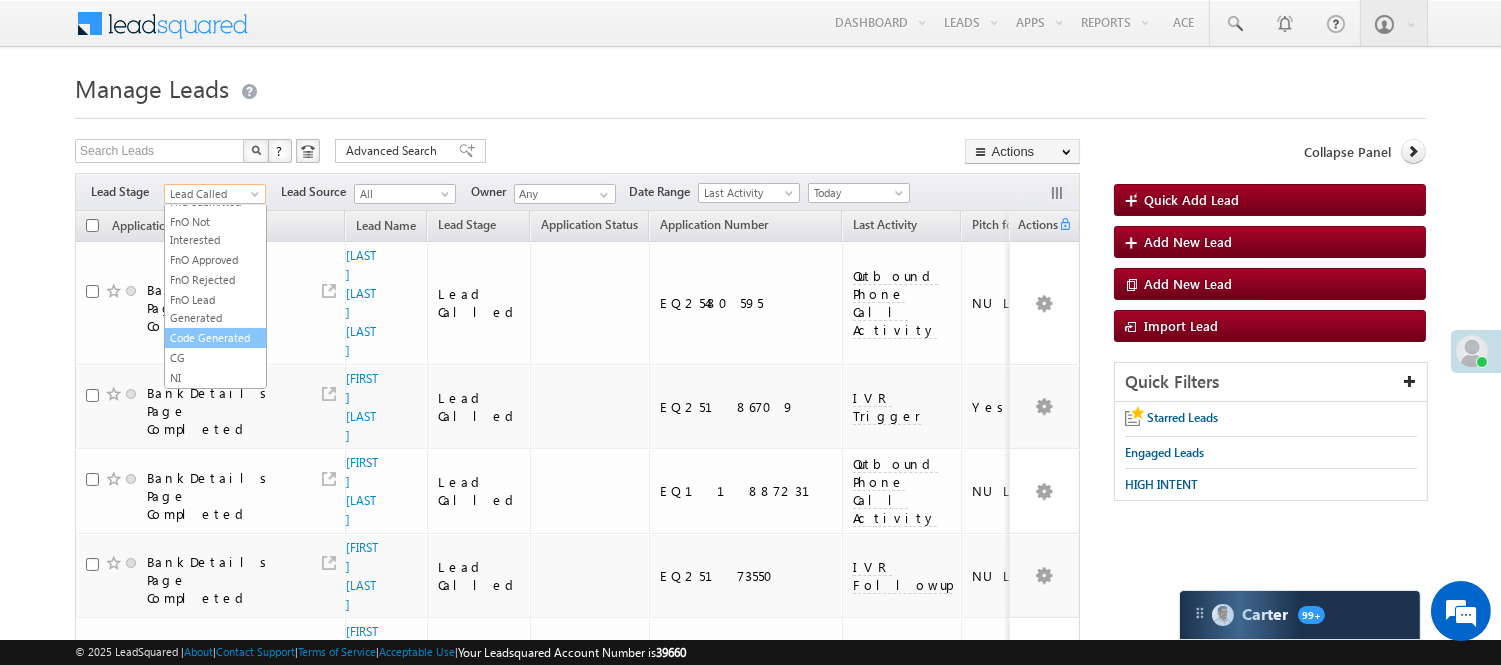 click on "Code Generated" at bounding box center (215, 338) 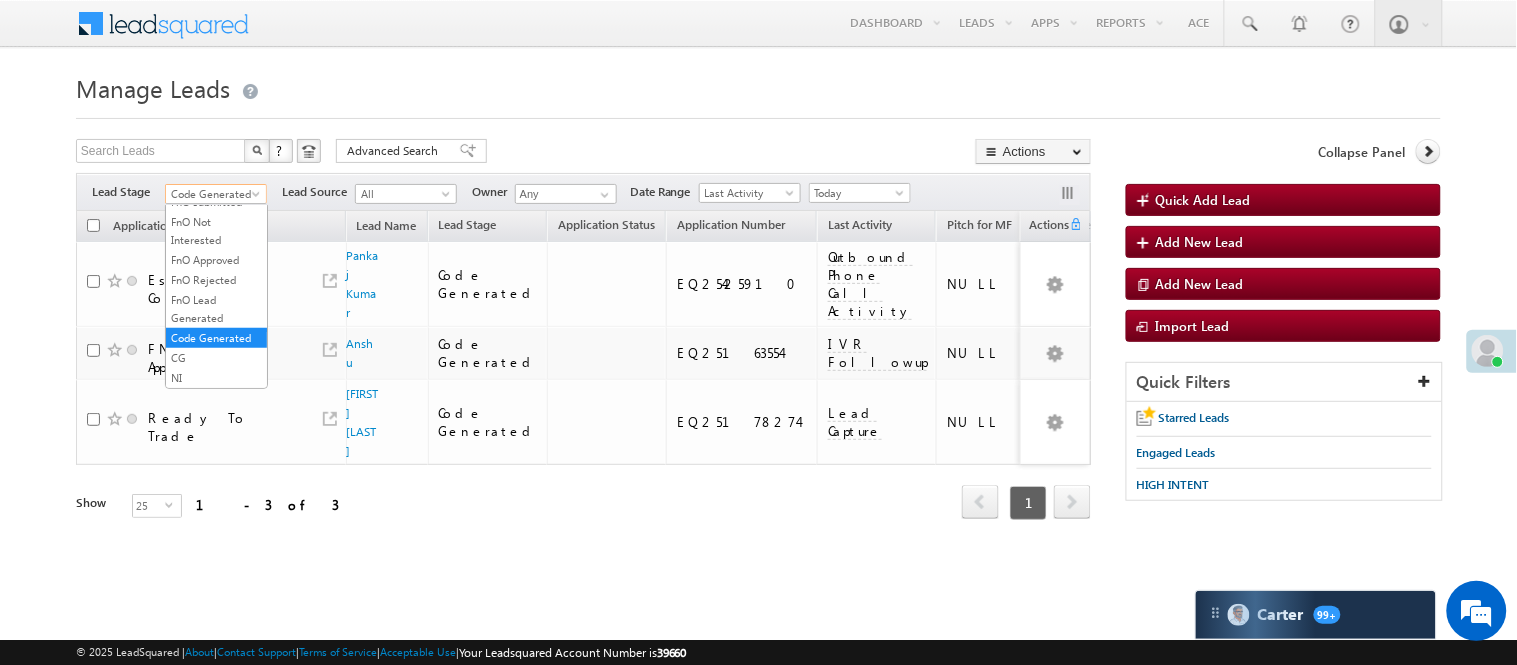 click on "Code Generated" at bounding box center (213, 194) 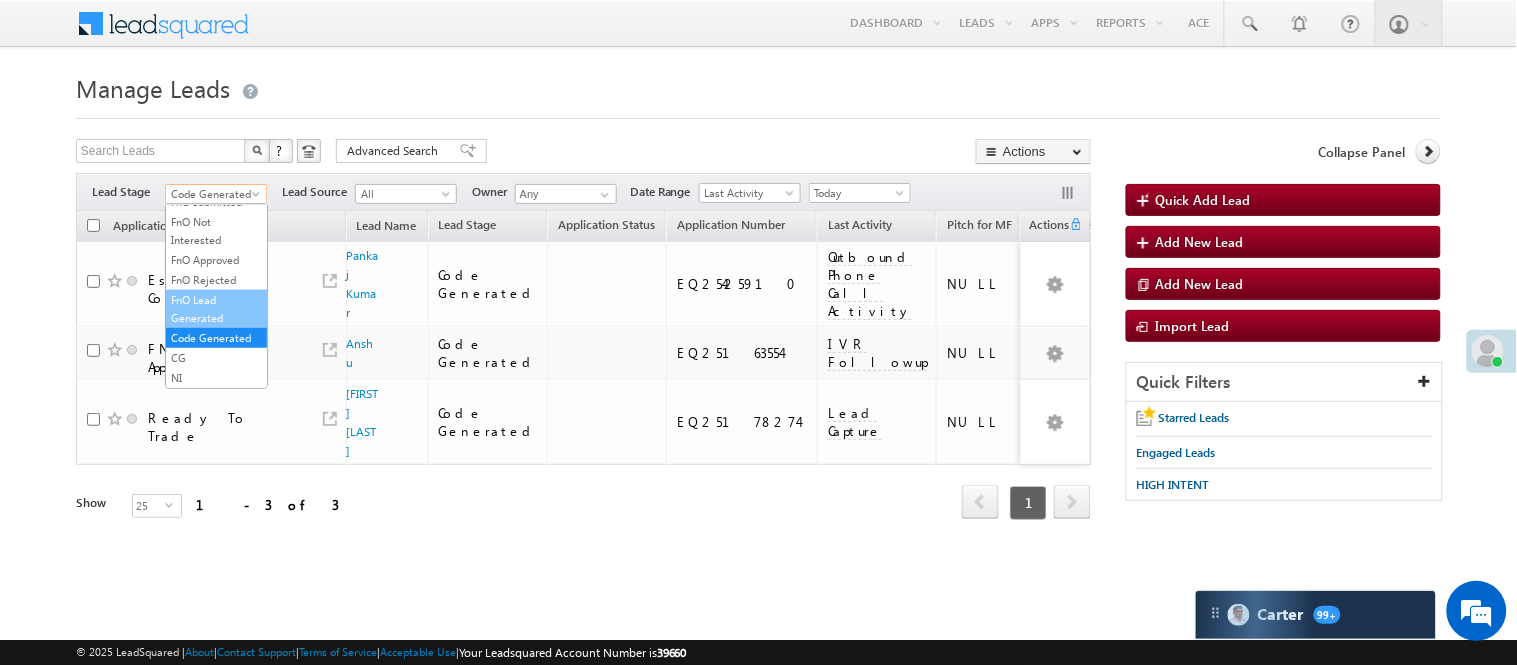 scroll, scrollTop: 385, scrollLeft: 0, axis: vertical 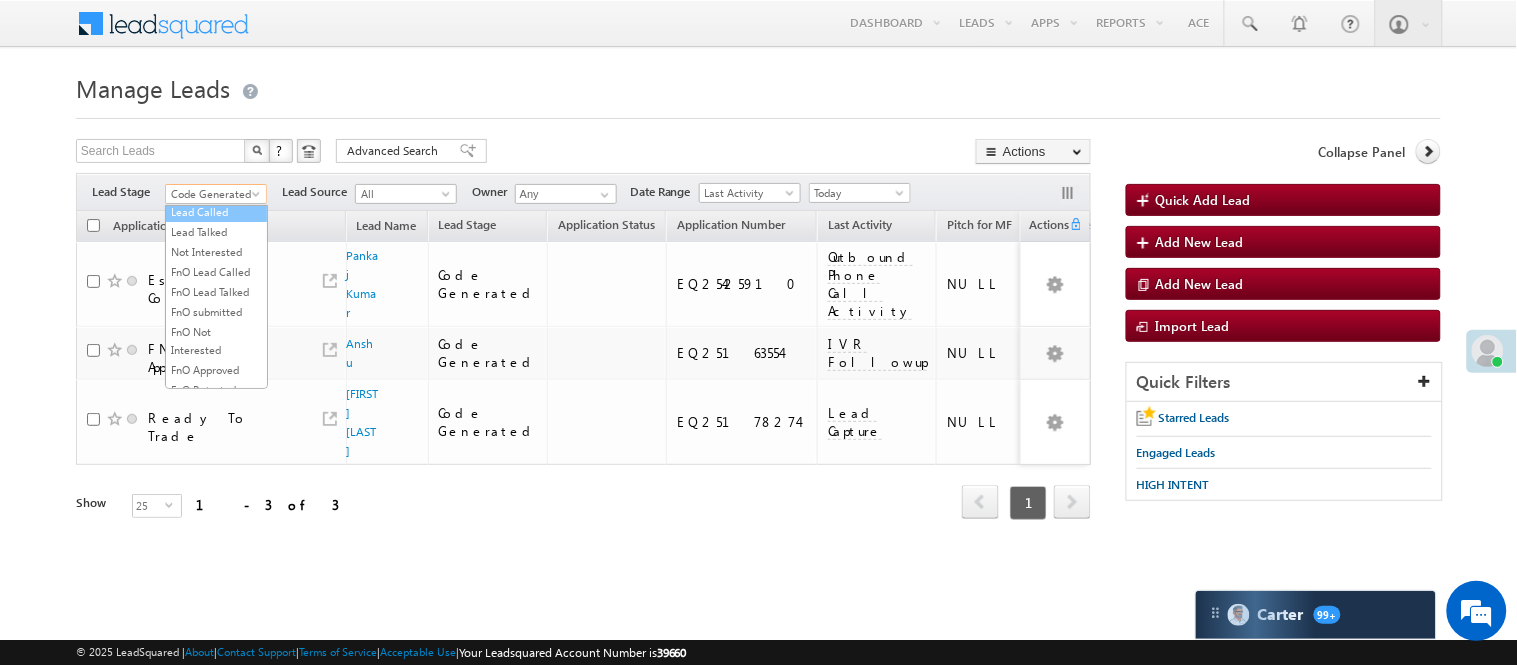click on "Lead Called" at bounding box center (216, 212) 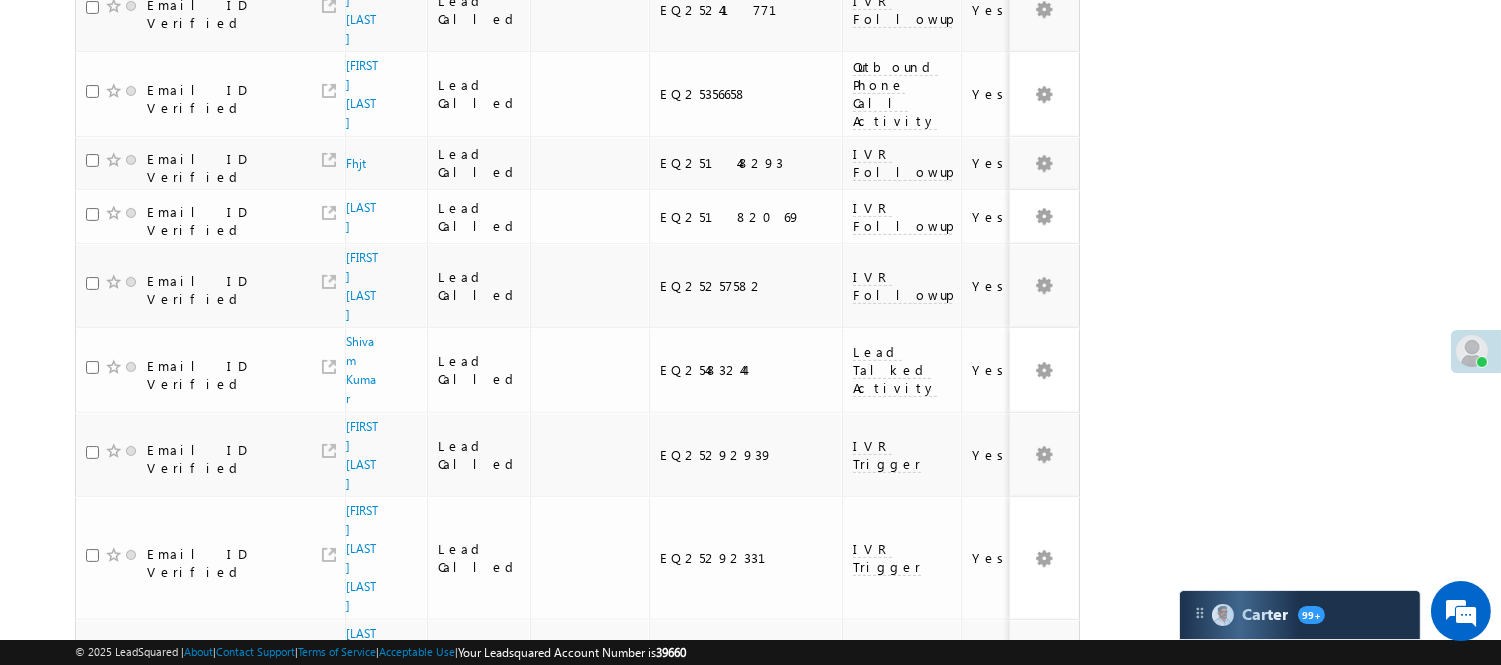 scroll, scrollTop: 1418, scrollLeft: 0, axis: vertical 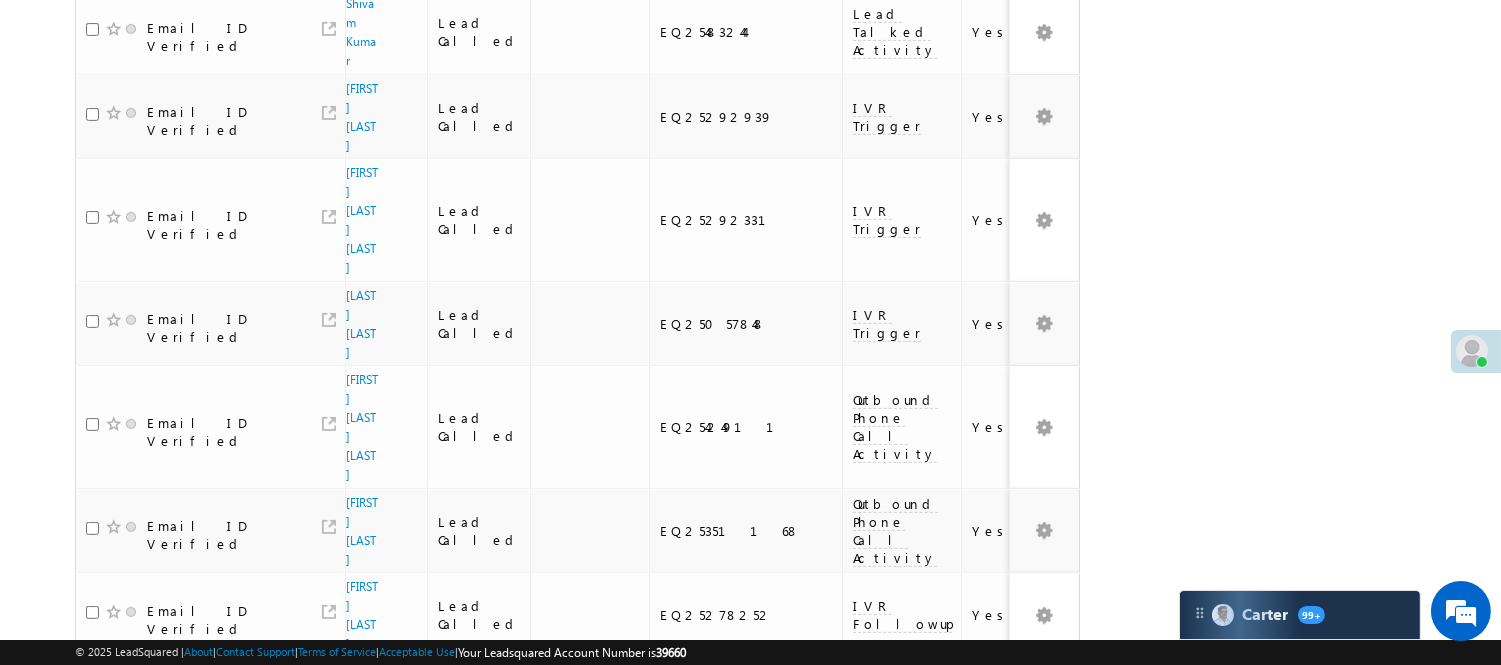 click on "2" at bounding box center [978, 1068] 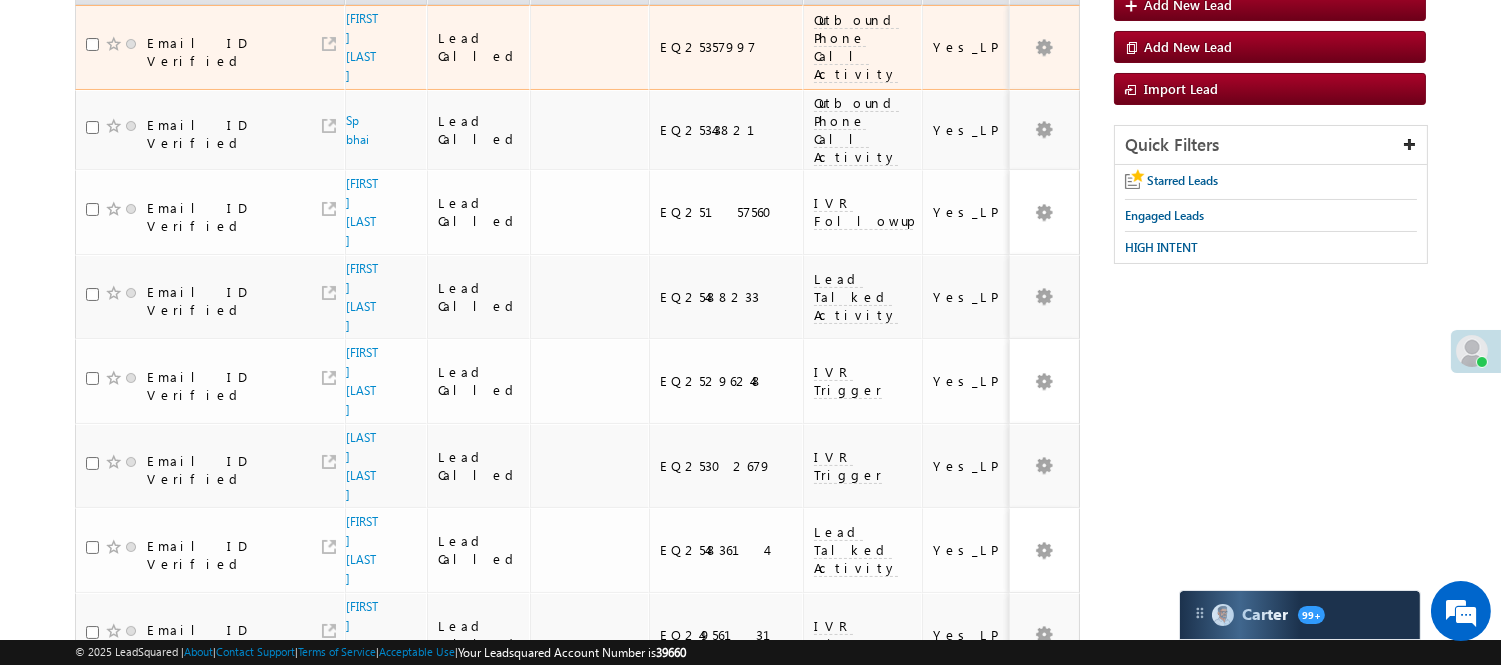 scroll, scrollTop: 0, scrollLeft: 0, axis: both 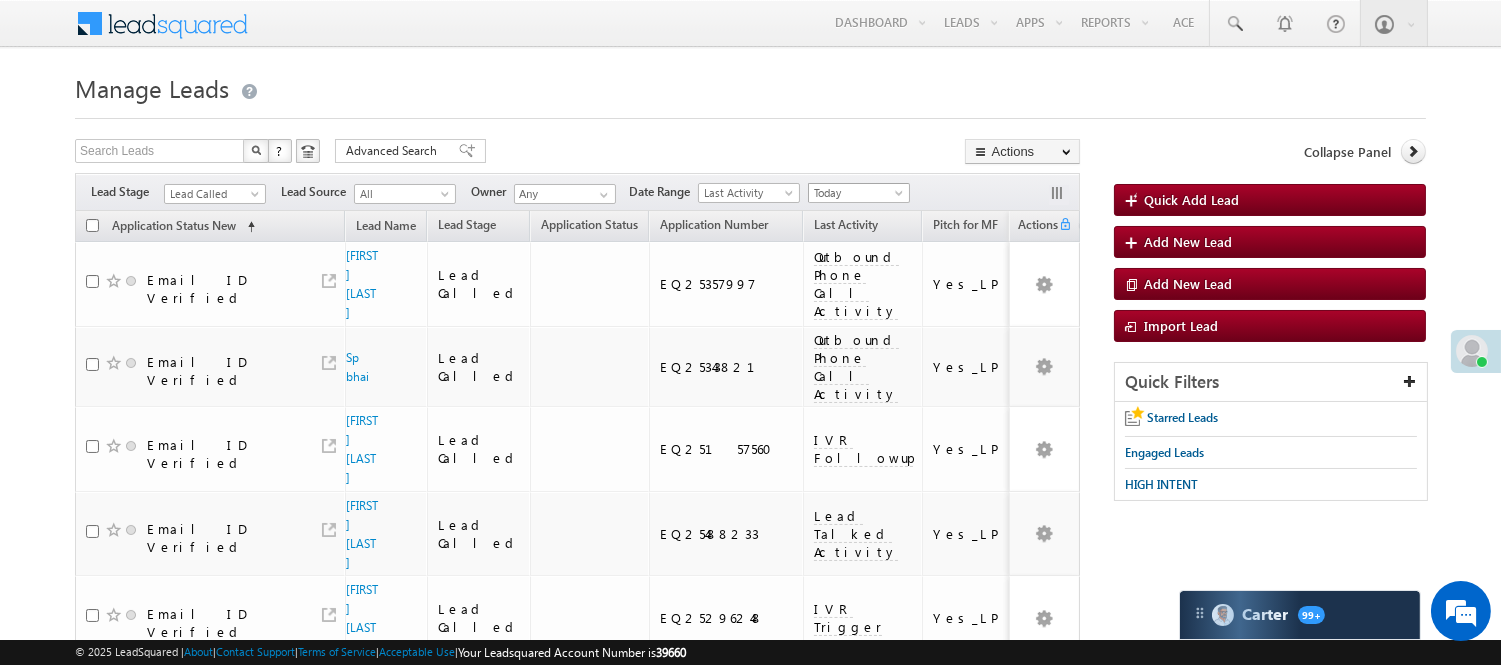 click on "Today" at bounding box center (856, 193) 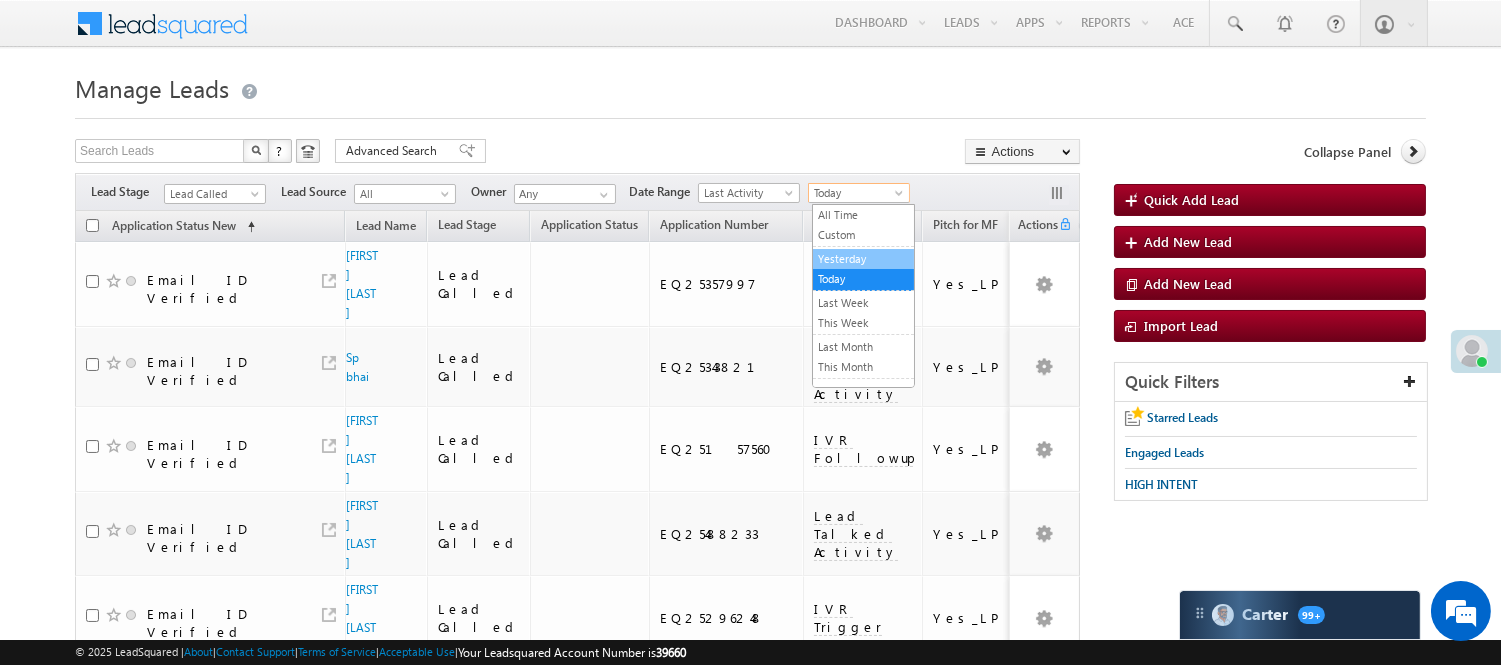 click on "Yesterday" at bounding box center (863, 259) 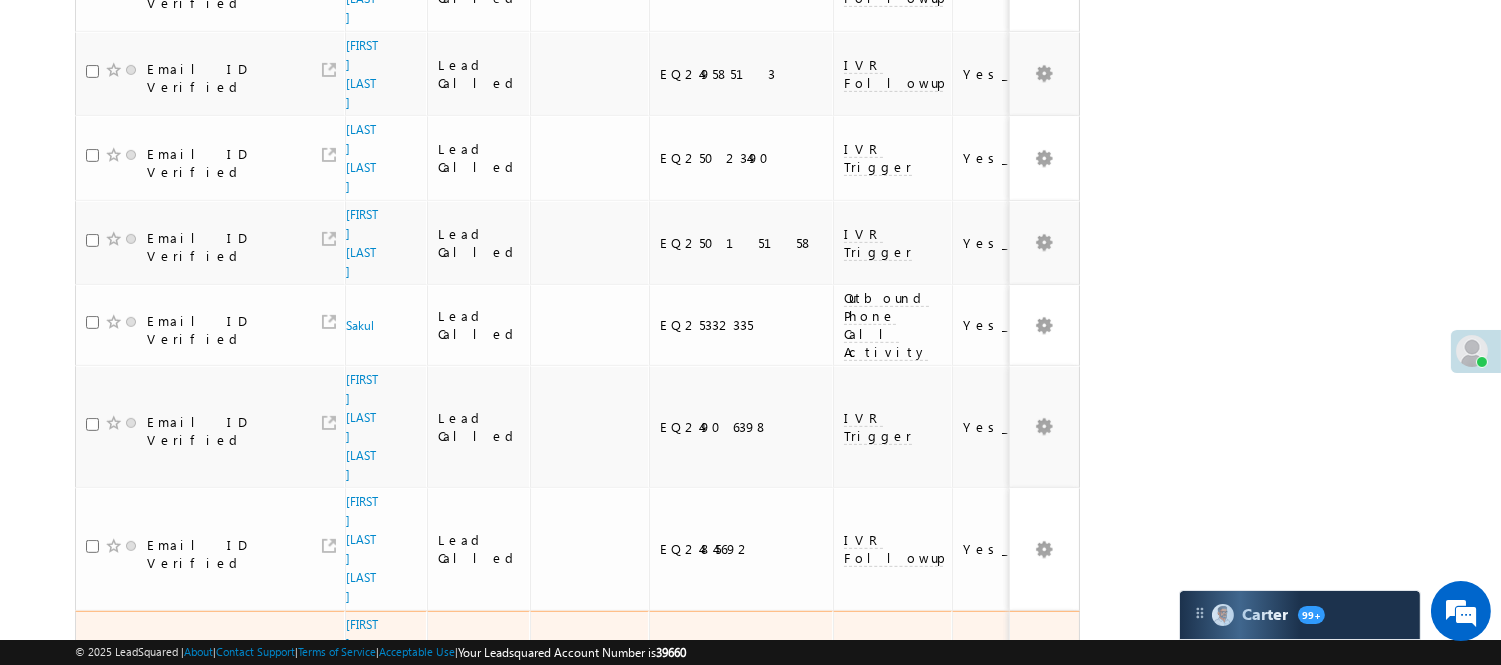 scroll, scrollTop: 1603, scrollLeft: 0, axis: vertical 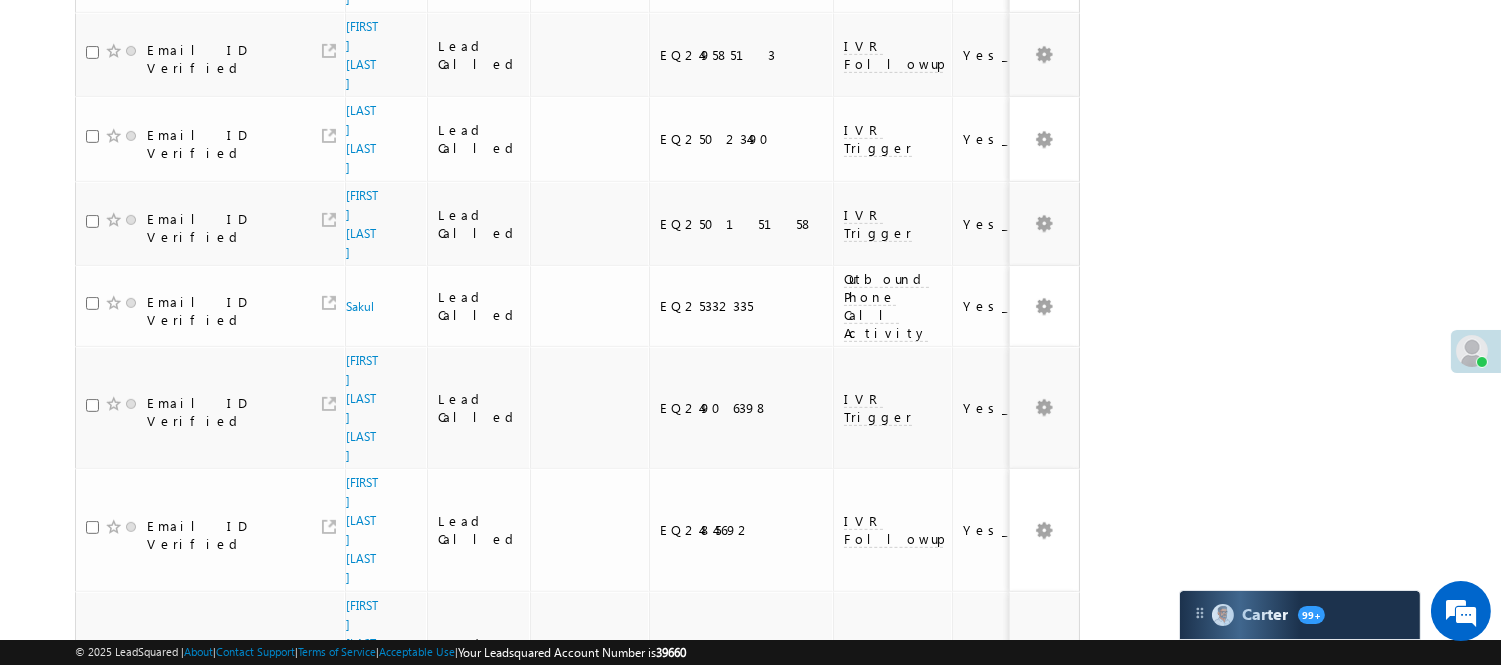 click on "2" at bounding box center (938, 1006) 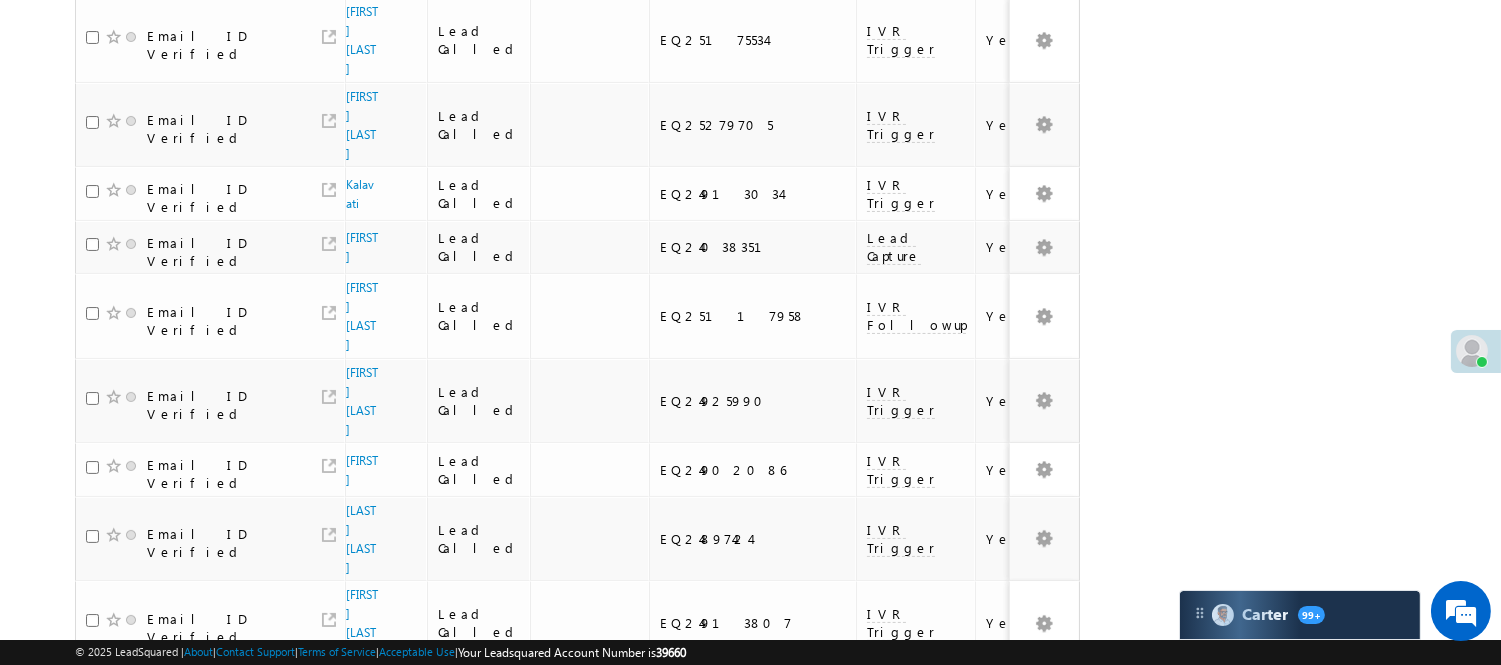 scroll, scrollTop: 1360, scrollLeft: 0, axis: vertical 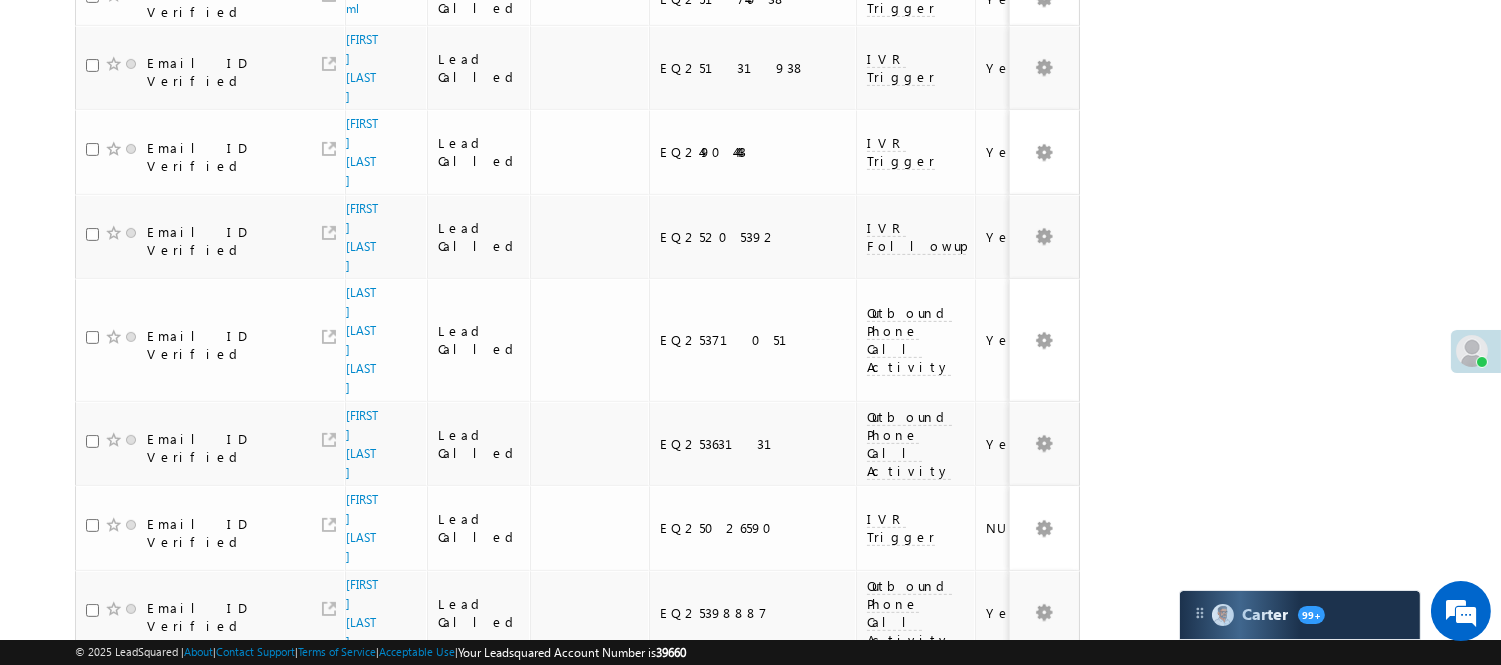 click on "3" at bounding box center [978, 992] 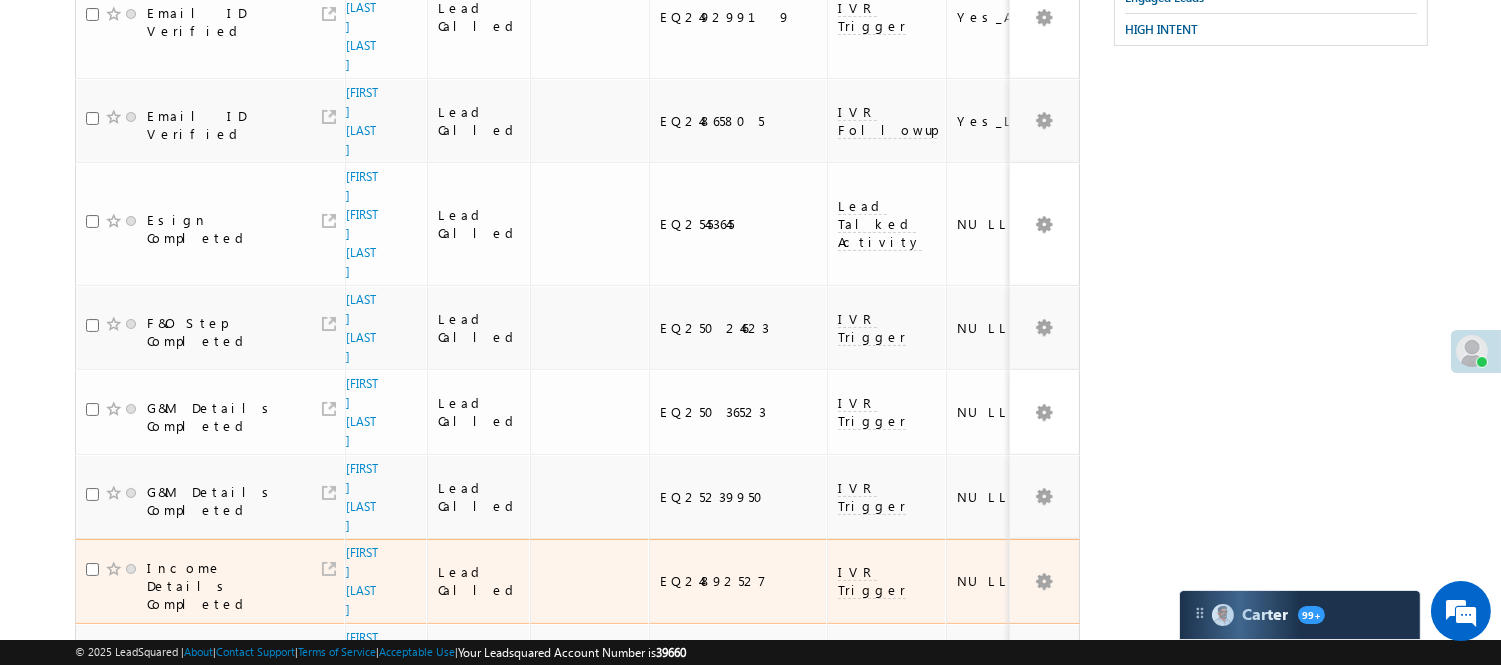 scroll, scrollTop: 422, scrollLeft: 0, axis: vertical 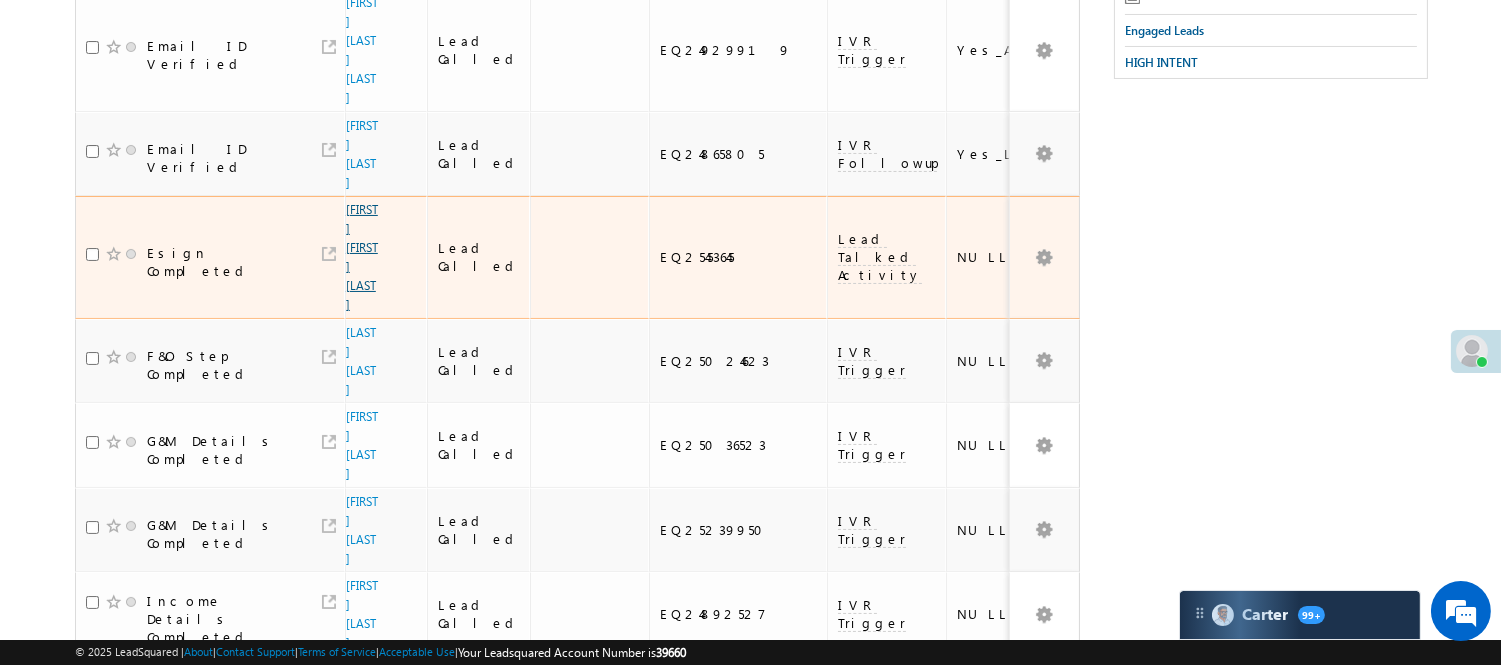 click on "Ashish sunil bhuyal" at bounding box center (362, 257) 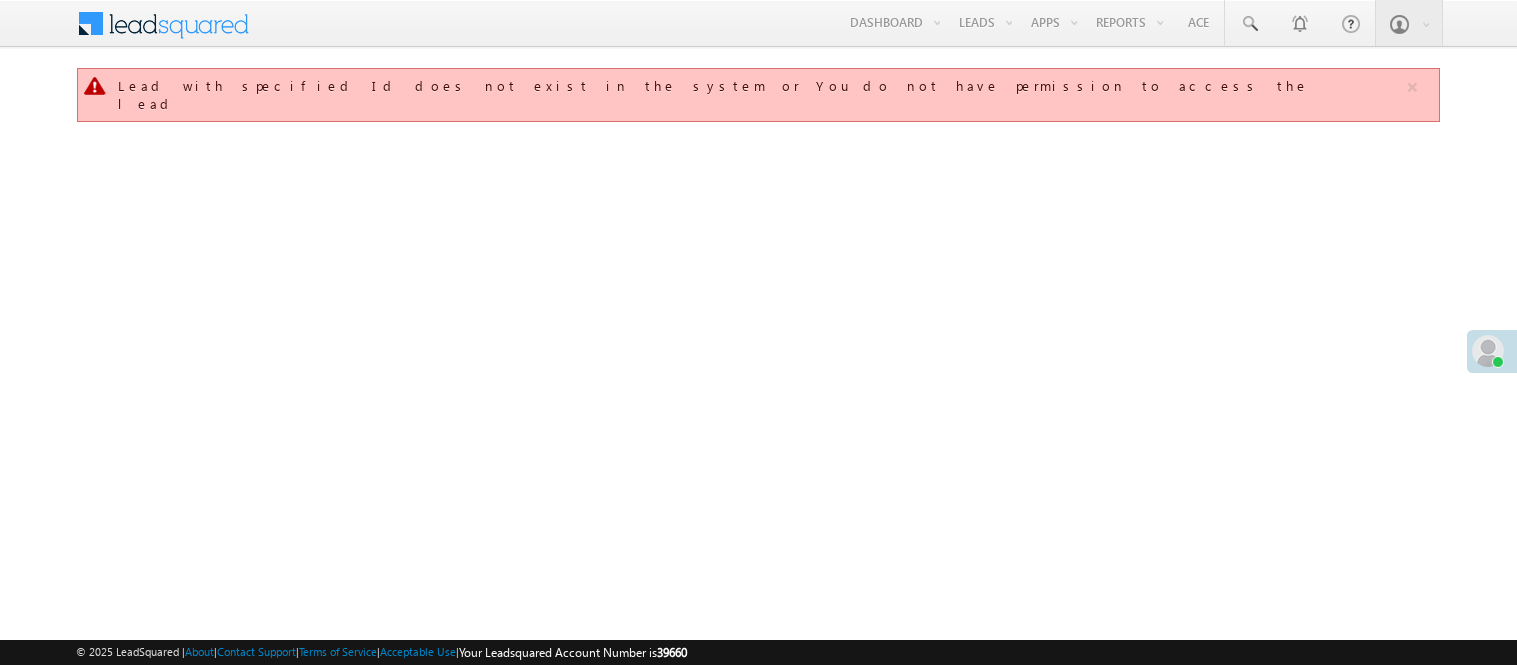scroll, scrollTop: 0, scrollLeft: 0, axis: both 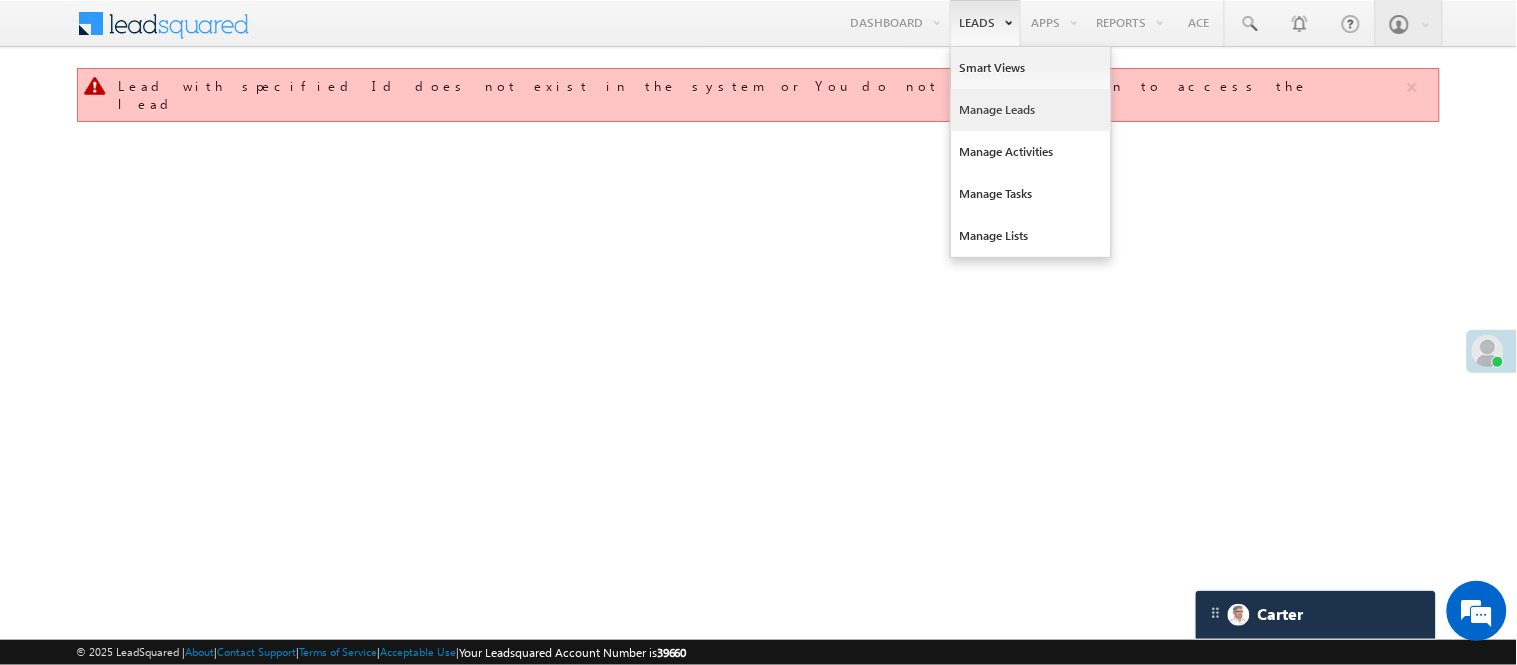 click on "Manage Leads" at bounding box center (1031, 110) 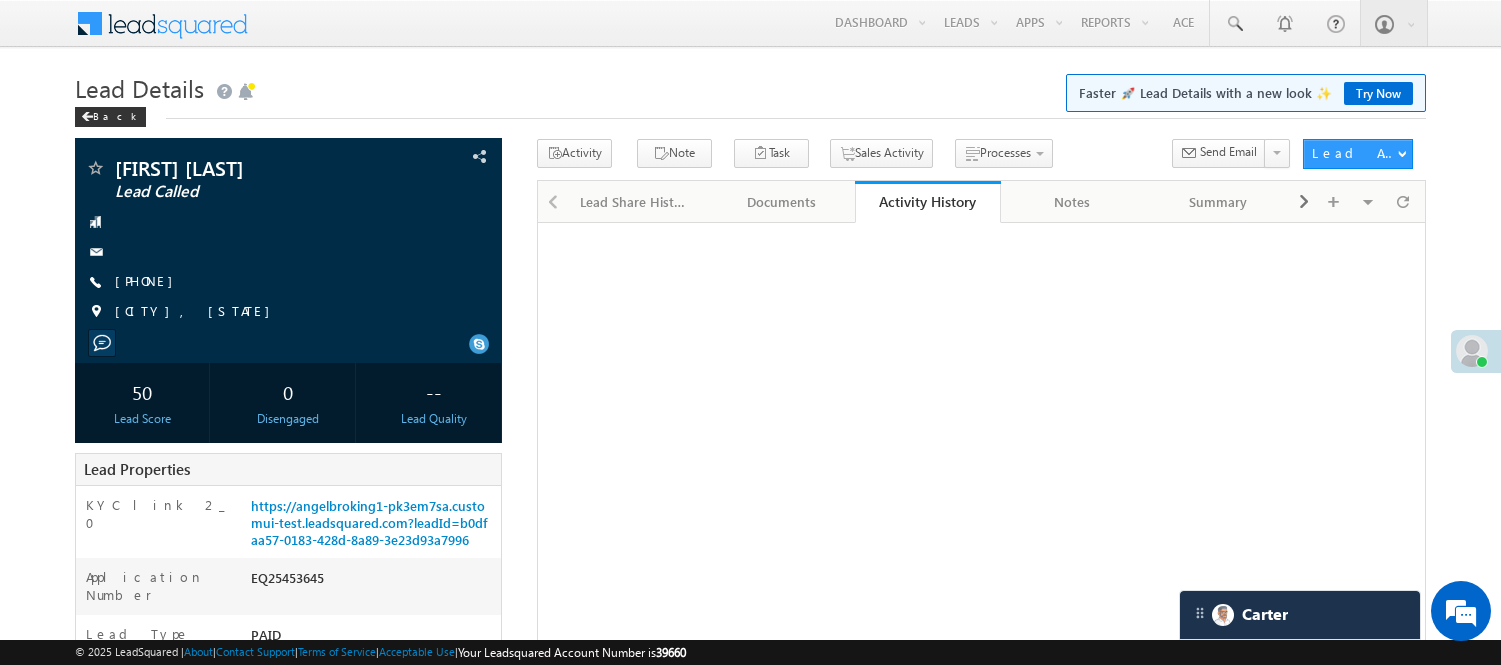 scroll, scrollTop: 0, scrollLeft: 0, axis: both 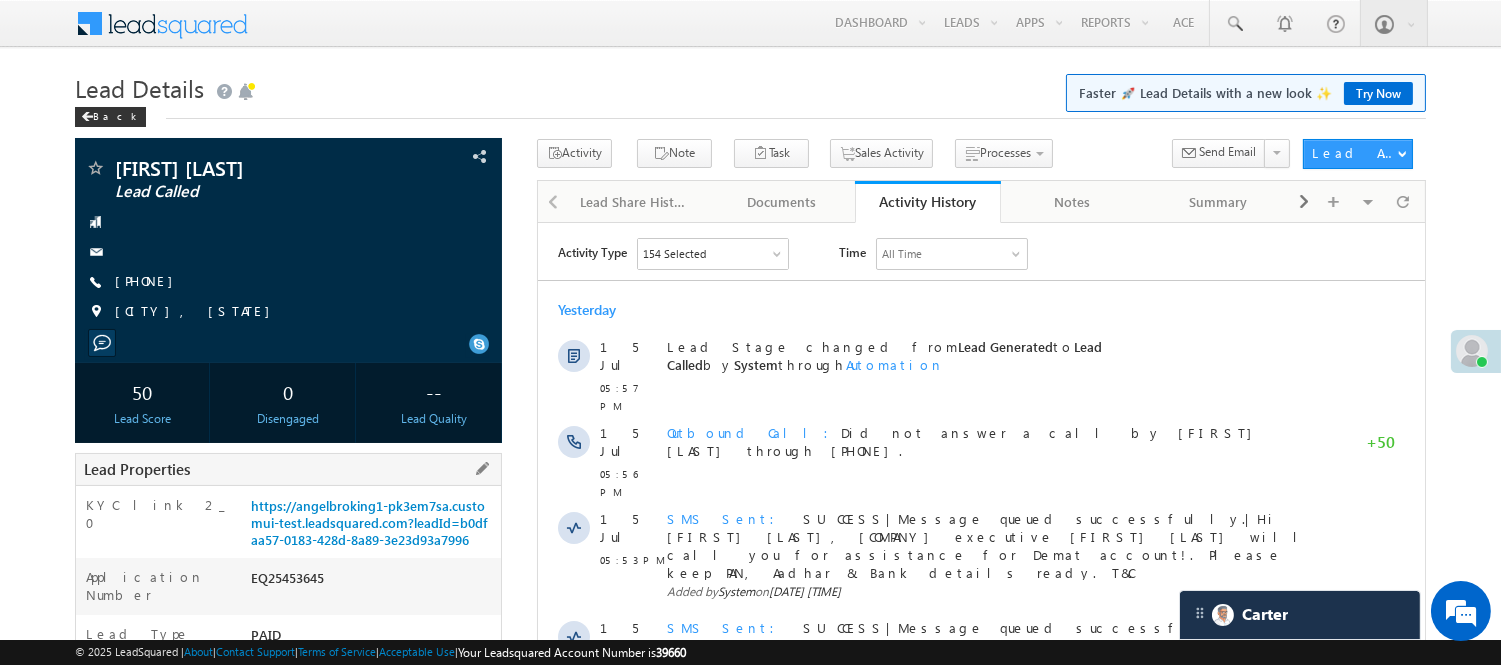 click on "EQ25453645" at bounding box center (373, 582) 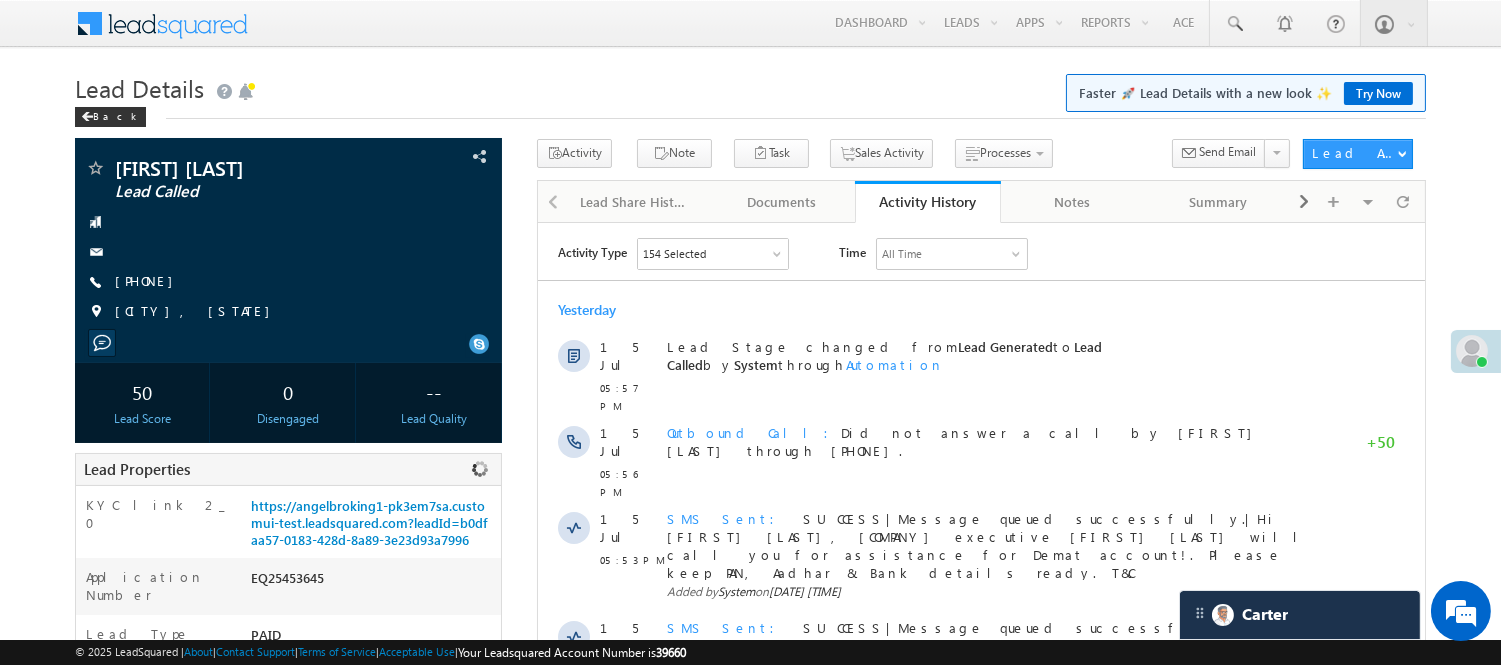 scroll, scrollTop: 0, scrollLeft: 0, axis: both 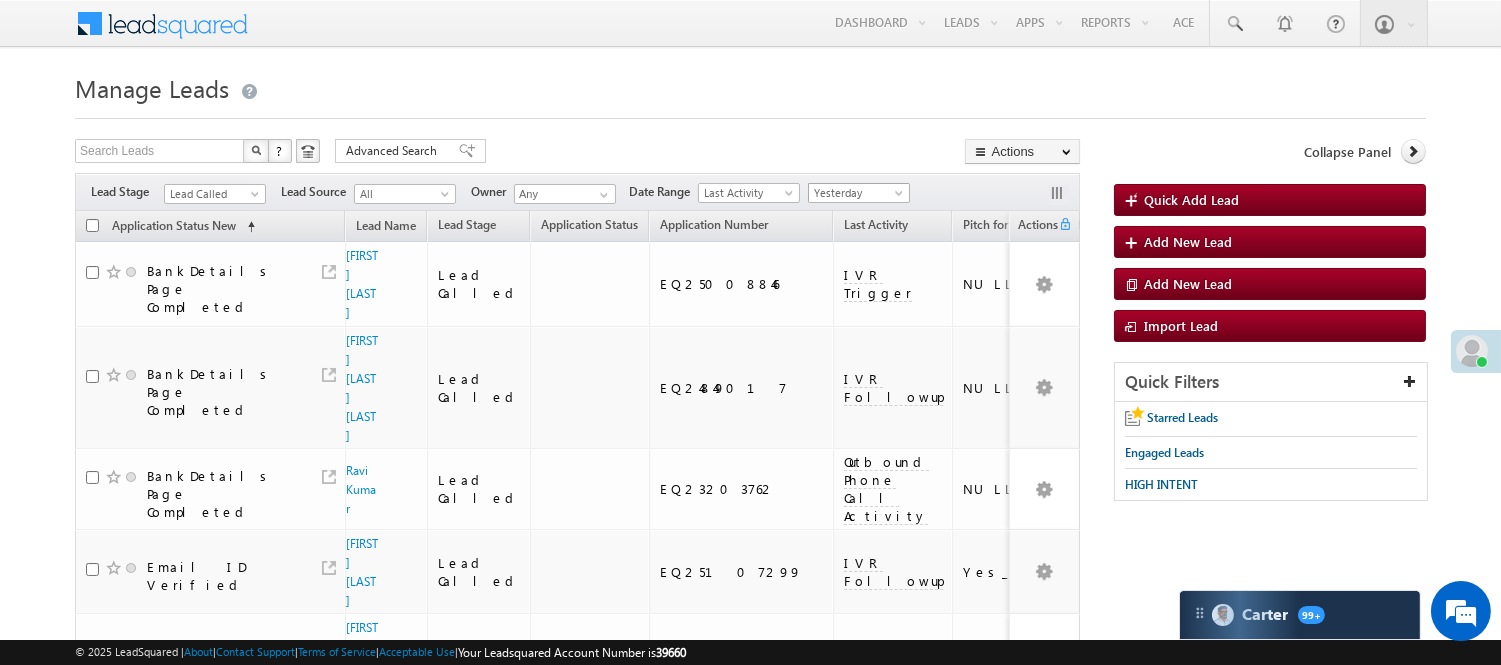 click on "Yesterday" at bounding box center [856, 193] 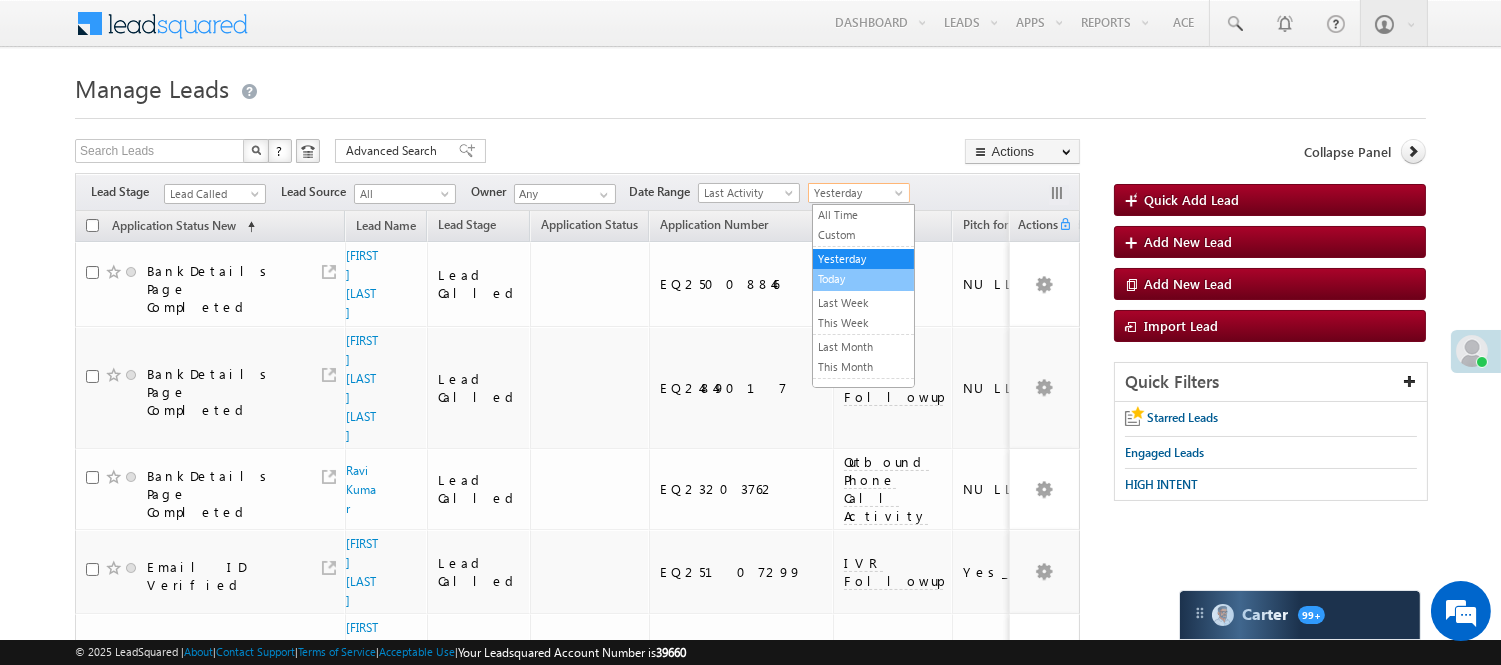 click on "Today" at bounding box center [863, 279] 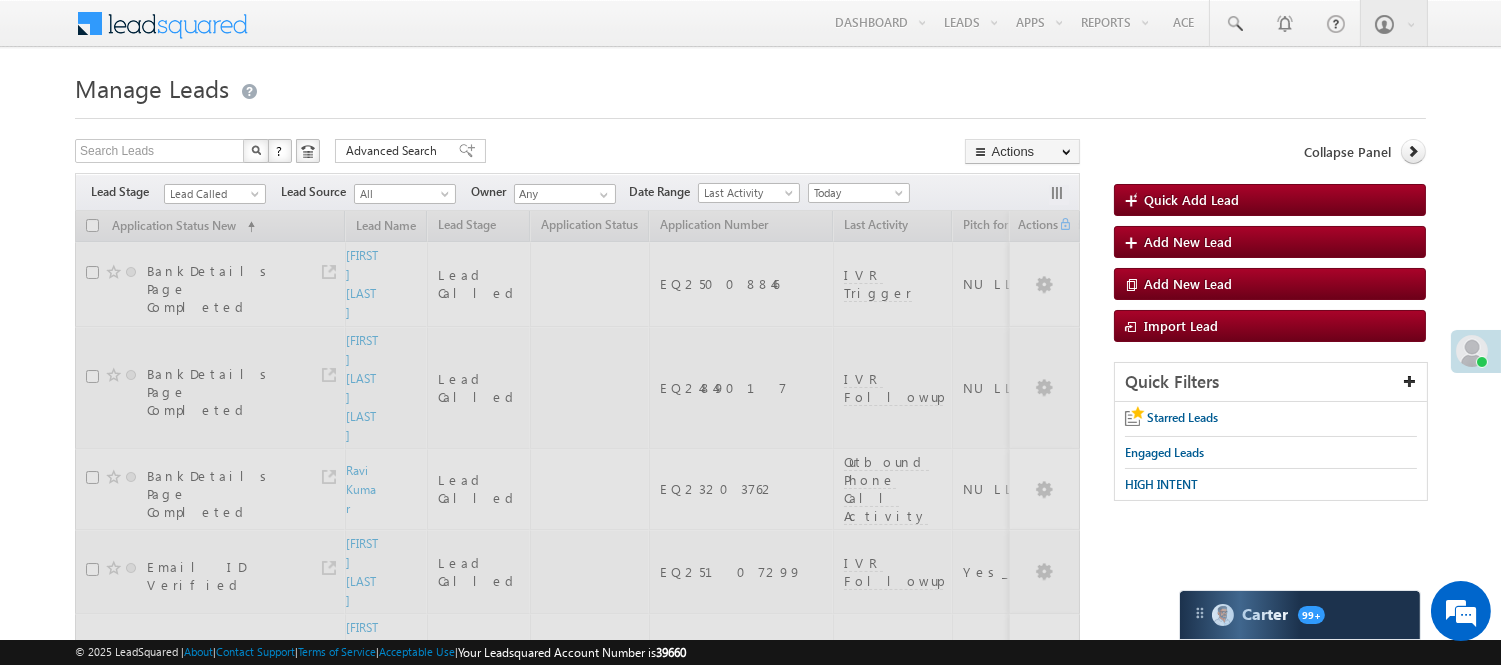 scroll, scrollTop: 0, scrollLeft: 0, axis: both 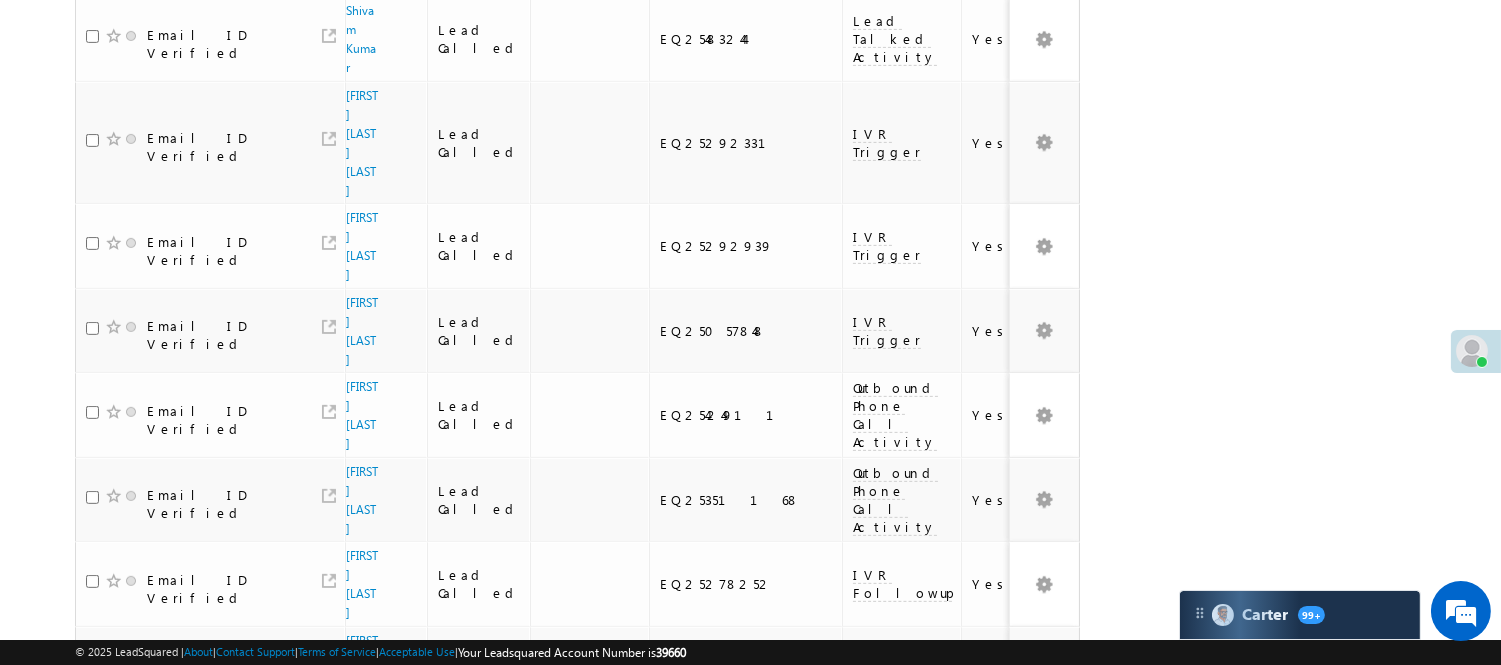 click on "2" at bounding box center [978, 1037] 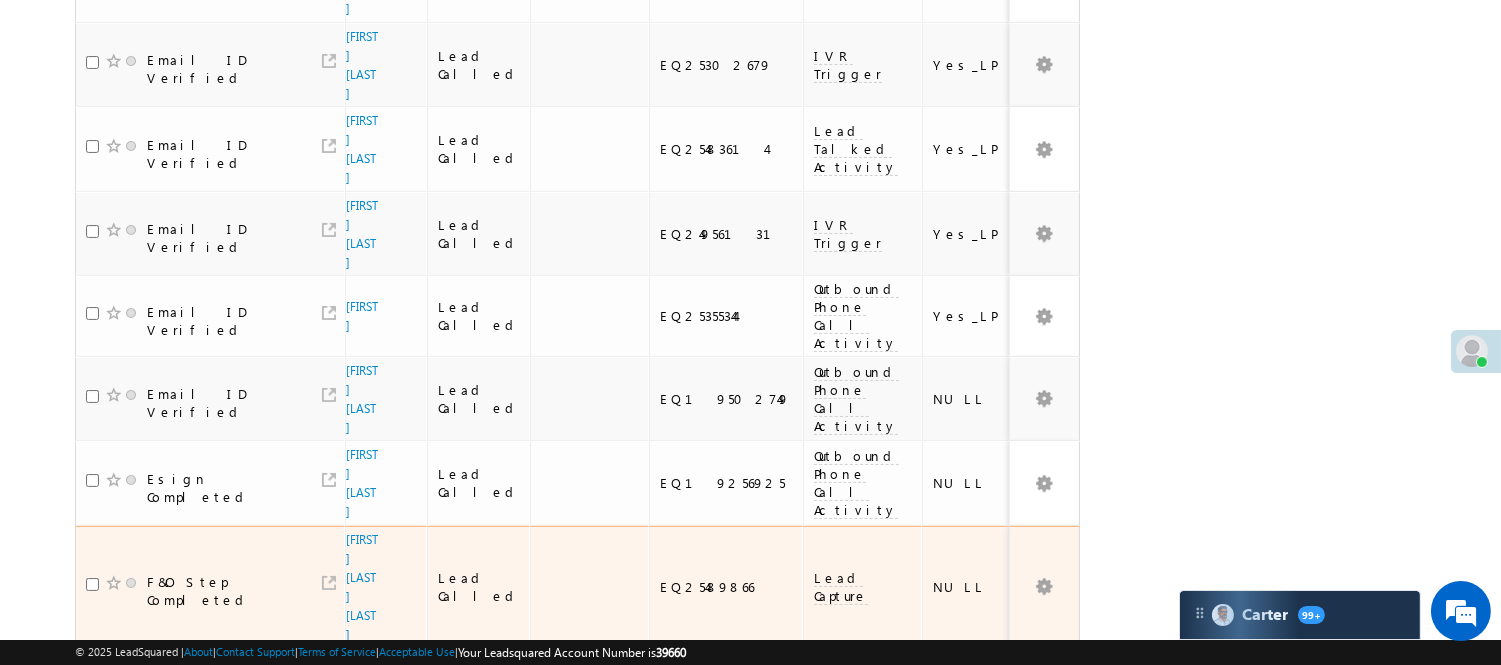 scroll, scrollTop: 641, scrollLeft: 0, axis: vertical 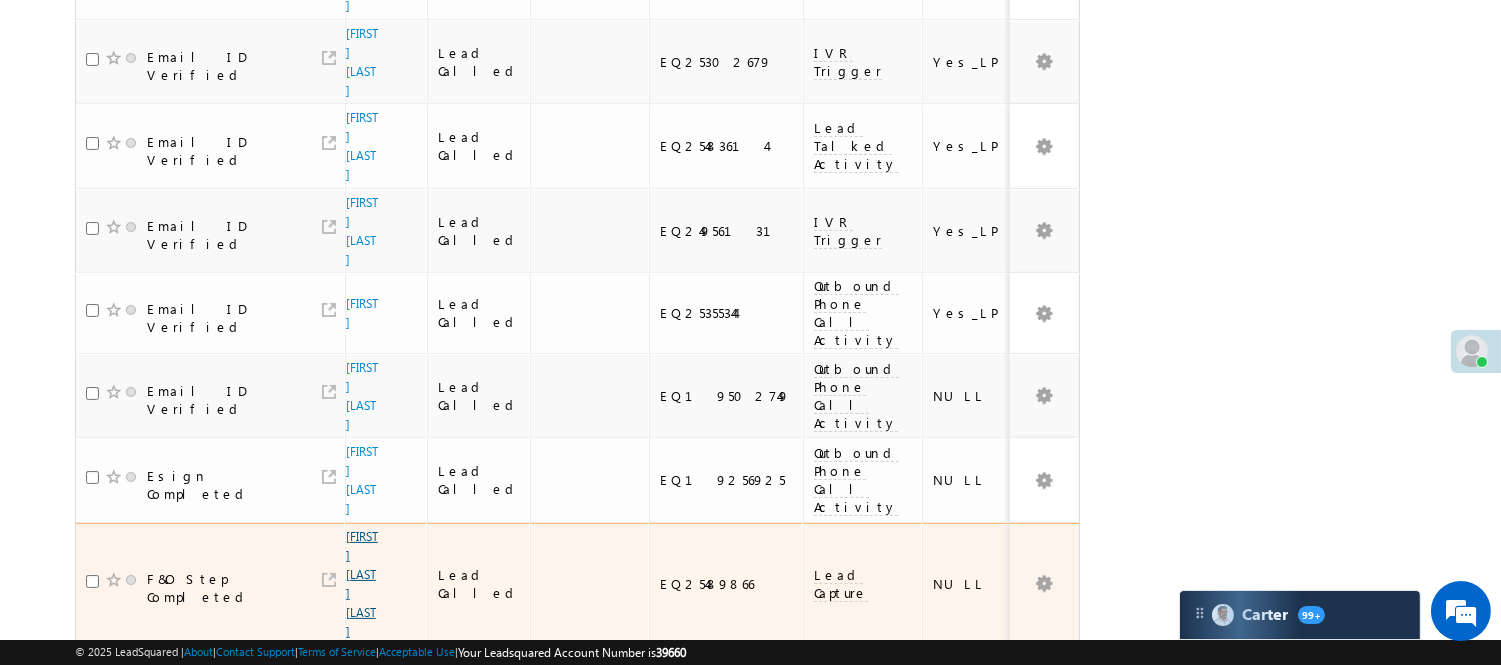 click on "HrithikRoushan Poddar" at bounding box center (362, 584) 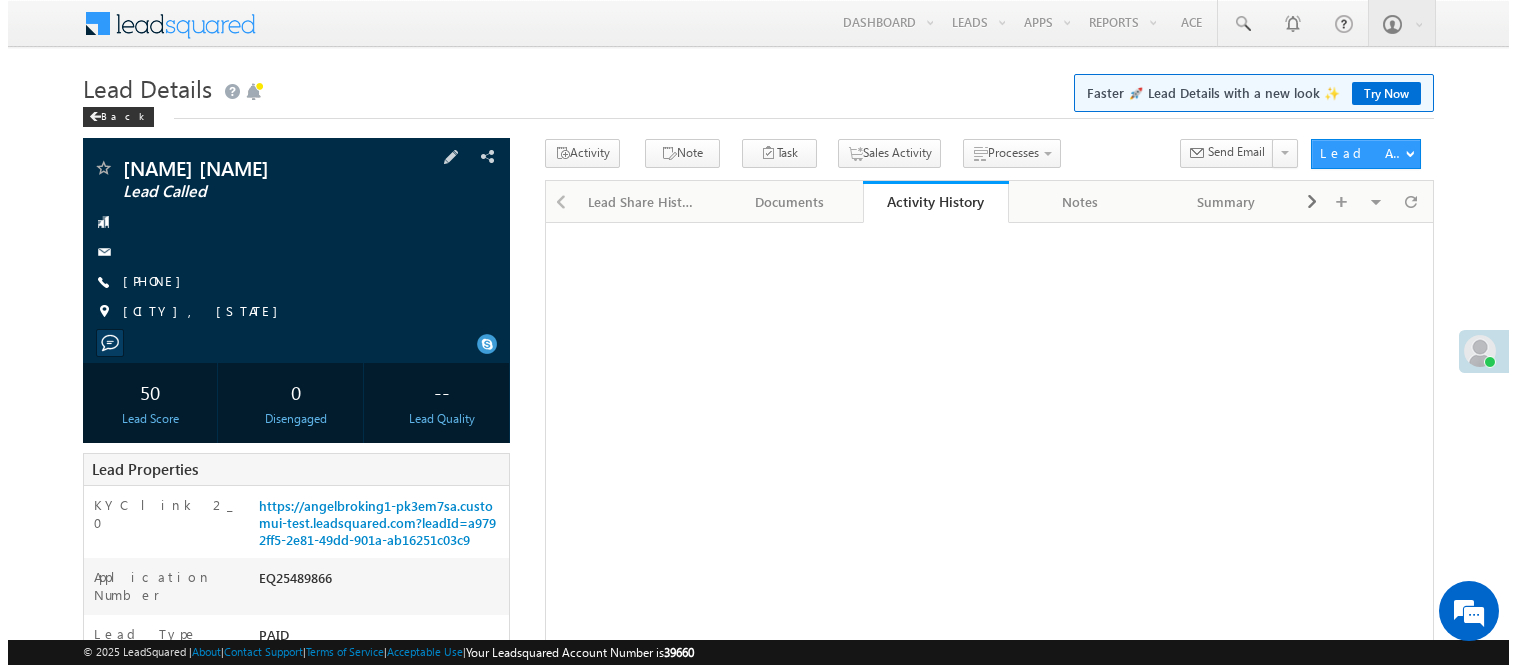scroll, scrollTop: 0, scrollLeft: 0, axis: both 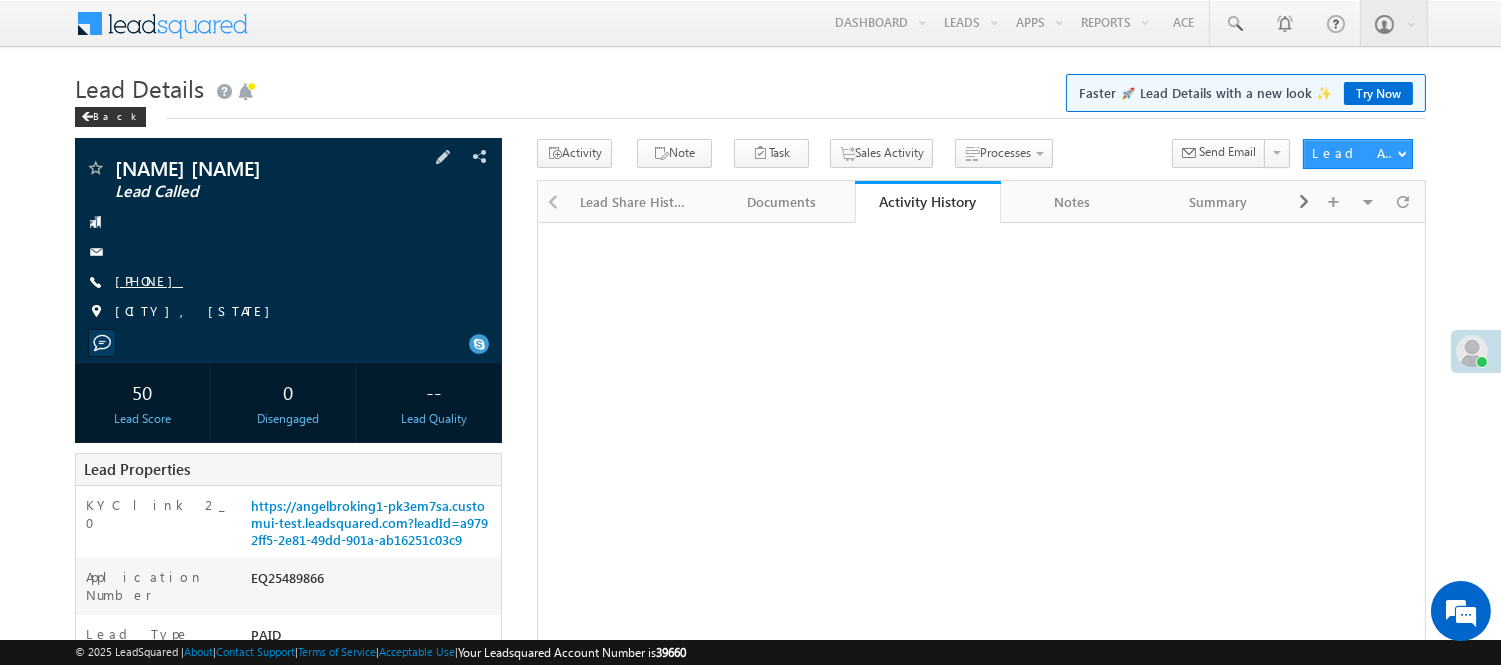click on "[PHONE]" at bounding box center [149, 280] 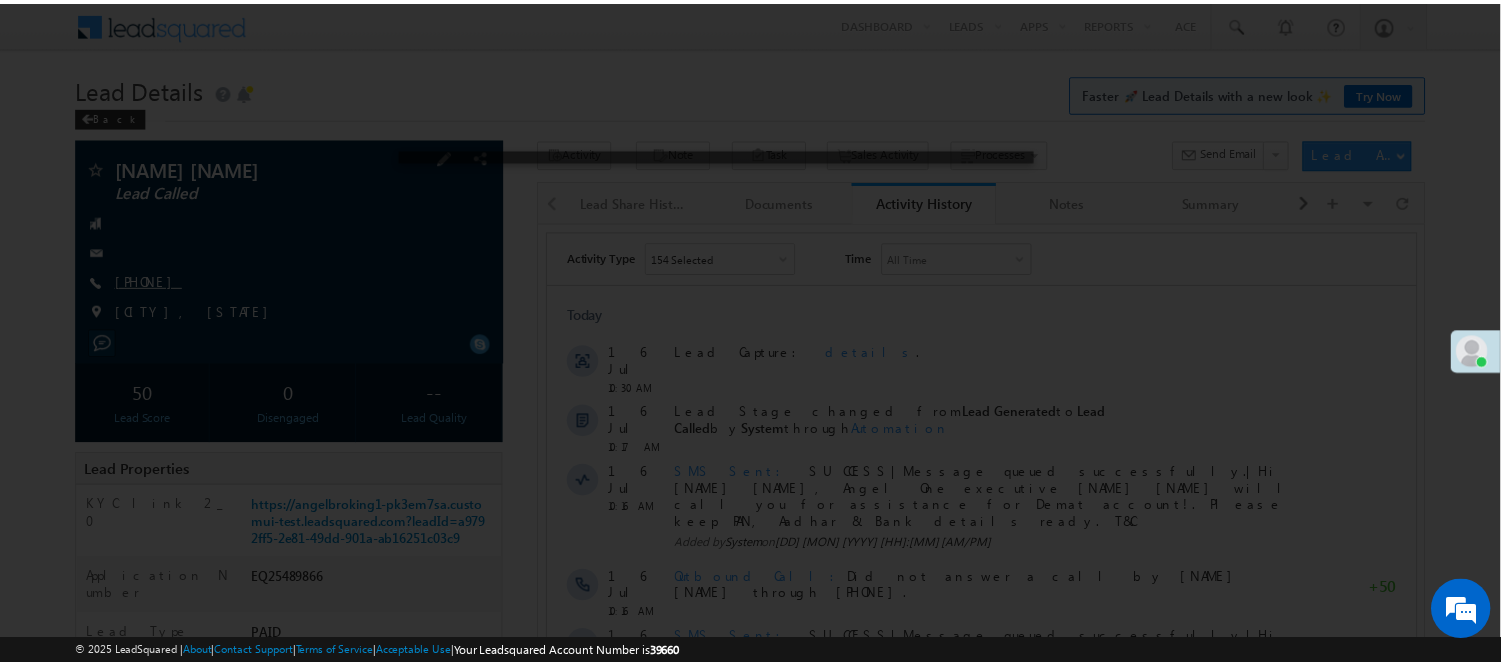 scroll, scrollTop: 0, scrollLeft: 0, axis: both 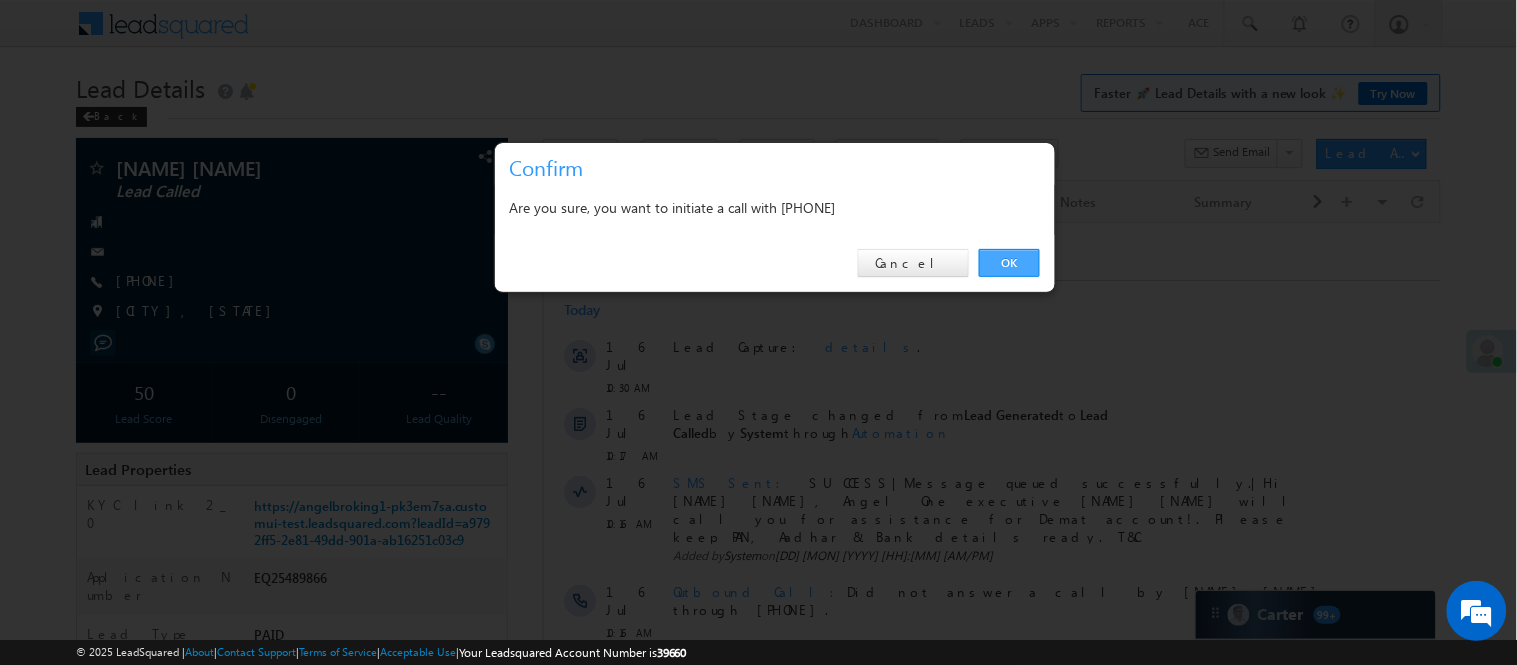 click on "OK" at bounding box center [1009, 263] 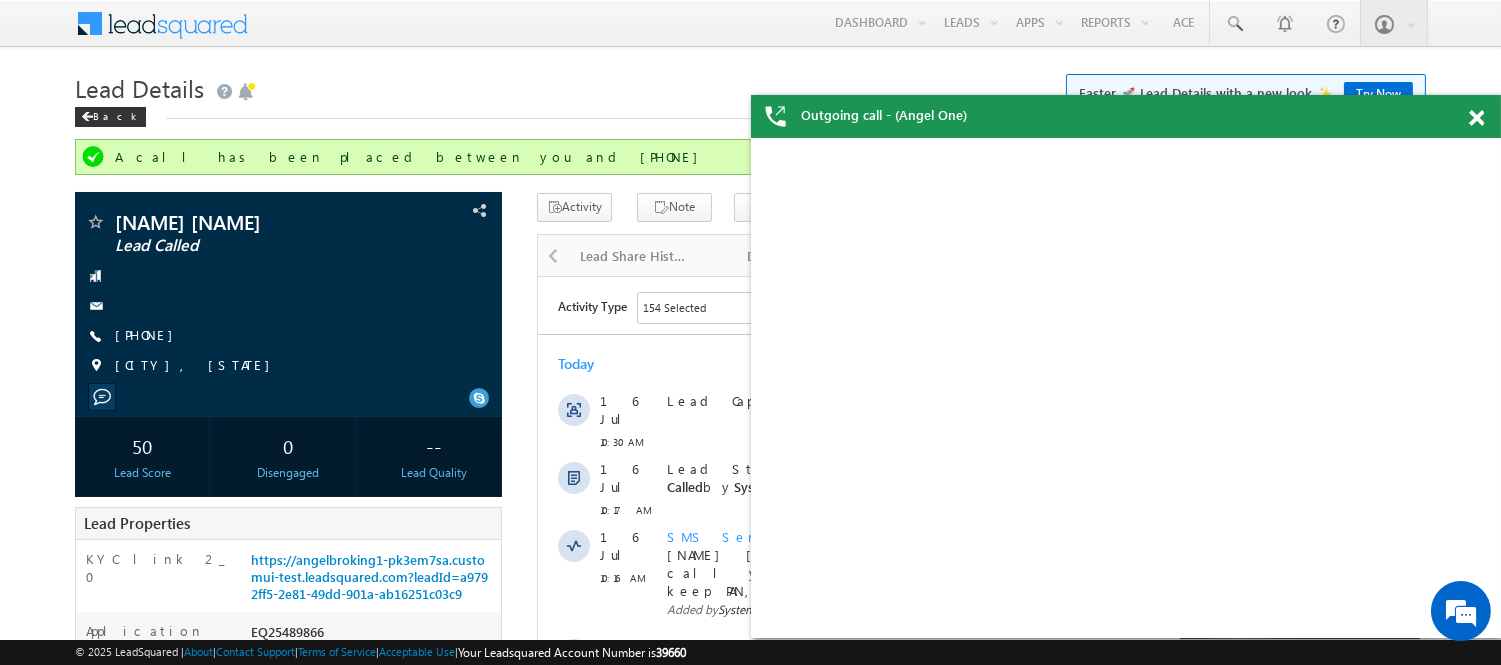 scroll, scrollTop: 0, scrollLeft: 0, axis: both 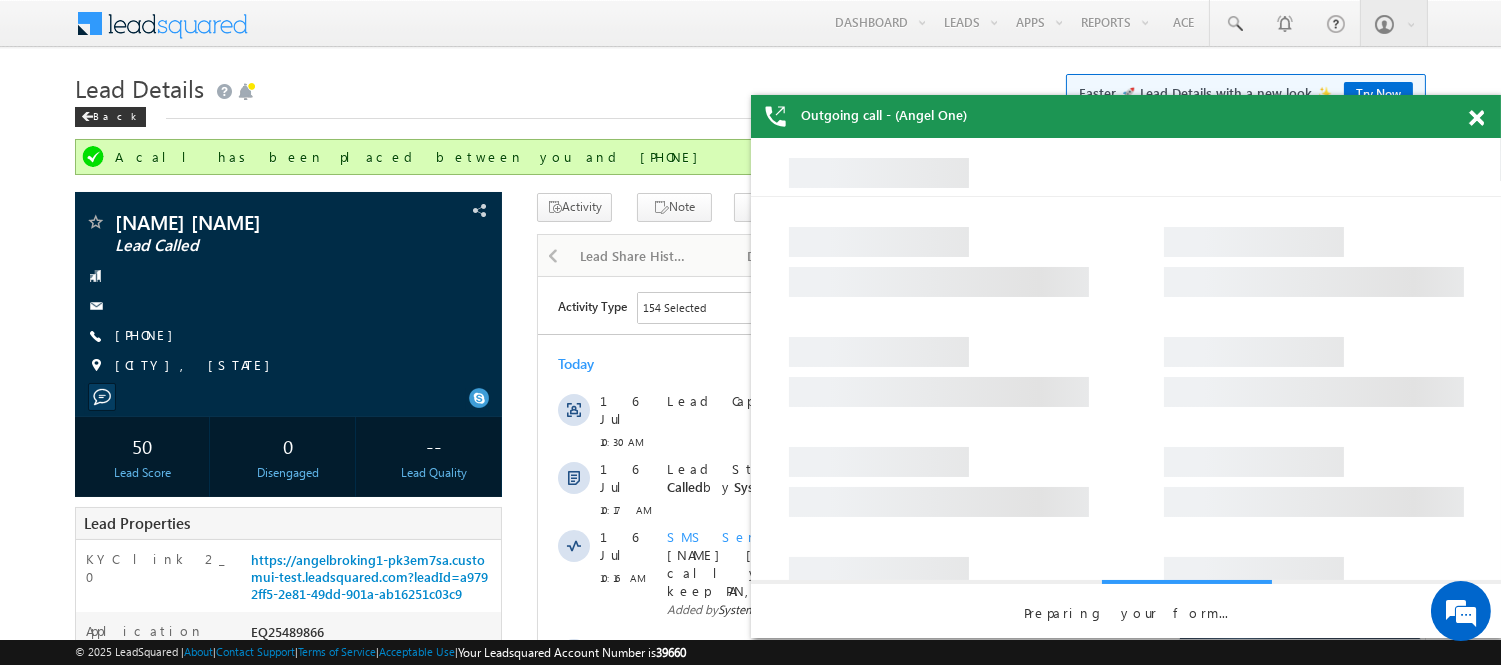 click at bounding box center (1476, 118) 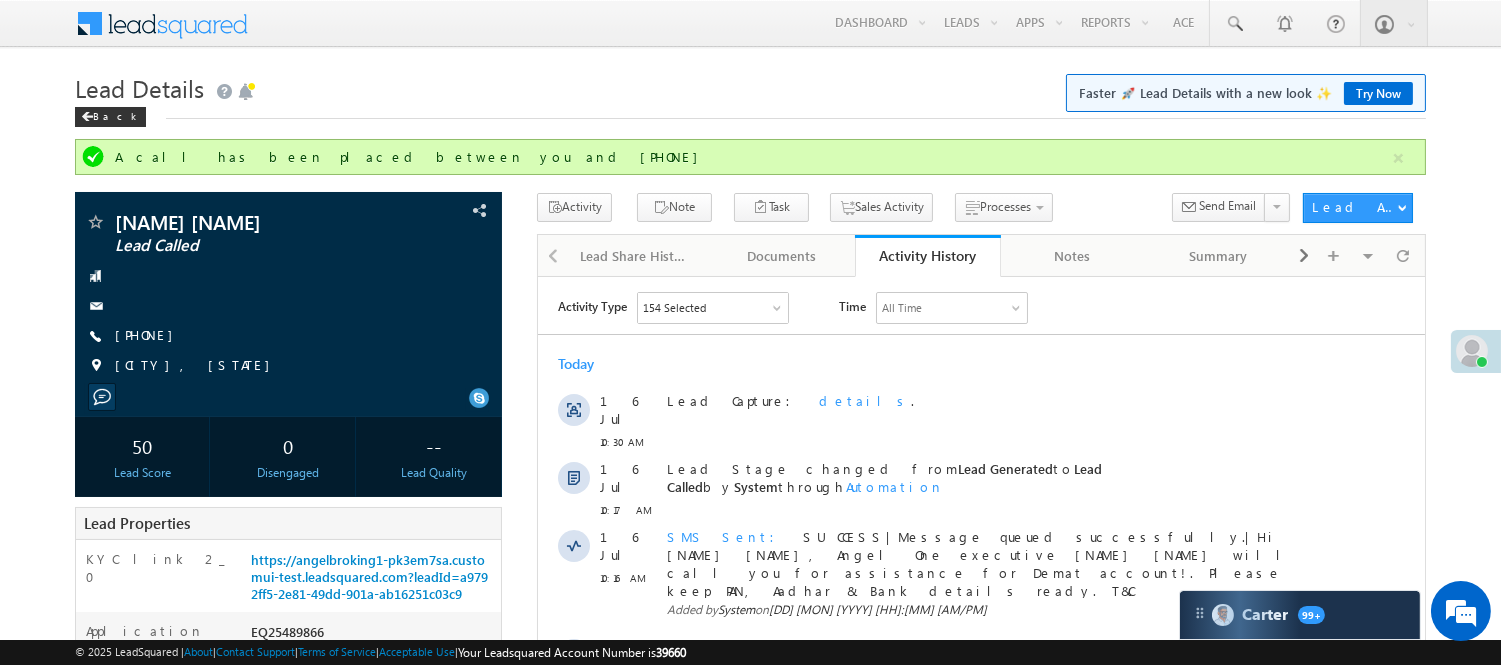 scroll, scrollTop: 0, scrollLeft: 0, axis: both 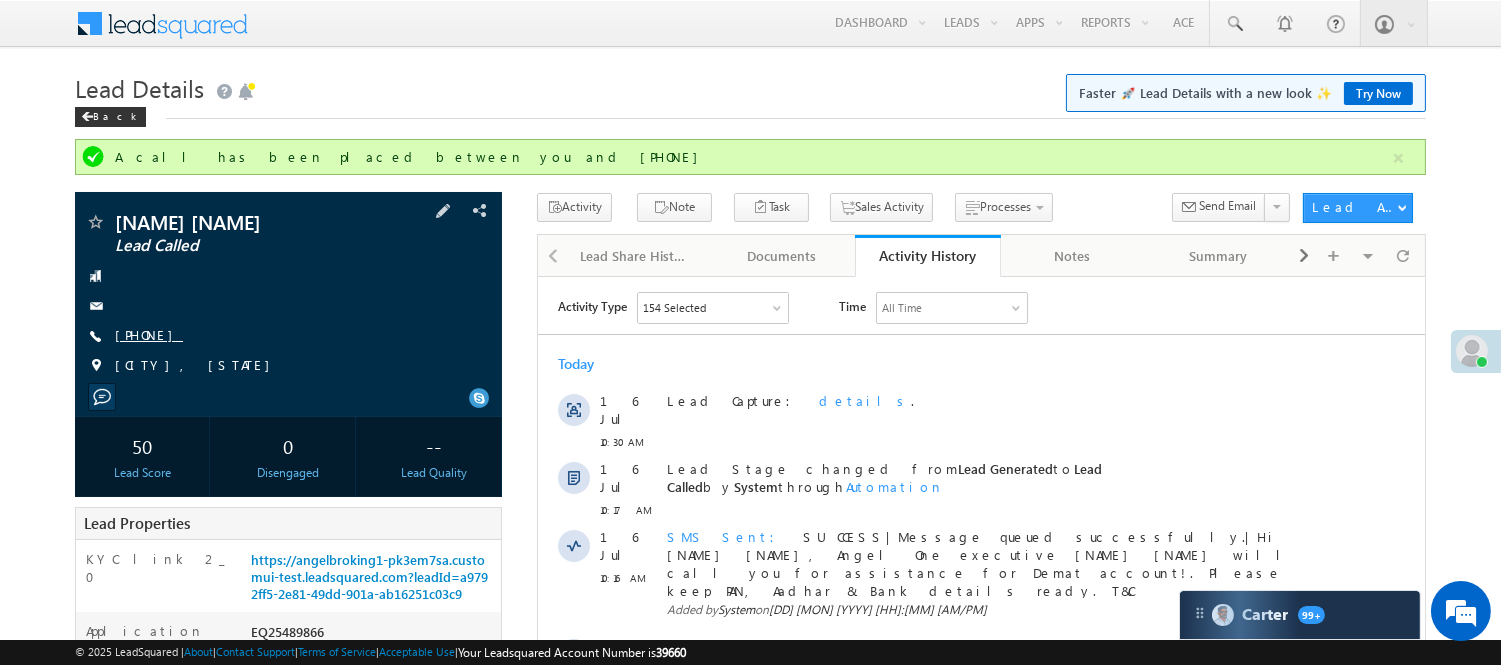 click on "+91-9693597231" at bounding box center [149, 334] 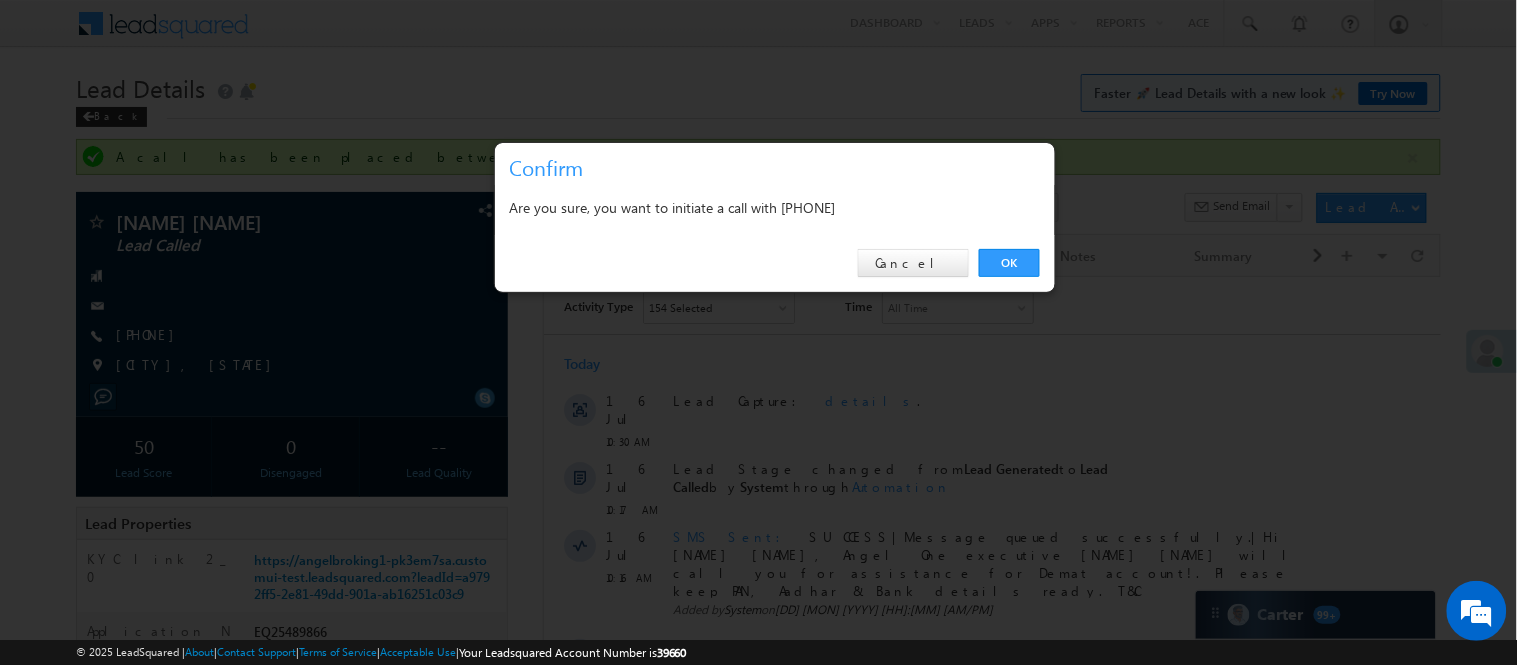 click on "OK" at bounding box center [1009, 263] 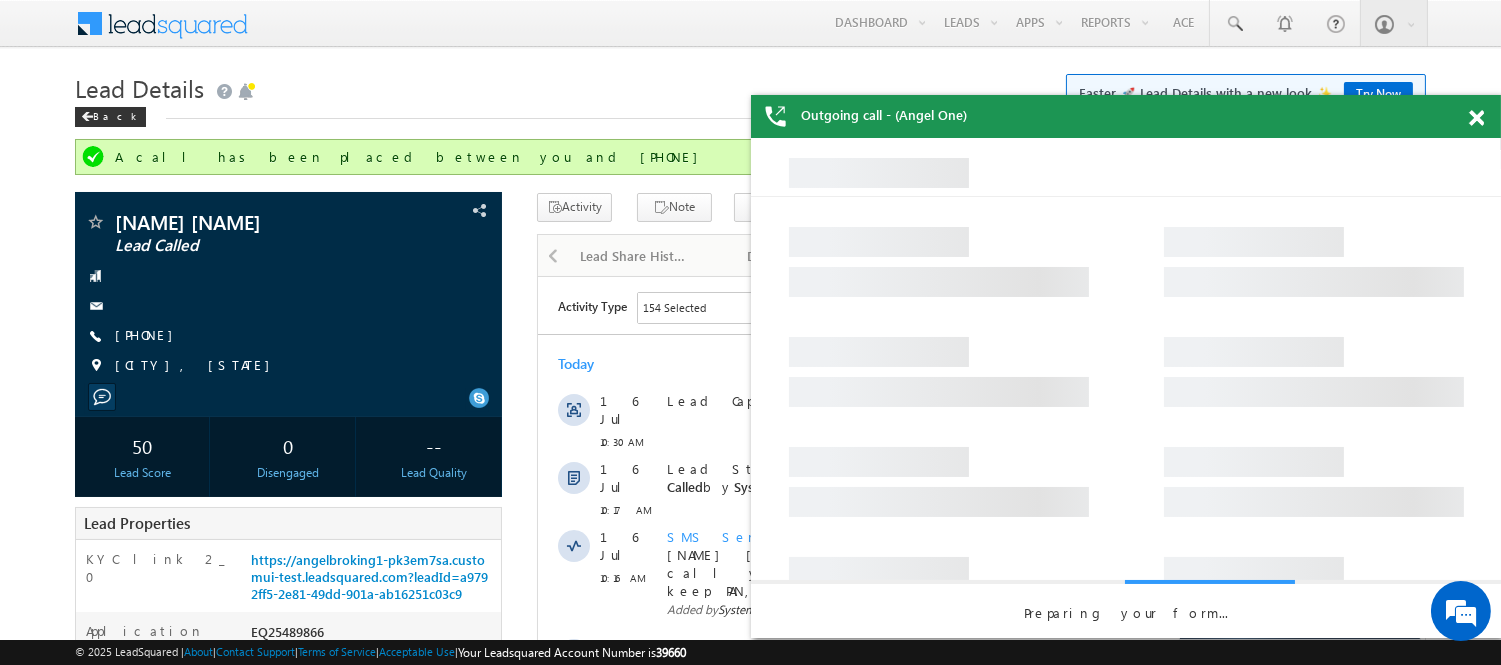 scroll, scrollTop: 0, scrollLeft: 0, axis: both 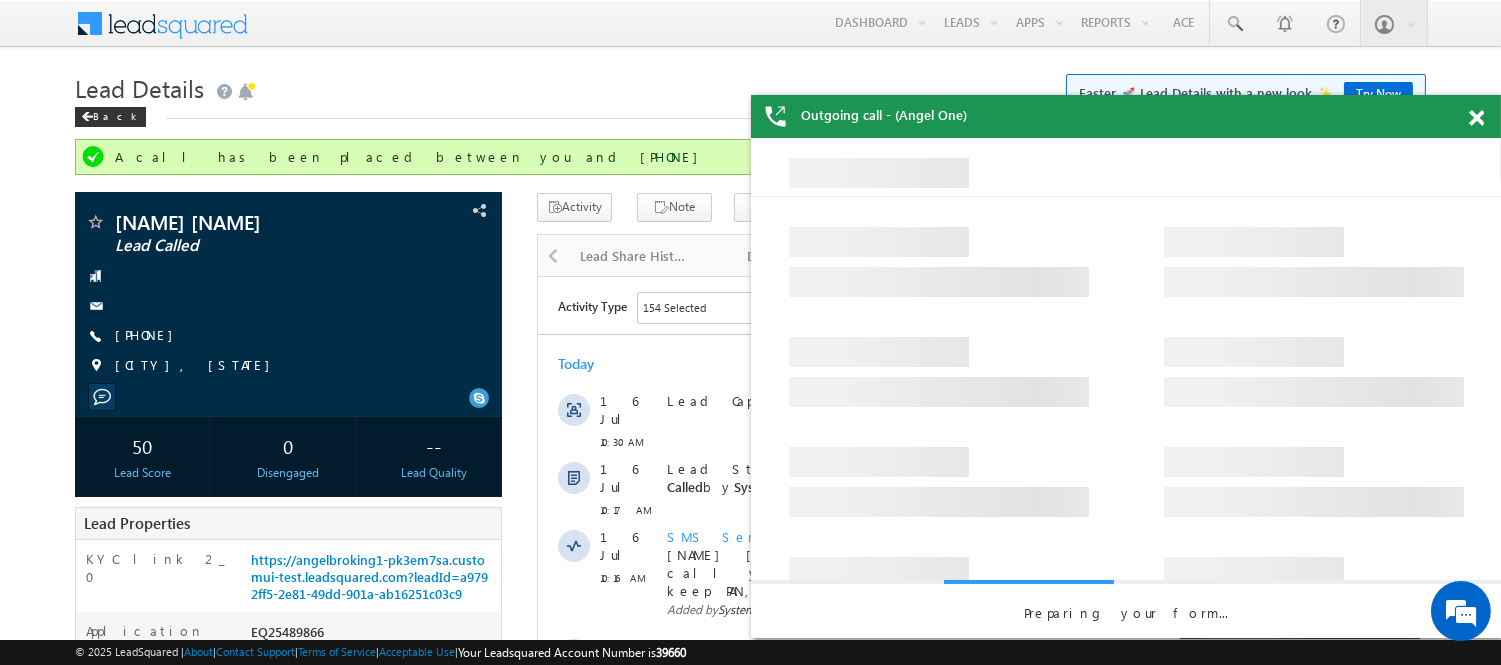 click at bounding box center (1476, 118) 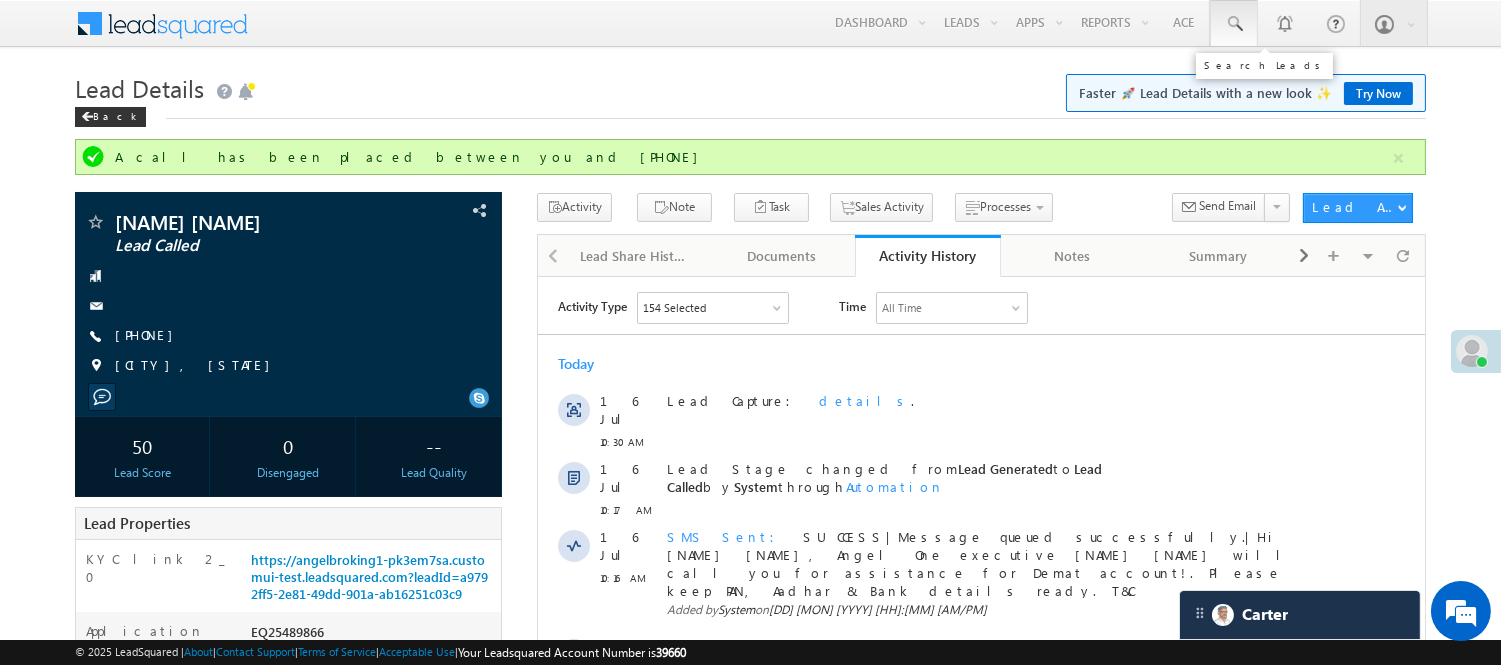 click at bounding box center (1234, 23) 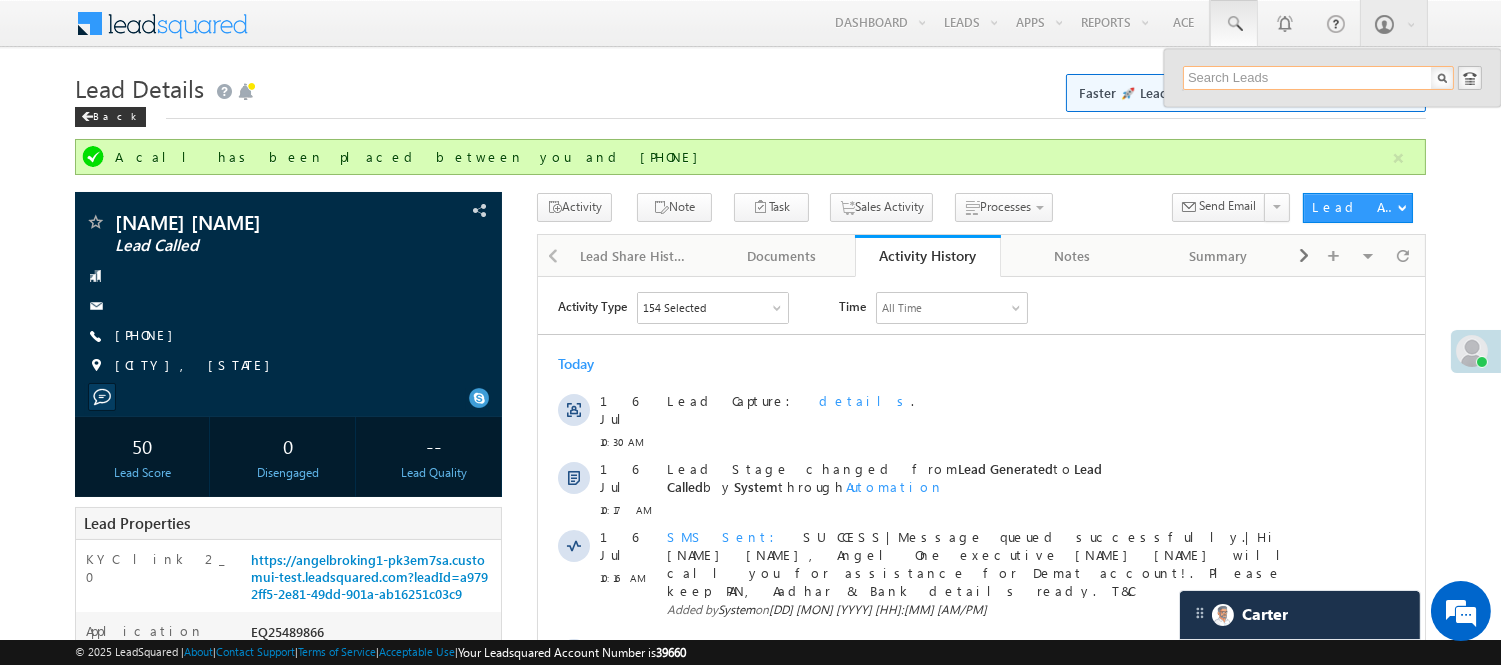 click at bounding box center (1318, 78) 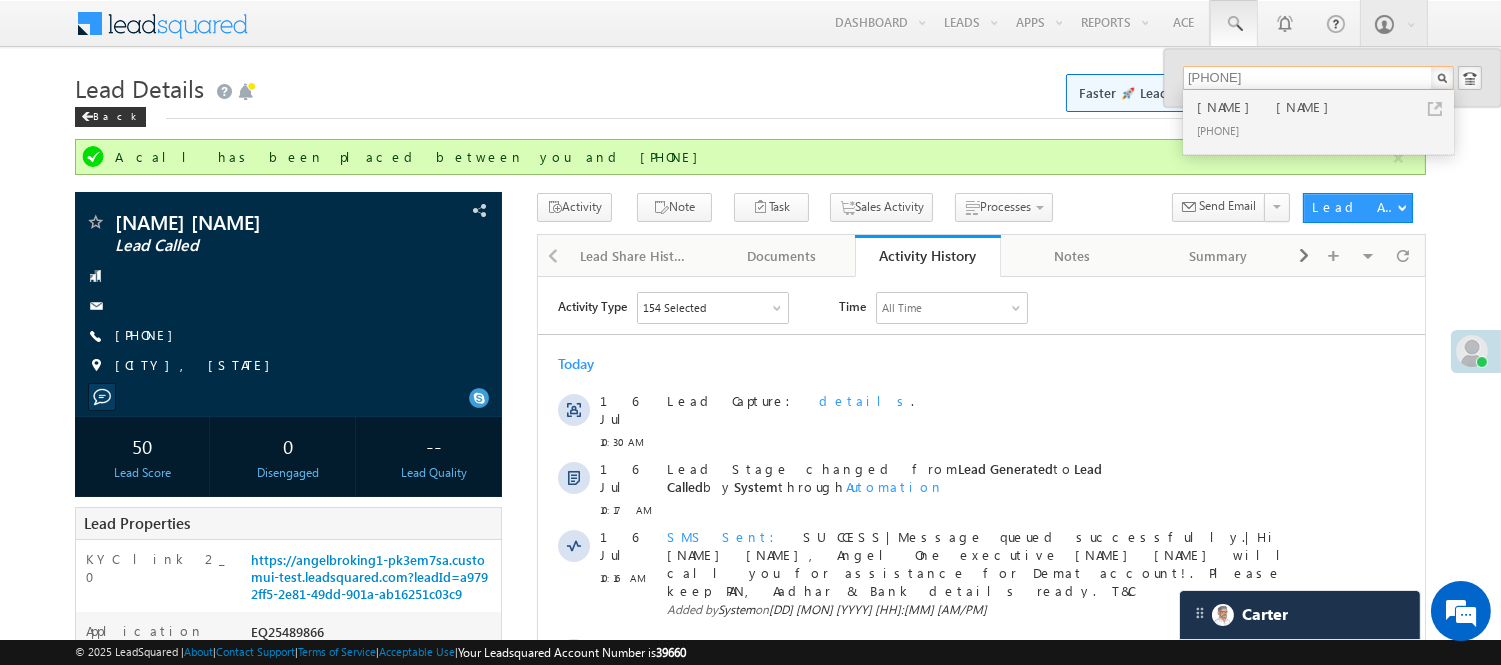 type on "9693245260" 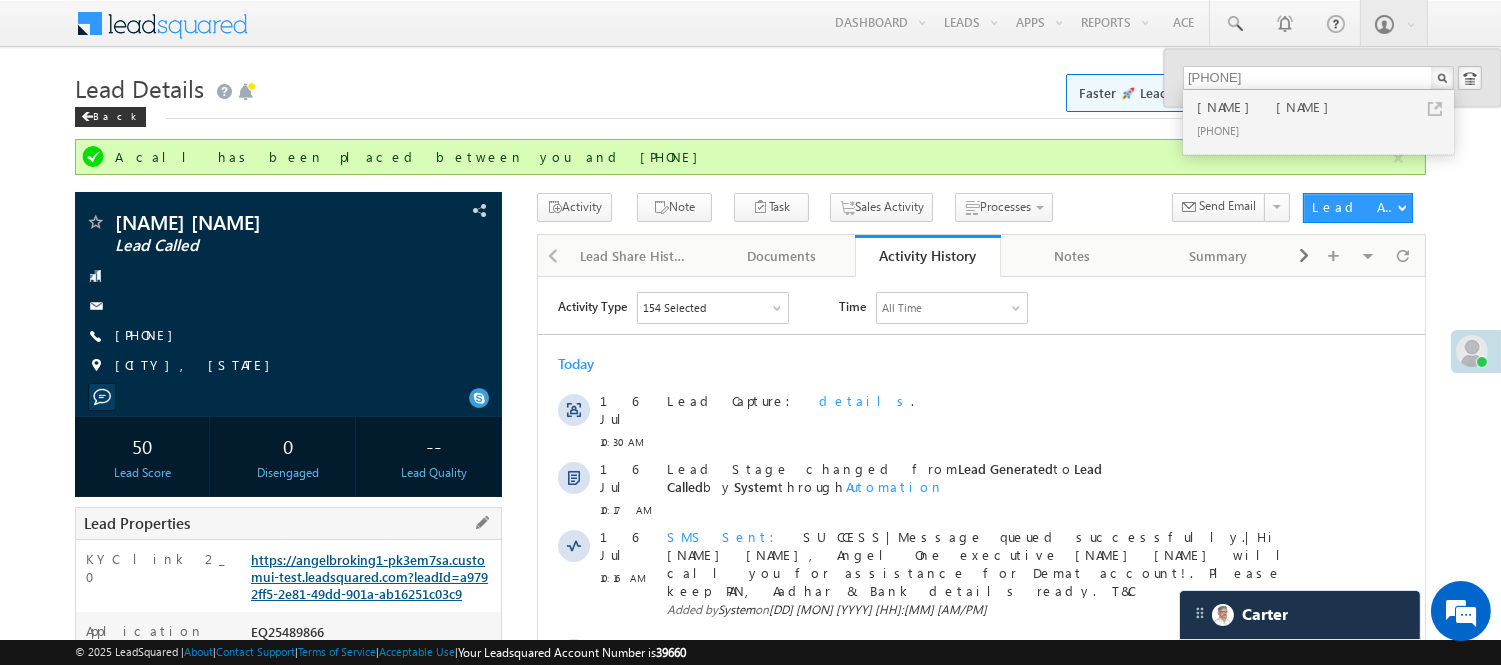 click on "https://angelbroking1-pk3em7sa.customui-test.leadsquared.com?leadId=a9792ff5-2e81-49dd-901a-ab16251c03c9" at bounding box center (369, 576) 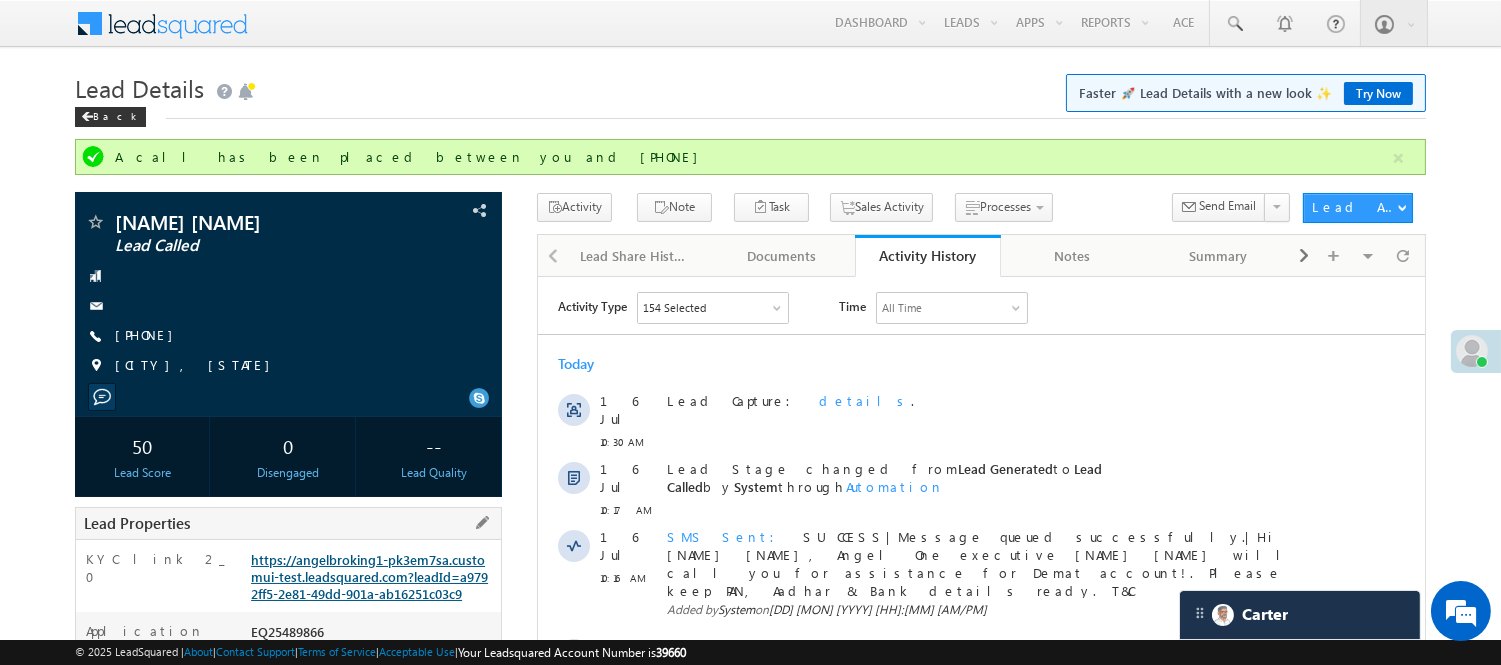 click on "https://angelbroking1-pk3em7sa.customui-test.leadsquared.com?leadId=a9792ff5-2e81-49dd-901a-ab16251c03c9" at bounding box center [369, 576] 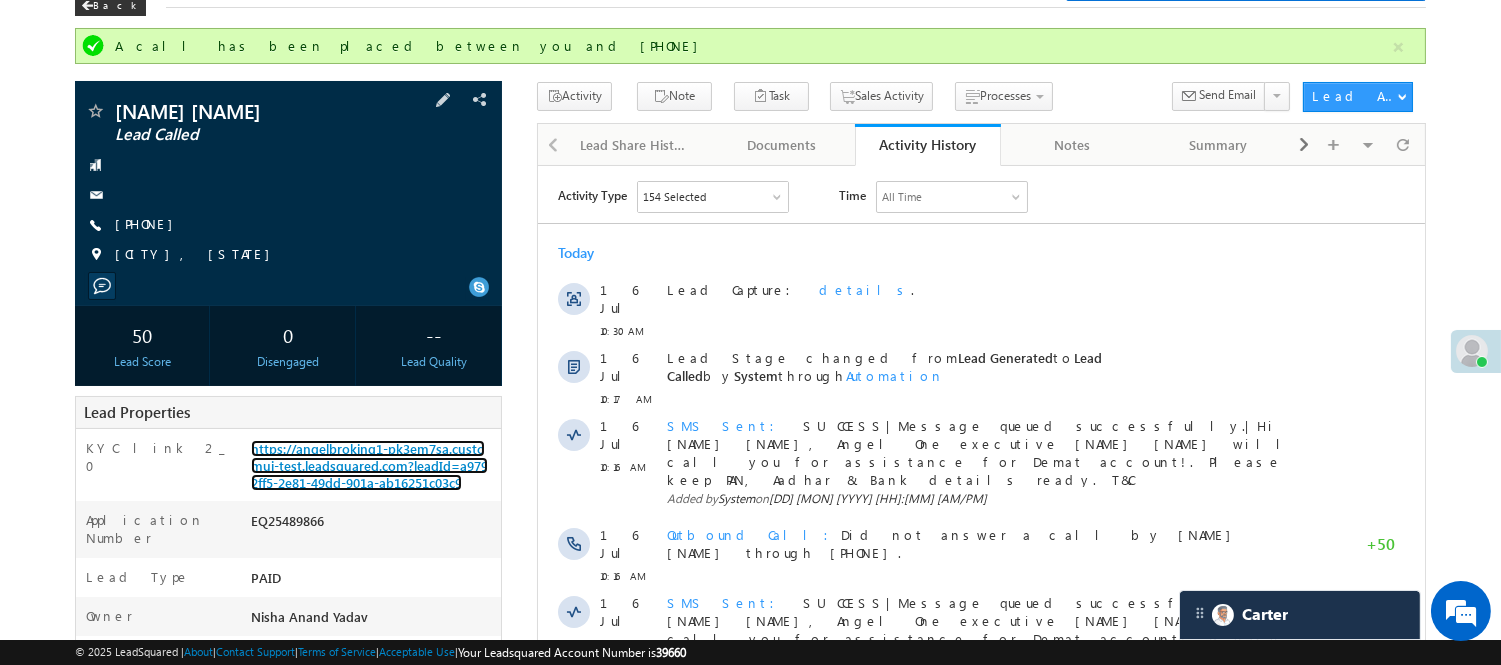 scroll, scrollTop: 222, scrollLeft: 0, axis: vertical 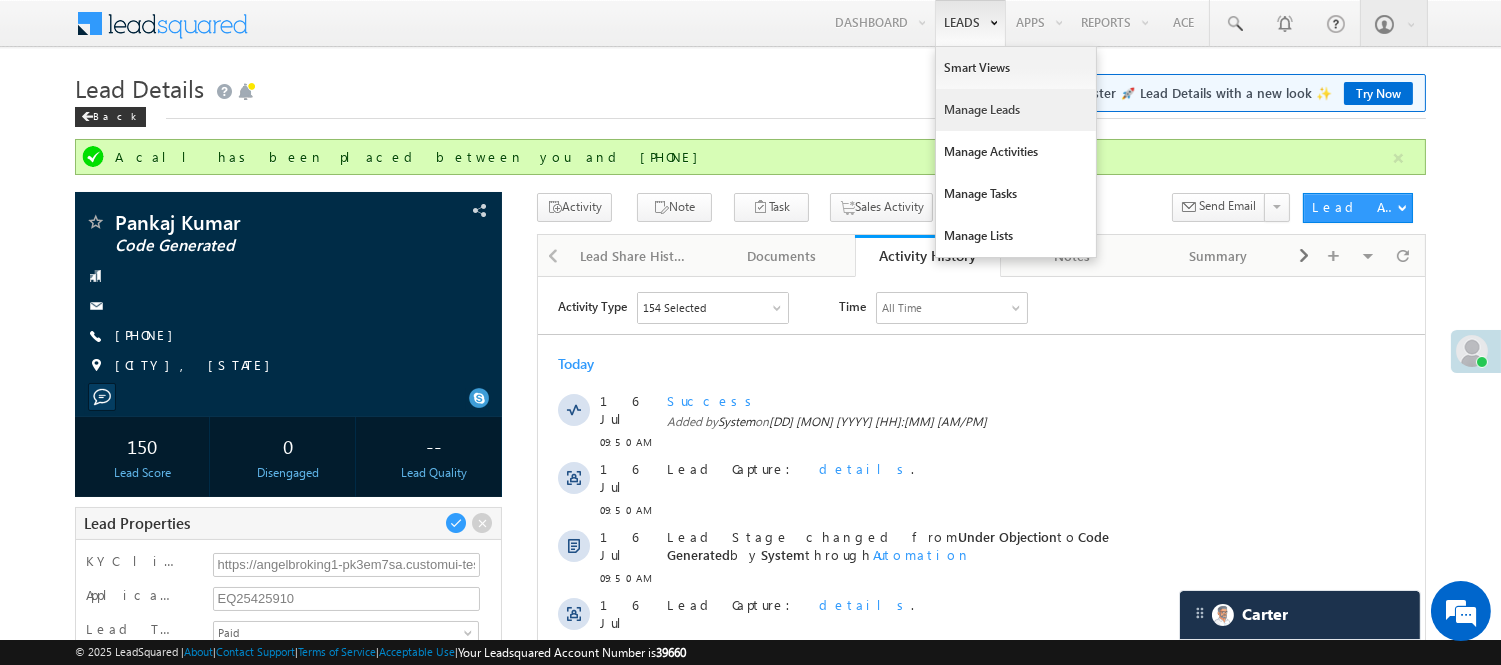 click on "Manage Leads" at bounding box center (1016, 110) 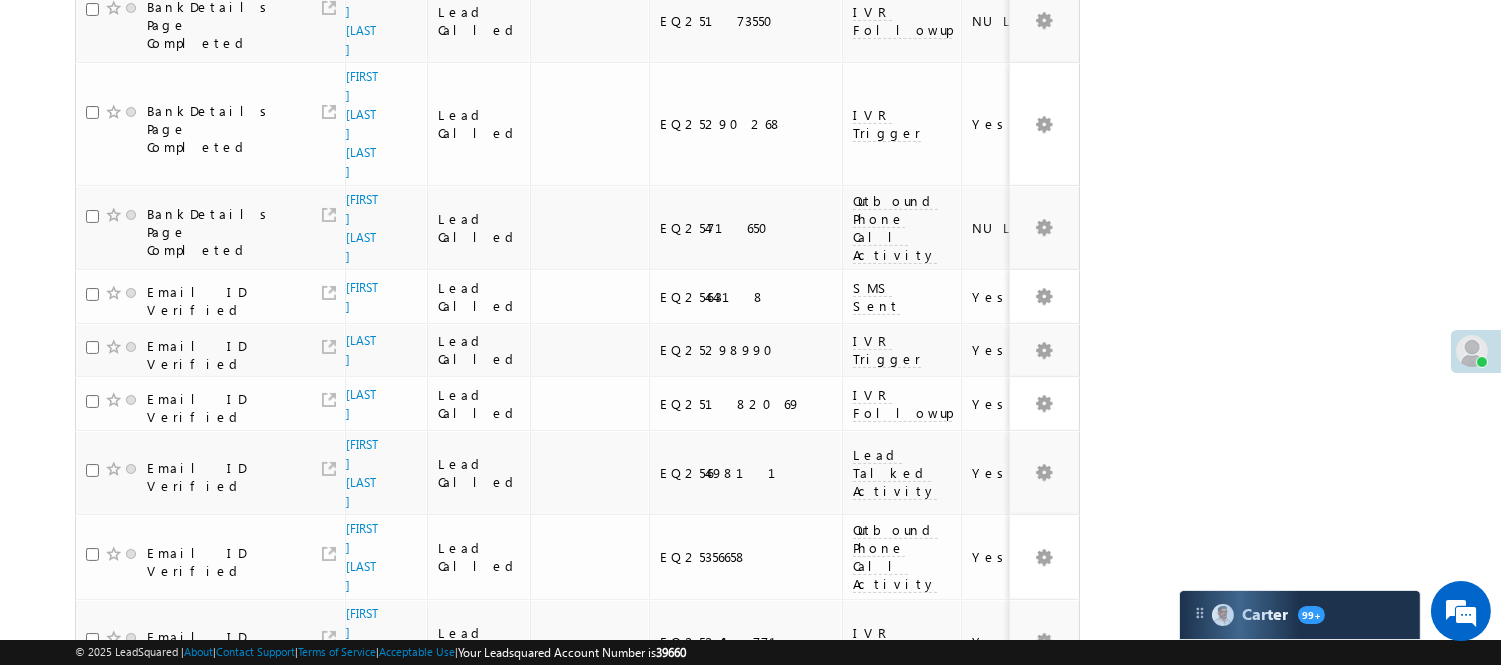 scroll, scrollTop: 0, scrollLeft: 0, axis: both 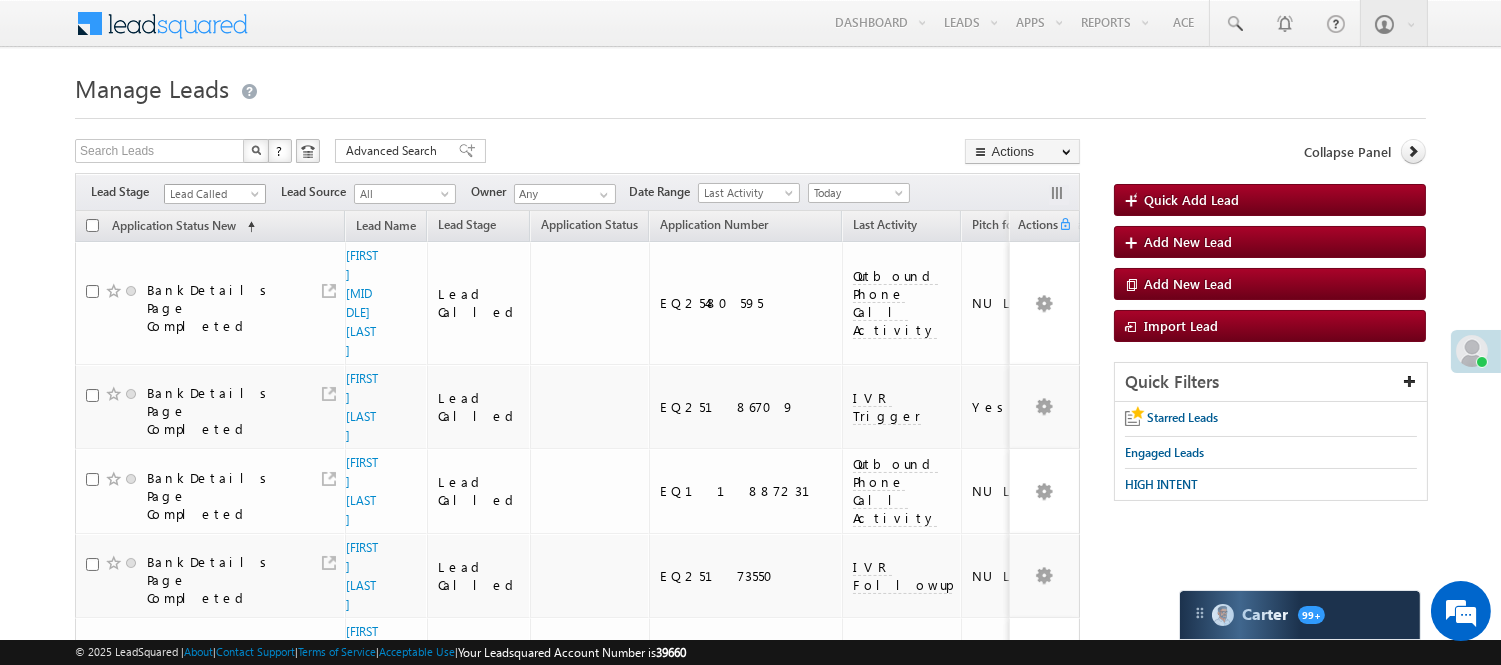 click on "Lead Called" at bounding box center (212, 194) 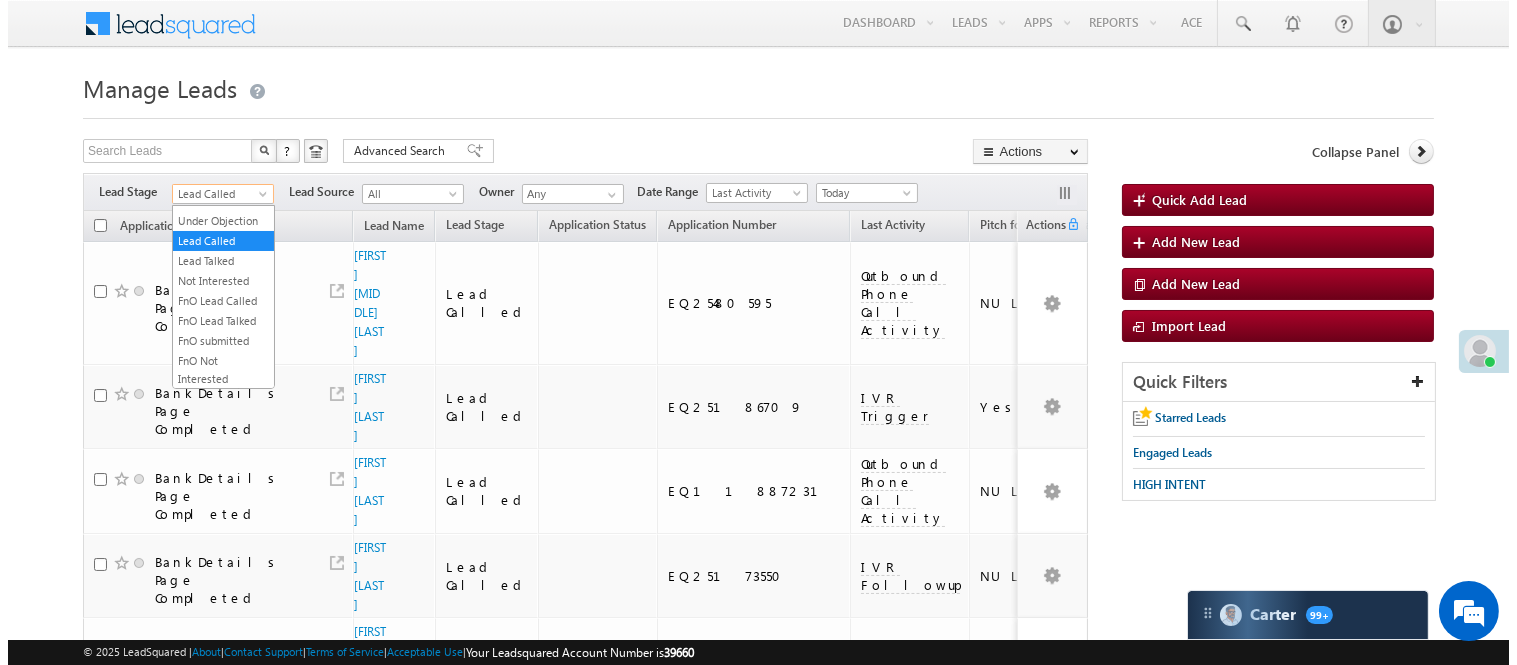 scroll, scrollTop: 0, scrollLeft: 0, axis: both 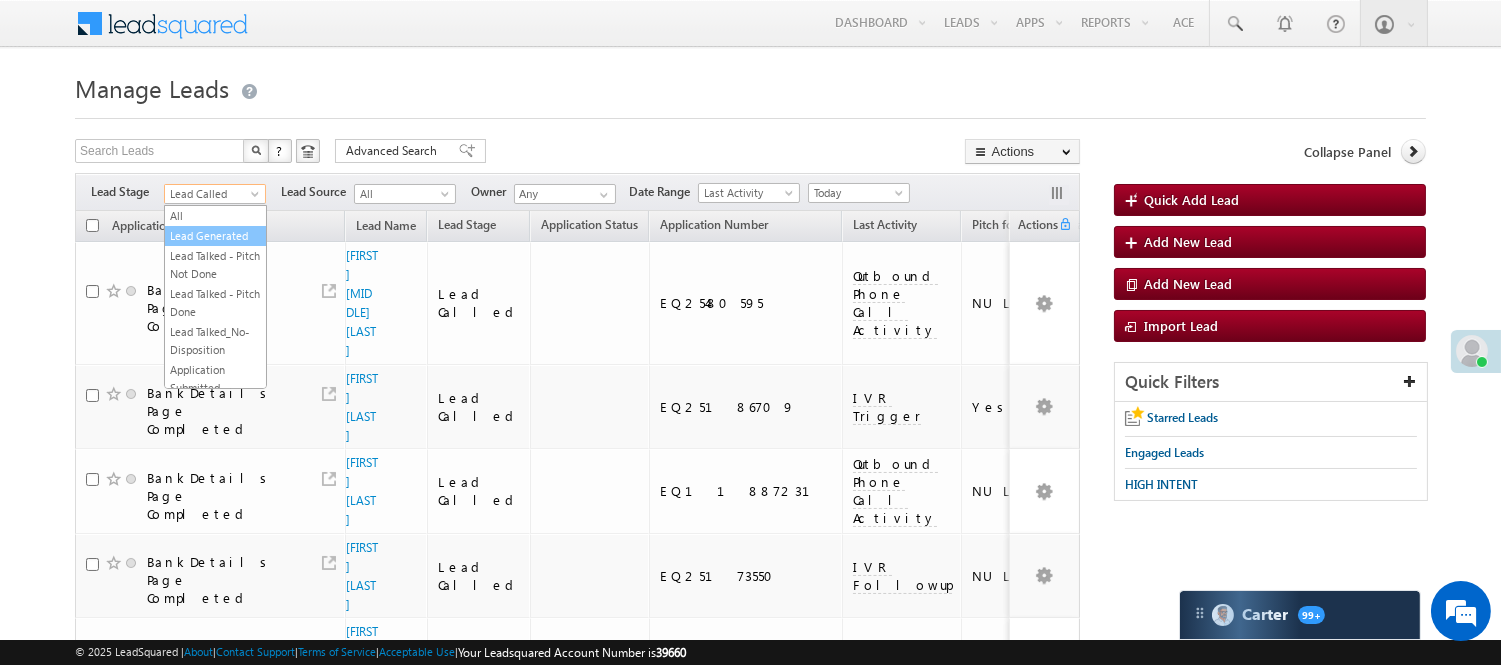 click on "Lead Generated" at bounding box center (215, 236) 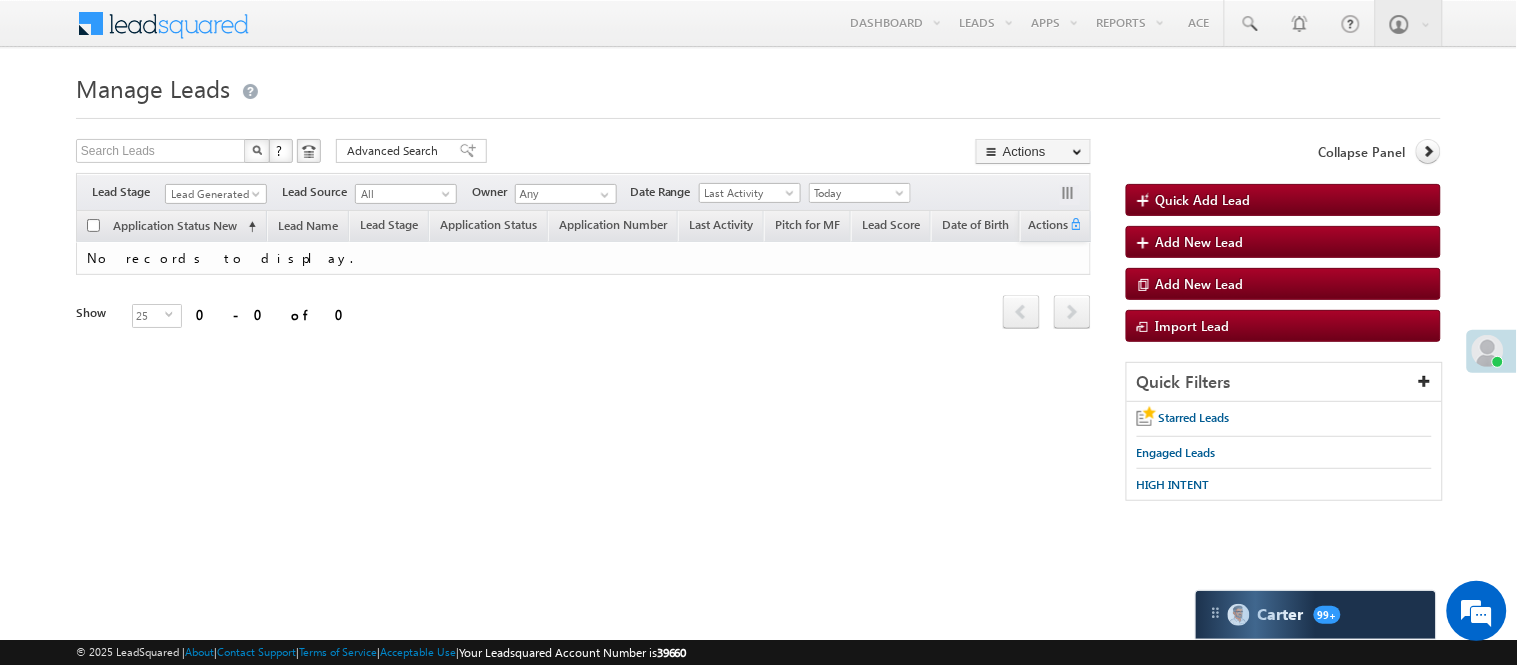 click on "Manage Leads
Quick Add Lead
Search Leads X ?   0 results found
Advanced Search
Advanced Search
Actions Actions" at bounding box center [758, 294] 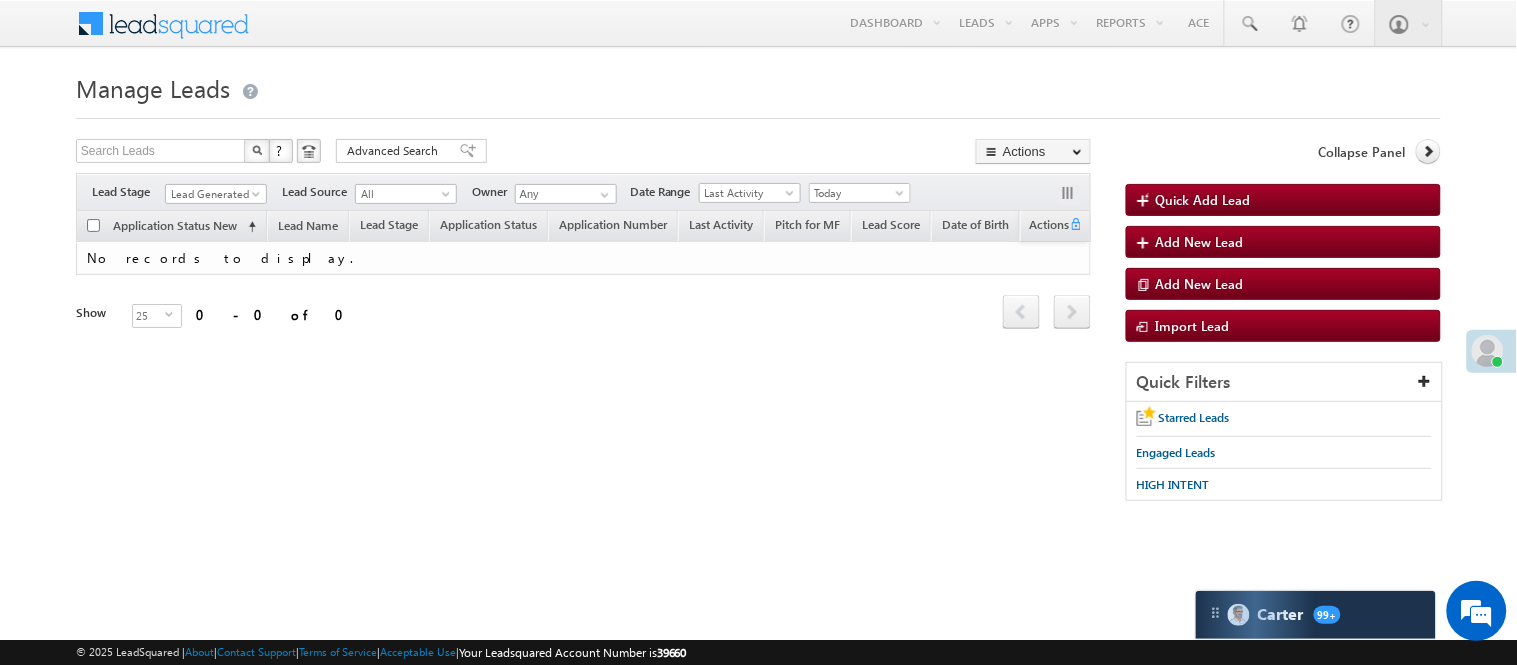 scroll, scrollTop: 0, scrollLeft: 0, axis: both 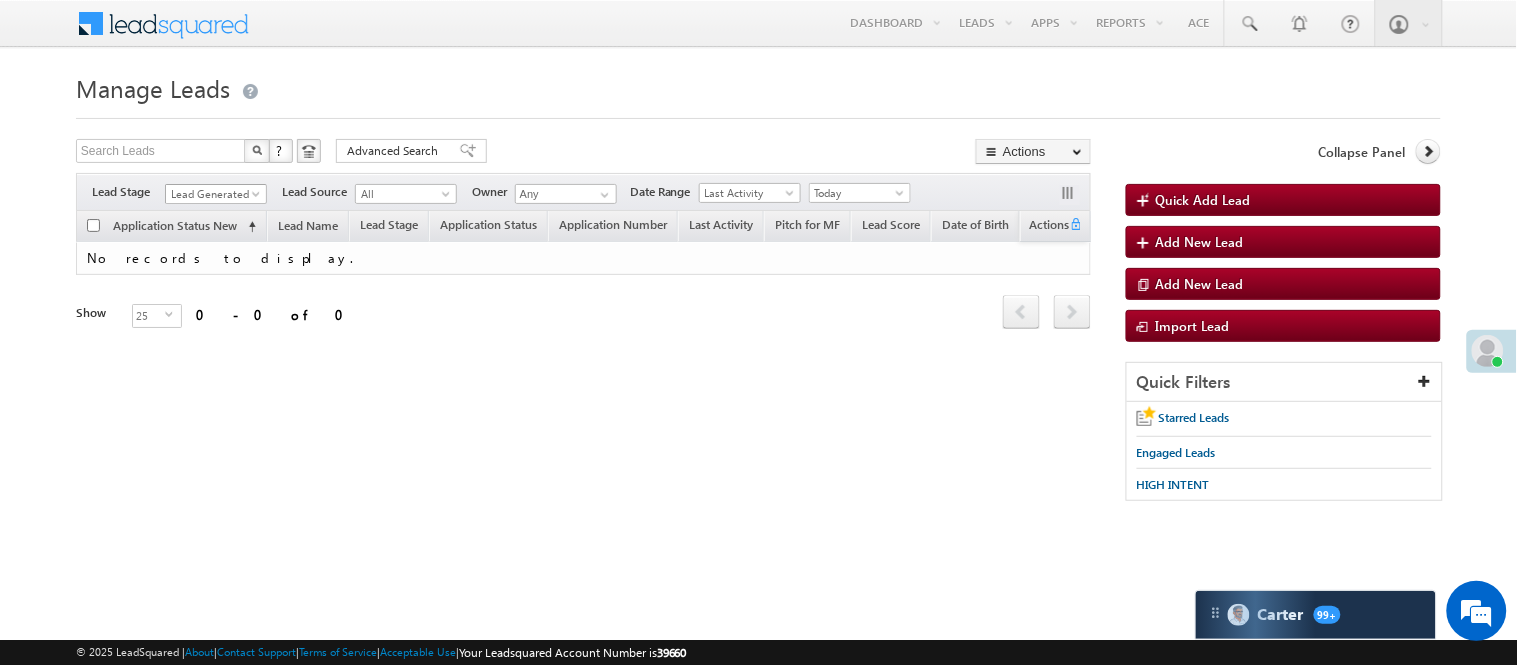 click at bounding box center [258, 198] 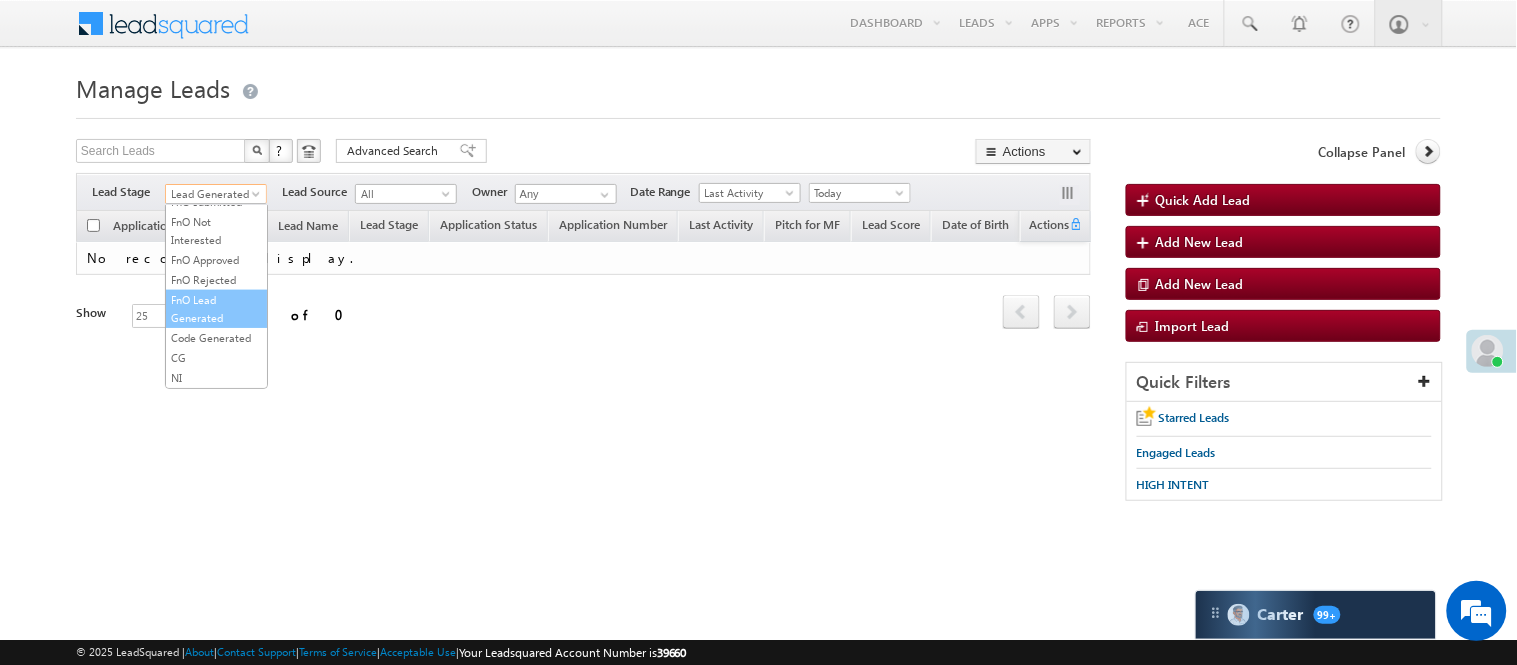 scroll, scrollTop: 496, scrollLeft: 0, axis: vertical 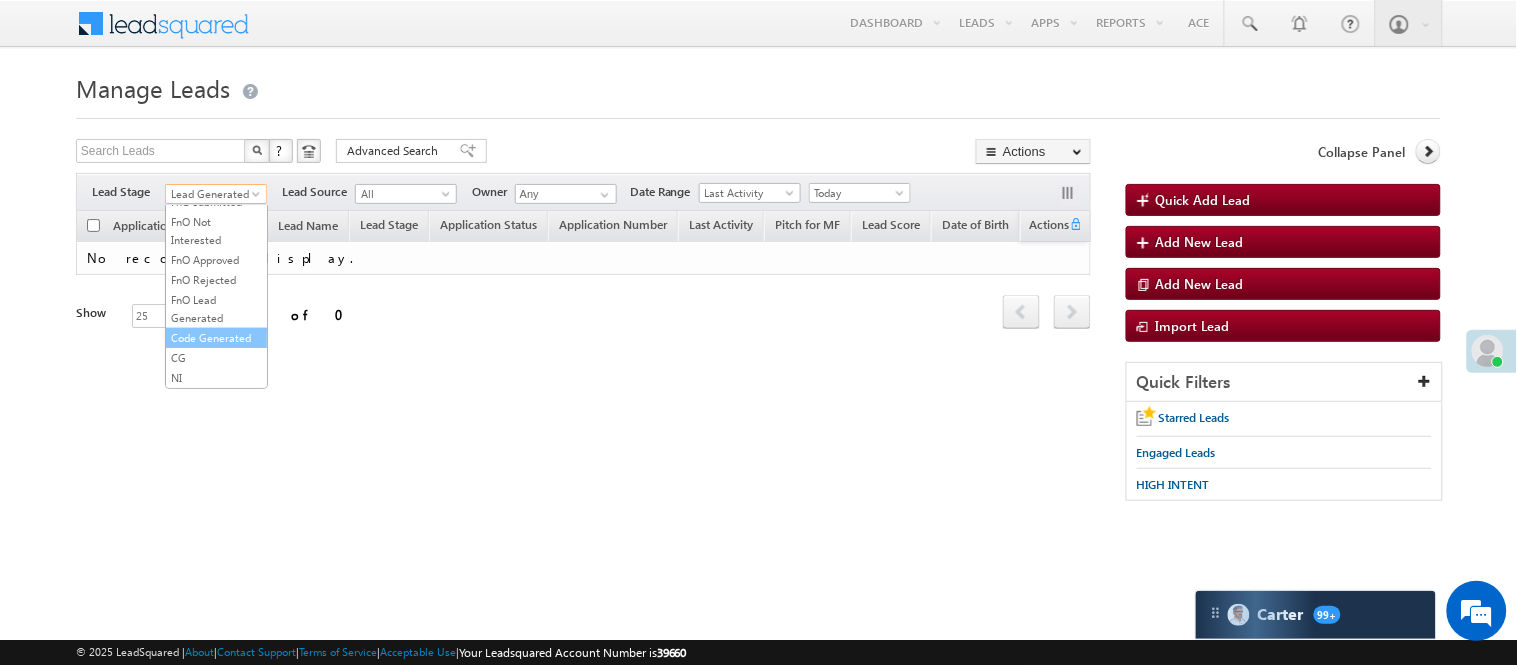 click on "Code Generated" at bounding box center [216, 338] 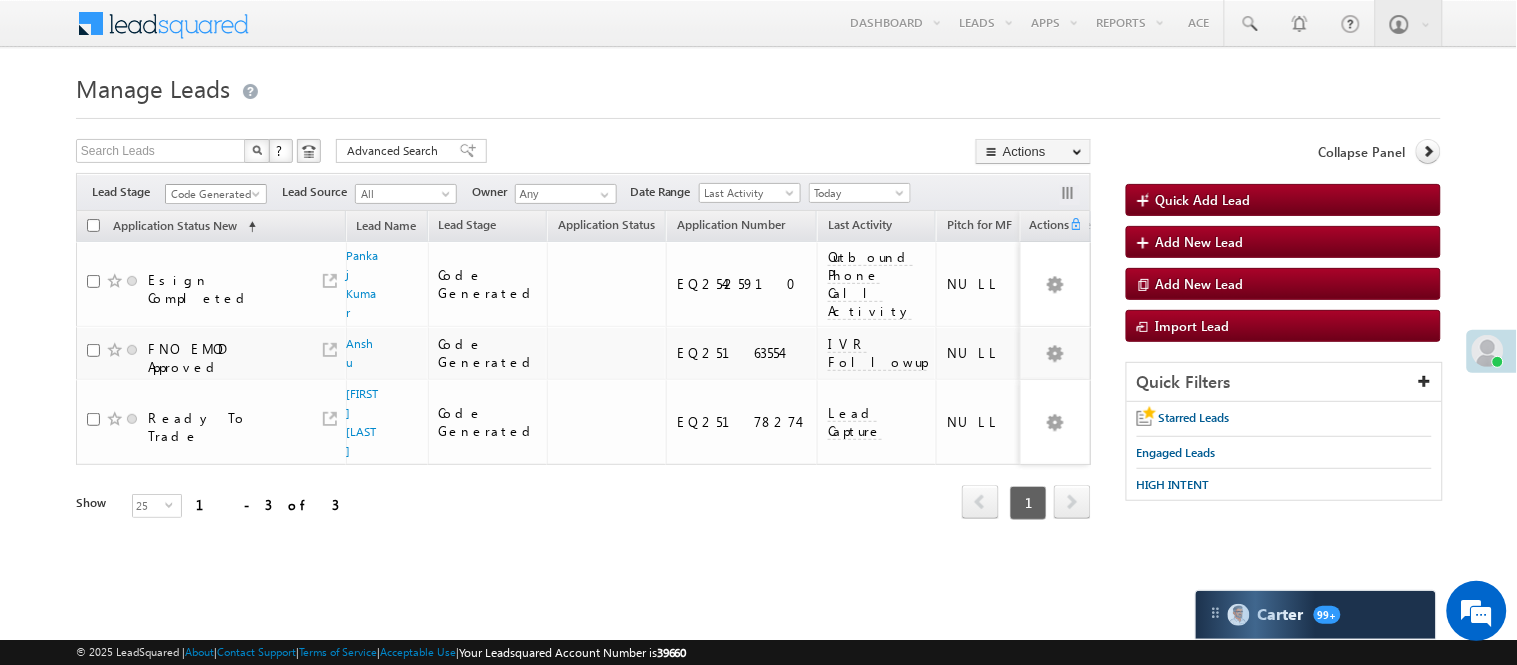 click on "Code Generated" at bounding box center [213, 194] 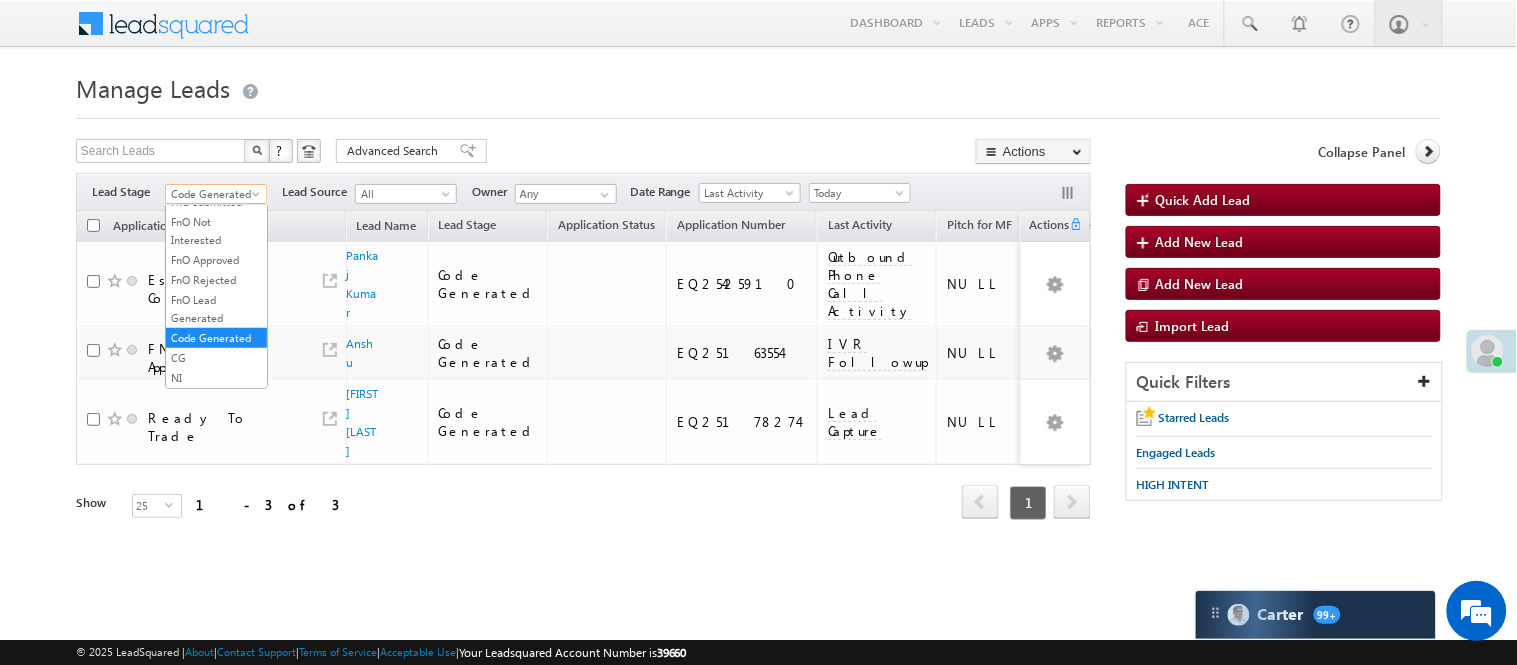 click on "Code Generated" at bounding box center [216, 191] 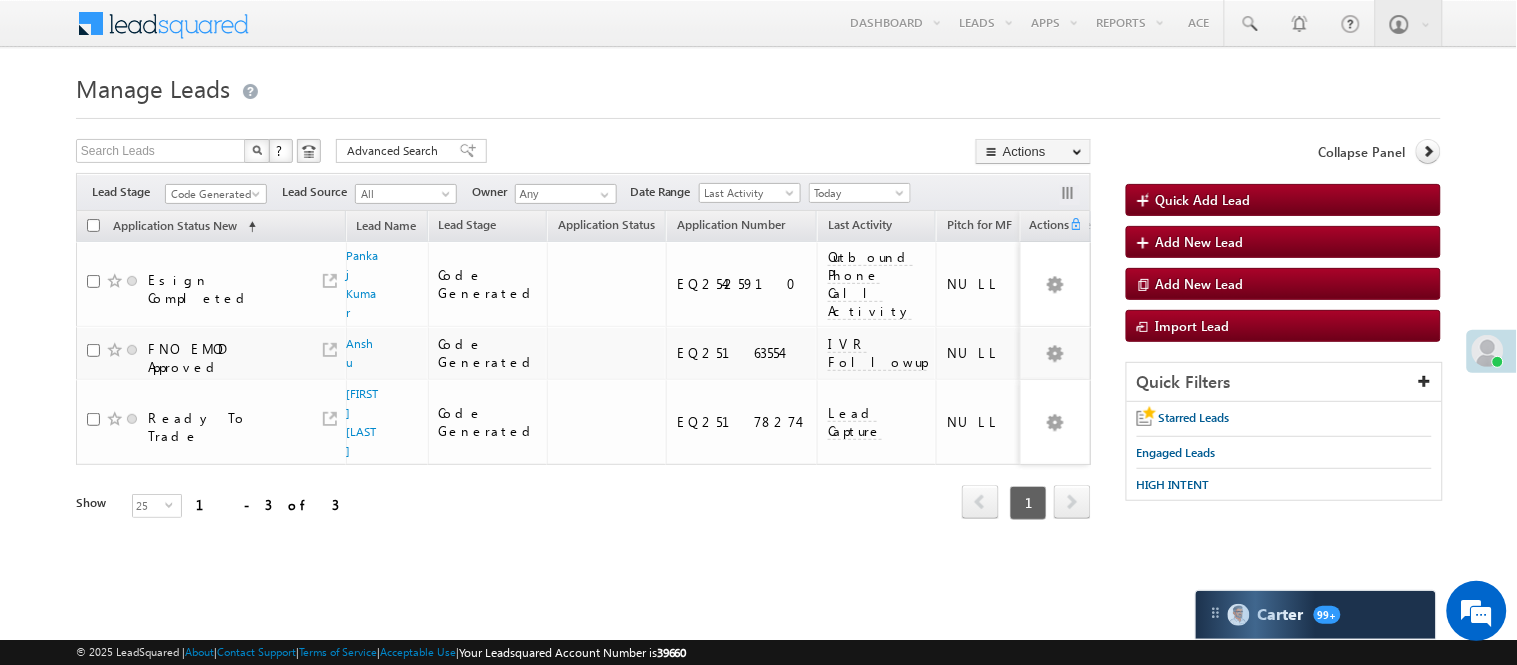 click on "Filters
Lead Stage
All Lead Generated Lead Talked - Pitch Not Done Lead Talked - Pitch Done Lead Talked_No-Disposition Application Submitted Payment Done Application Resubmitted Under Objection Lead Called Lead Talked Not Interested FnO Lead Called FnO Lead Talked FnO submitted FnO Not Interested FnO Approved FnO Rejected FnO Lead Generated Code Generated CG NI Code Generated
Lead Source
All All
Owner Any Any" at bounding box center [583, 192] 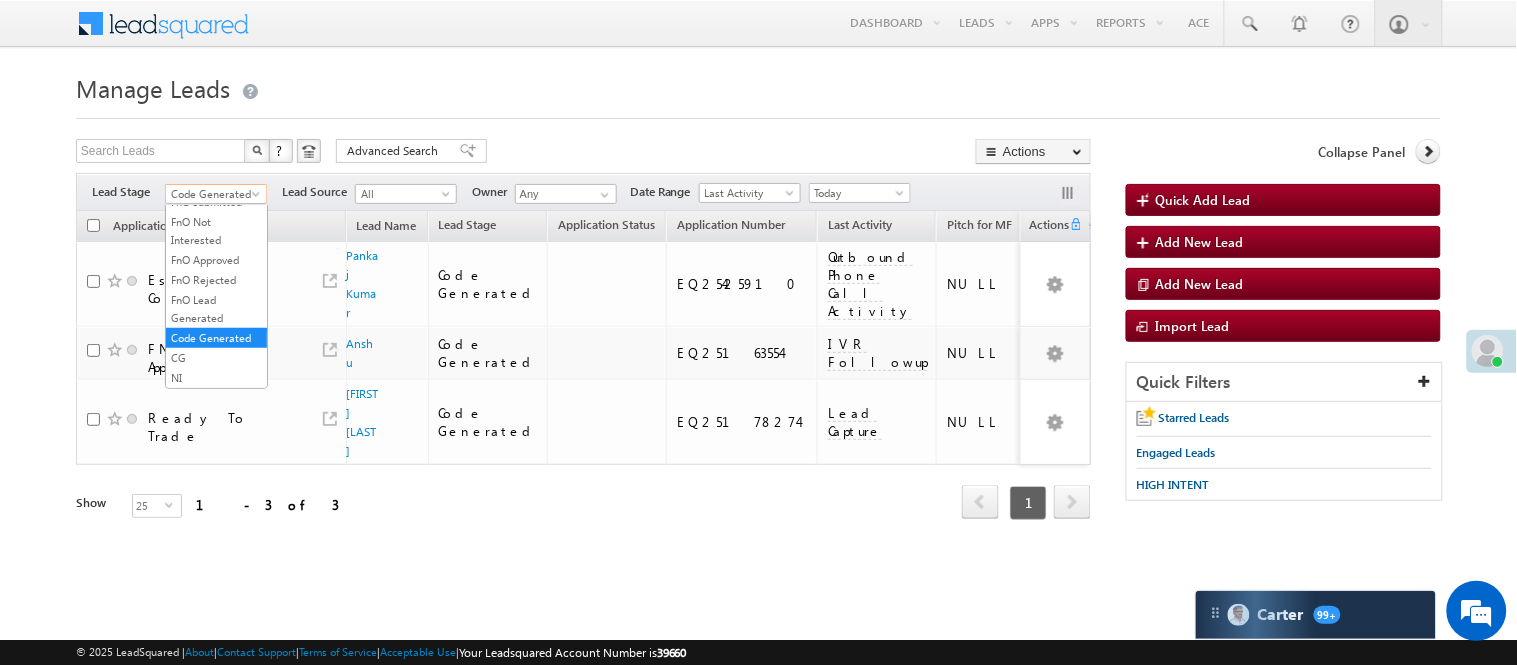 click on "Code Generated" at bounding box center (213, 194) 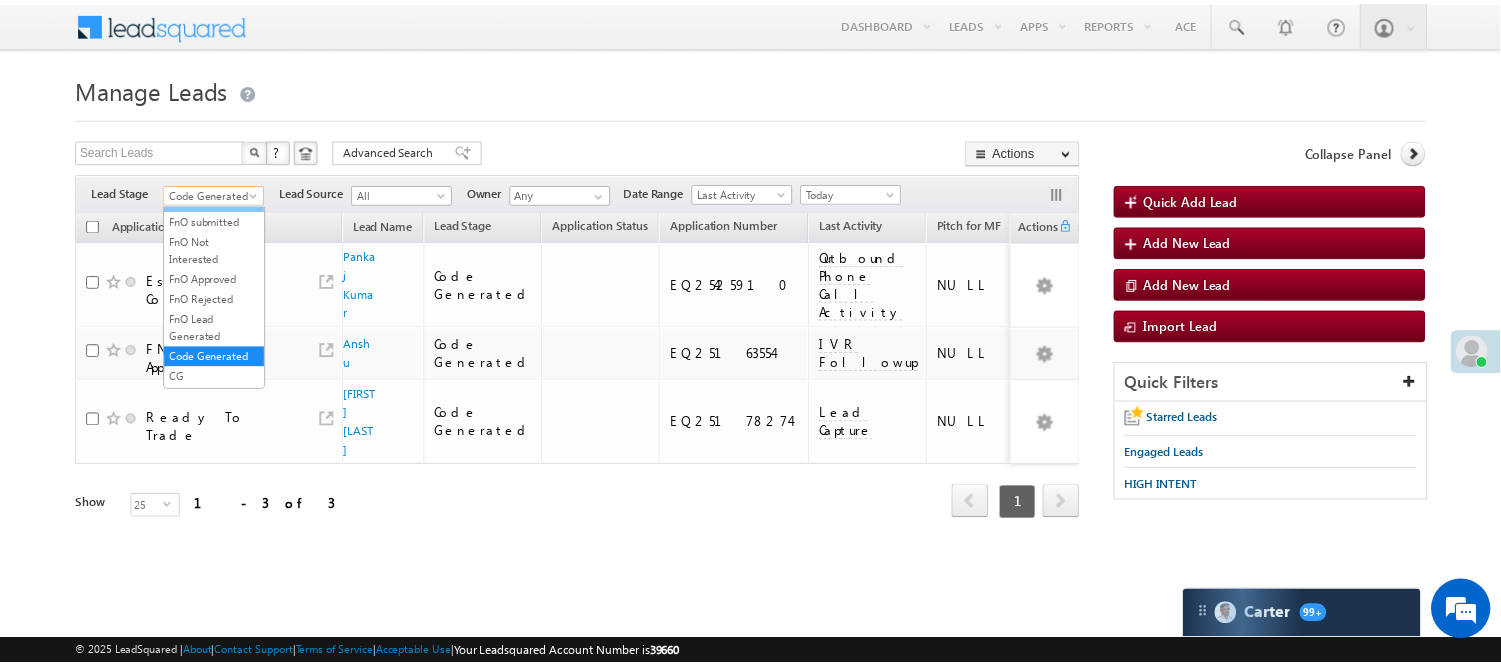 scroll, scrollTop: 333, scrollLeft: 0, axis: vertical 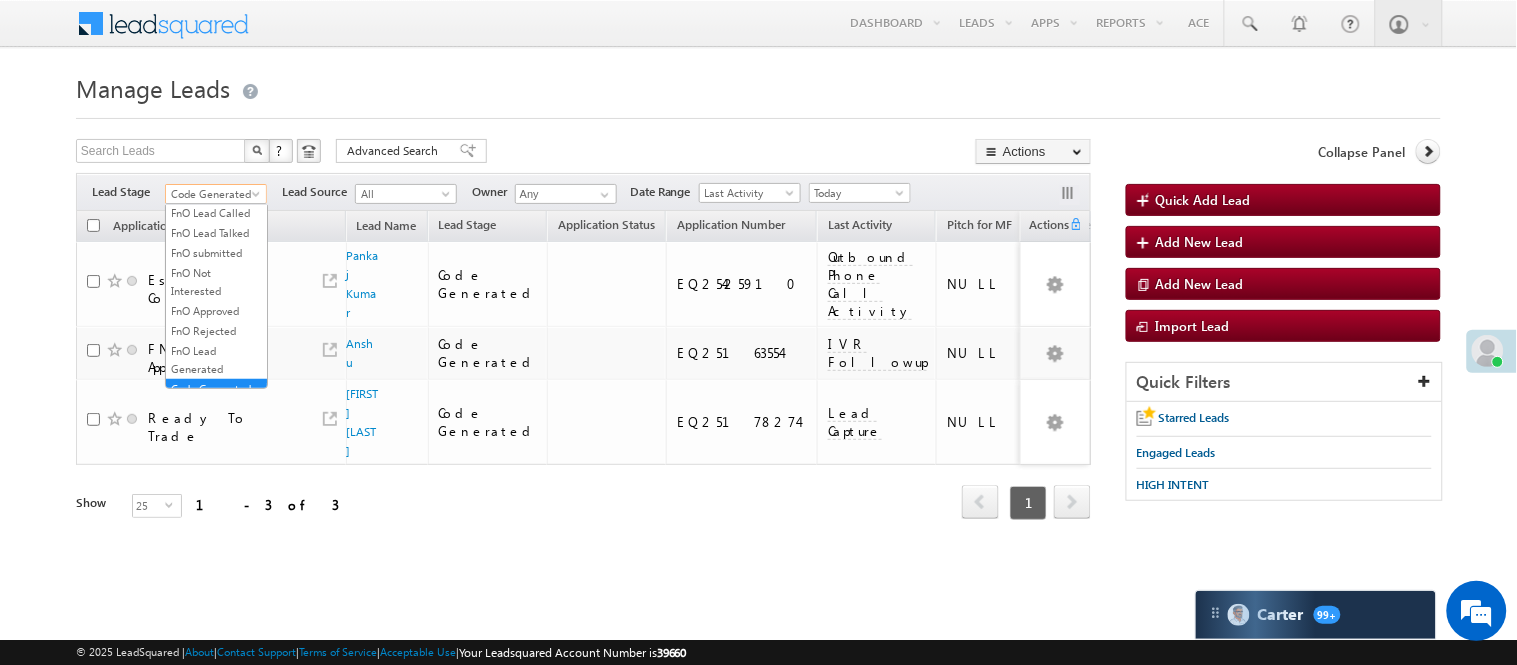 click on "Lead Called" at bounding box center (216, 153) 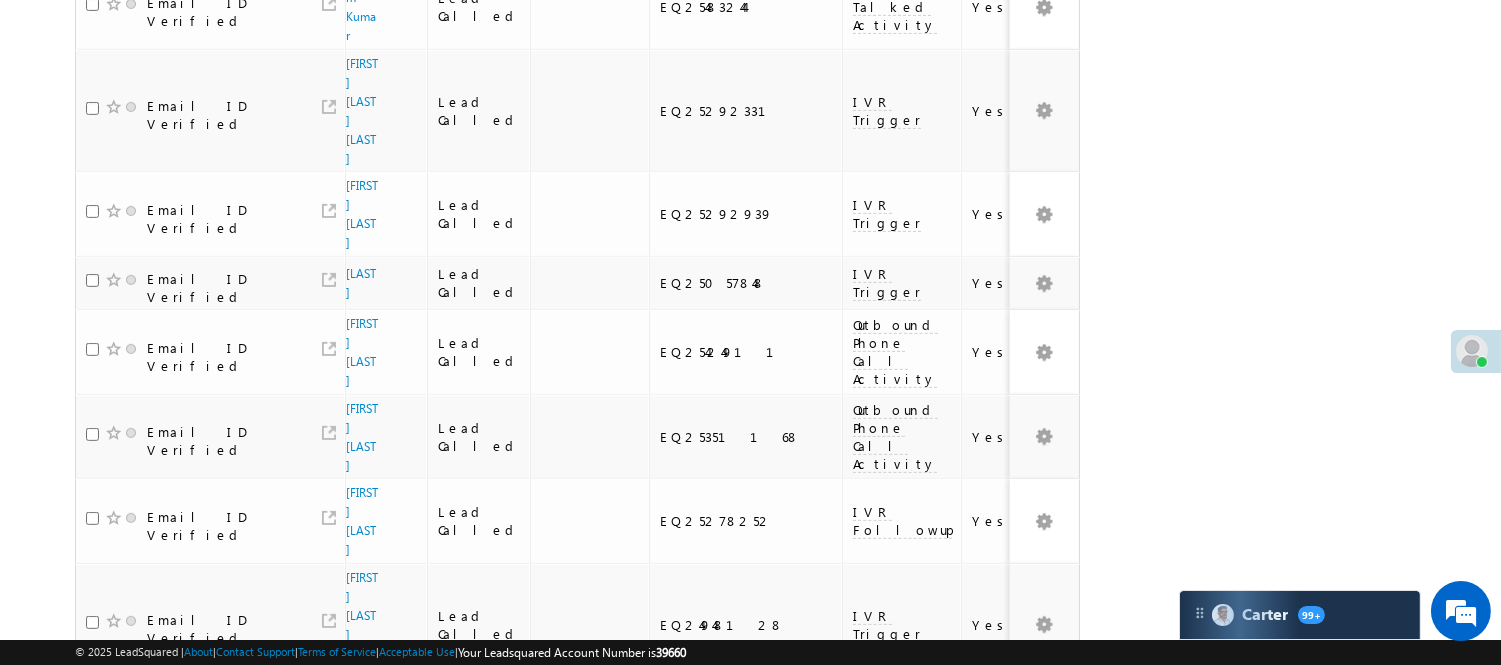 scroll, scrollTop: 1418, scrollLeft: 0, axis: vertical 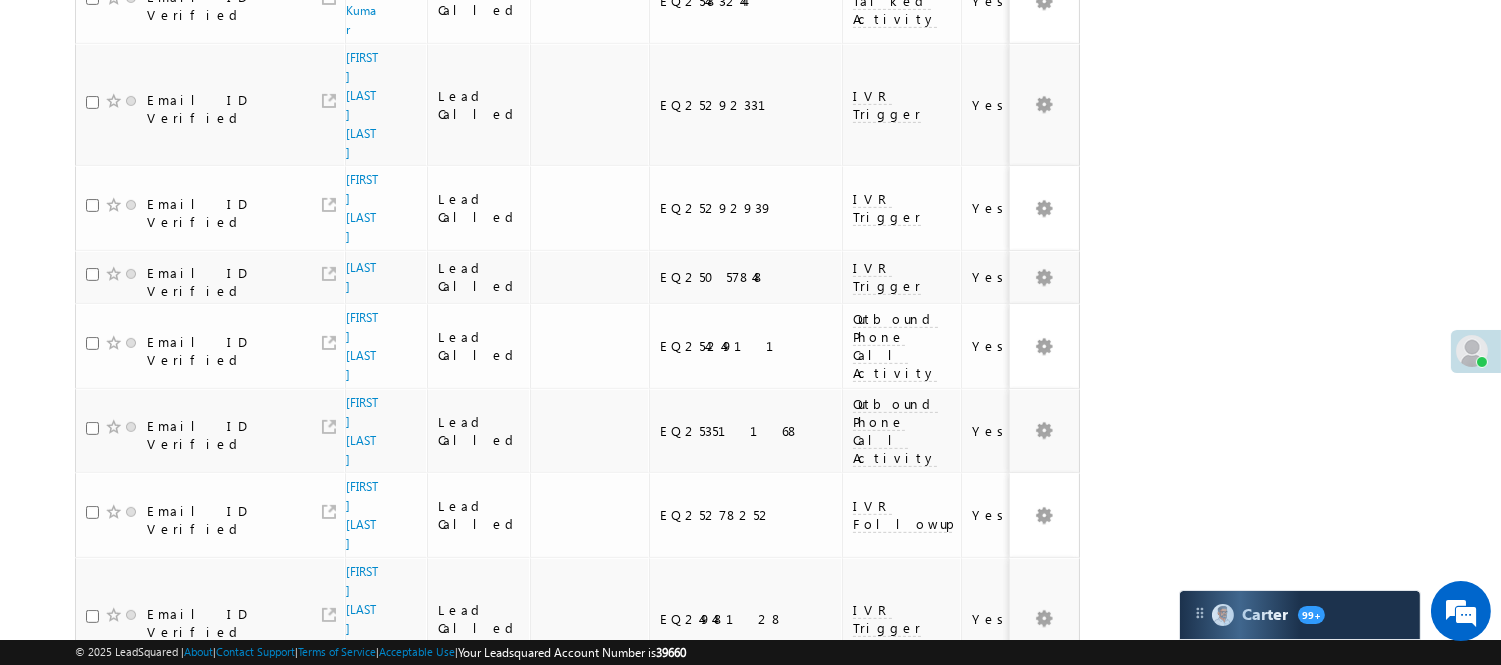 click on "2" at bounding box center (978, 968) 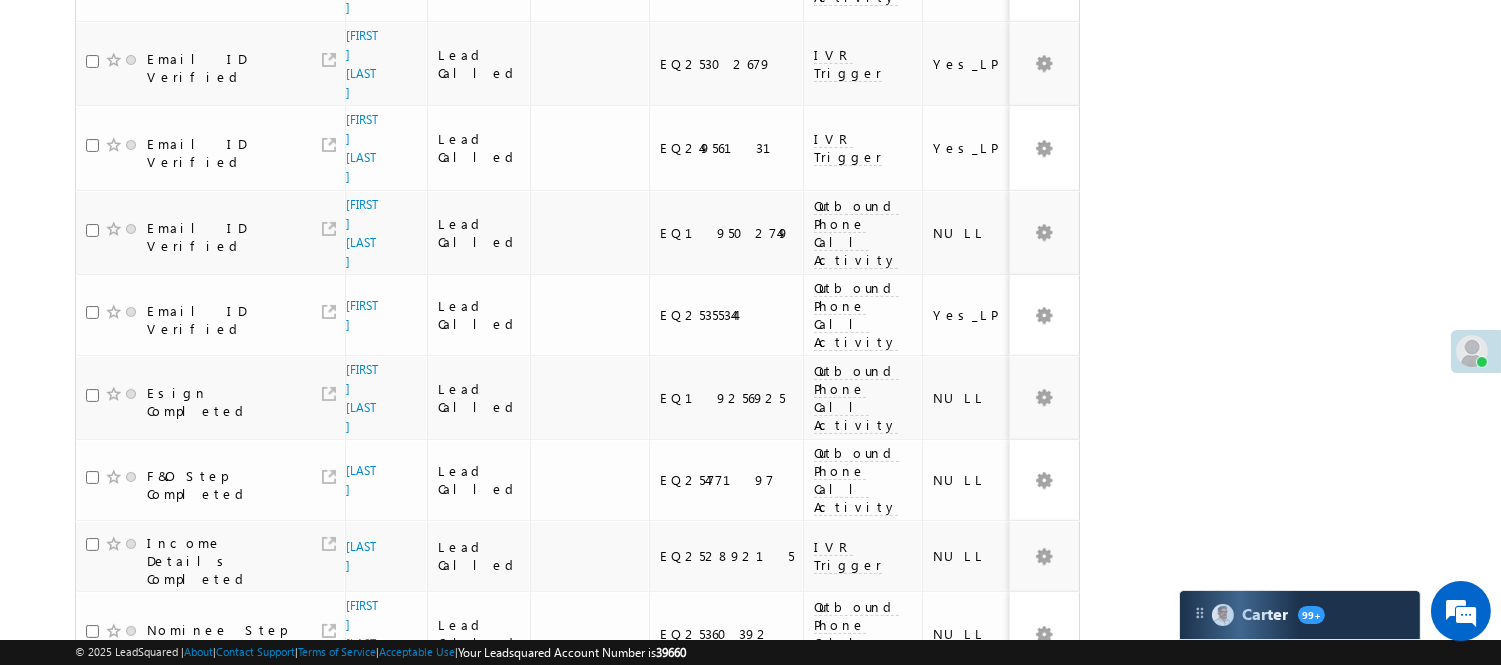 scroll, scrollTop: 1555, scrollLeft: 0, axis: vertical 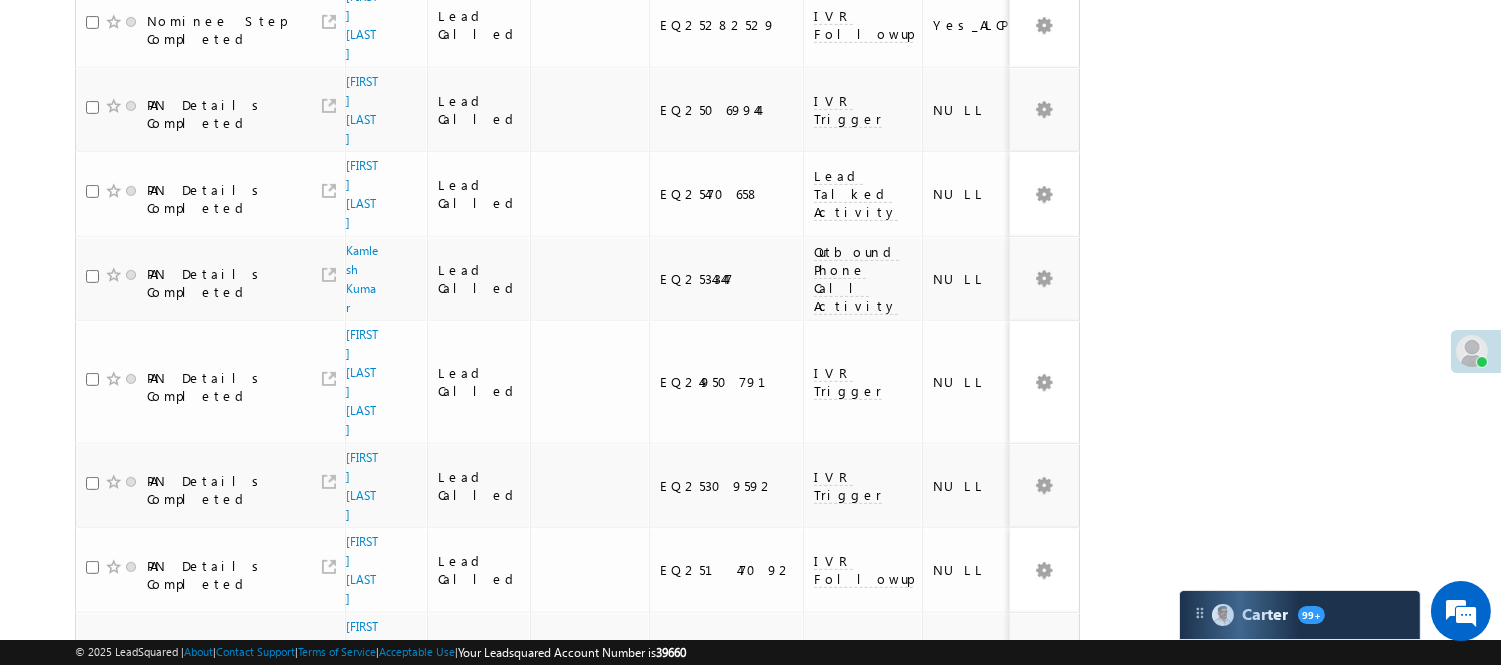 click on "3" at bounding box center [1018, 858] 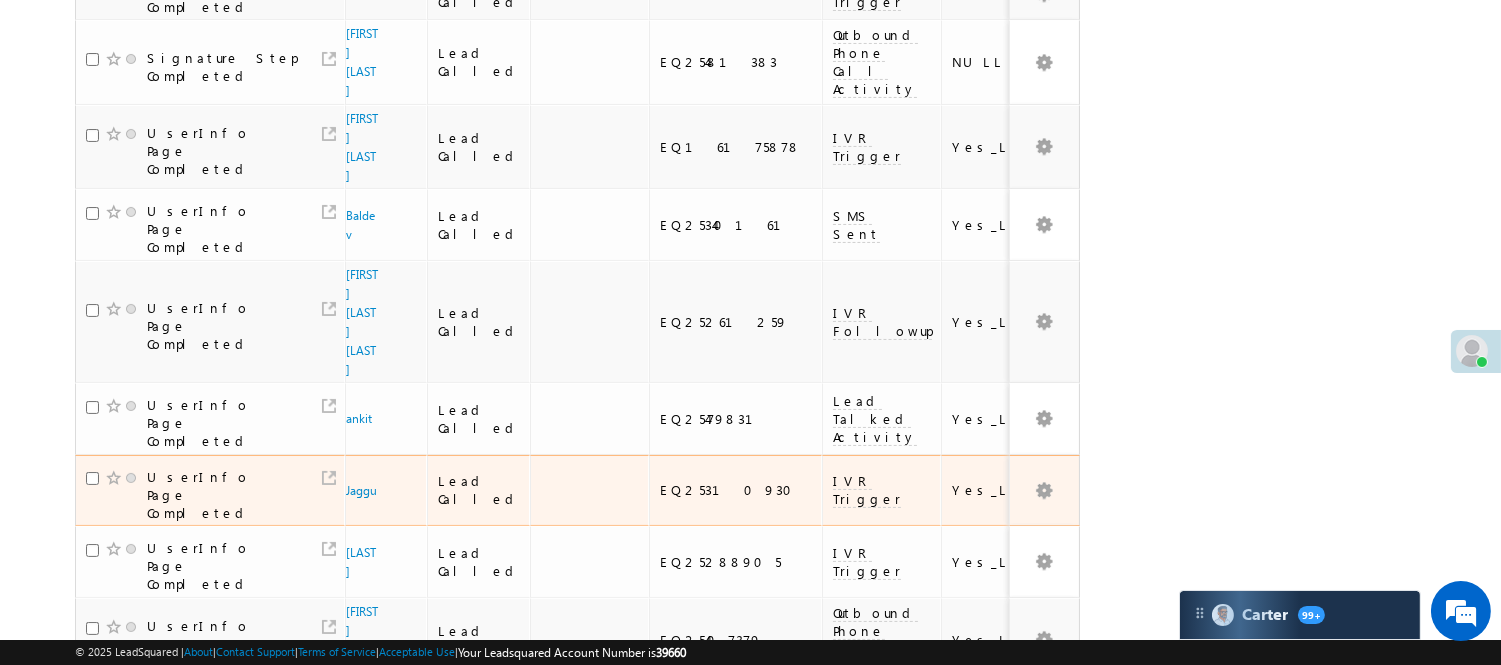 scroll, scrollTop: 0, scrollLeft: 0, axis: both 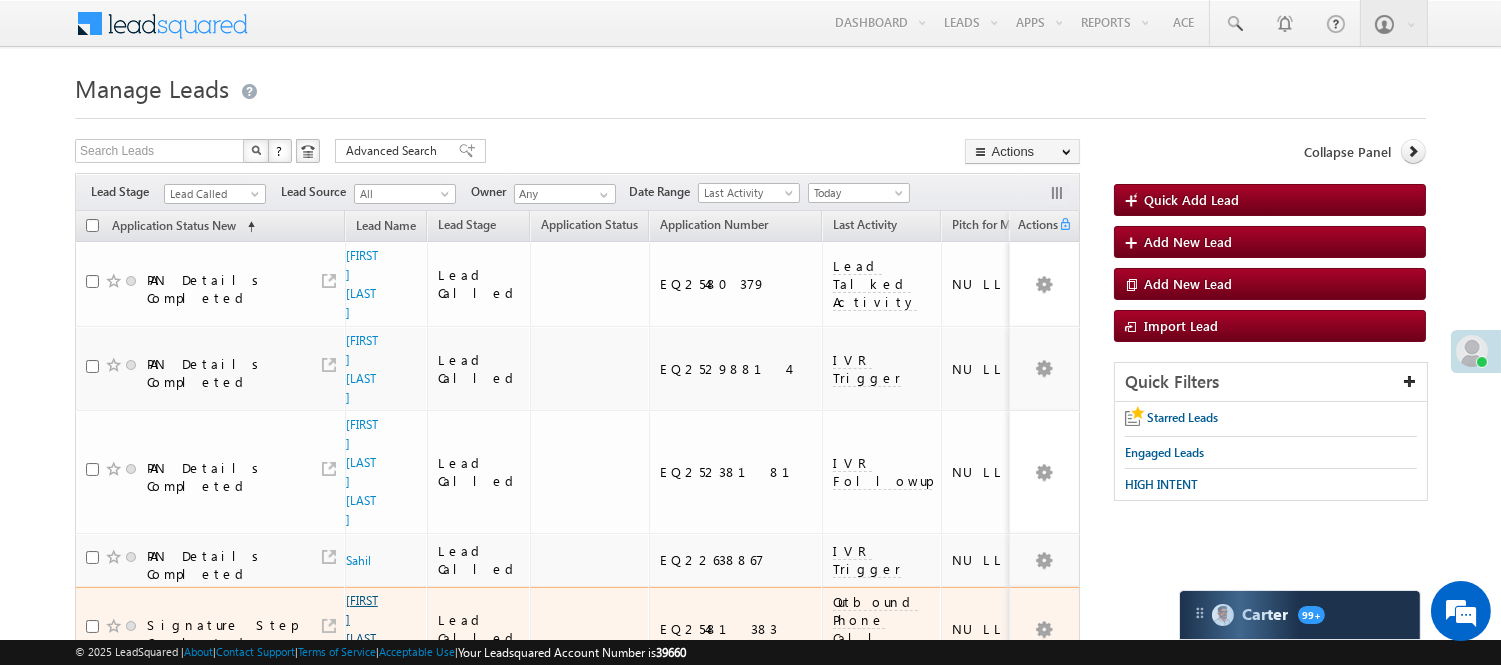 click on "Sahil shaikh" at bounding box center (362, 629) 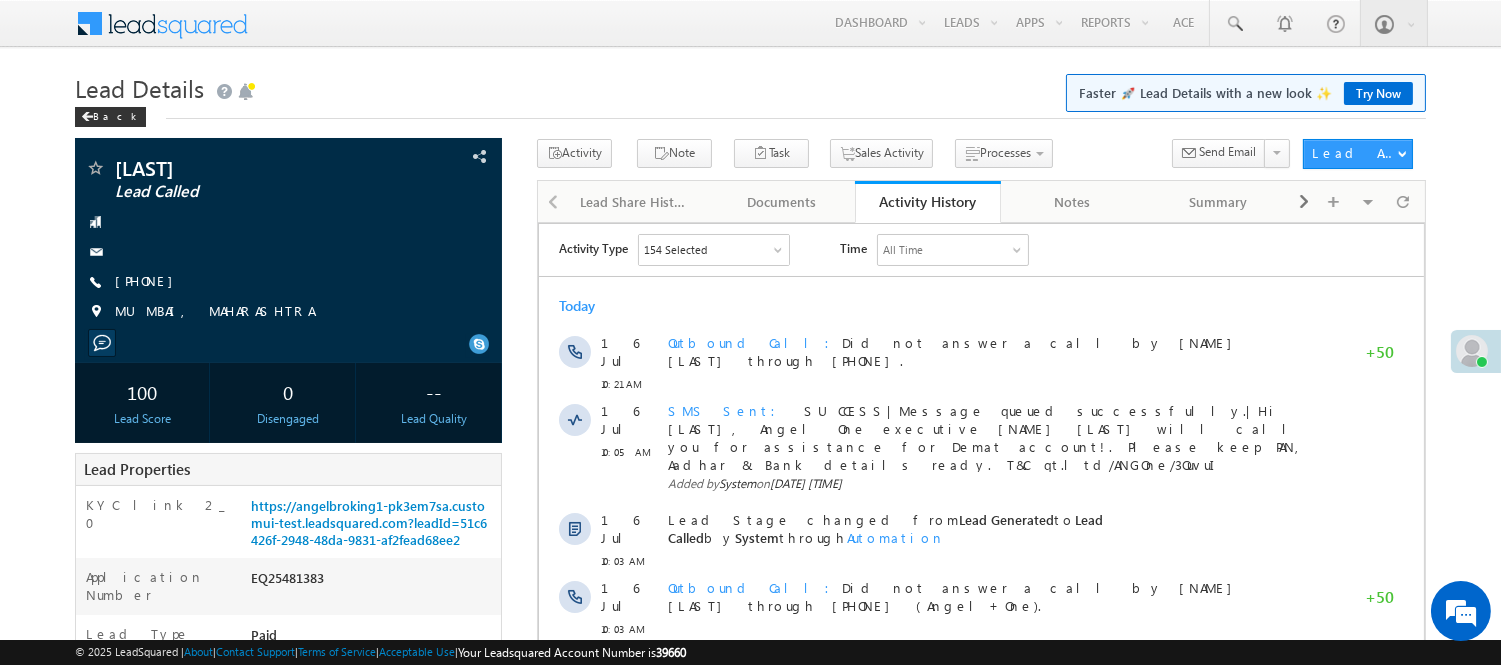 scroll, scrollTop: 0, scrollLeft: 0, axis: both 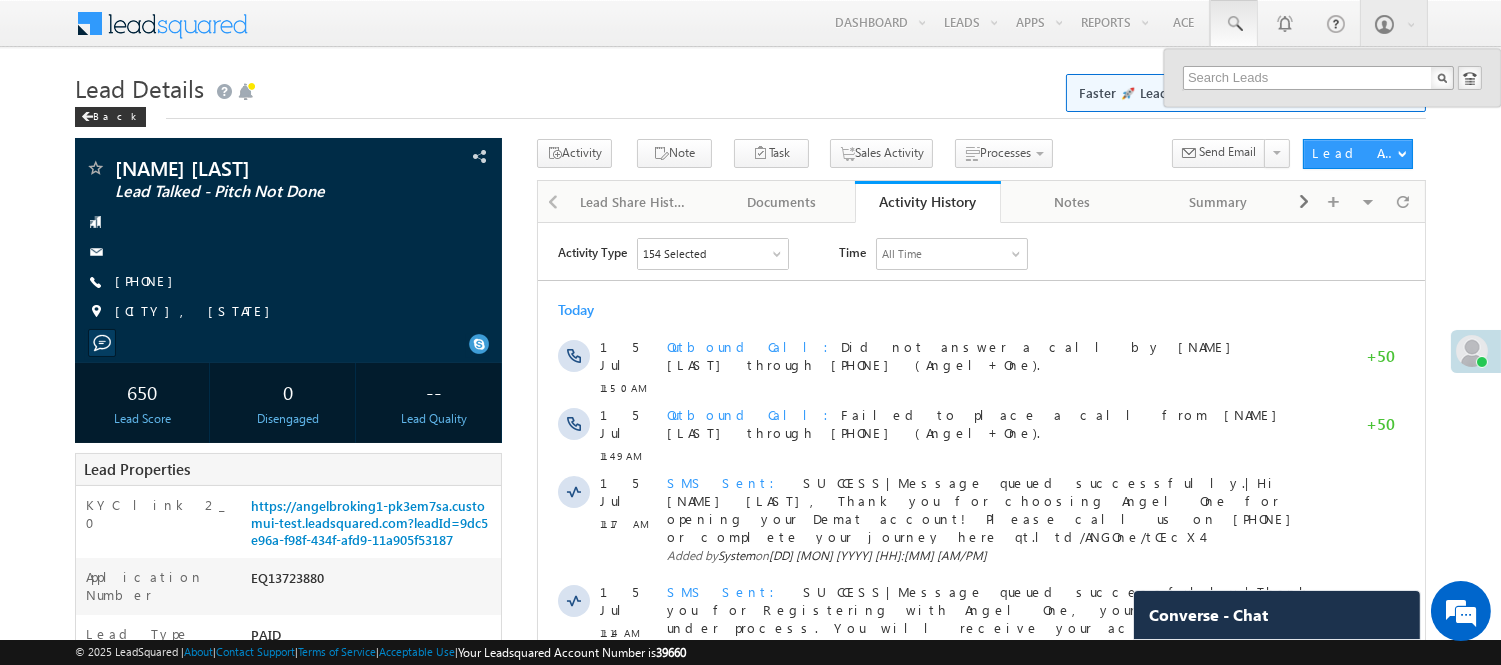 click at bounding box center (1318, 78) 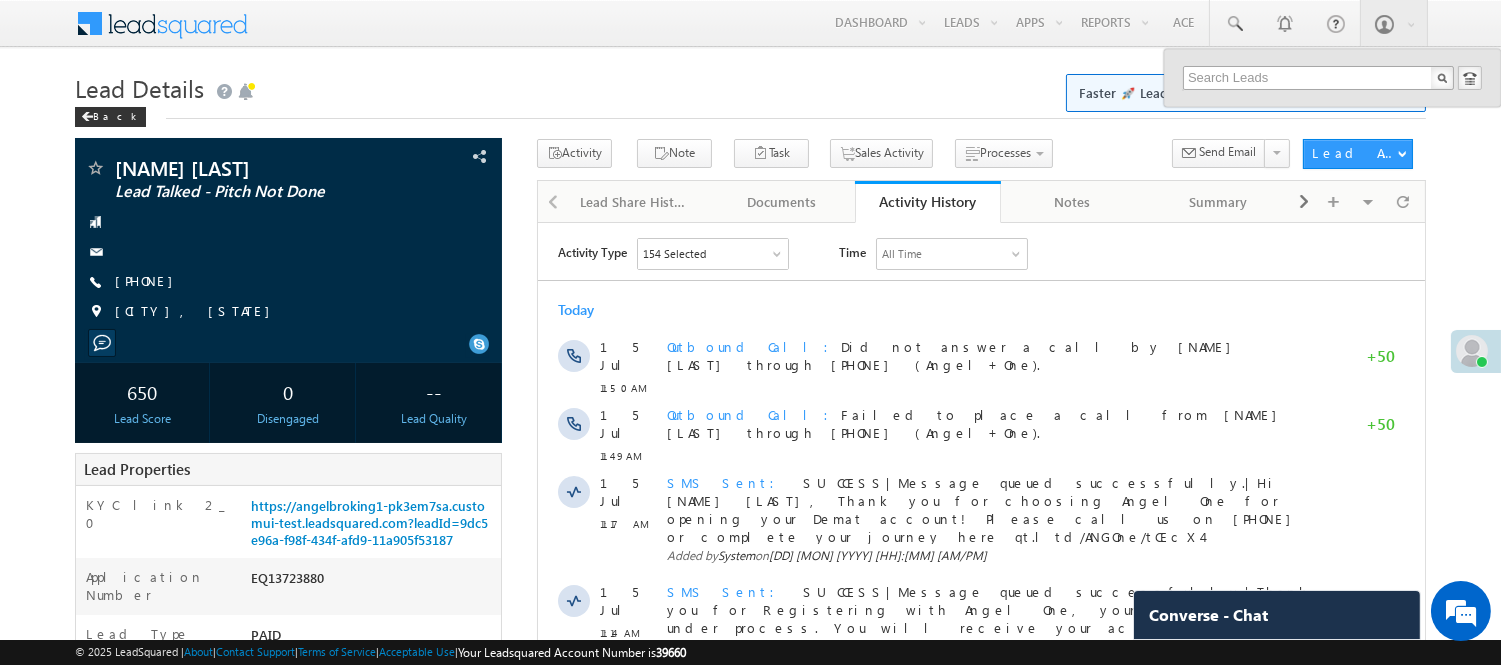 click at bounding box center [1318, 78] 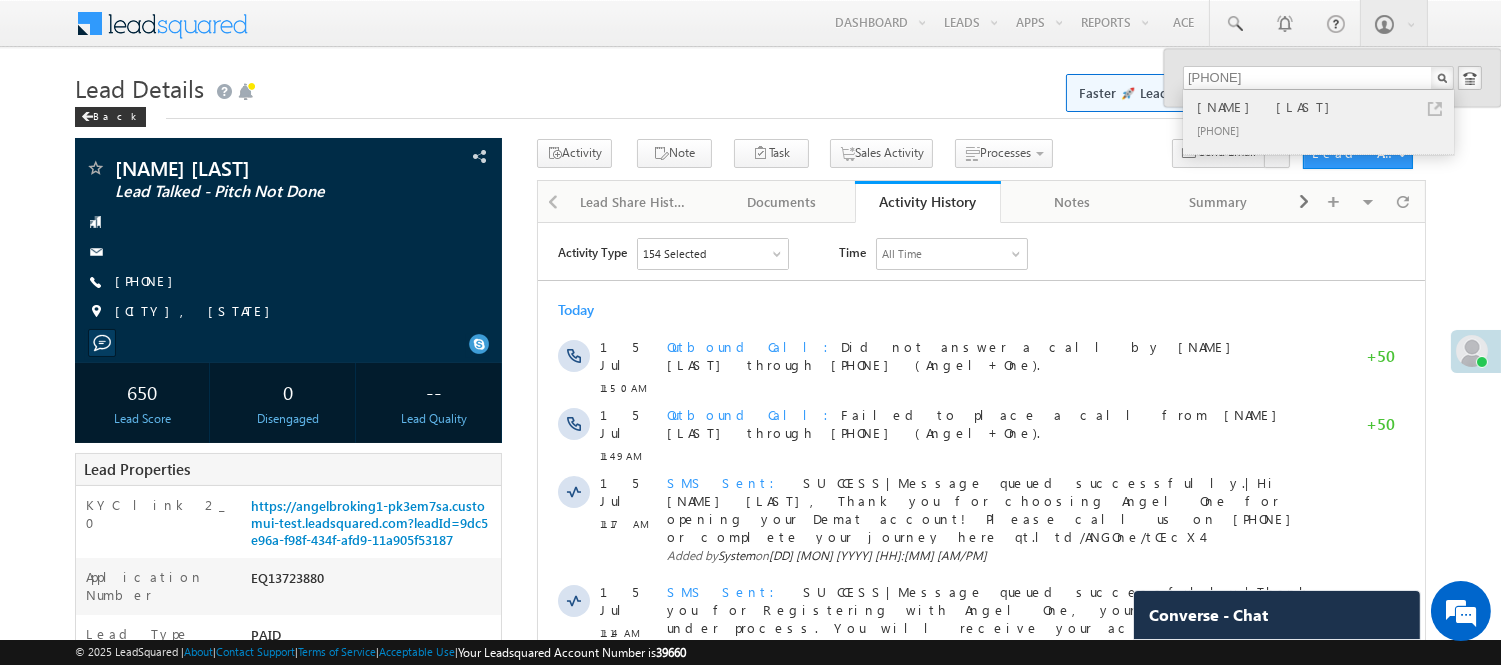 type on "[PHONE]" 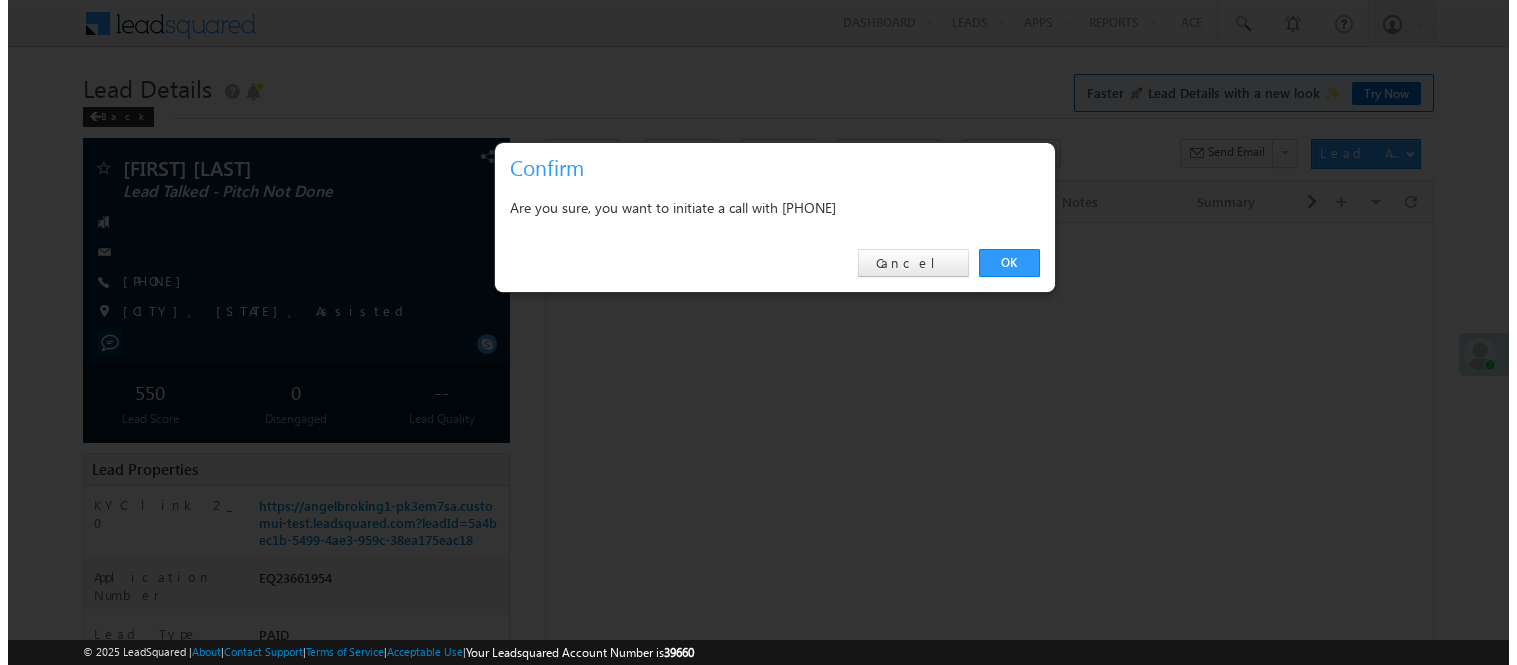 scroll, scrollTop: 0, scrollLeft: 0, axis: both 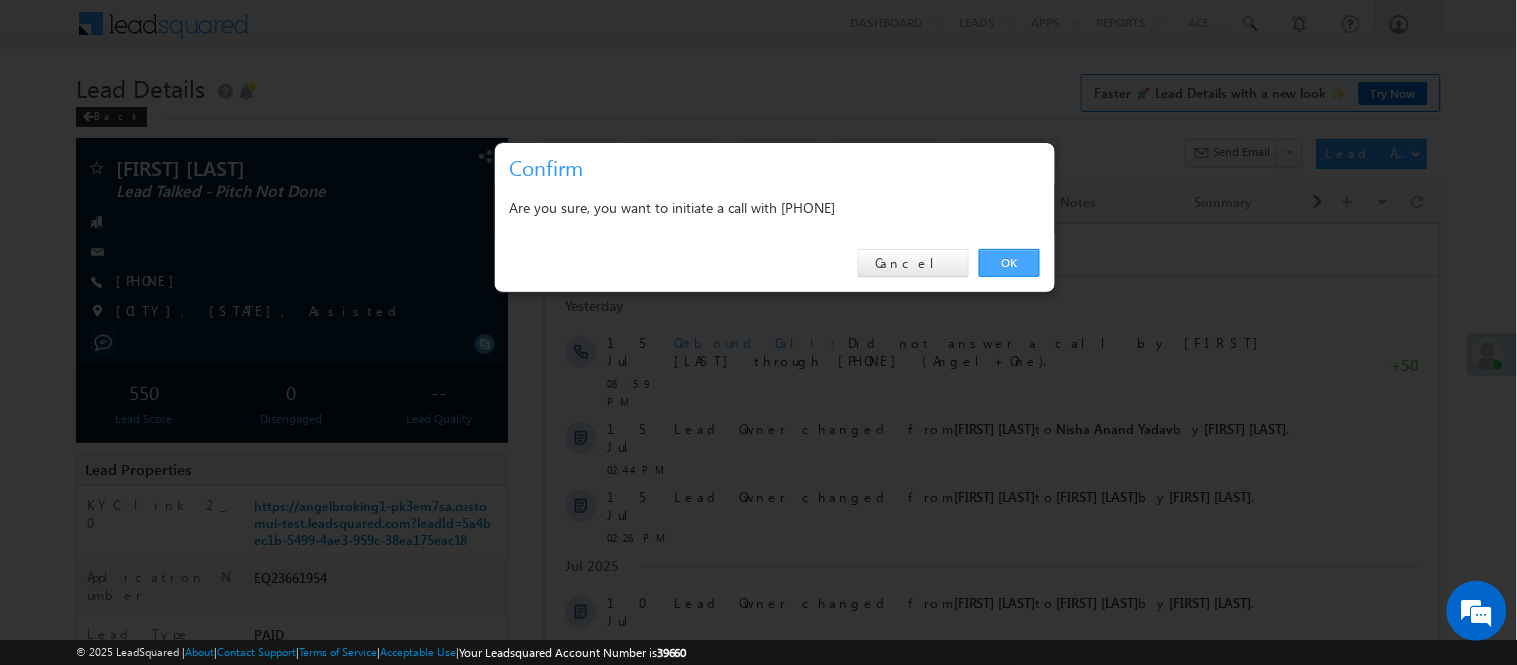 click on "OK" at bounding box center (1009, 263) 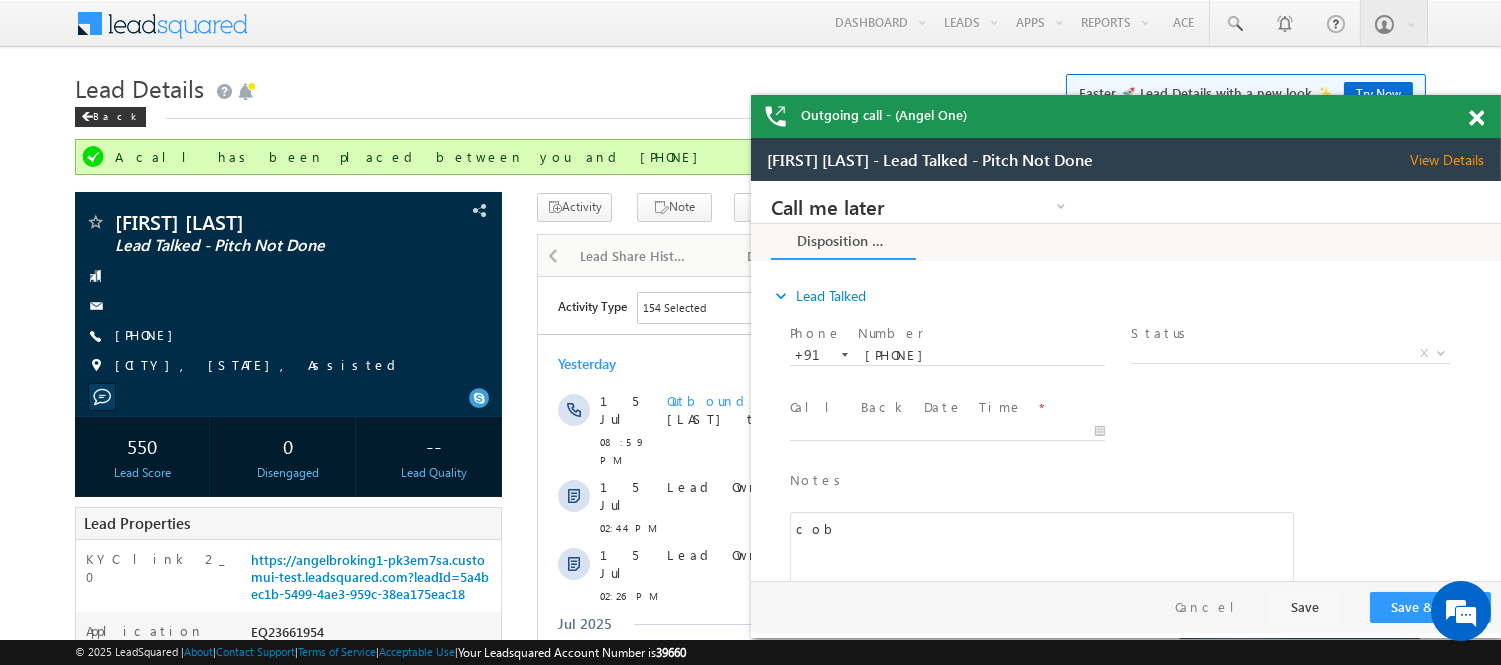 scroll, scrollTop: 0, scrollLeft: 0, axis: both 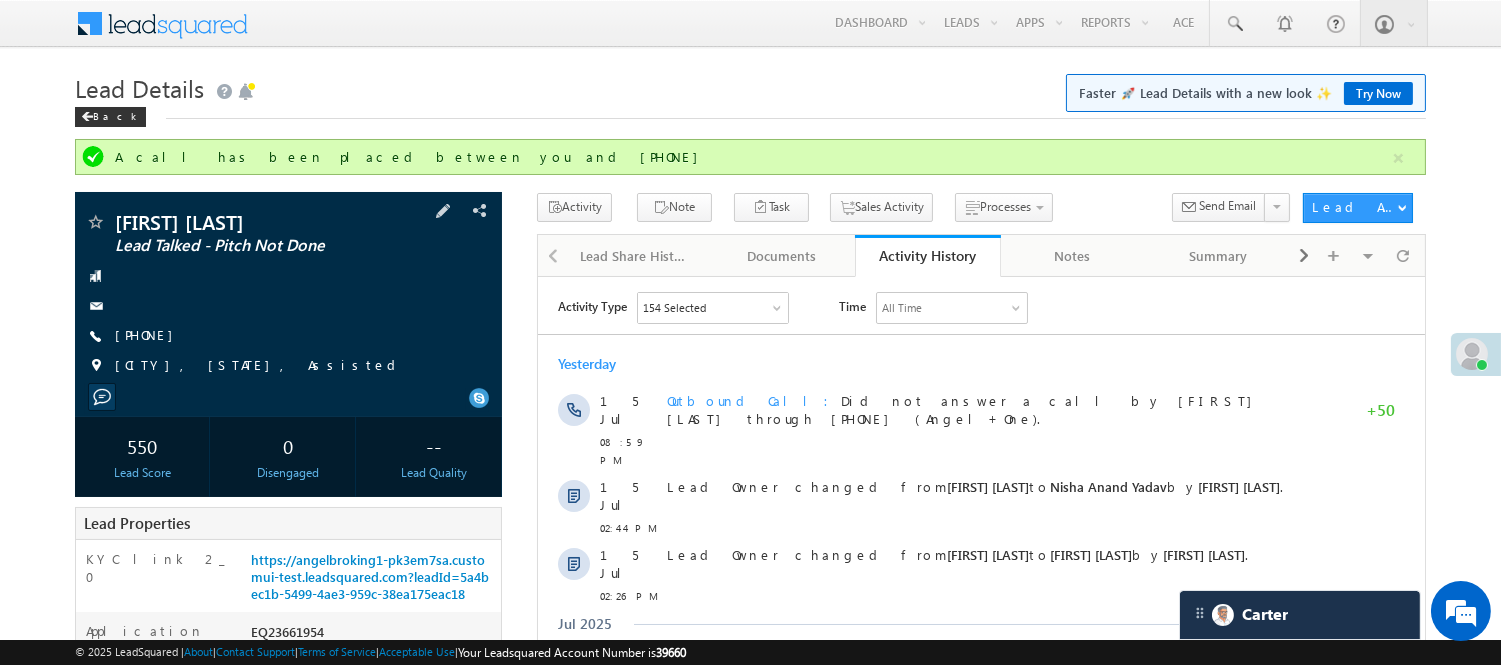 click on "[FIRST] [LAST]
Lead Talked - Pitch Not Done
[PHONE]" at bounding box center [288, 299] 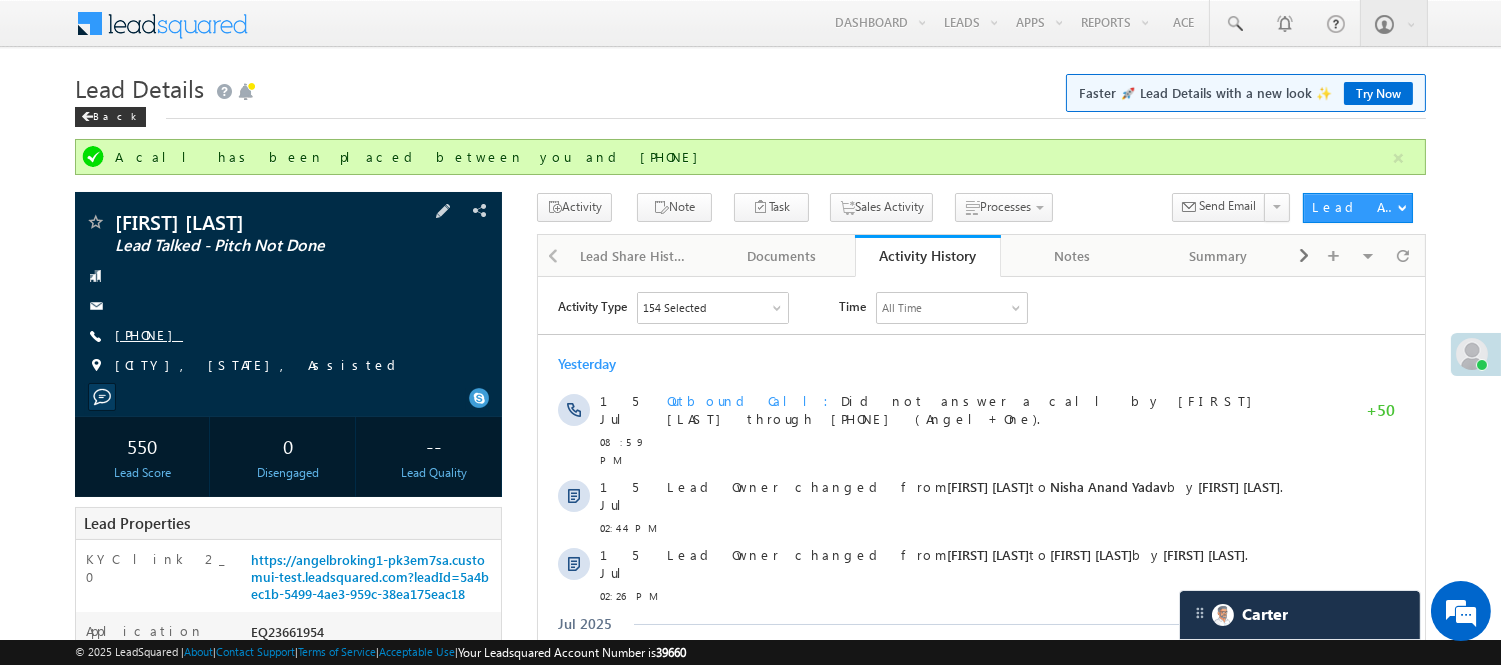 click on "[PHONE]" at bounding box center [149, 334] 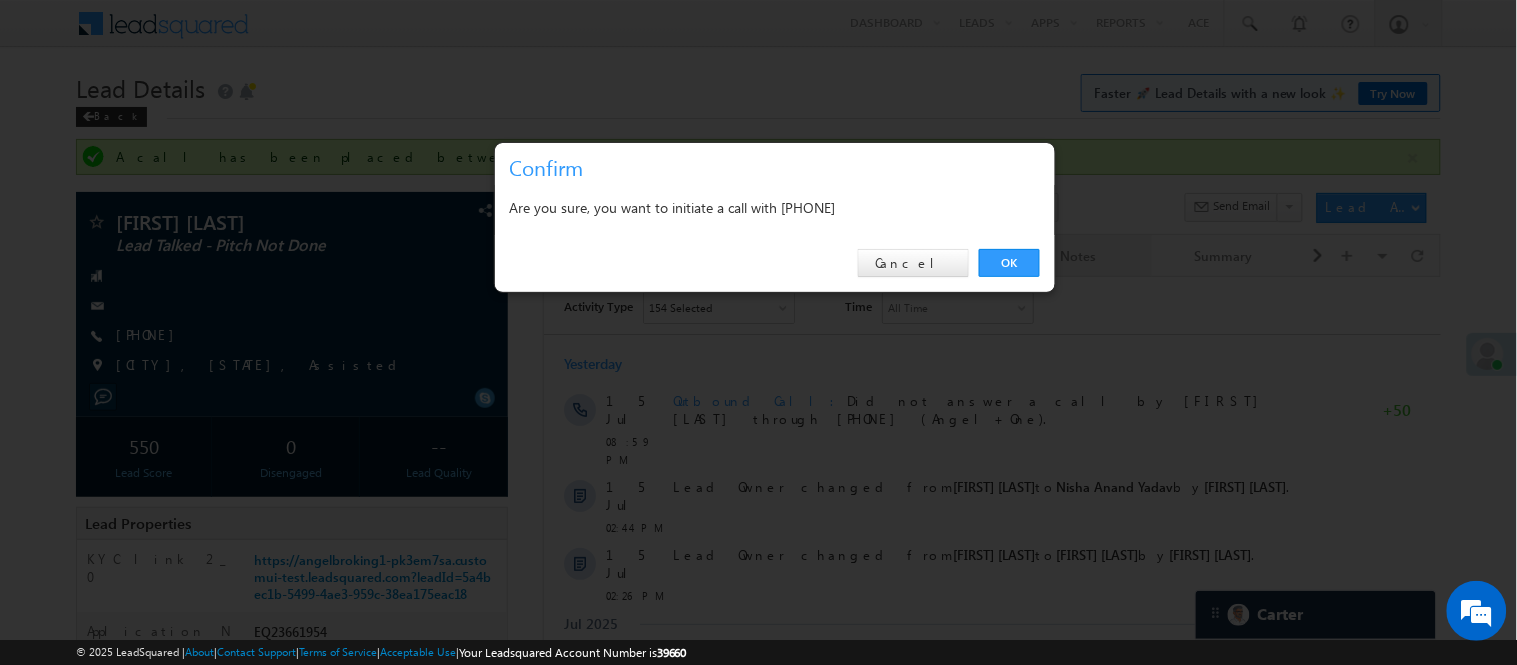 click on "OK" at bounding box center (1009, 263) 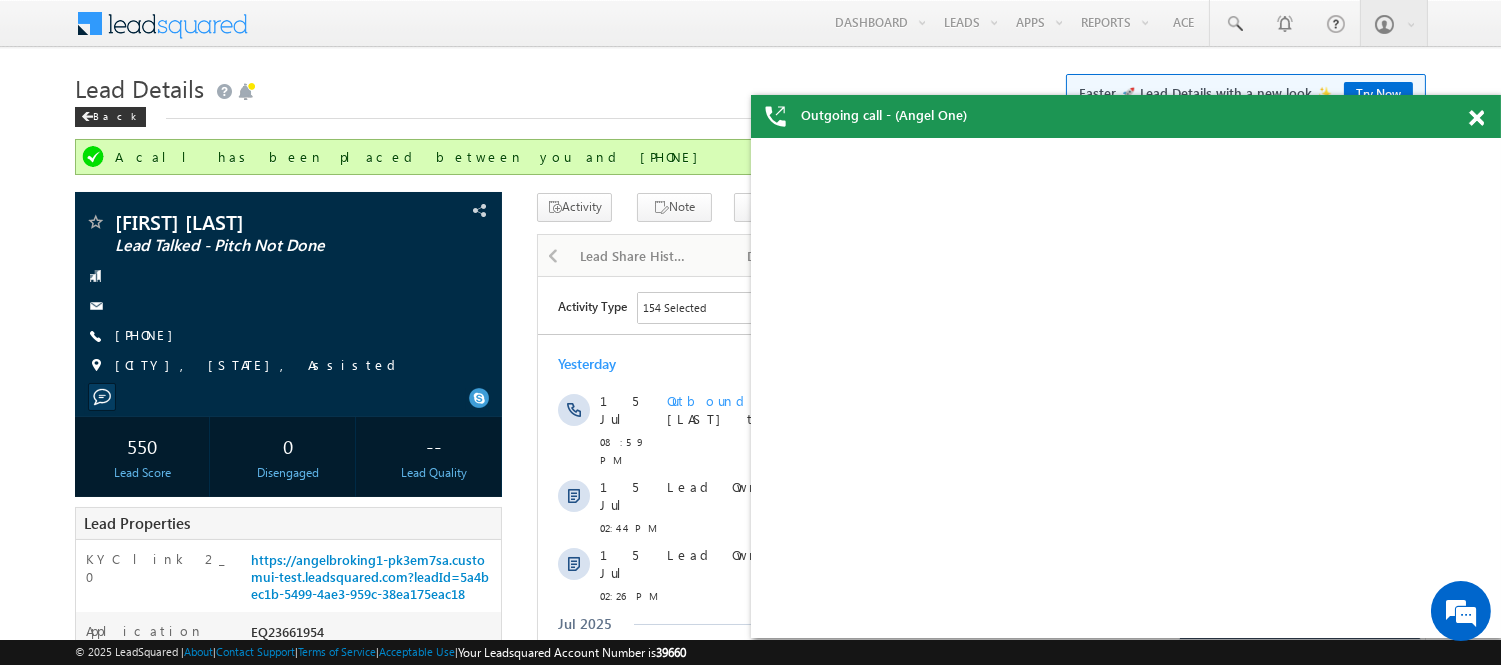 scroll, scrollTop: 0, scrollLeft: 0, axis: both 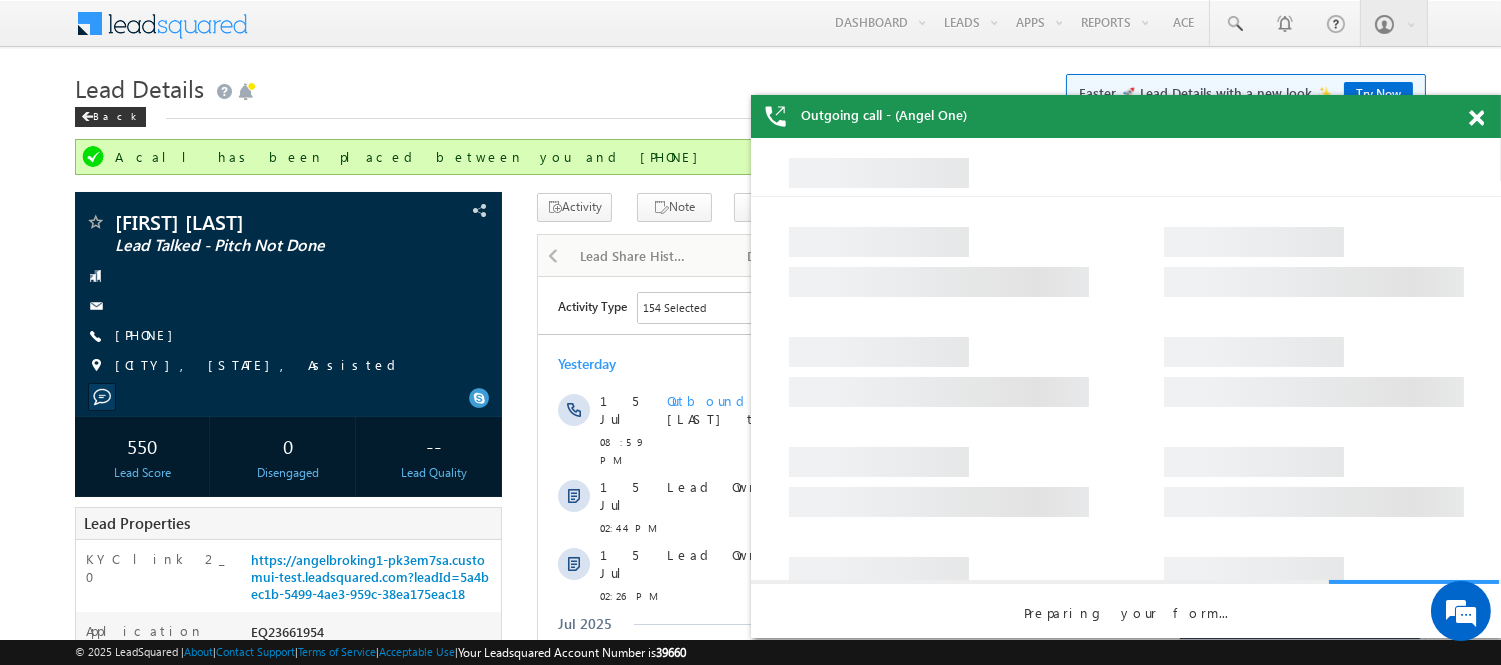 click at bounding box center [1476, 118] 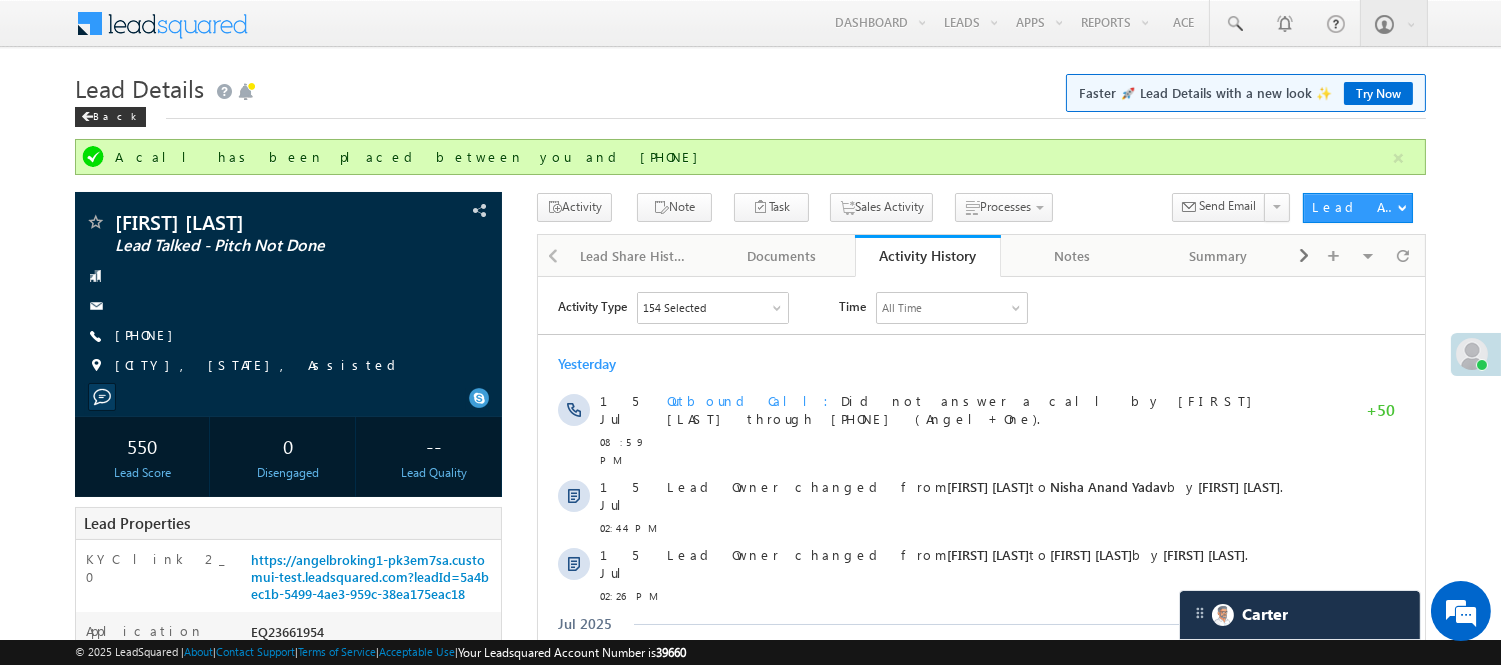 scroll, scrollTop: 582, scrollLeft: 0, axis: vertical 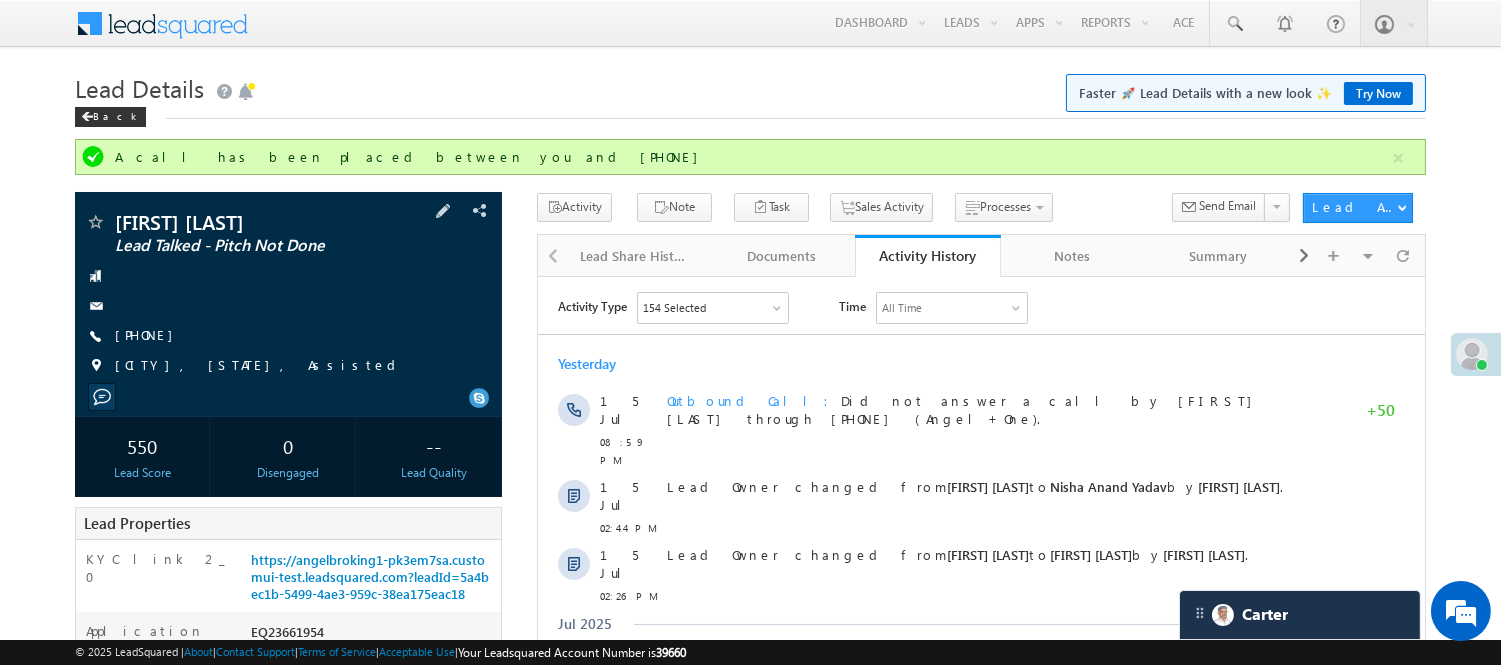 click on "Santosh Kumar Rana
Lead Talked - Pitch Not Done
+91-9693245260" at bounding box center (288, 299) 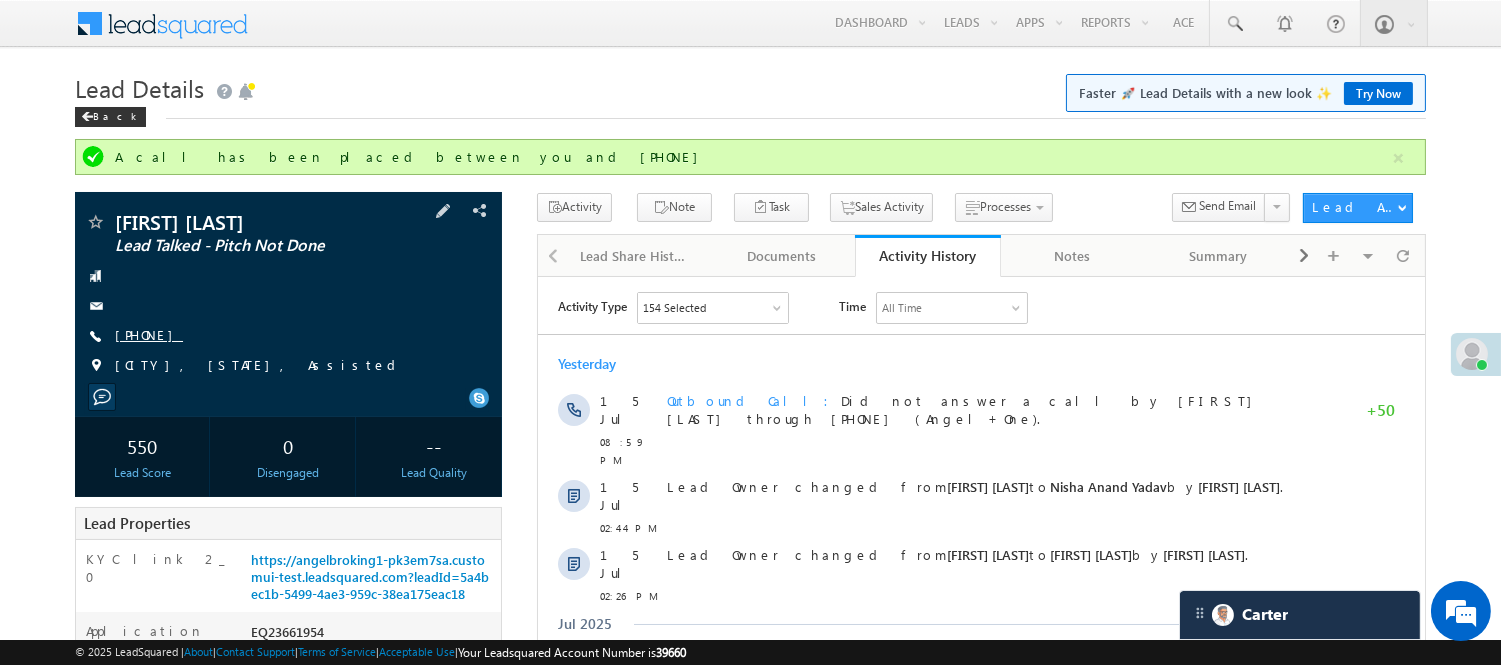 click on "+91-9693245260" at bounding box center [149, 334] 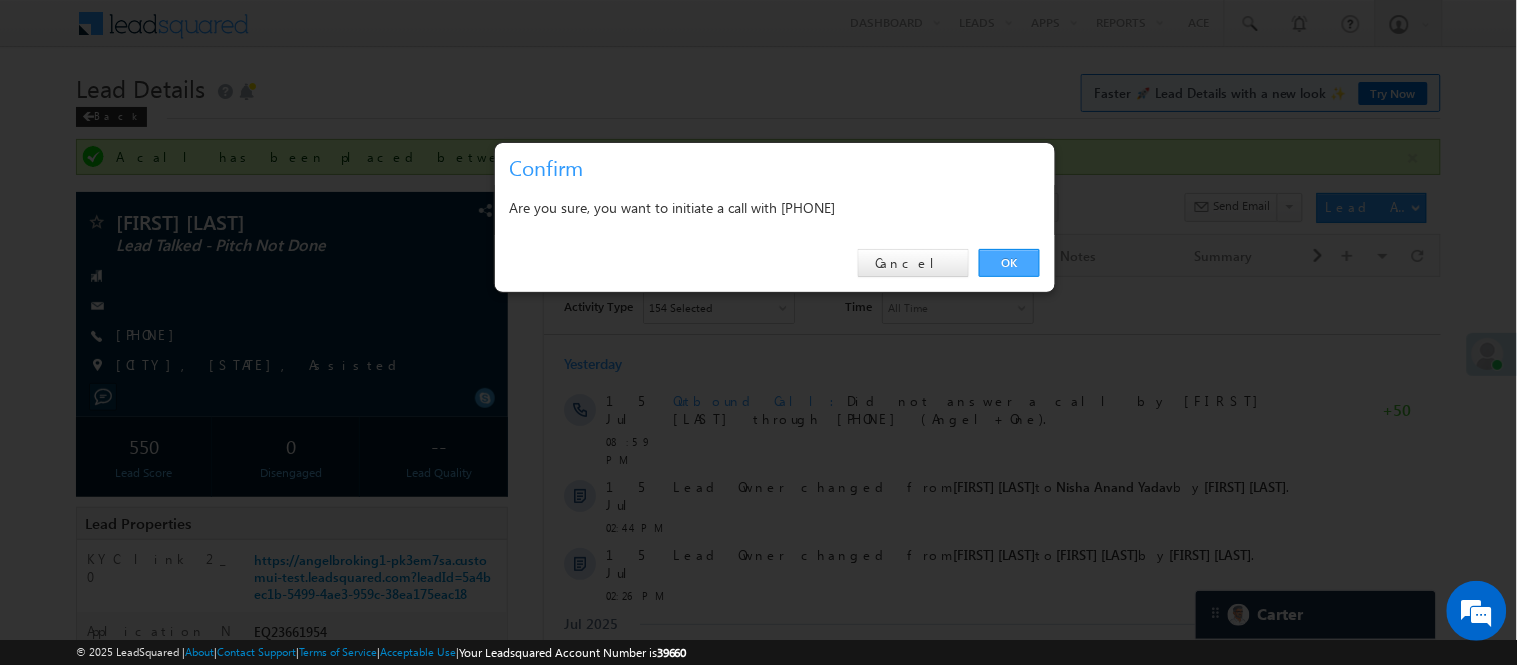 click on "OK" at bounding box center (1009, 263) 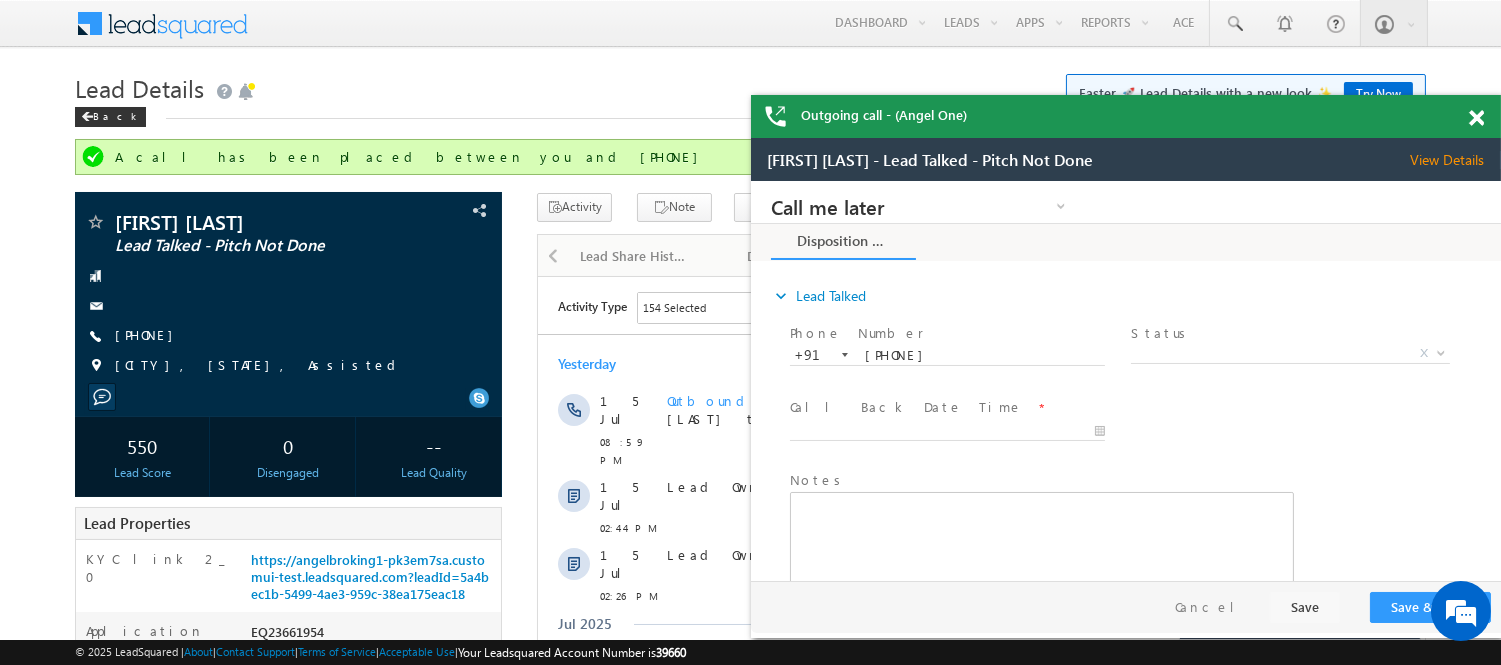 scroll, scrollTop: 0, scrollLeft: 0, axis: both 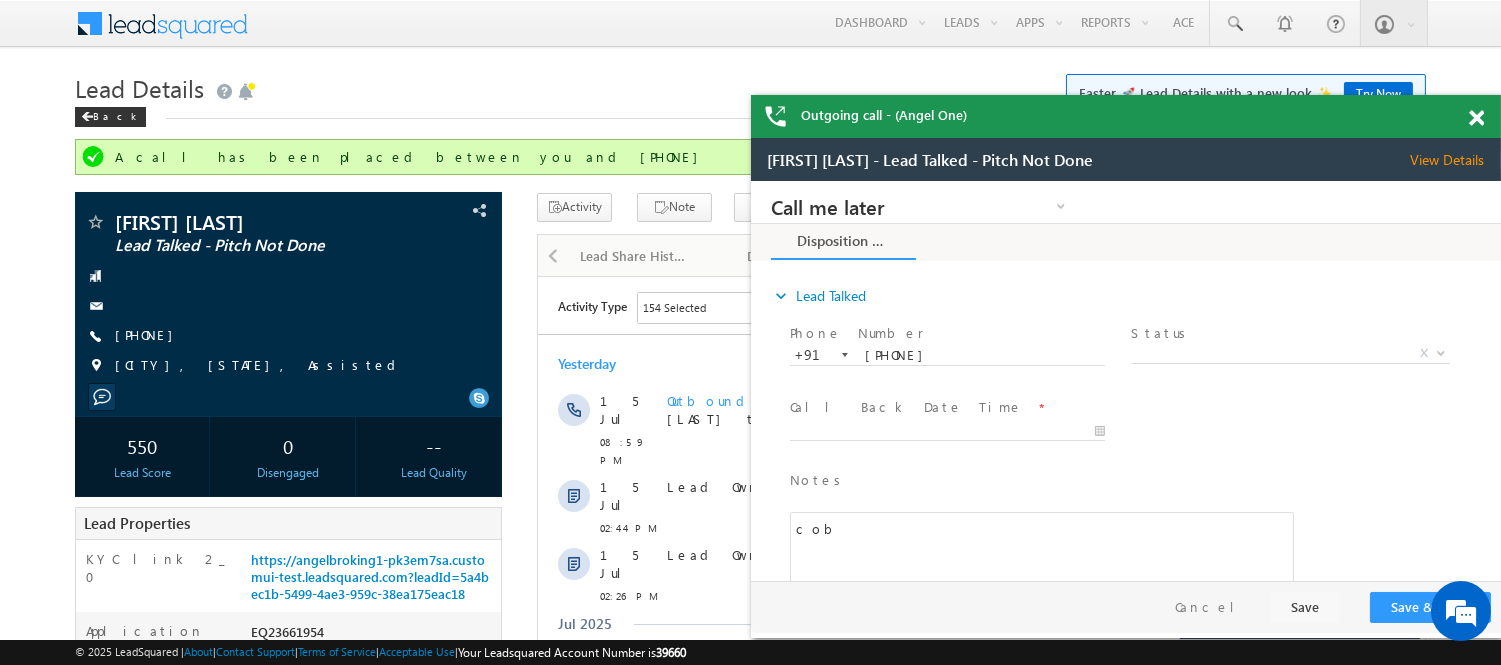 click at bounding box center (1476, 118) 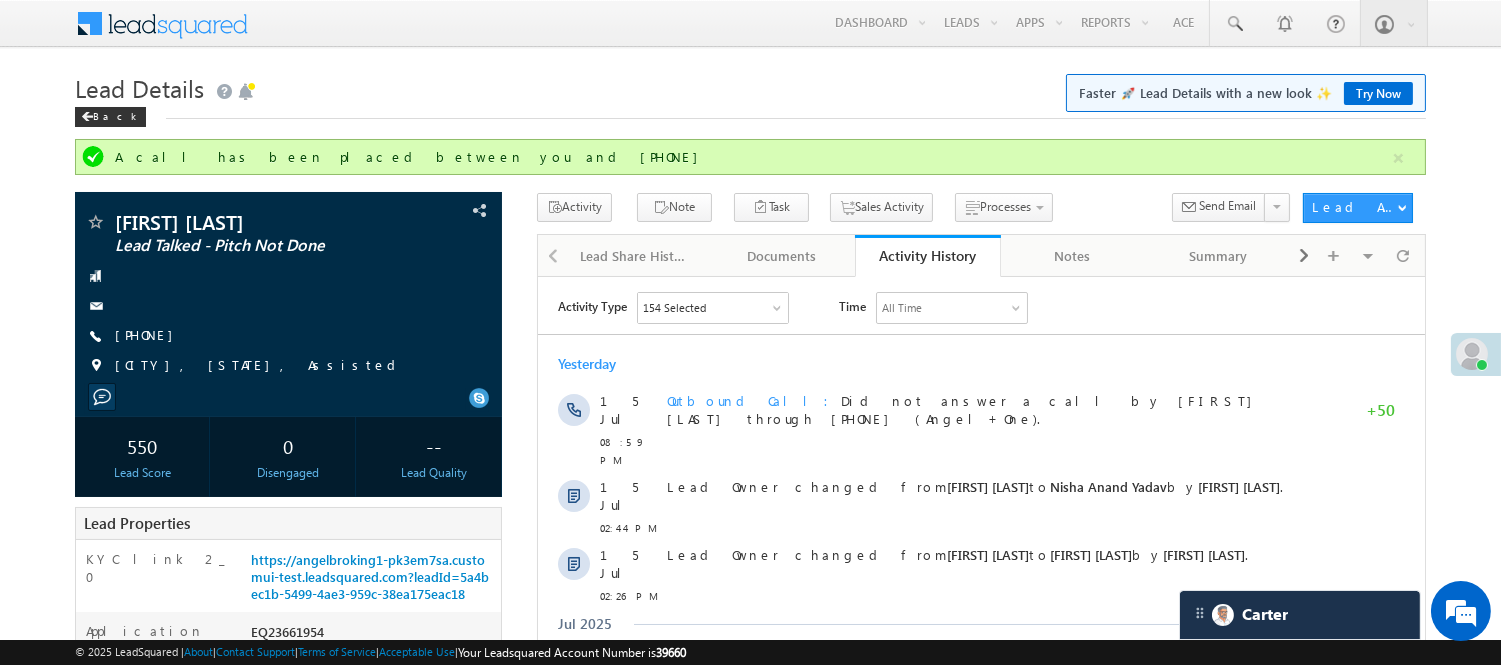 scroll, scrollTop: 333, scrollLeft: 0, axis: vertical 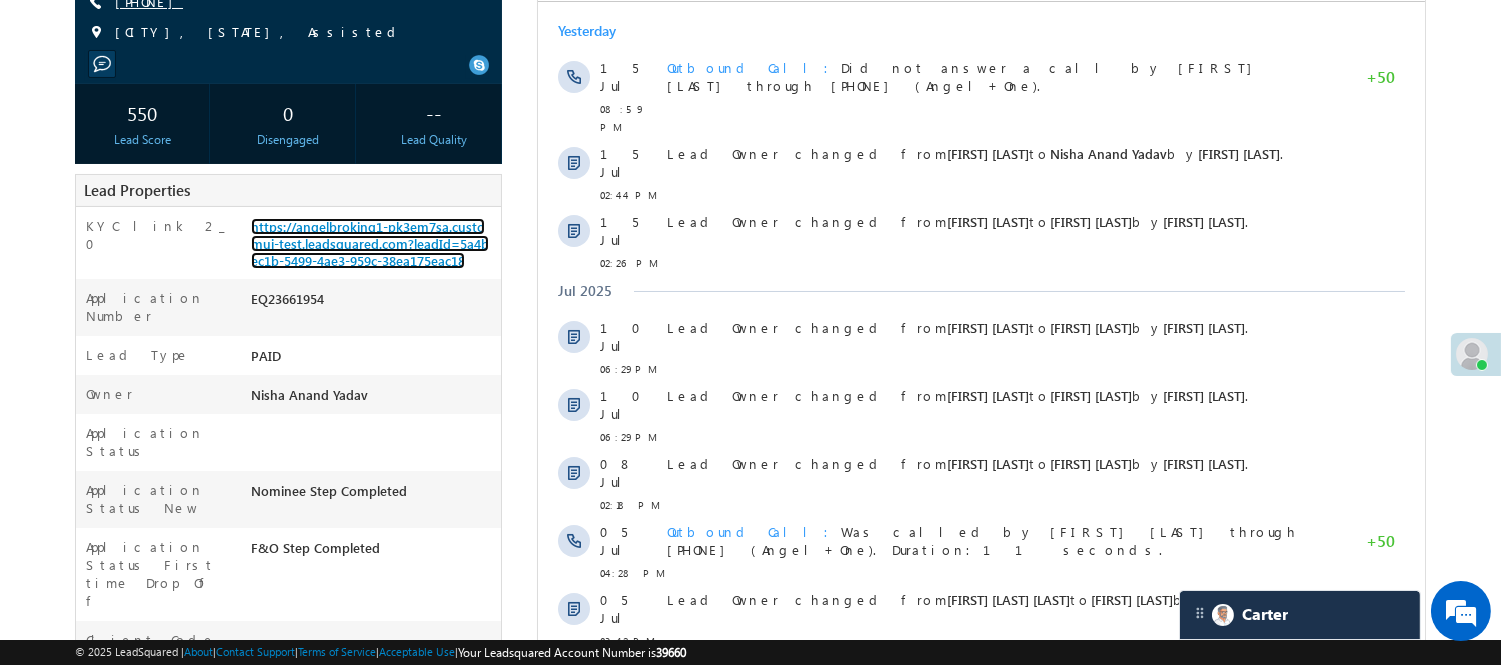 click on "https://angelbroking1-pk3em7sa.customui-test.leadsquared.com?leadId=5a4bec1b-5499-4ae3-959c-38ea175eac18" at bounding box center [370, 243] 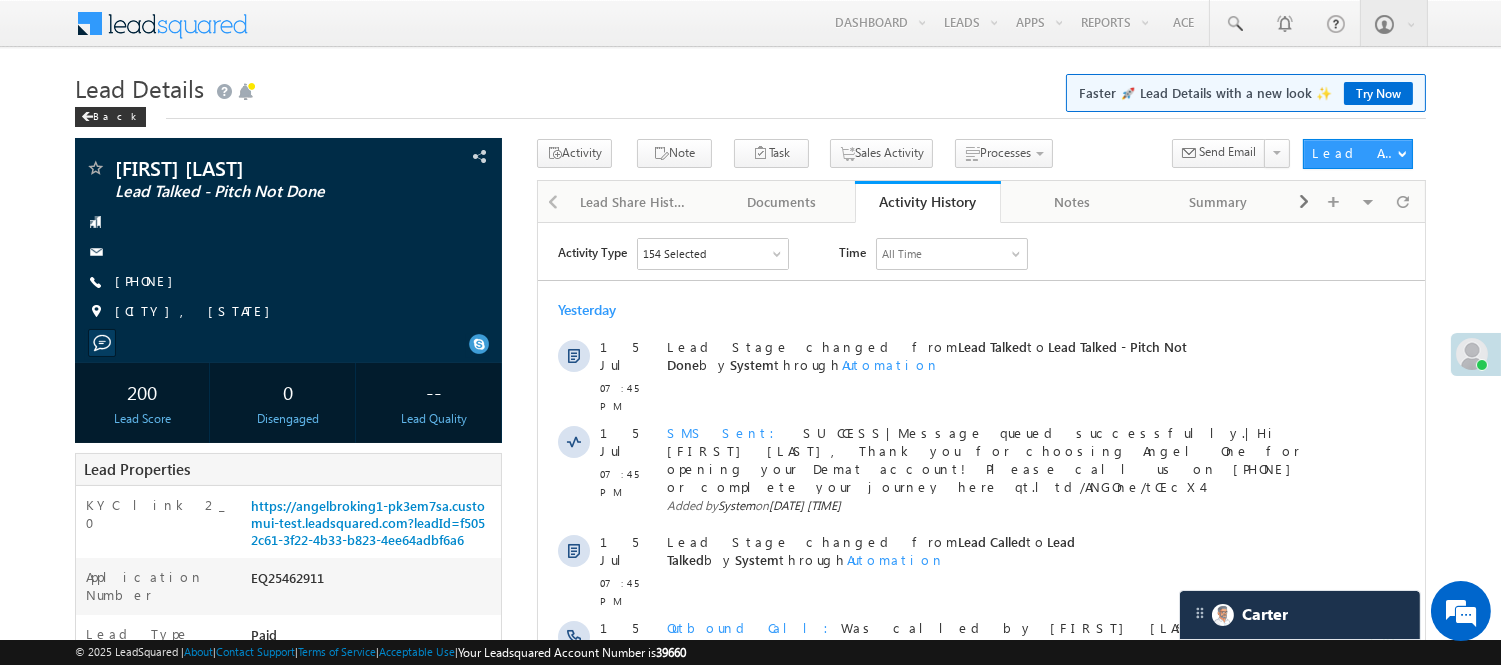 scroll, scrollTop: 0, scrollLeft: 0, axis: both 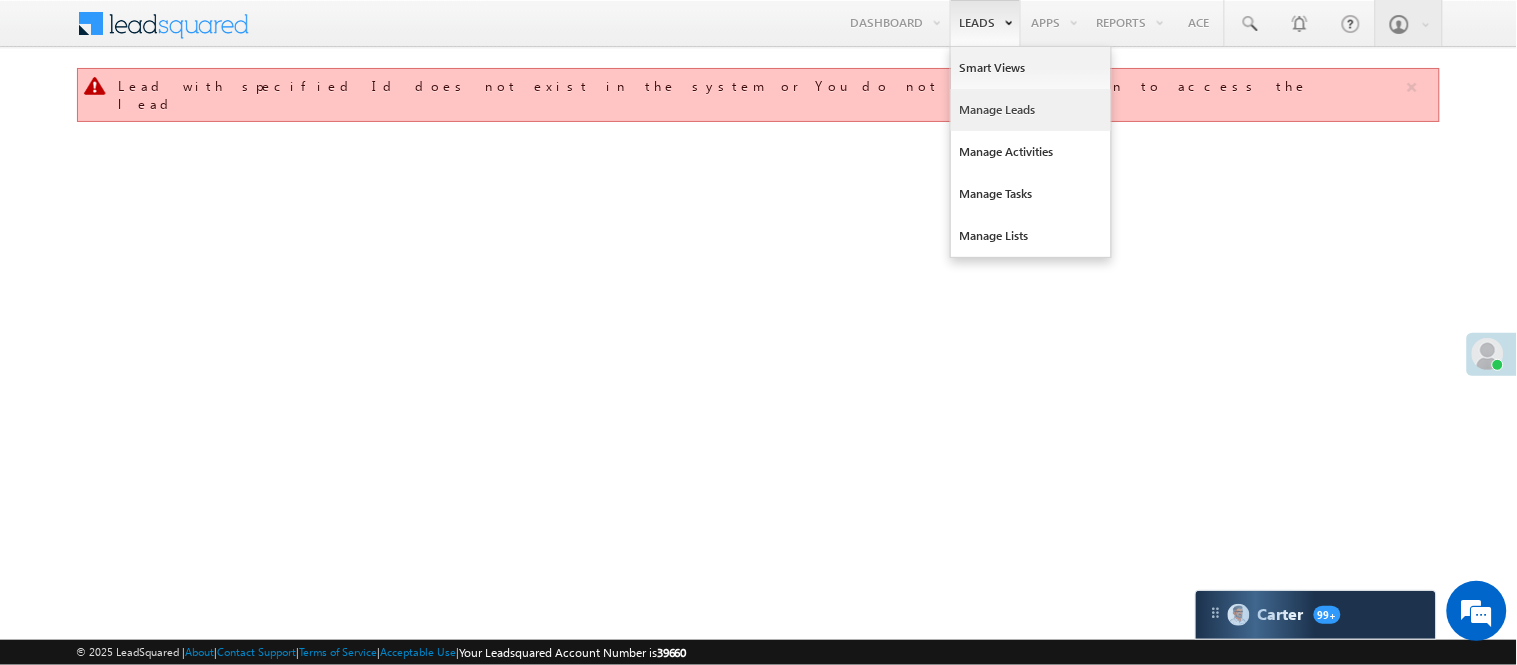 click on "Manage Leads" at bounding box center (1031, 110) 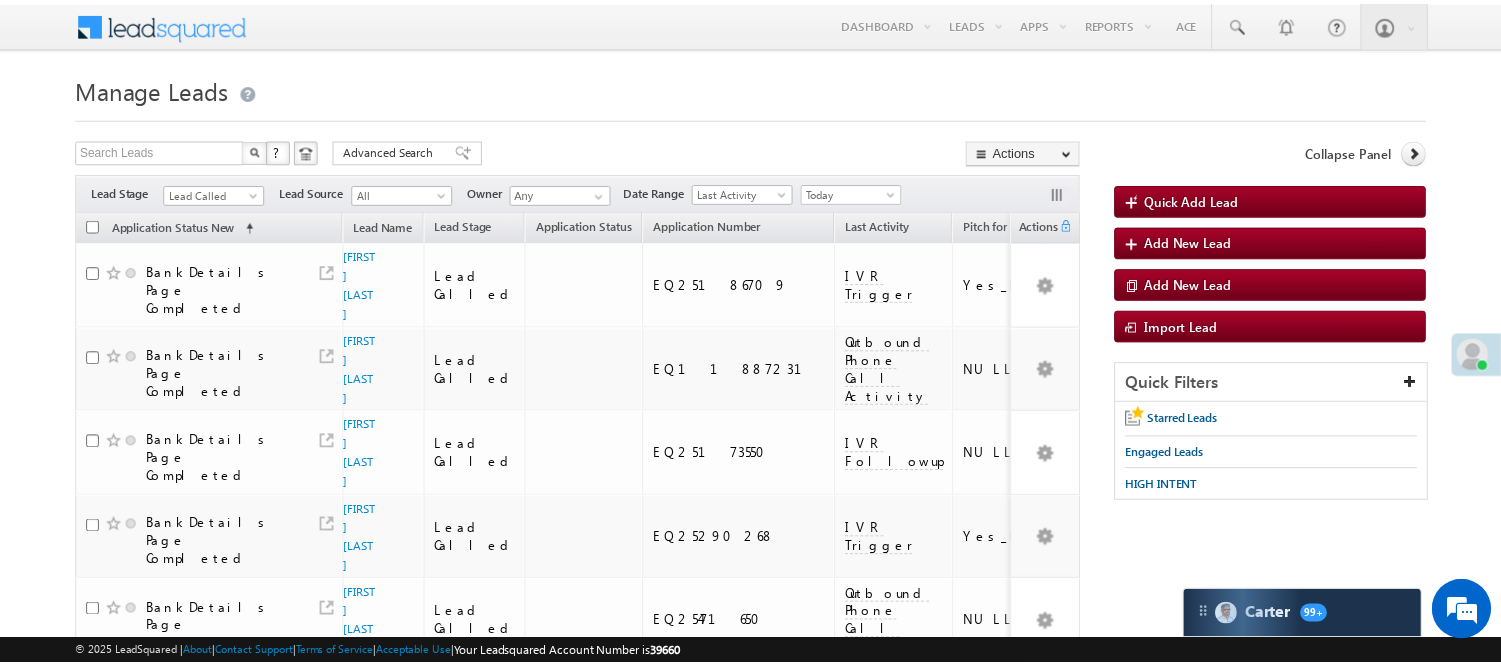 scroll, scrollTop: 0, scrollLeft: 0, axis: both 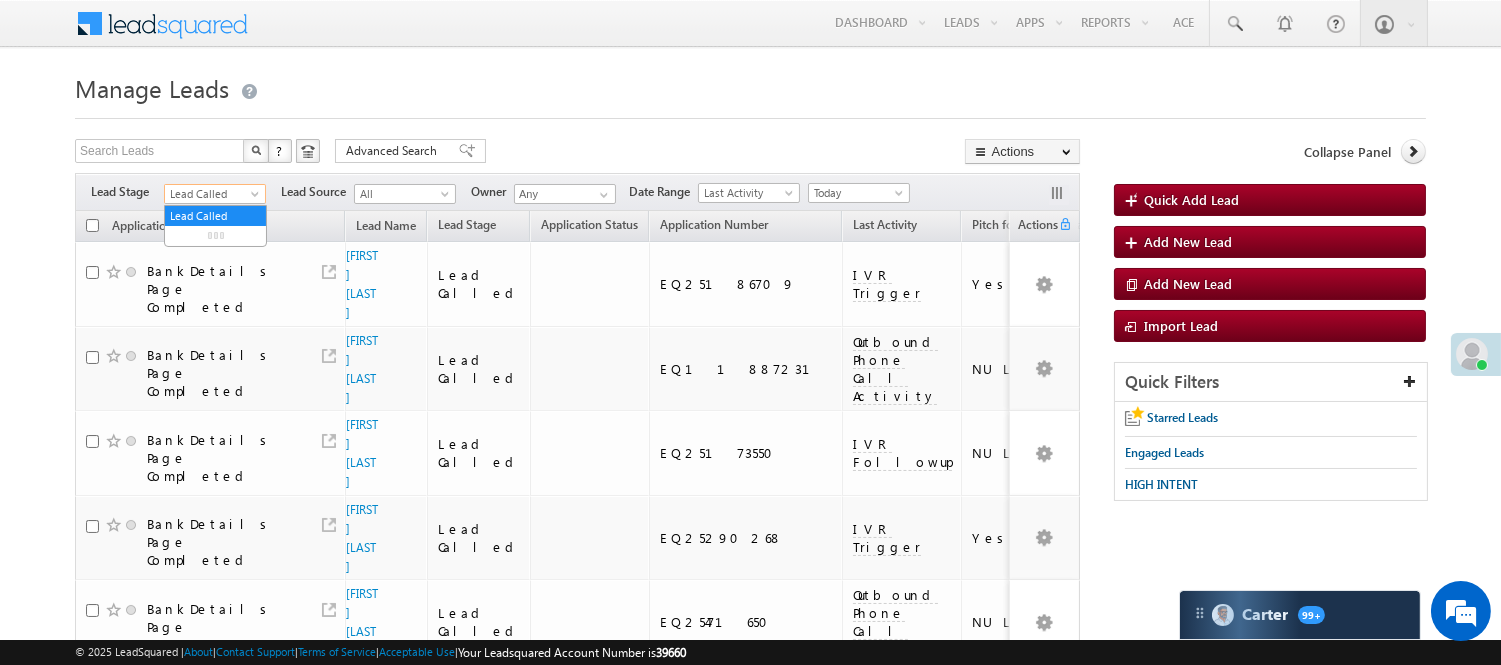 click on "Lead Called" at bounding box center (212, 194) 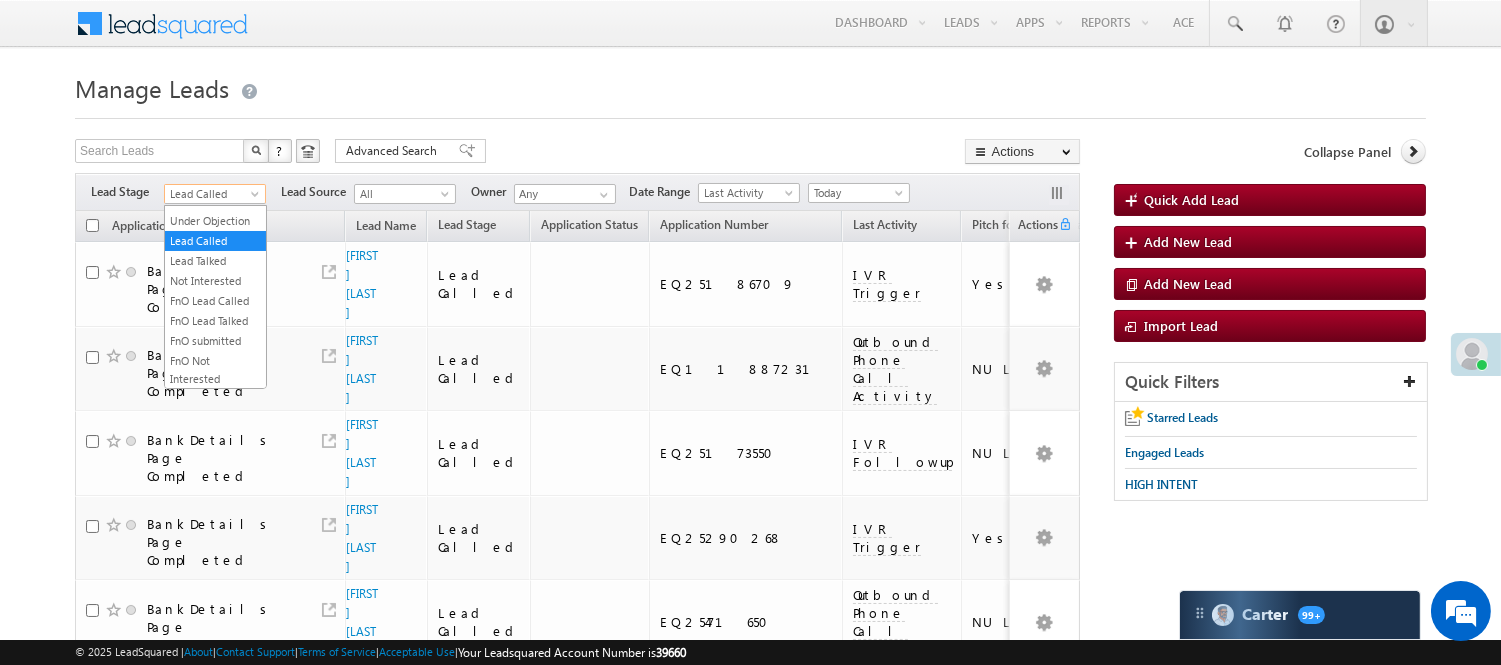 scroll, scrollTop: 0, scrollLeft: 0, axis: both 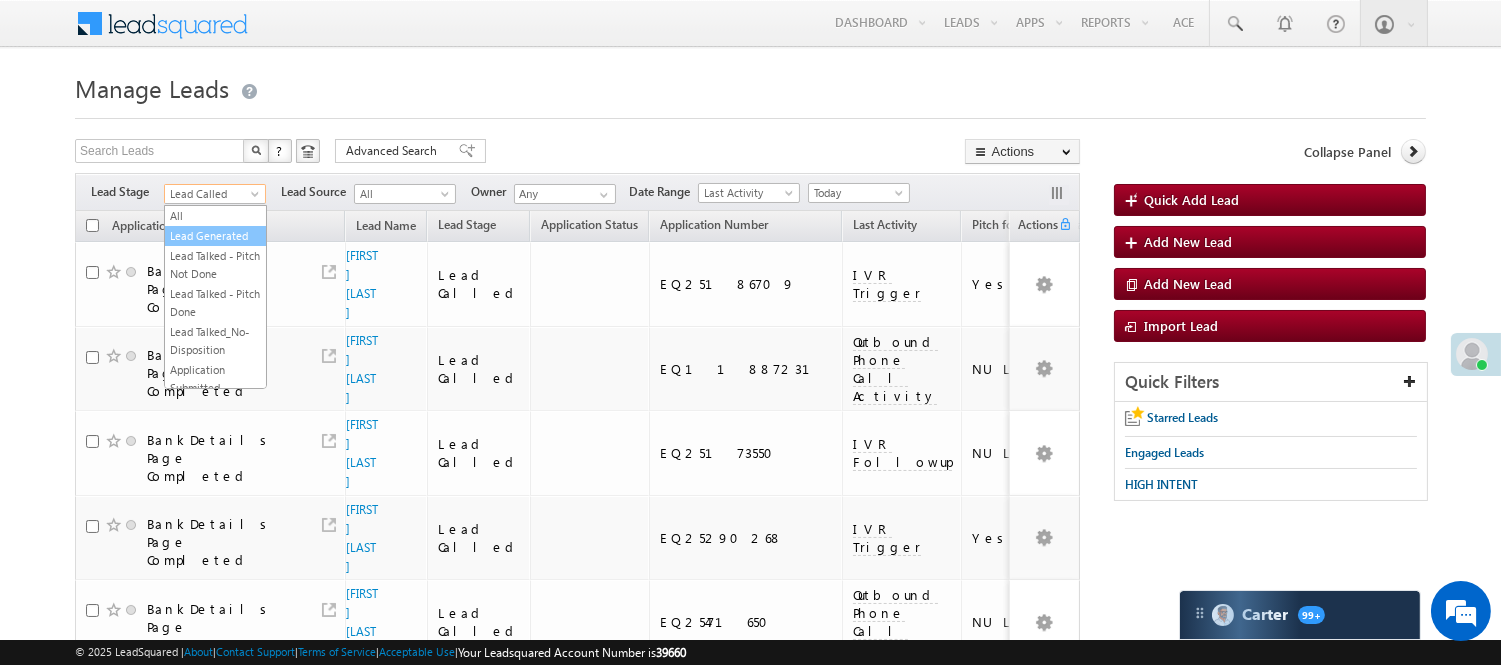 click on "Lead Generated" at bounding box center [215, 236] 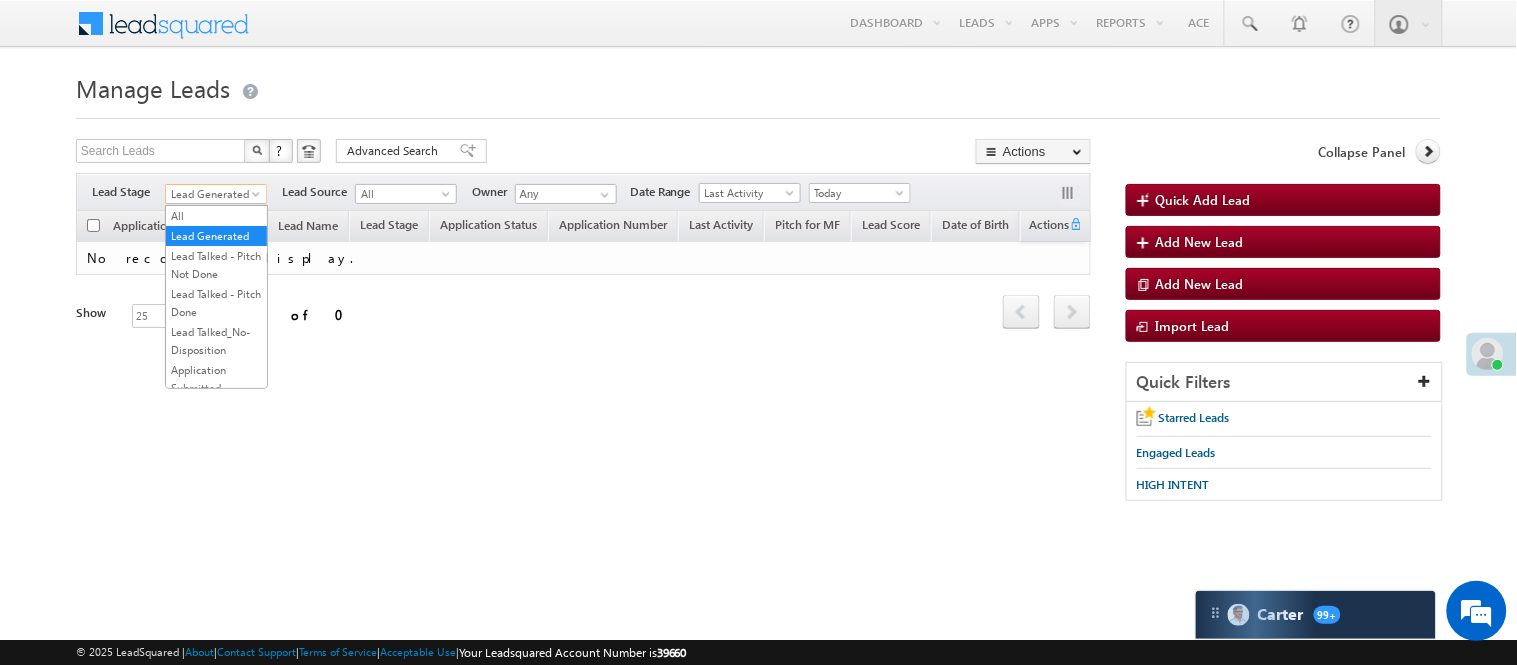 click on "Lead Generated" at bounding box center (213, 194) 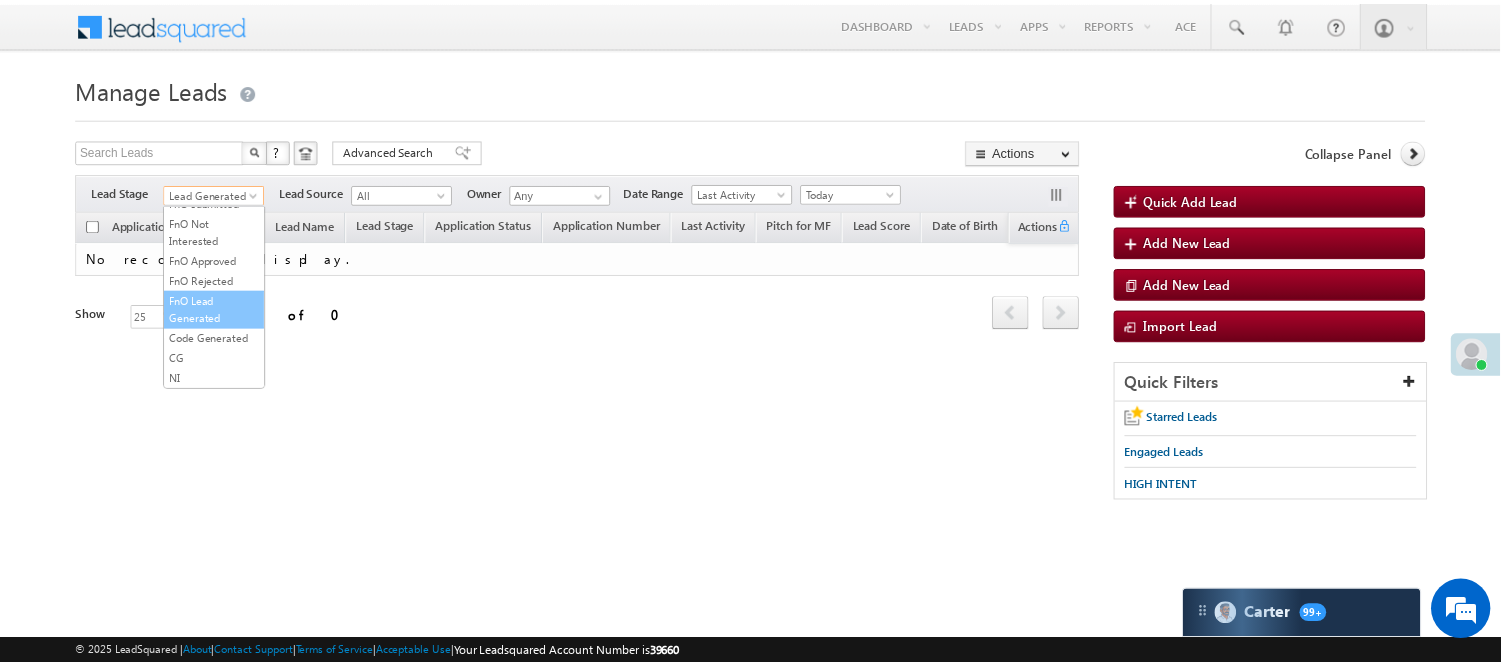 scroll, scrollTop: 274, scrollLeft: 0, axis: vertical 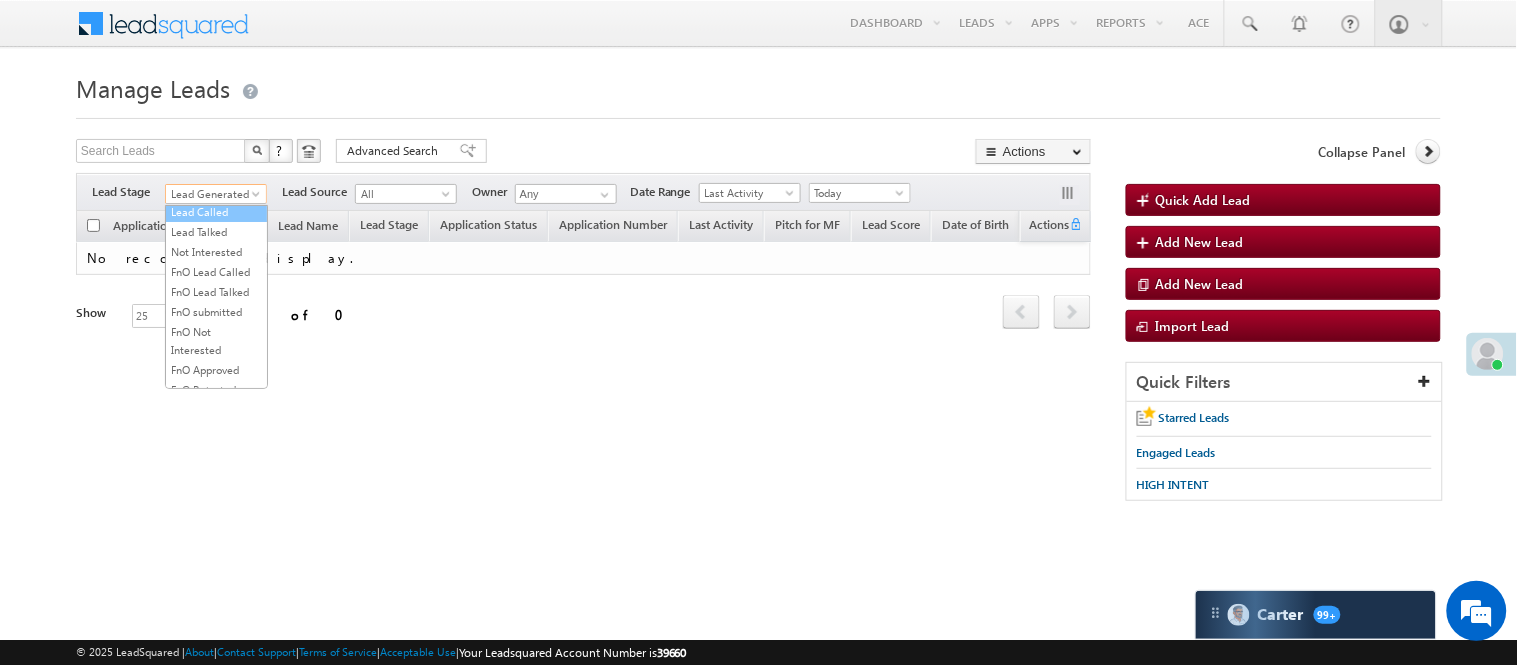 click on "Lead Called" at bounding box center [216, 212] 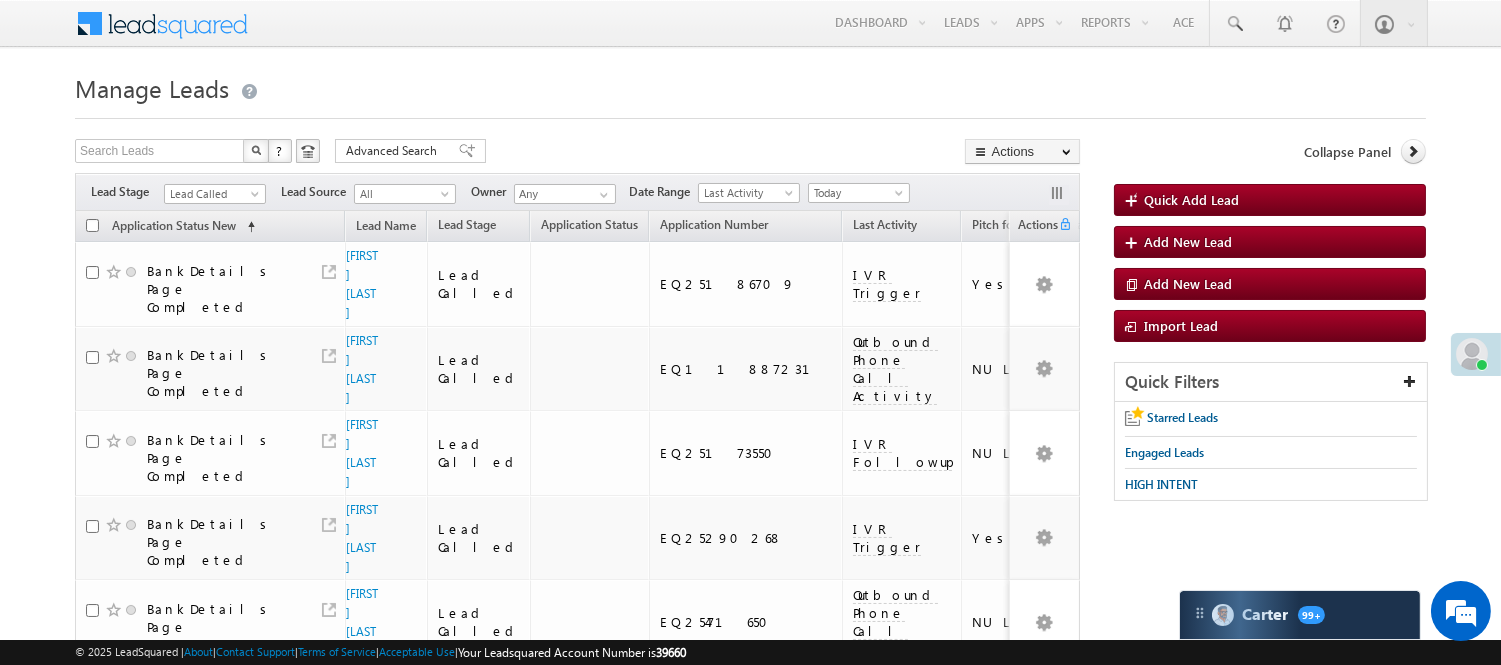 click on "Lead Called" at bounding box center [212, 194] 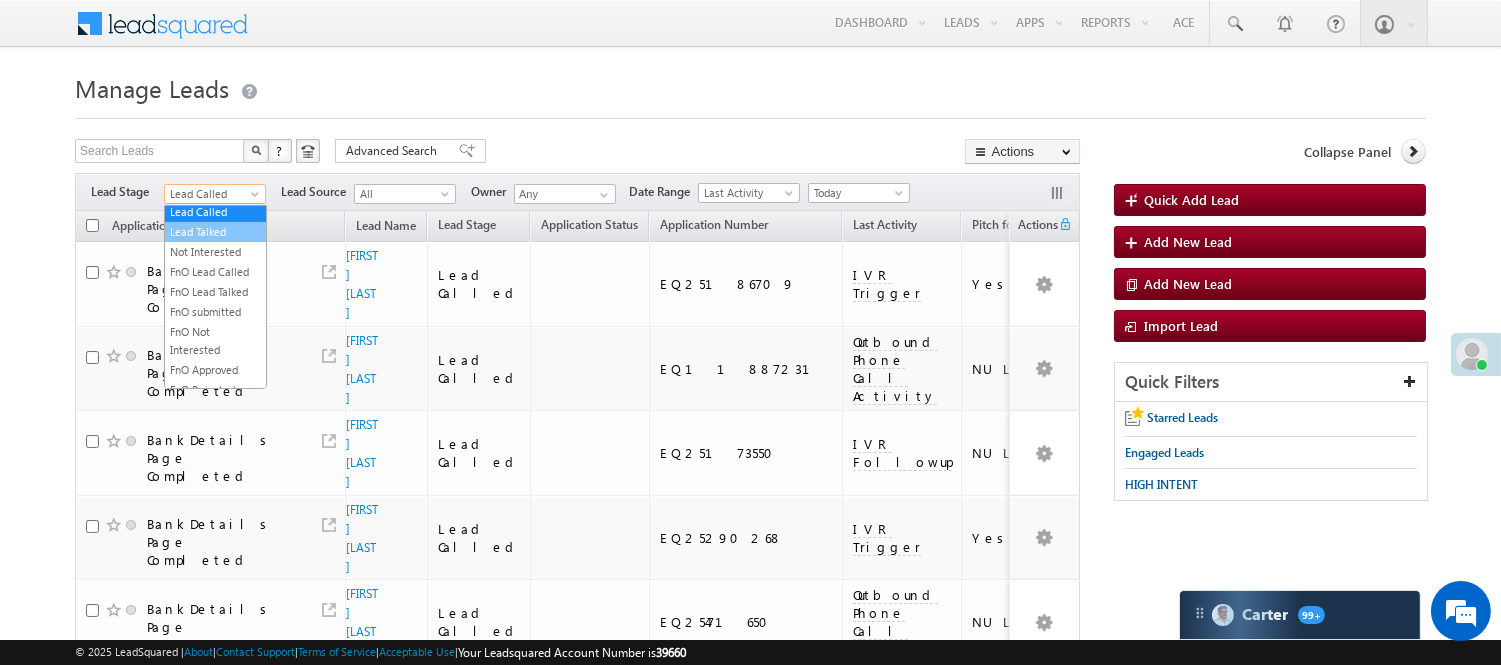 scroll, scrollTop: 496, scrollLeft: 0, axis: vertical 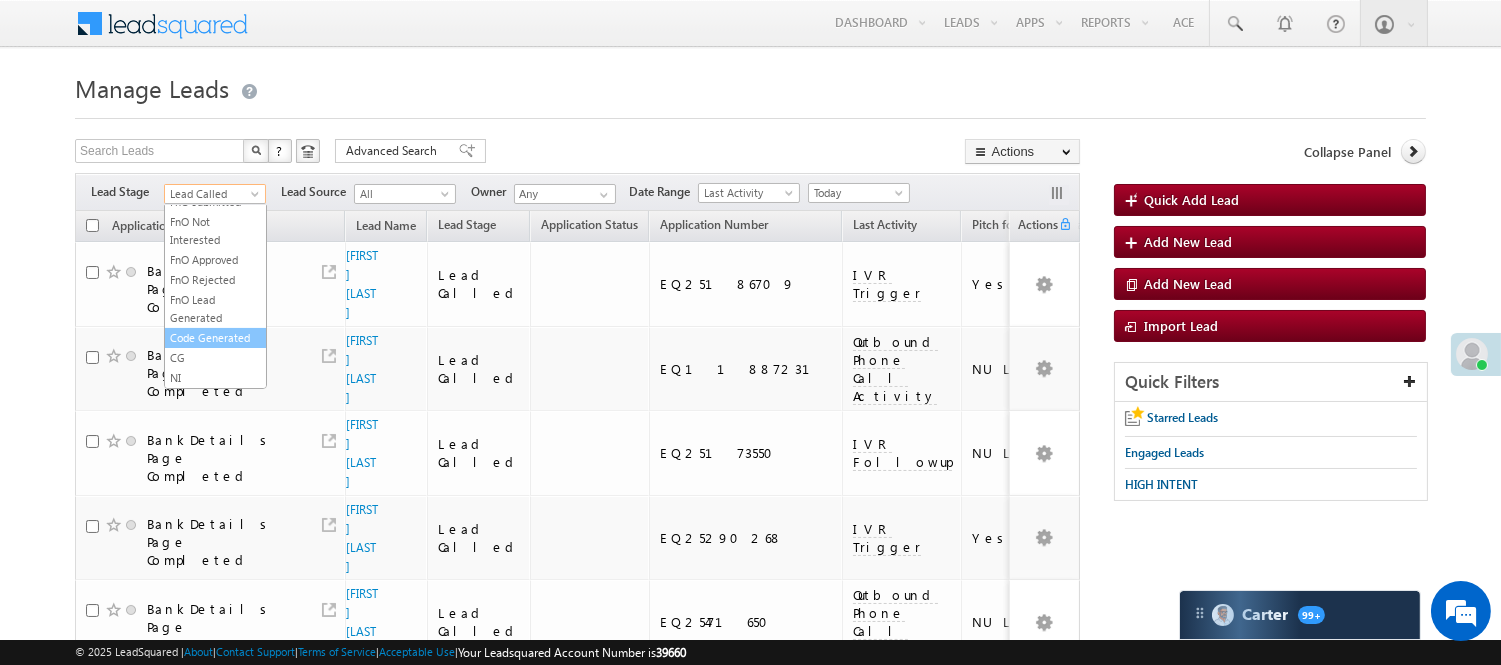 click on "Code Generated" at bounding box center [215, 338] 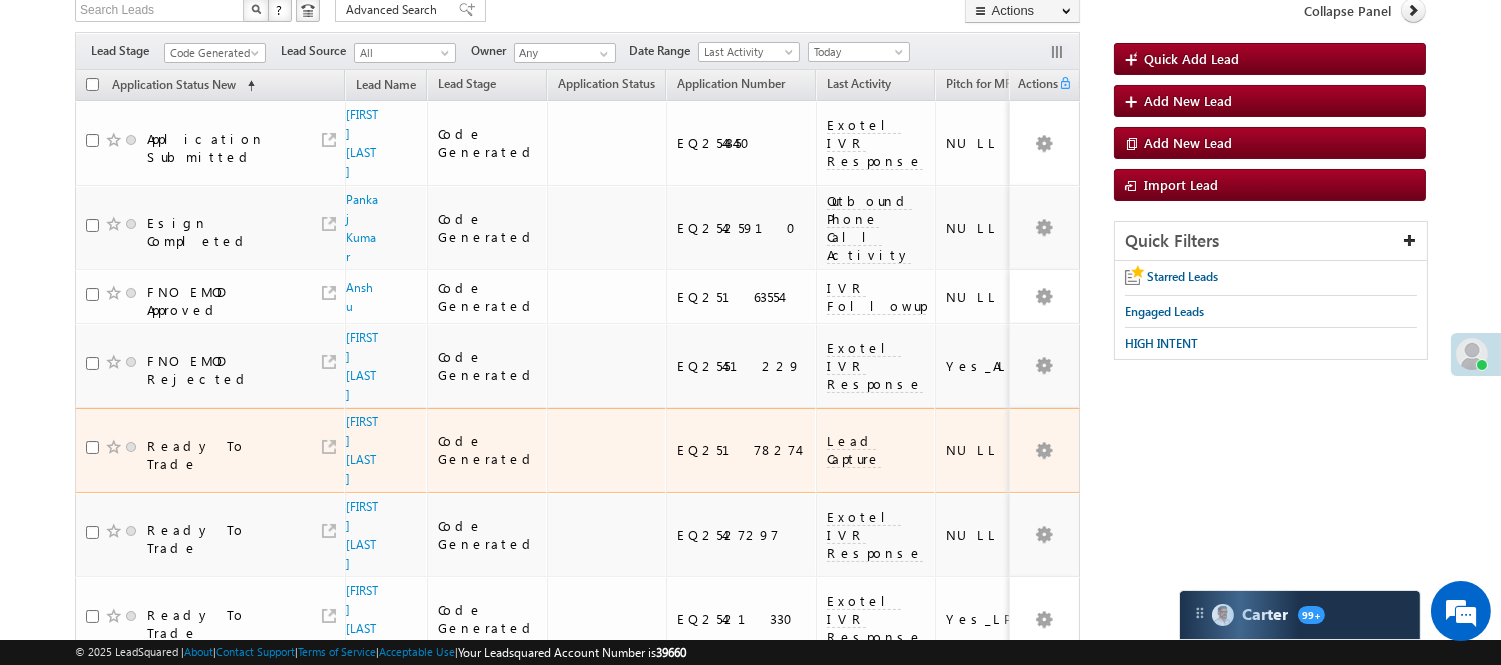 scroll, scrollTop: 0, scrollLeft: 0, axis: both 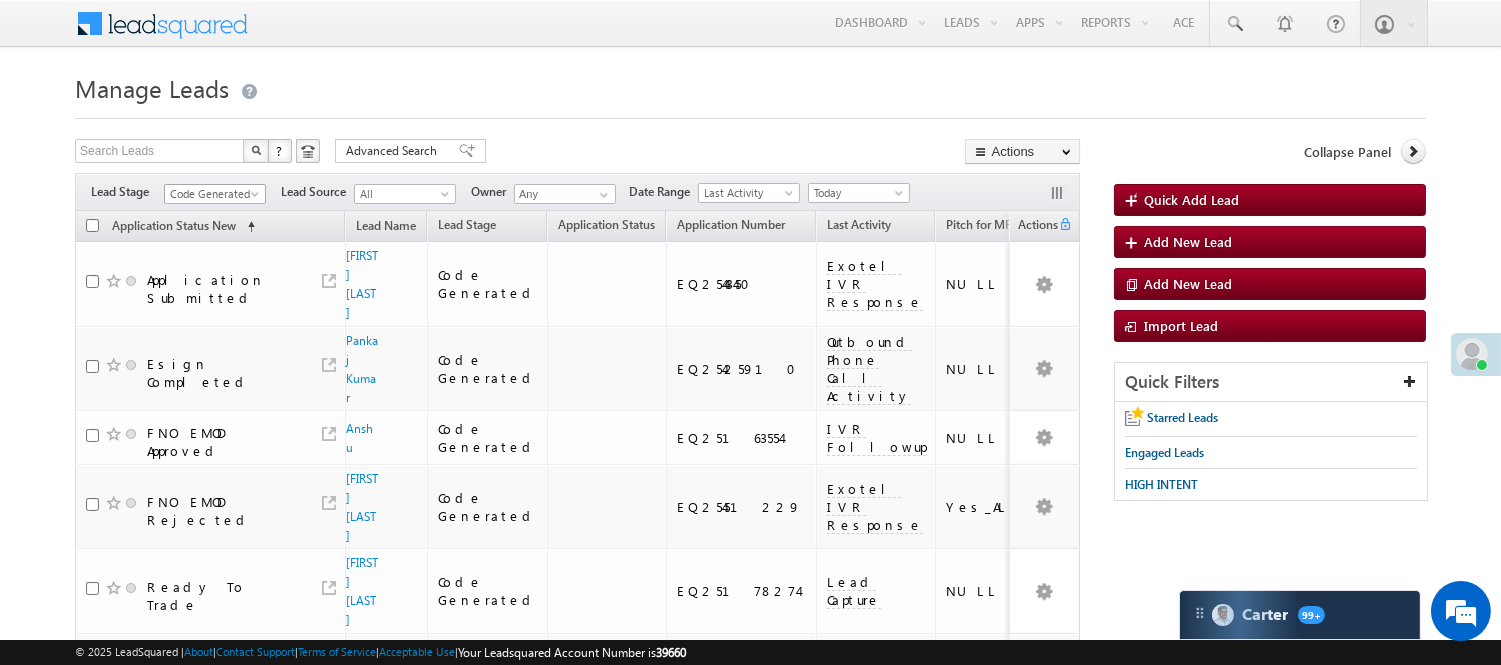 click on "Code Generated" at bounding box center (212, 194) 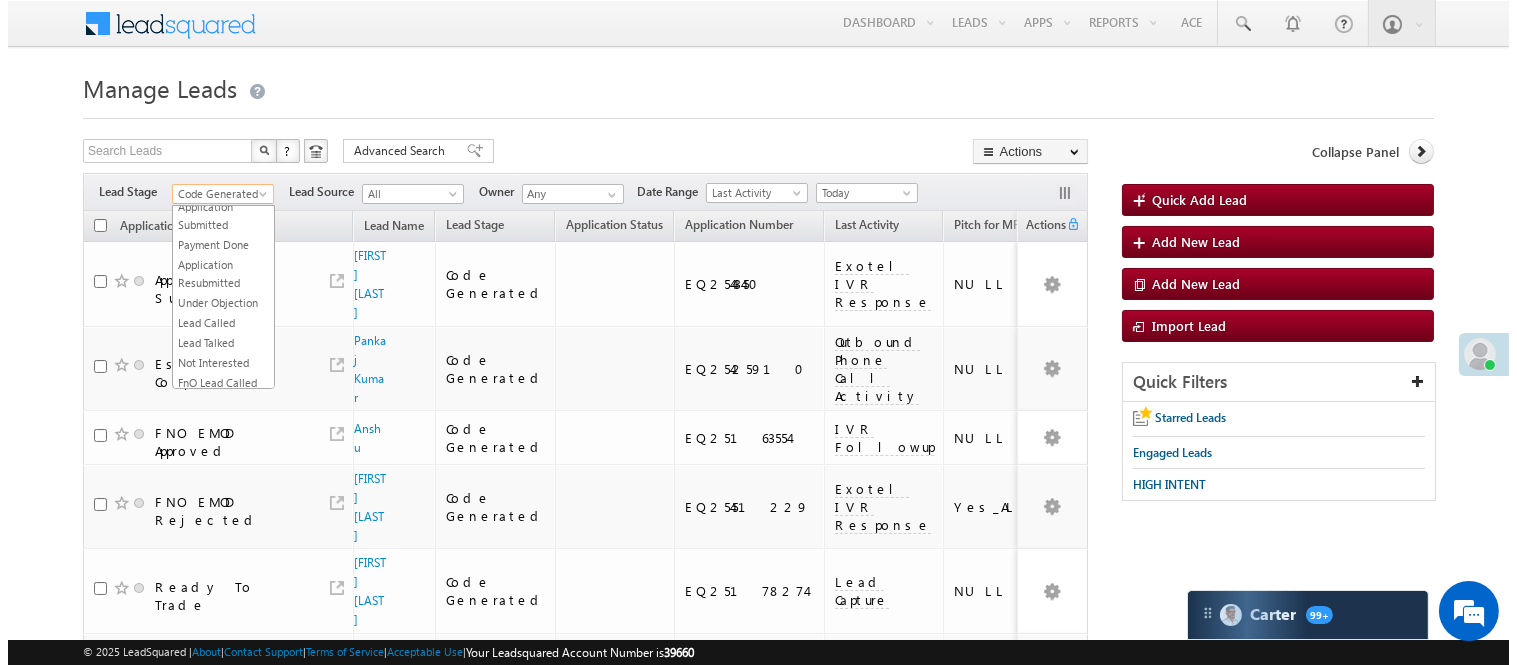 scroll, scrollTop: 0, scrollLeft: 0, axis: both 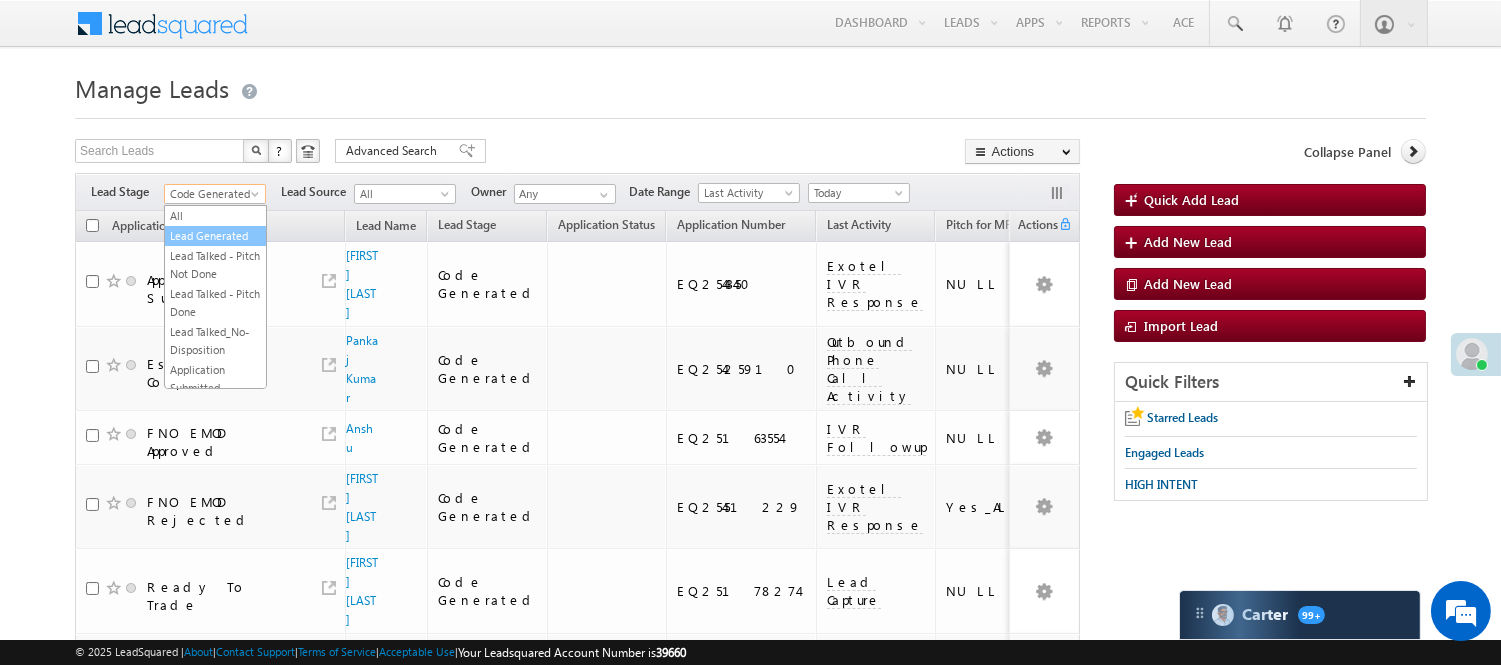 click on "Lead Generated" at bounding box center (215, 236) 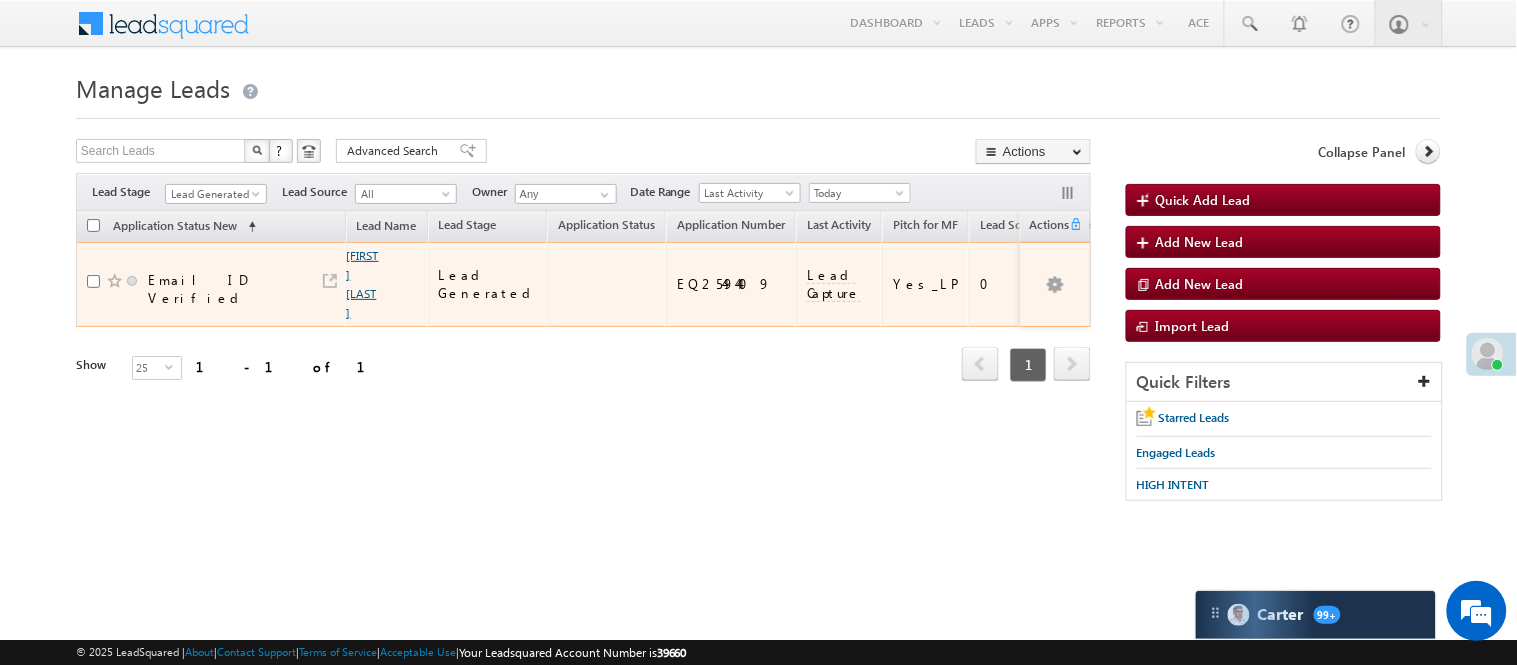 click on "Naresh Mahto" at bounding box center (363, 284) 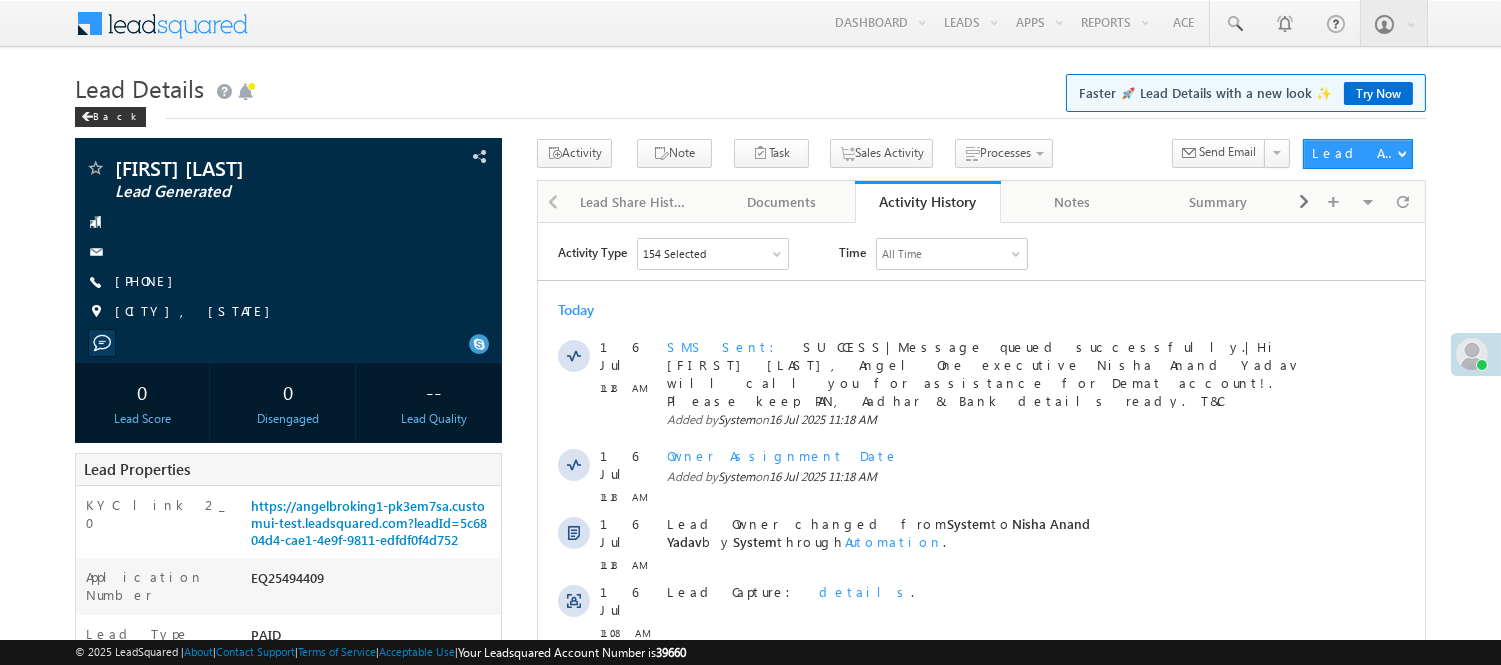 scroll, scrollTop: 0, scrollLeft: 0, axis: both 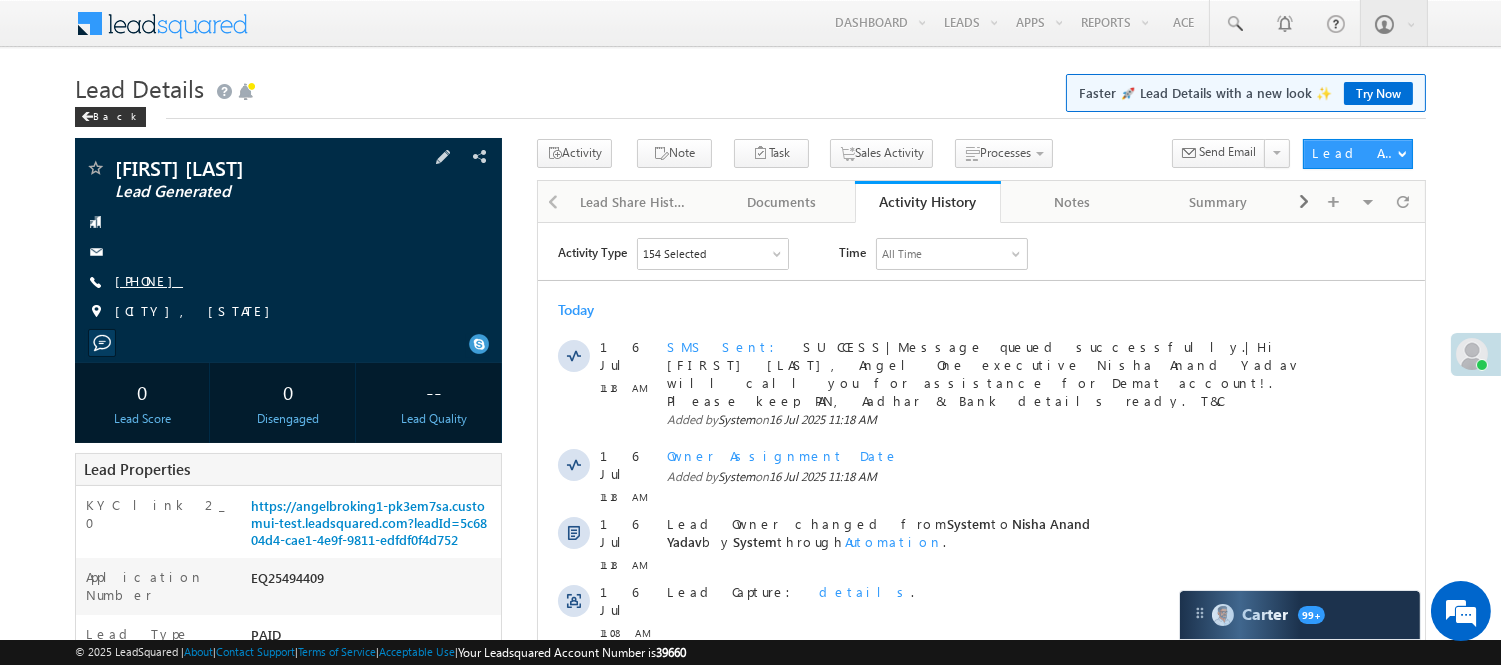 click on "+91-9334309059" at bounding box center [149, 280] 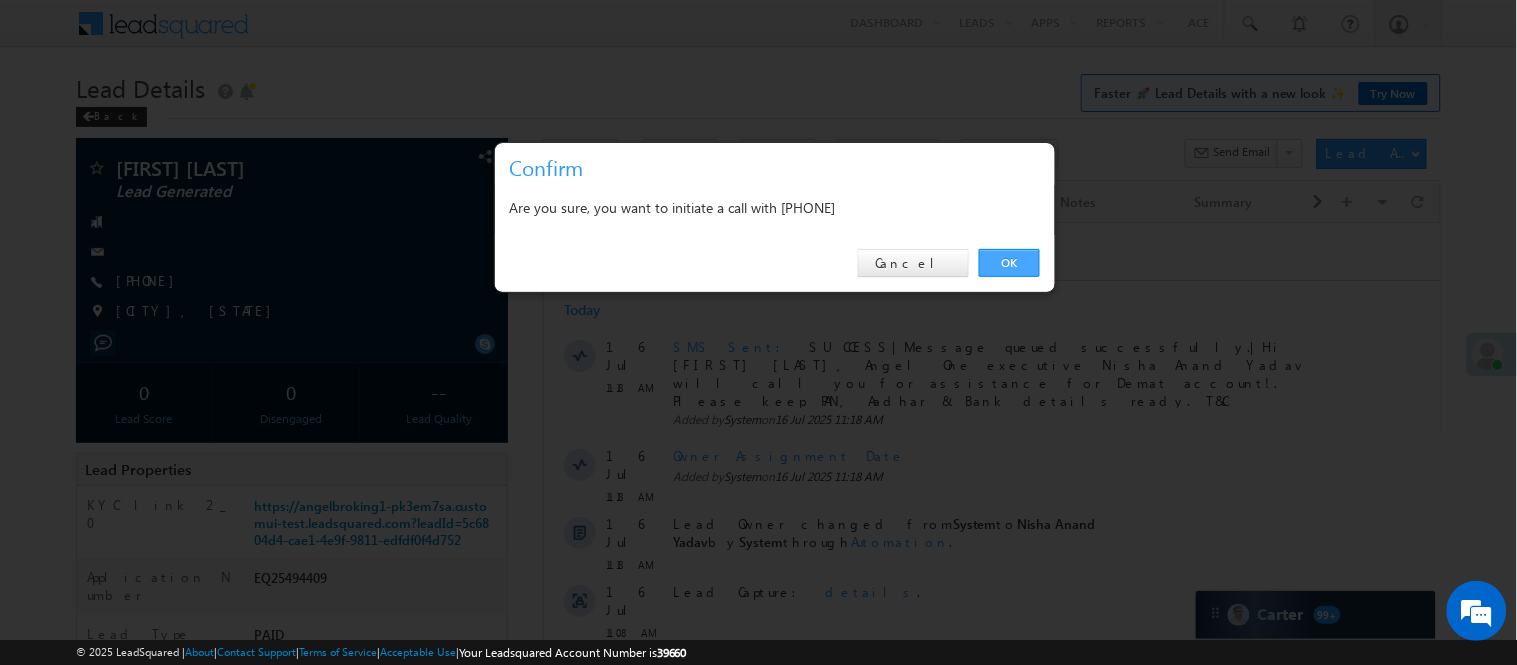 click on "OK" at bounding box center [1009, 263] 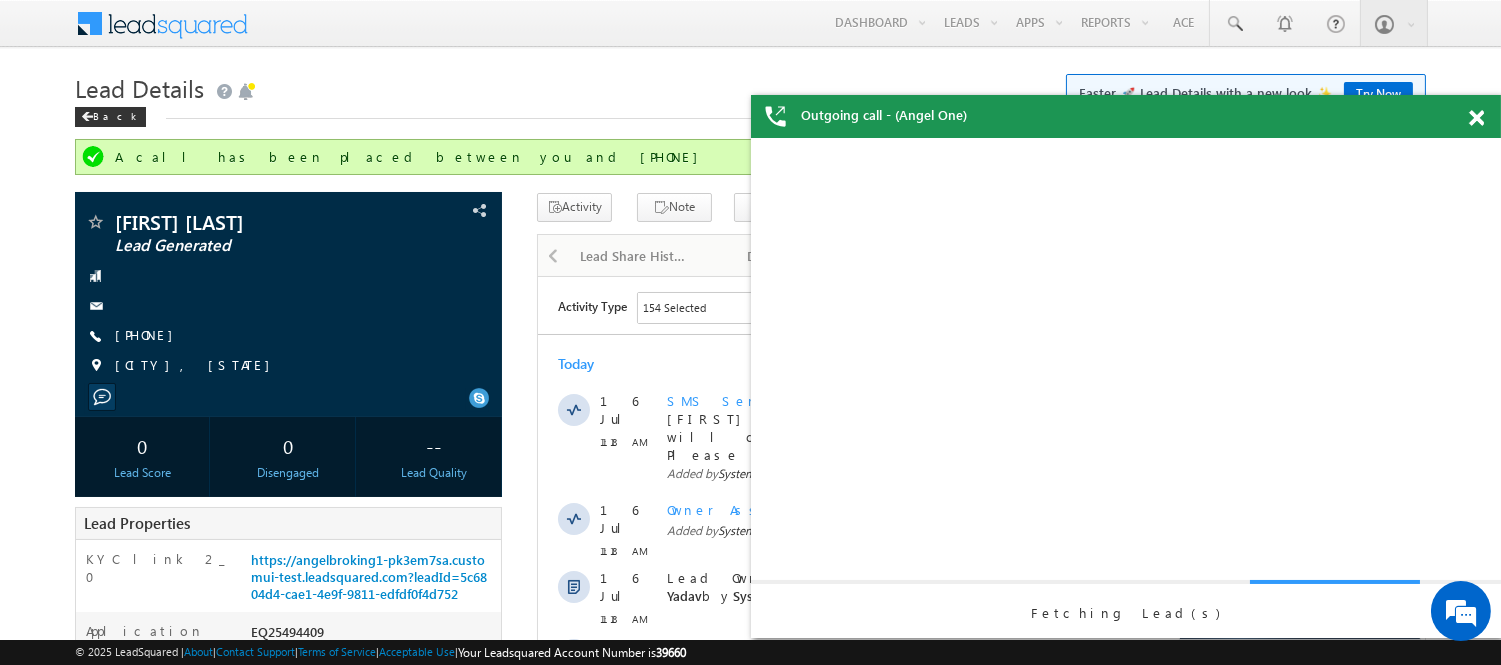 scroll, scrollTop: 0, scrollLeft: 0, axis: both 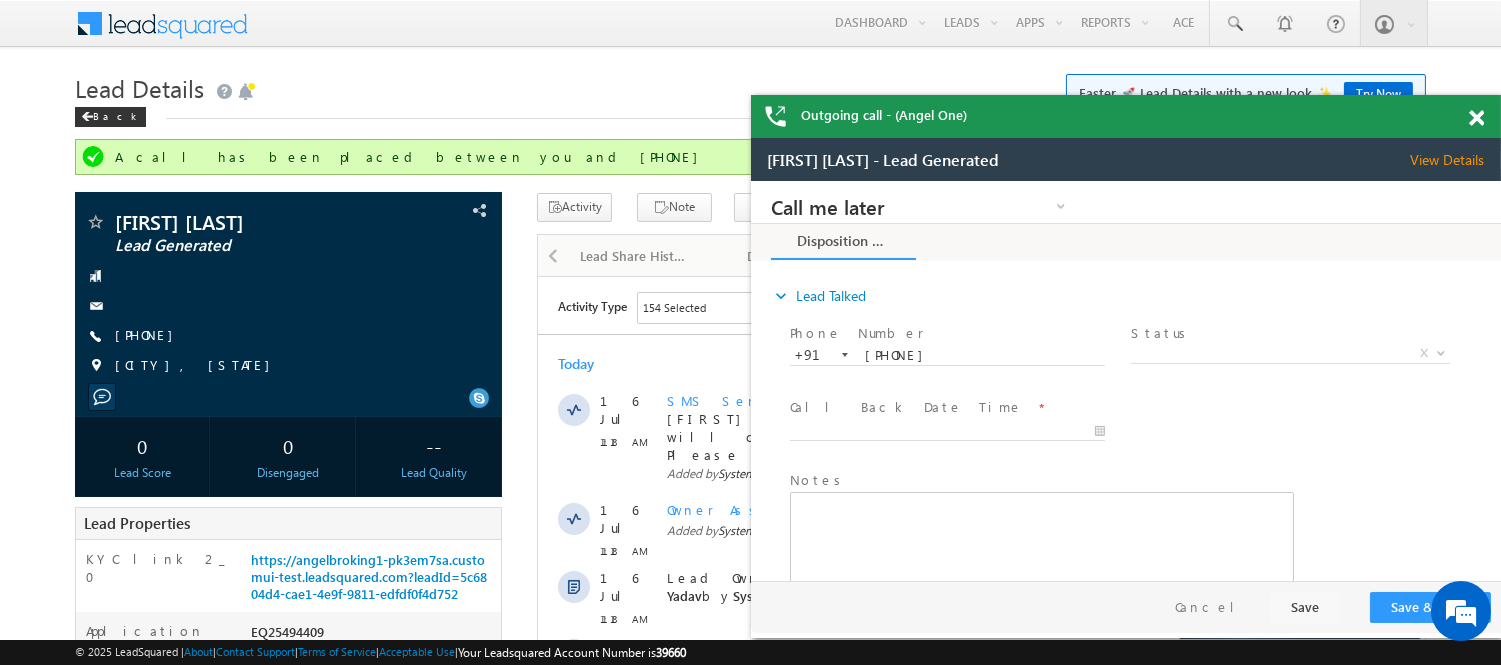 click at bounding box center [1476, 118] 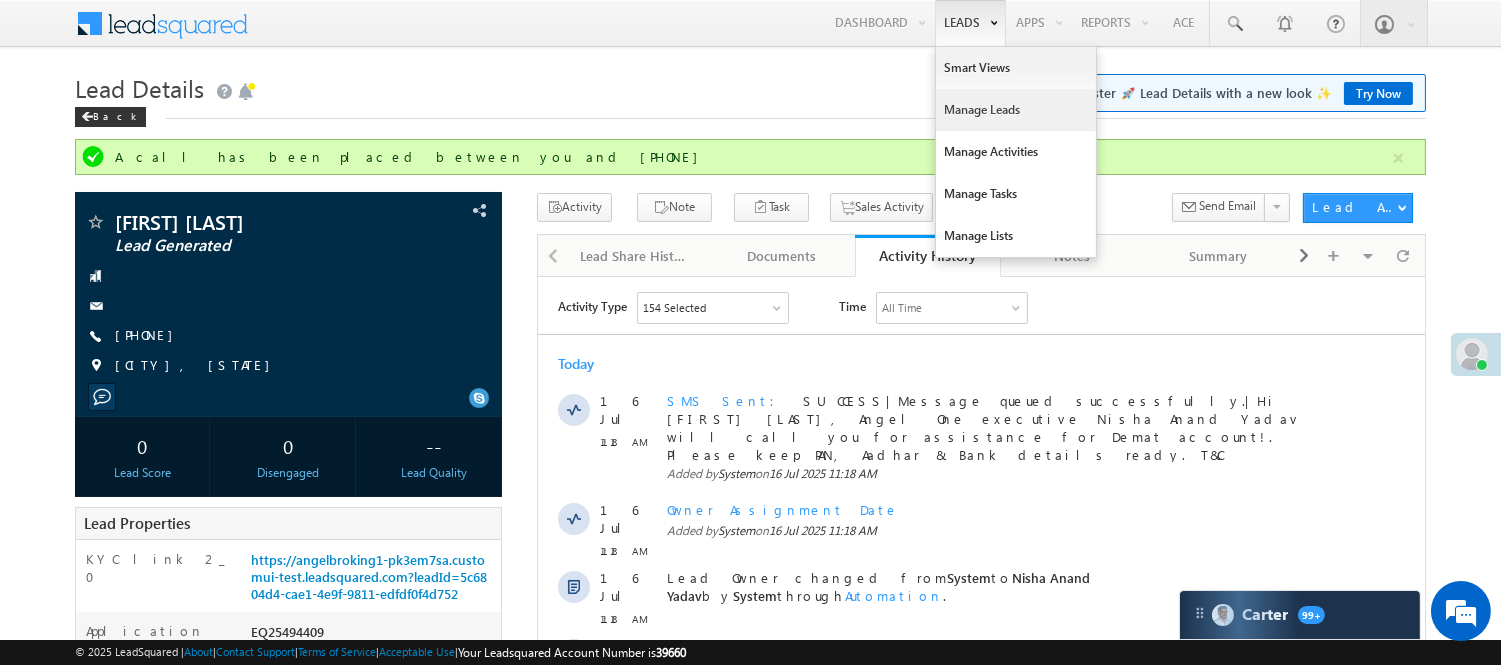 click on "Manage Leads" at bounding box center [1016, 110] 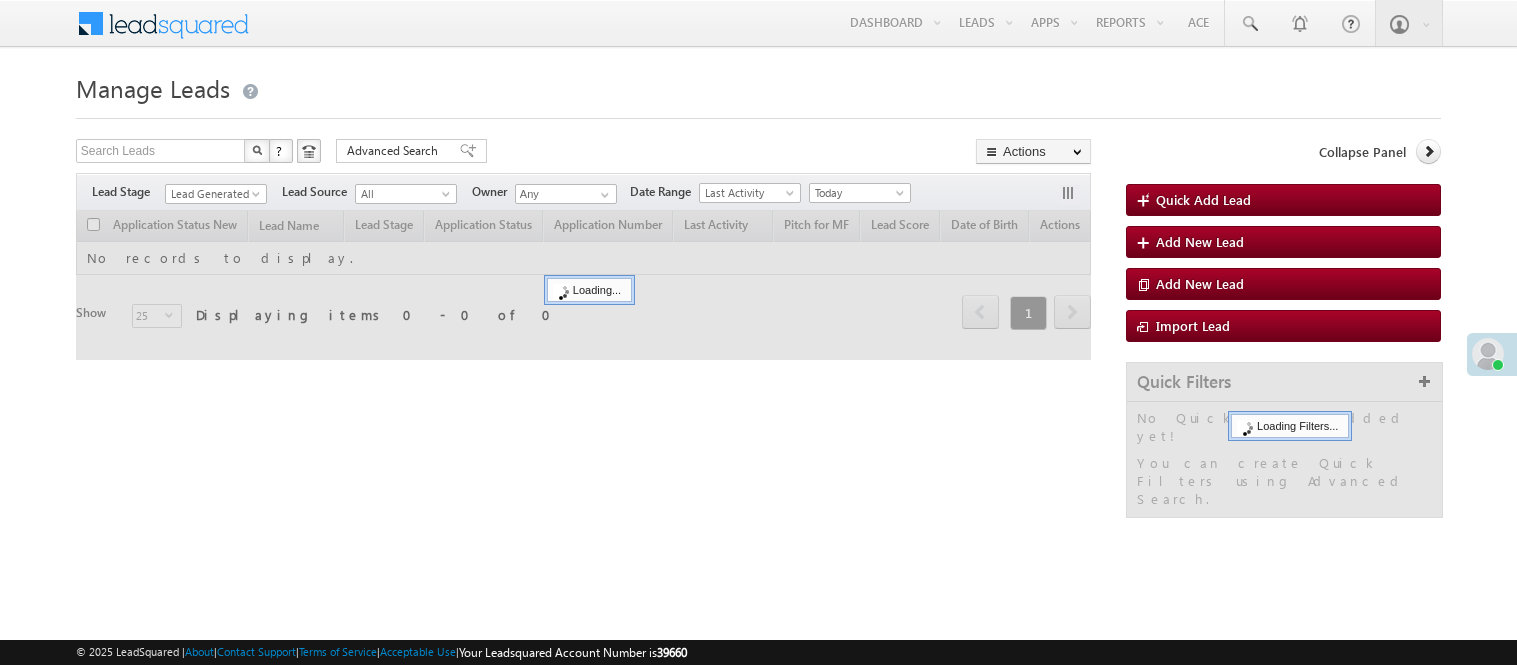 scroll, scrollTop: 0, scrollLeft: 0, axis: both 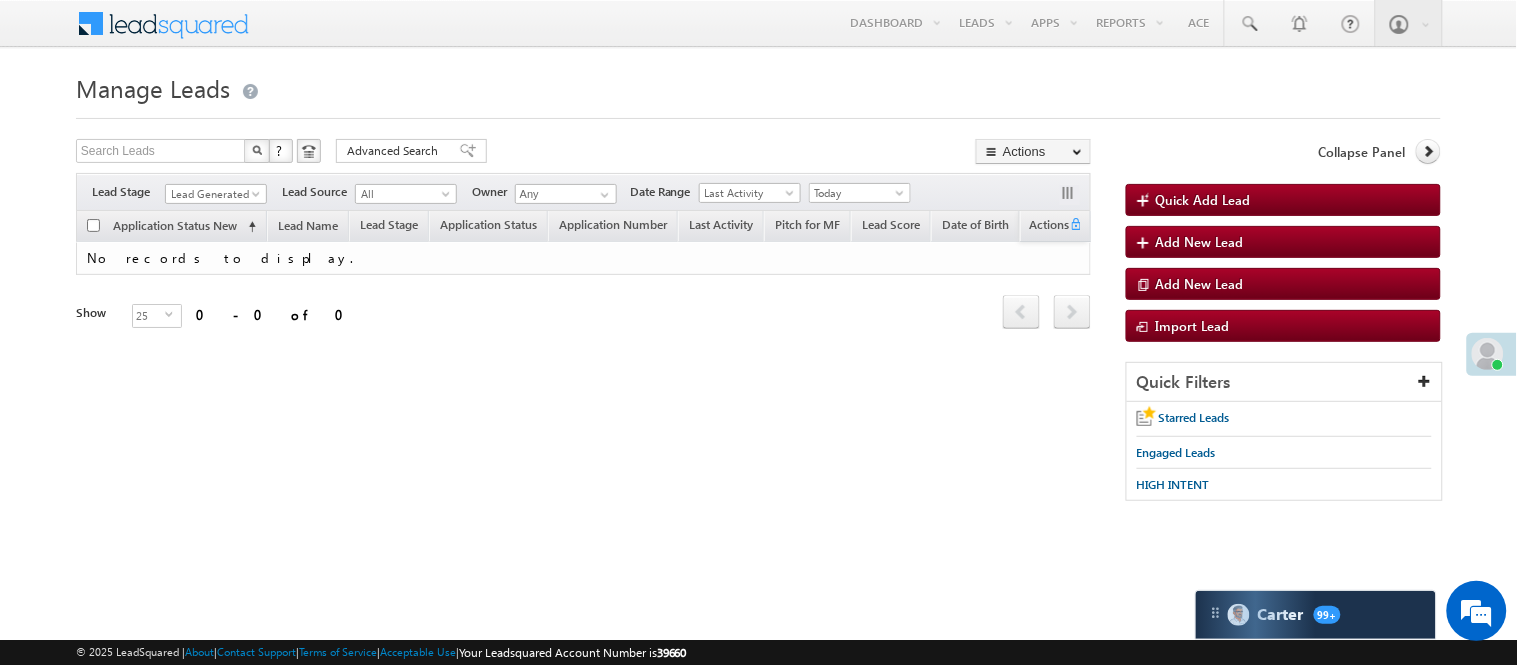 click on "Lead Generated" at bounding box center [213, 194] 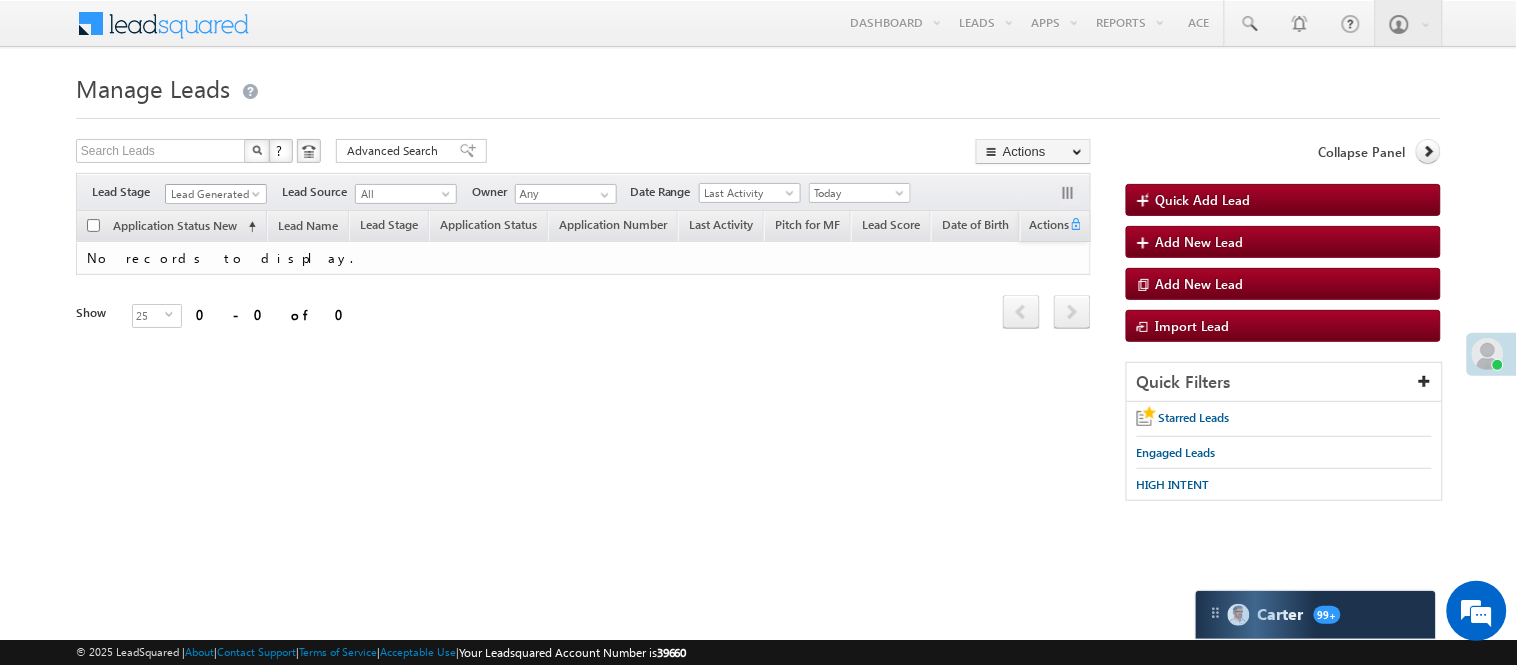 click on "Lead Generated" at bounding box center (213, 194) 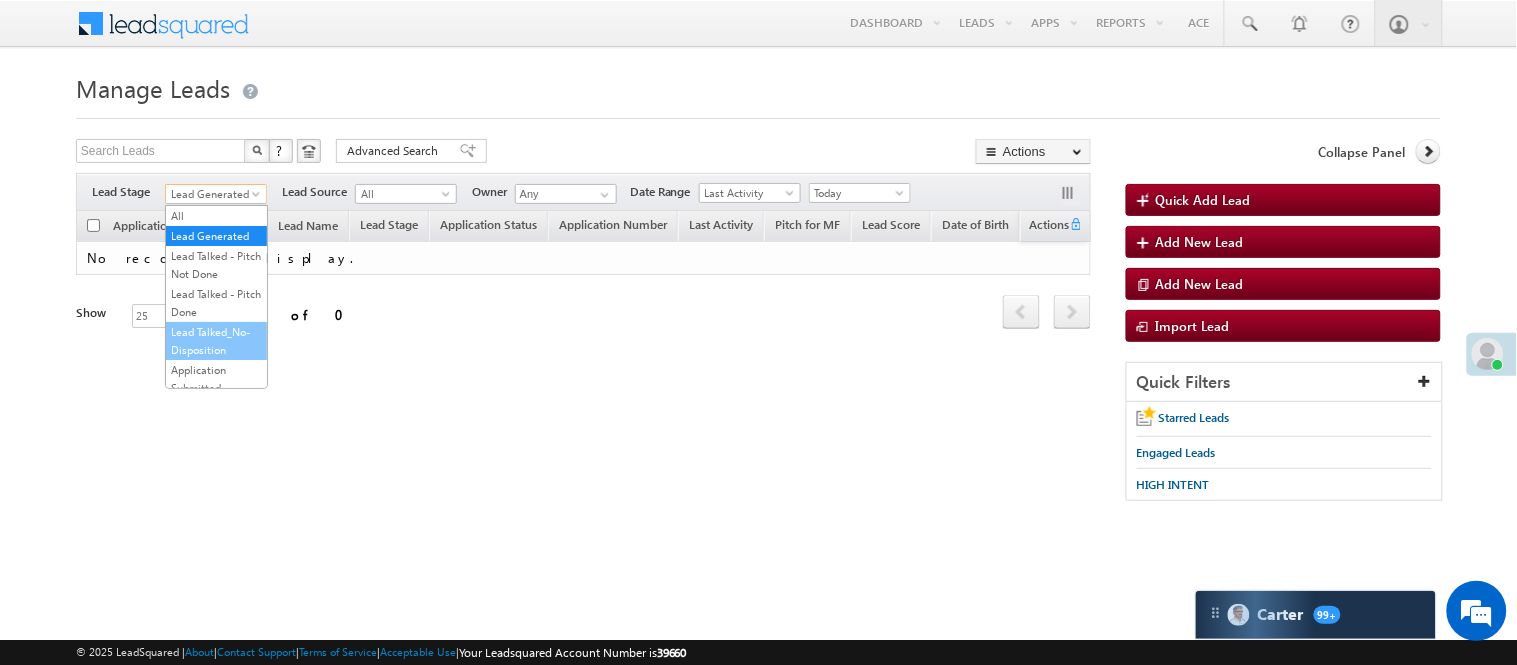 scroll, scrollTop: 0, scrollLeft: 0, axis: both 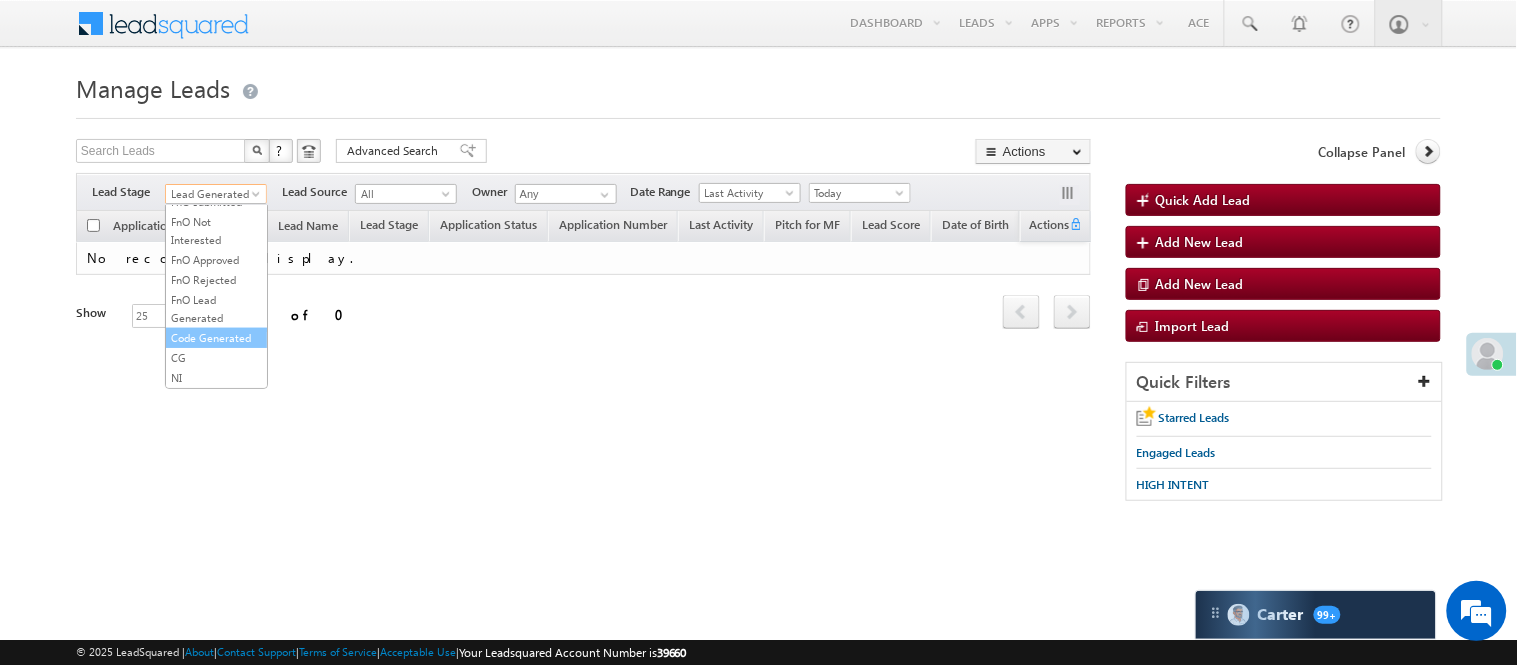 click on "Code Generated" at bounding box center (216, 338) 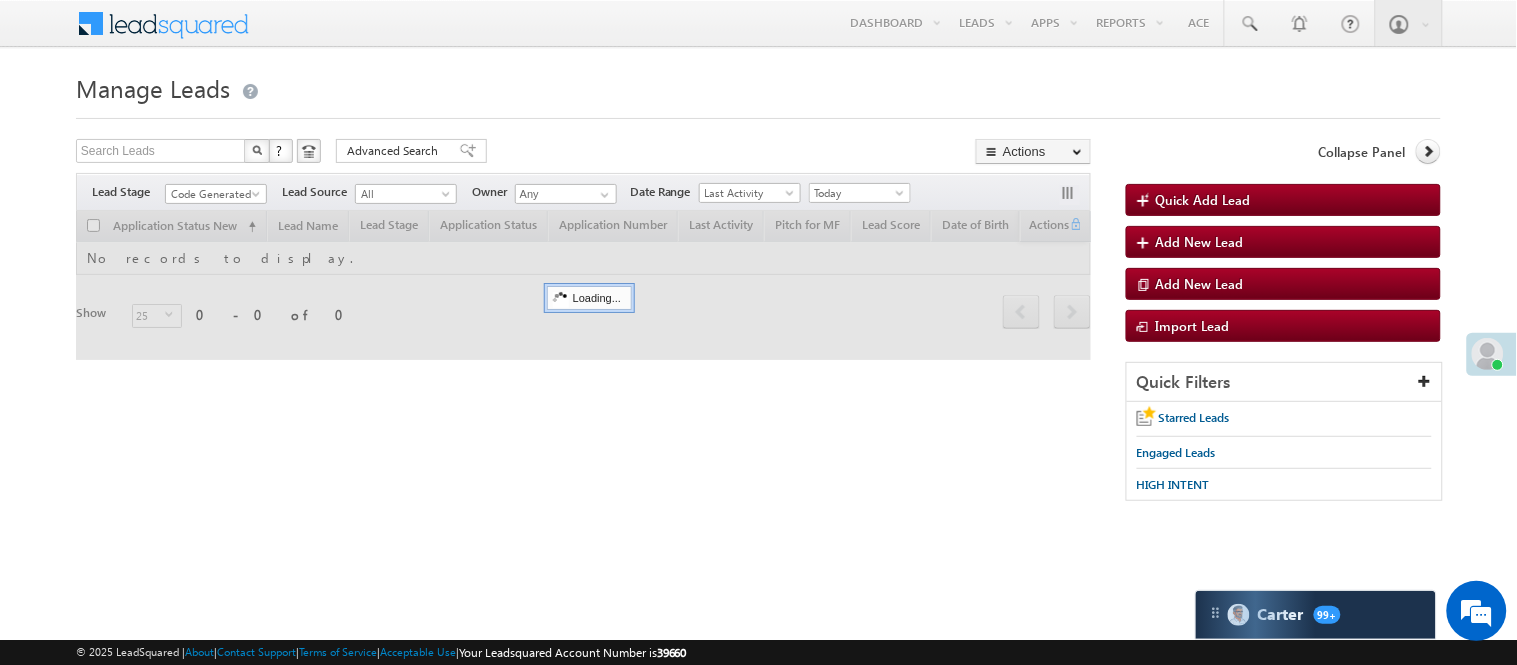 click on "Menu
[FIRST] [LAST] [LAST]
[FIRST] .Yada v@[EMAIL]
Advanced Search
Advanced Search
Actions Actions" at bounding box center (758, 283) 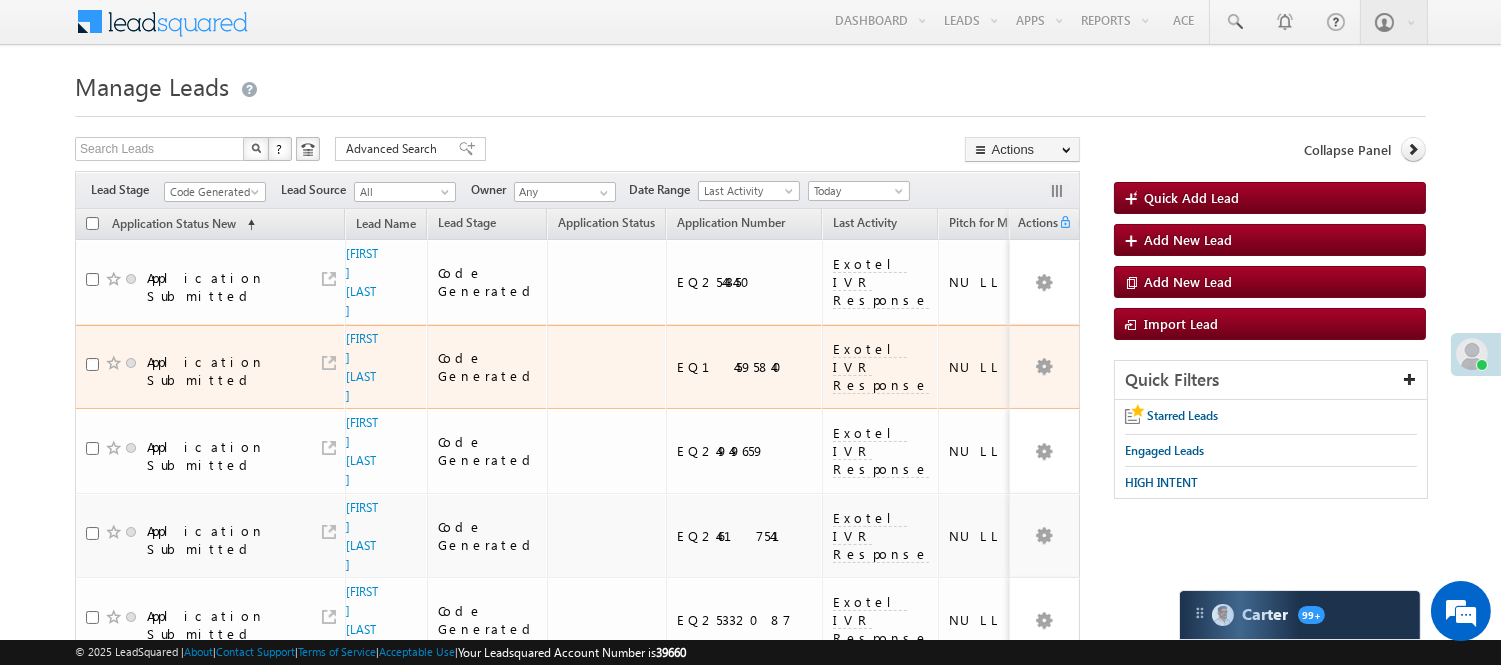 scroll, scrollTop: 0, scrollLeft: 0, axis: both 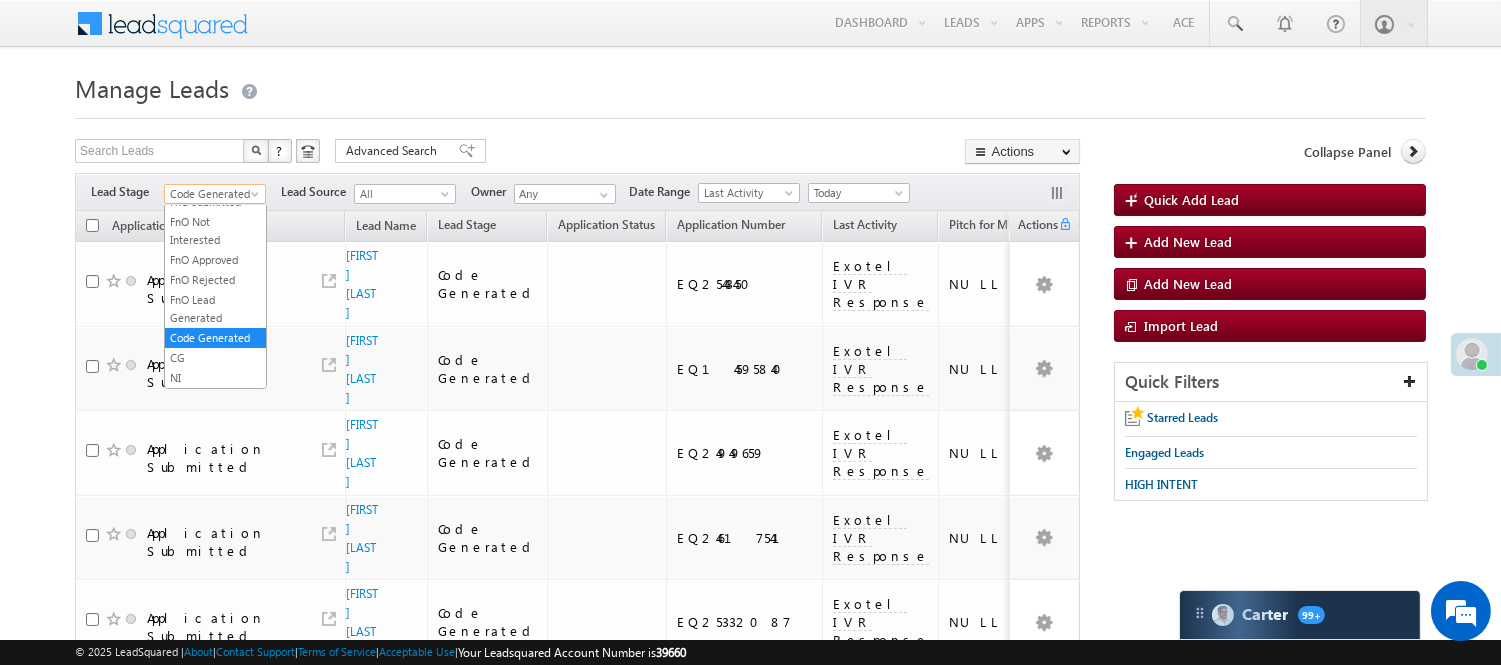 click on "Code Generated" at bounding box center (212, 194) 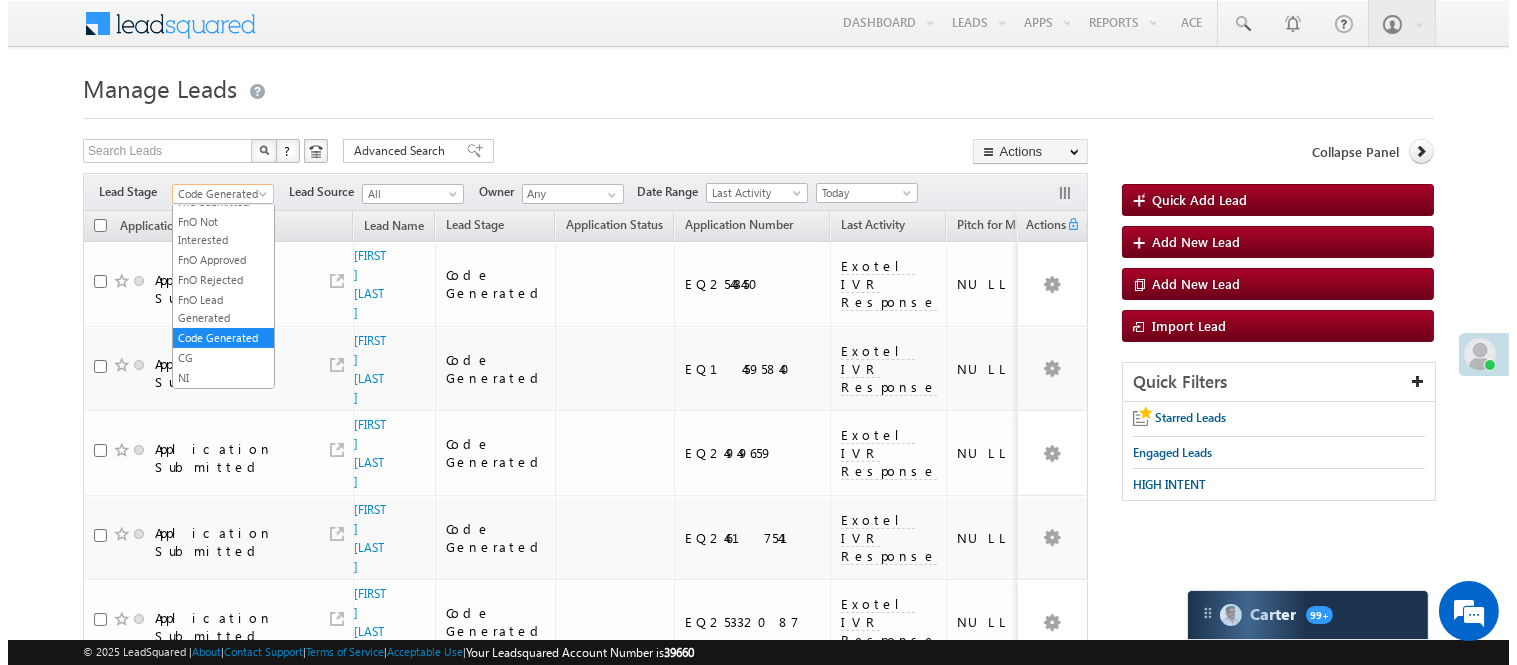 scroll, scrollTop: 0, scrollLeft: 0, axis: both 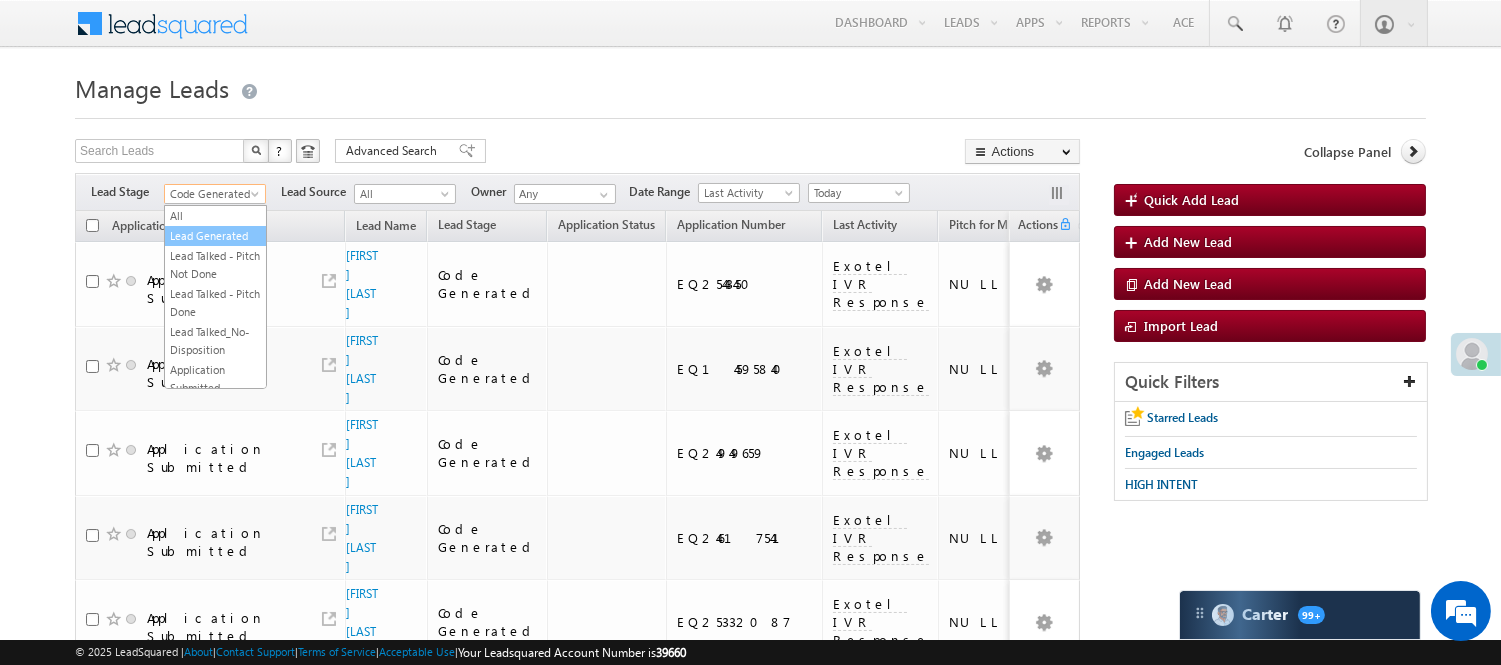 click on "Lead Generated" at bounding box center (215, 236) 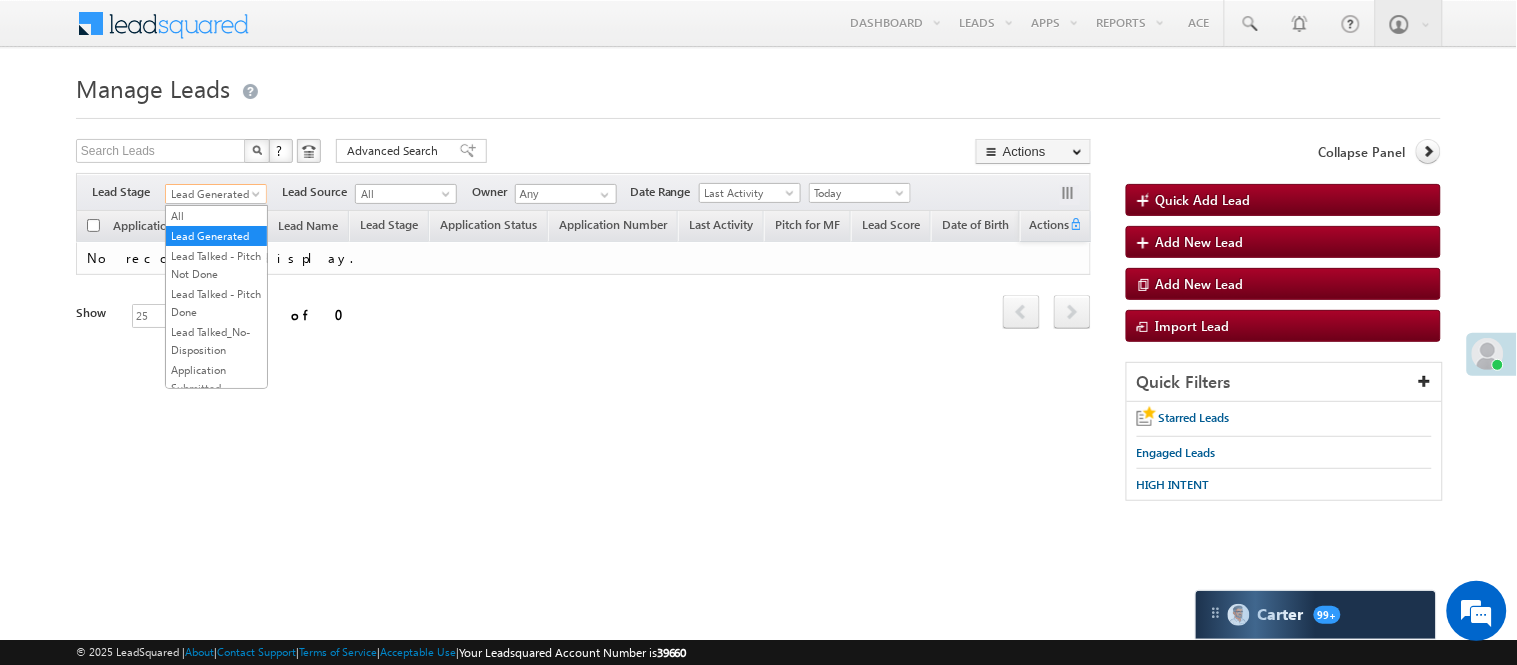 click on "Lead Generated" at bounding box center [213, 194] 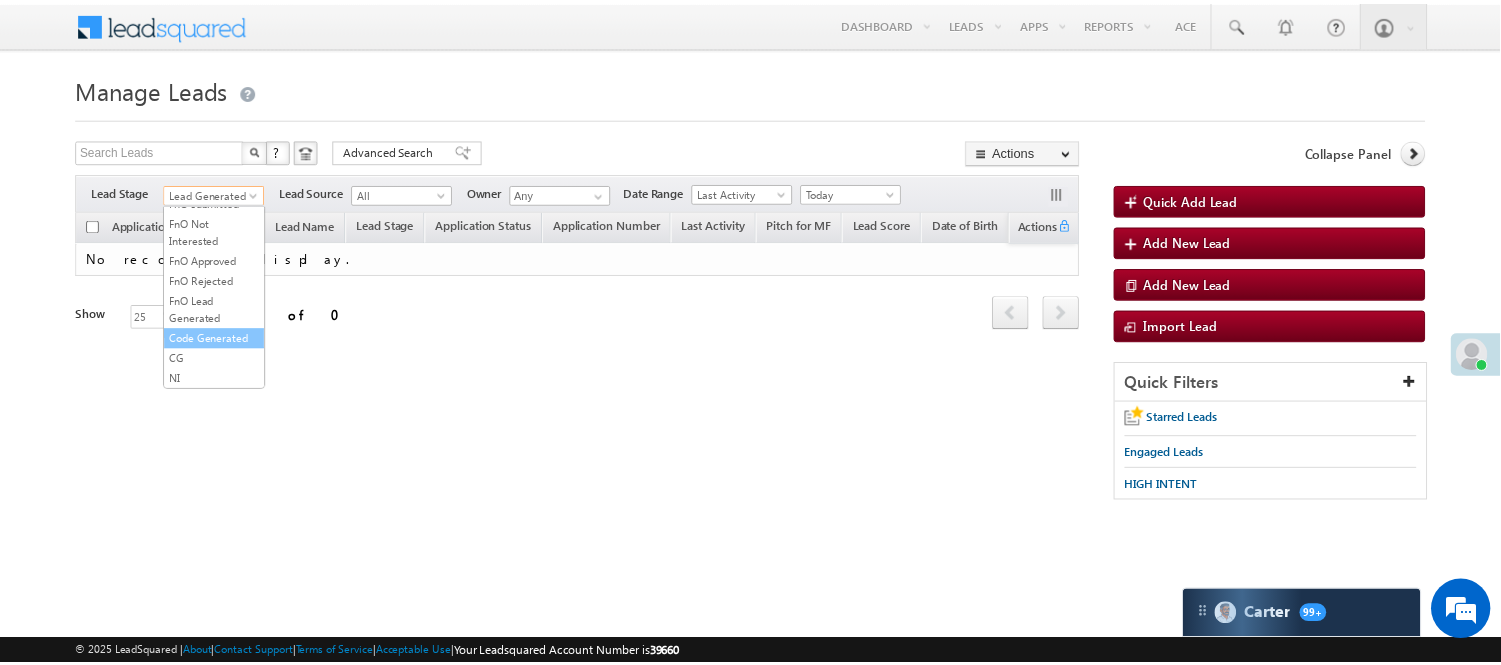 scroll, scrollTop: 496, scrollLeft: 0, axis: vertical 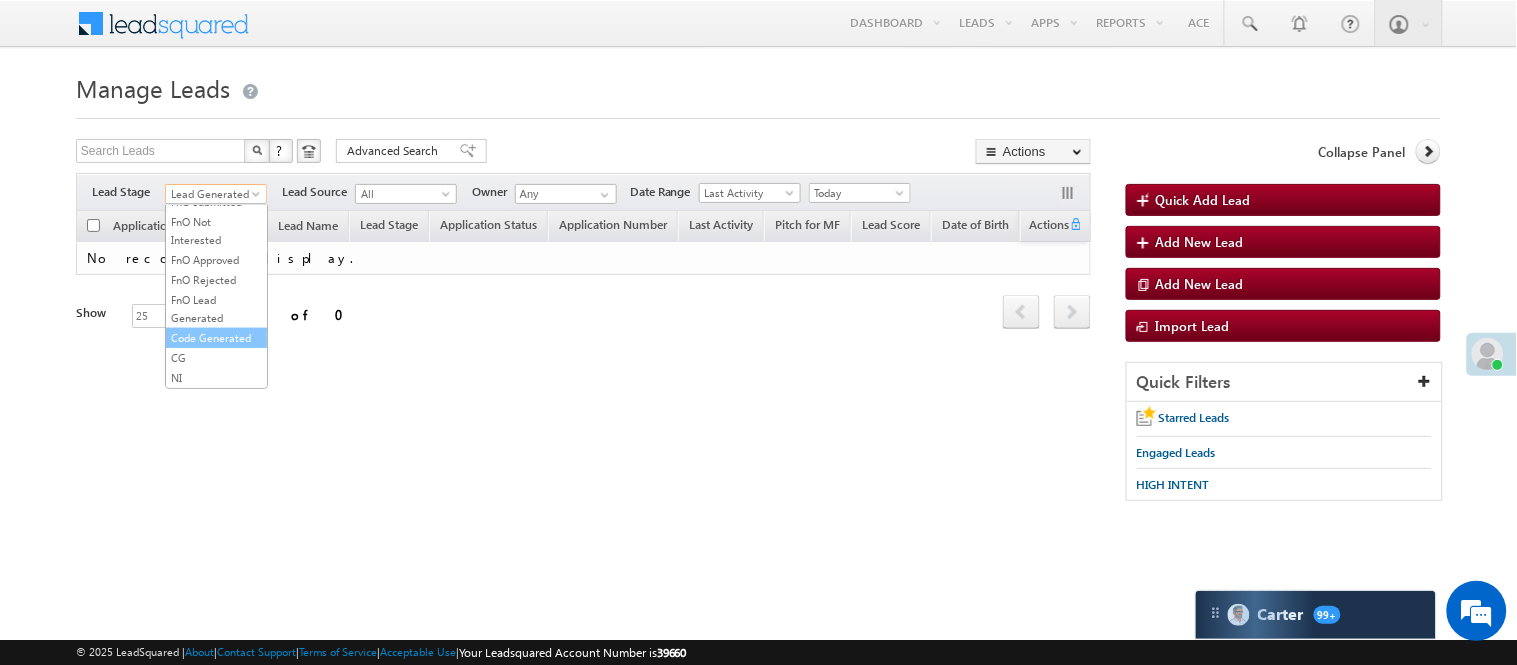 click on "Code Generated" at bounding box center (216, 338) 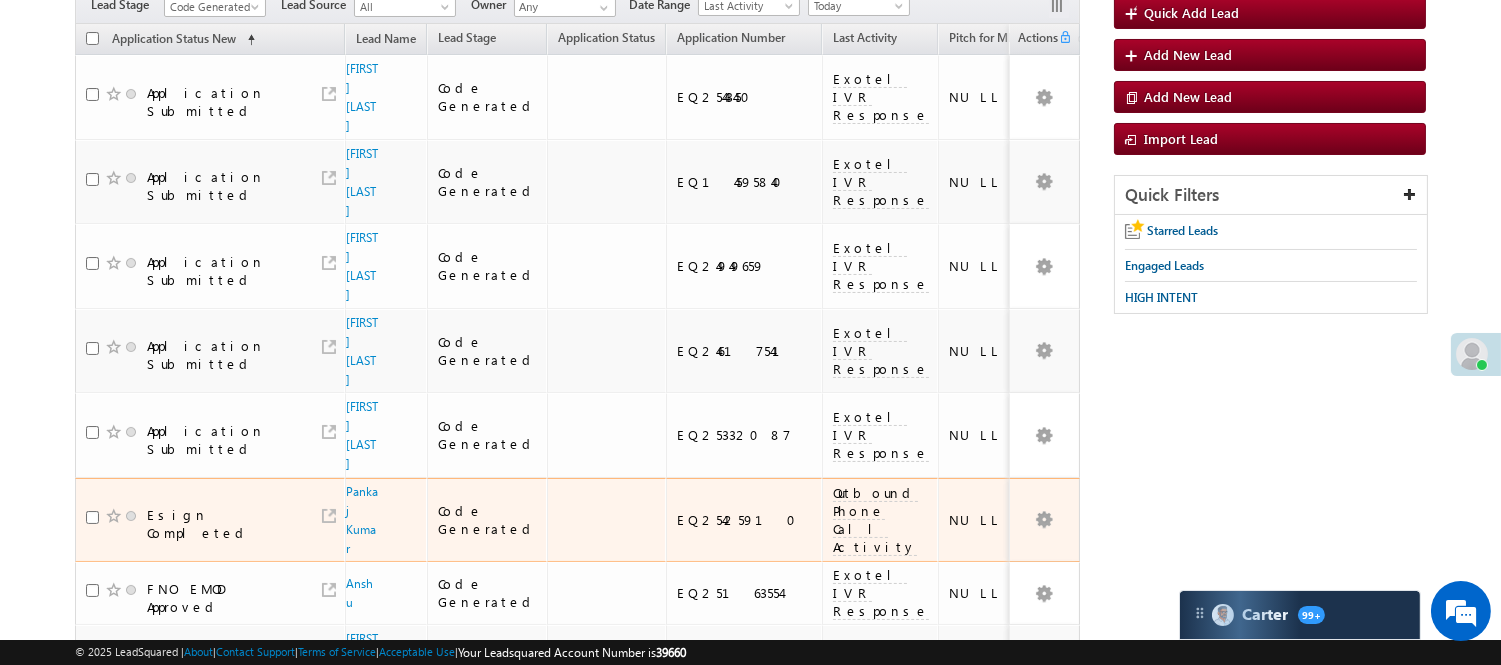scroll, scrollTop: 100, scrollLeft: 0, axis: vertical 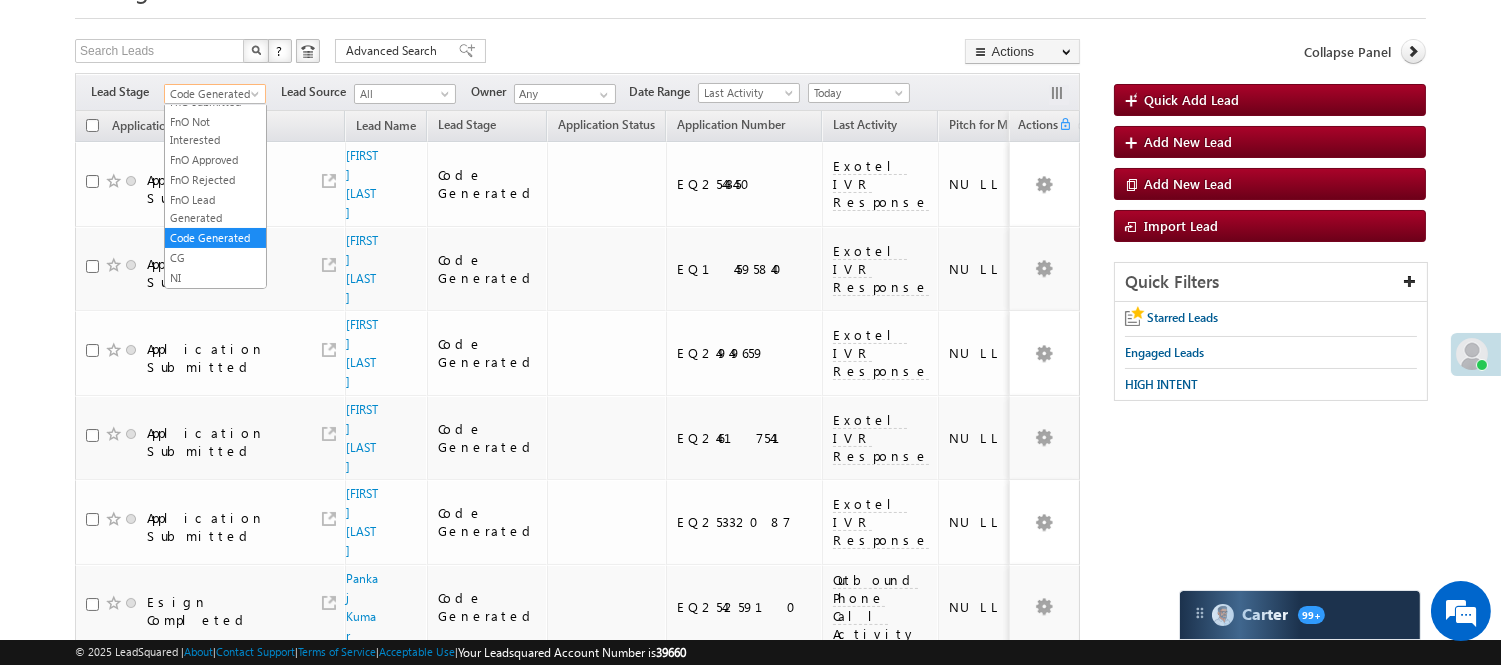 click on "Code Generated" at bounding box center [215, 94] 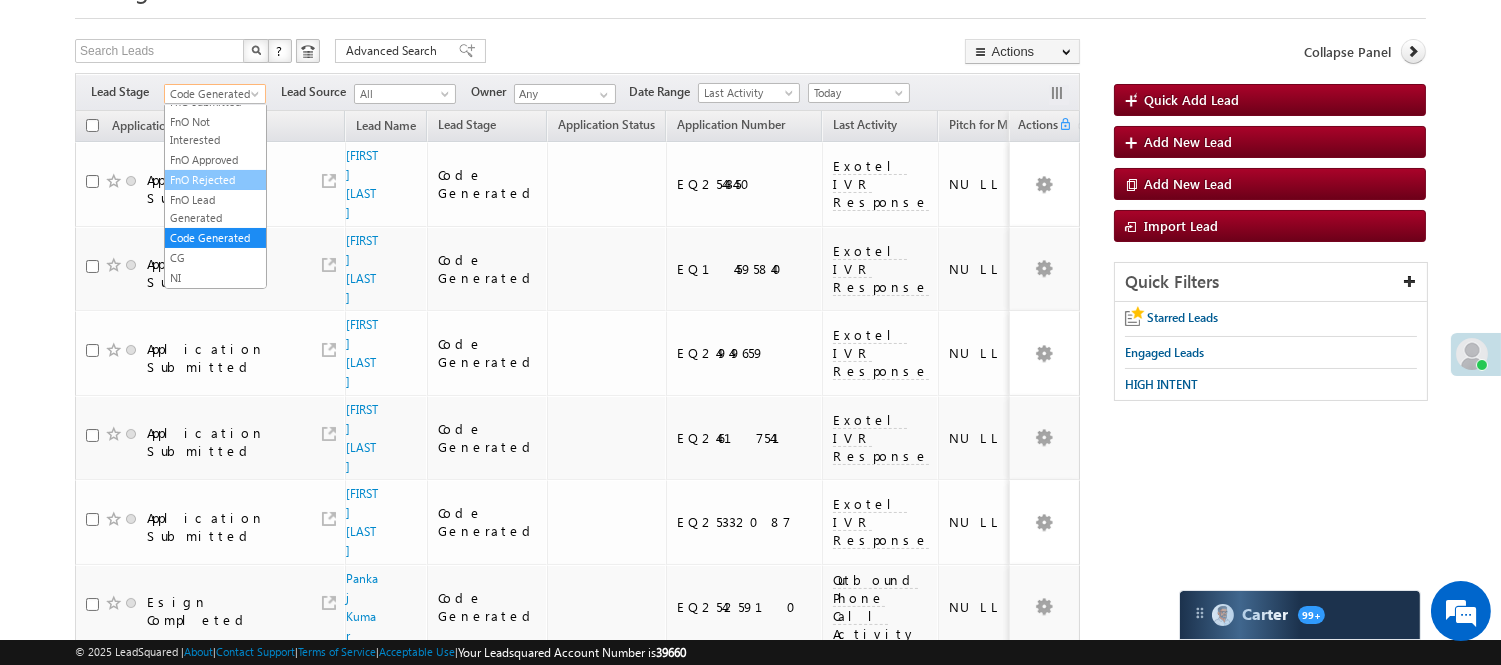 scroll, scrollTop: 0, scrollLeft: 0, axis: both 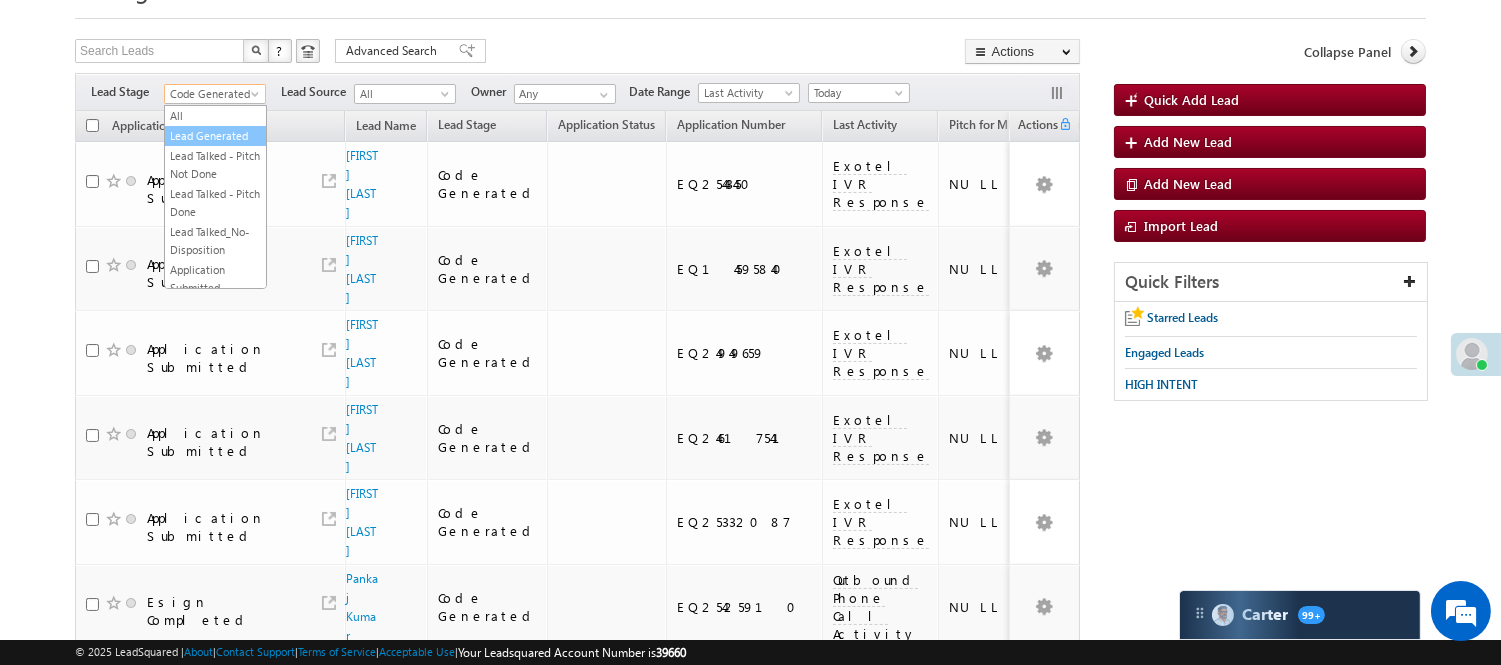 click on "Lead Generated" at bounding box center [215, 136] 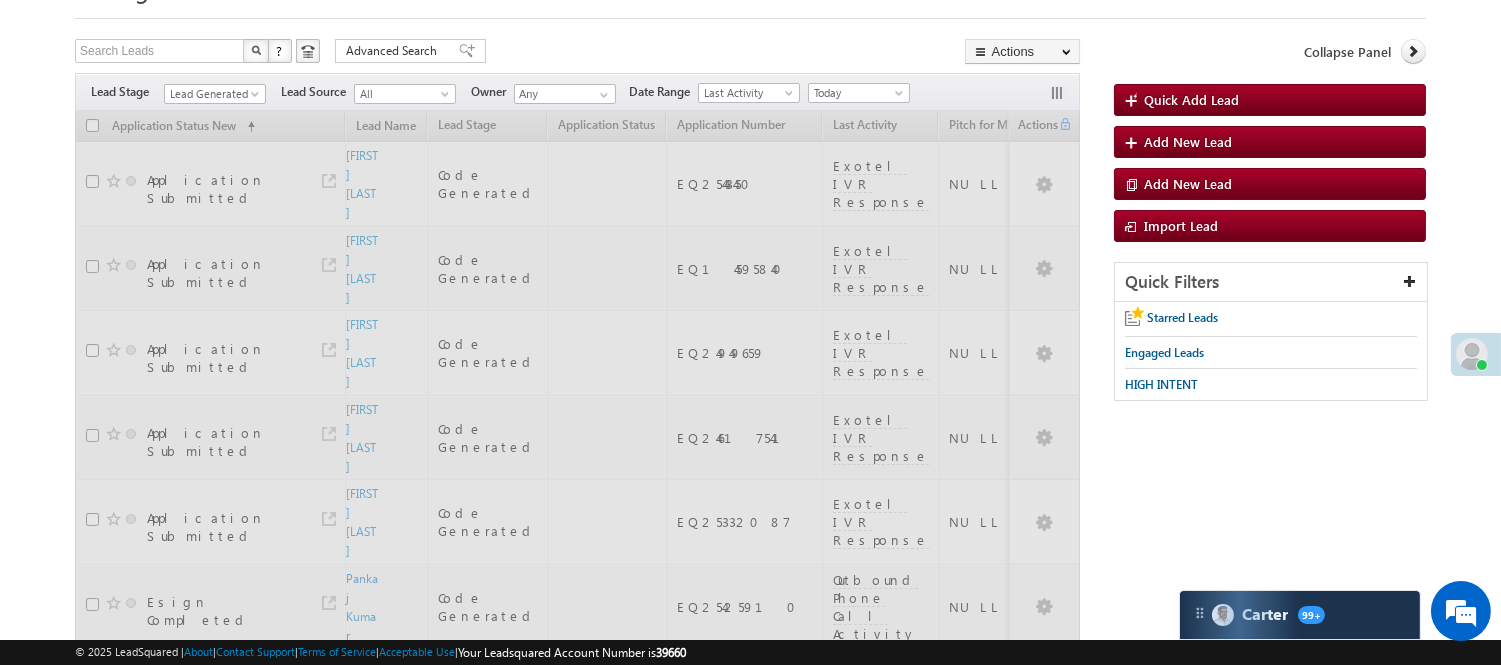 click on "Manage Leads
Quick Add Lead
Search Leads X ? 21 results found
Advanced Search
Advanced Search
Actions Actions" at bounding box center (750, 1002) 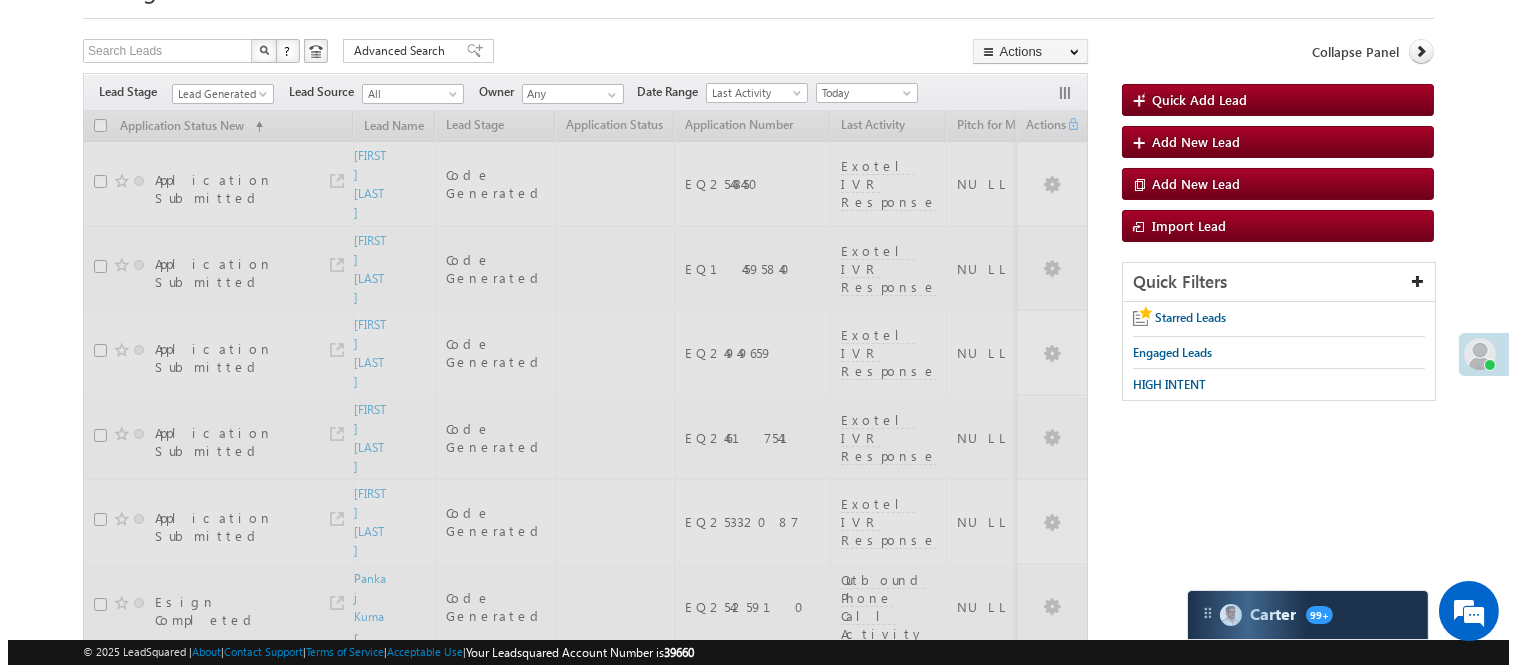 scroll, scrollTop: 0, scrollLeft: 0, axis: both 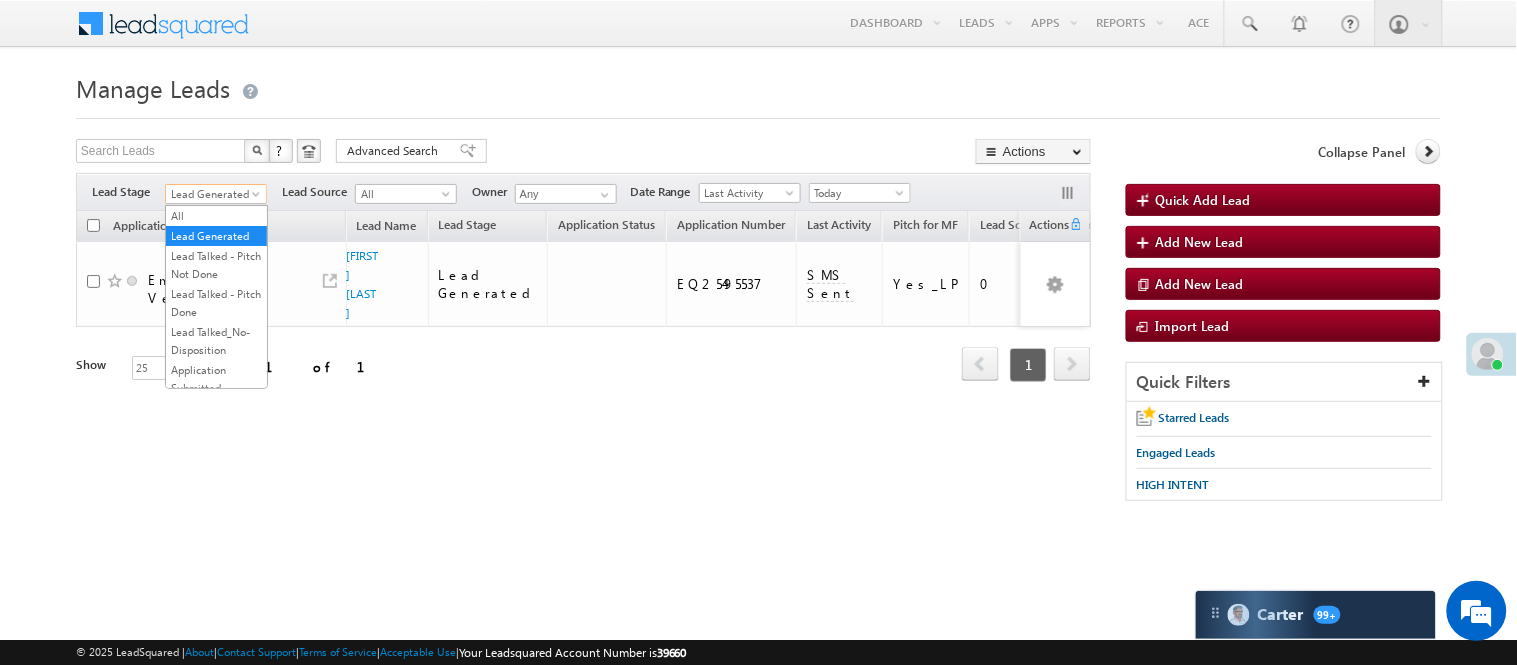 click on "Lead Generated" at bounding box center [213, 194] 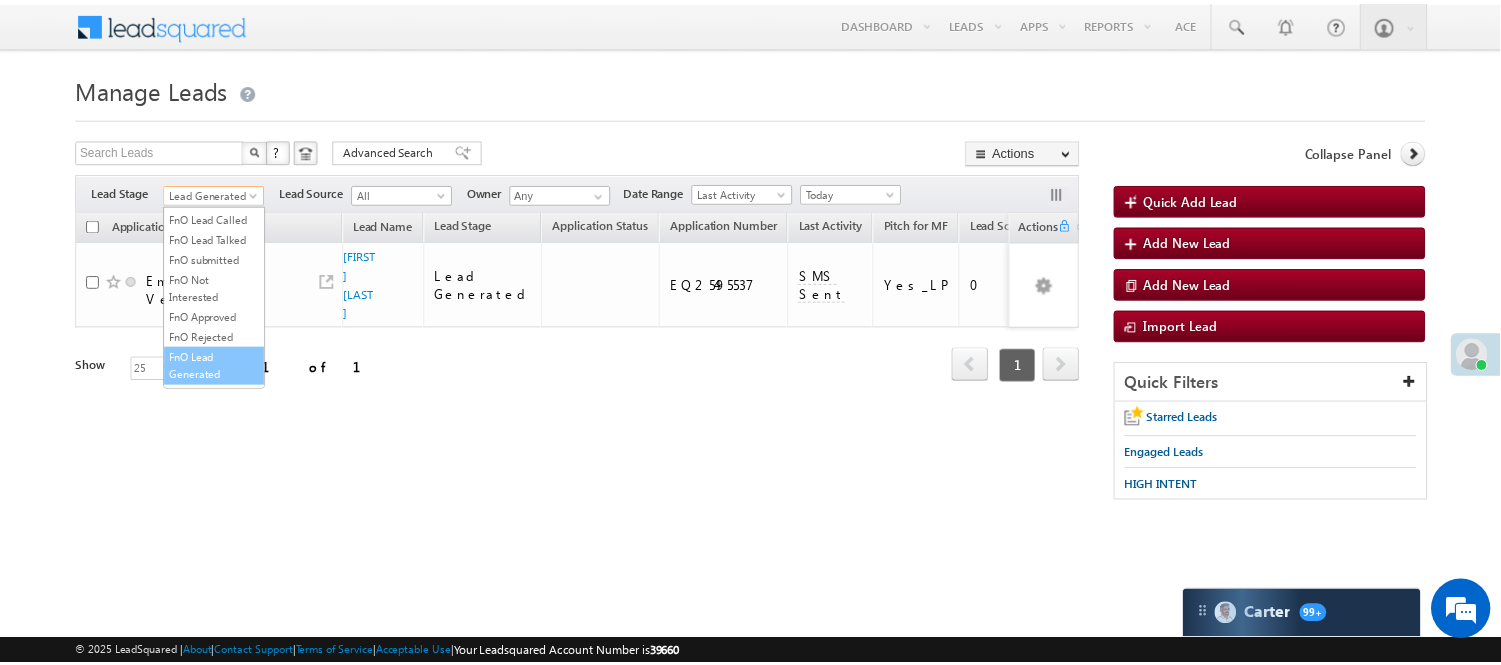 scroll, scrollTop: 496, scrollLeft: 0, axis: vertical 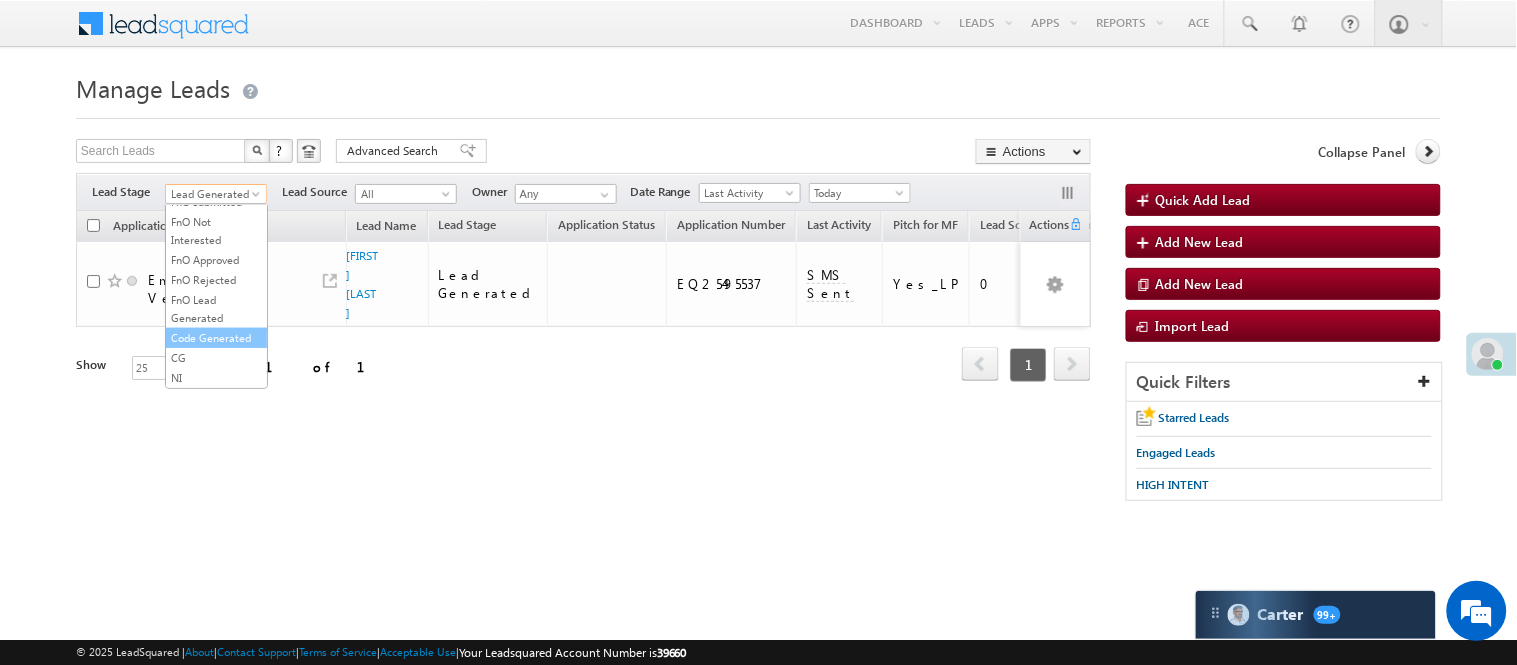 click on "Code Generated" at bounding box center (216, 338) 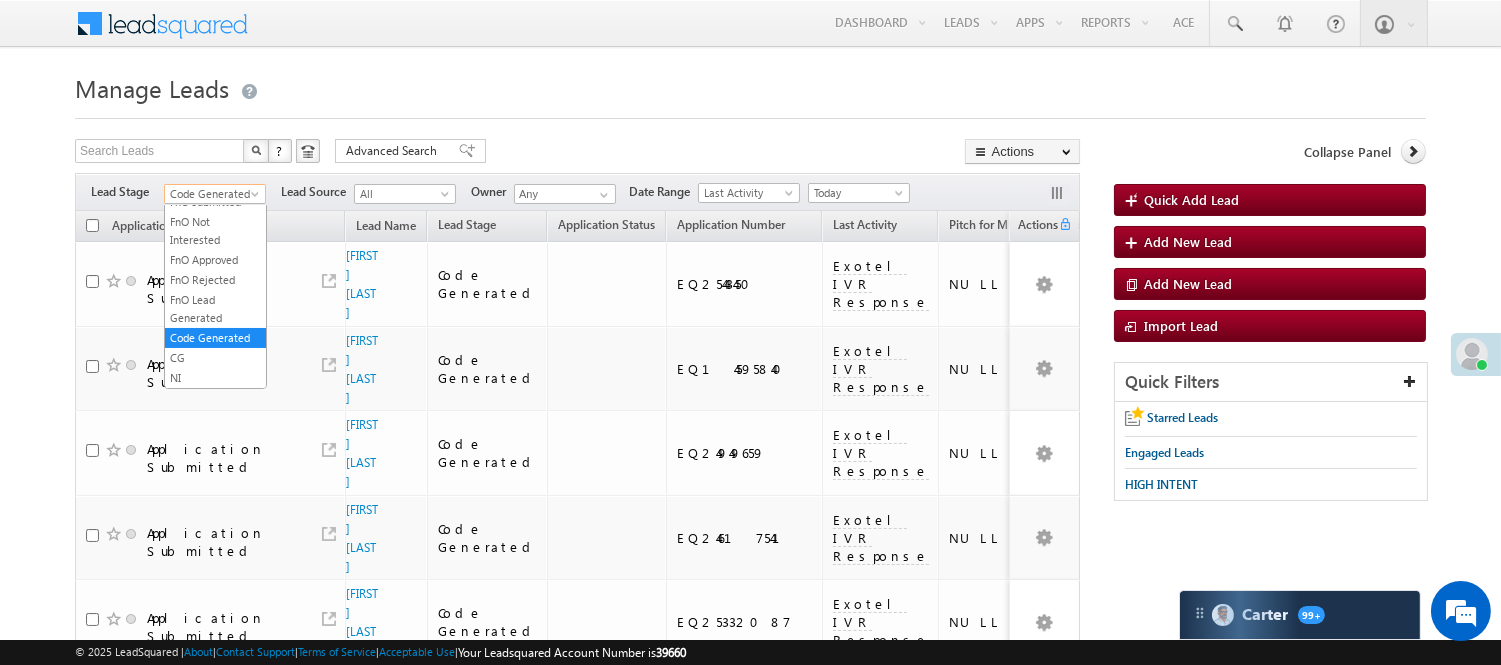 click on "Code Generated" at bounding box center (212, 194) 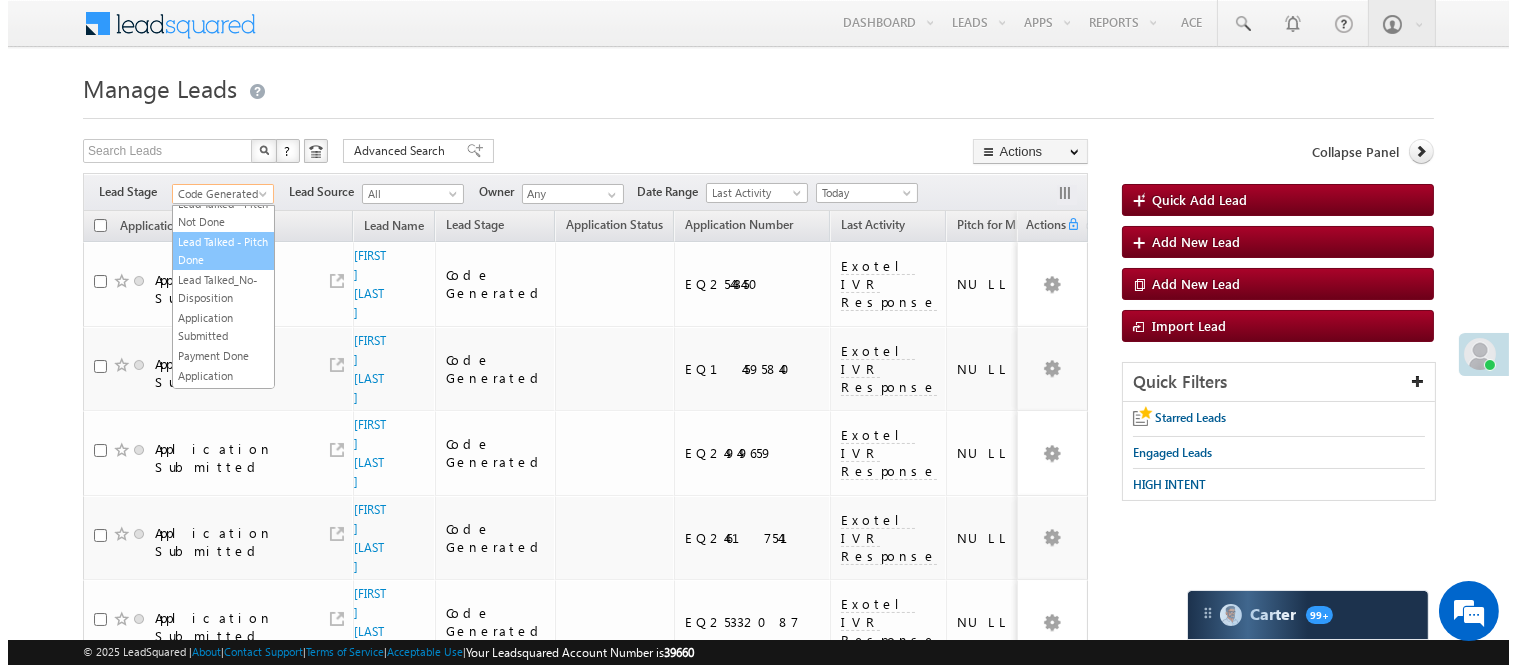 scroll, scrollTop: 0, scrollLeft: 0, axis: both 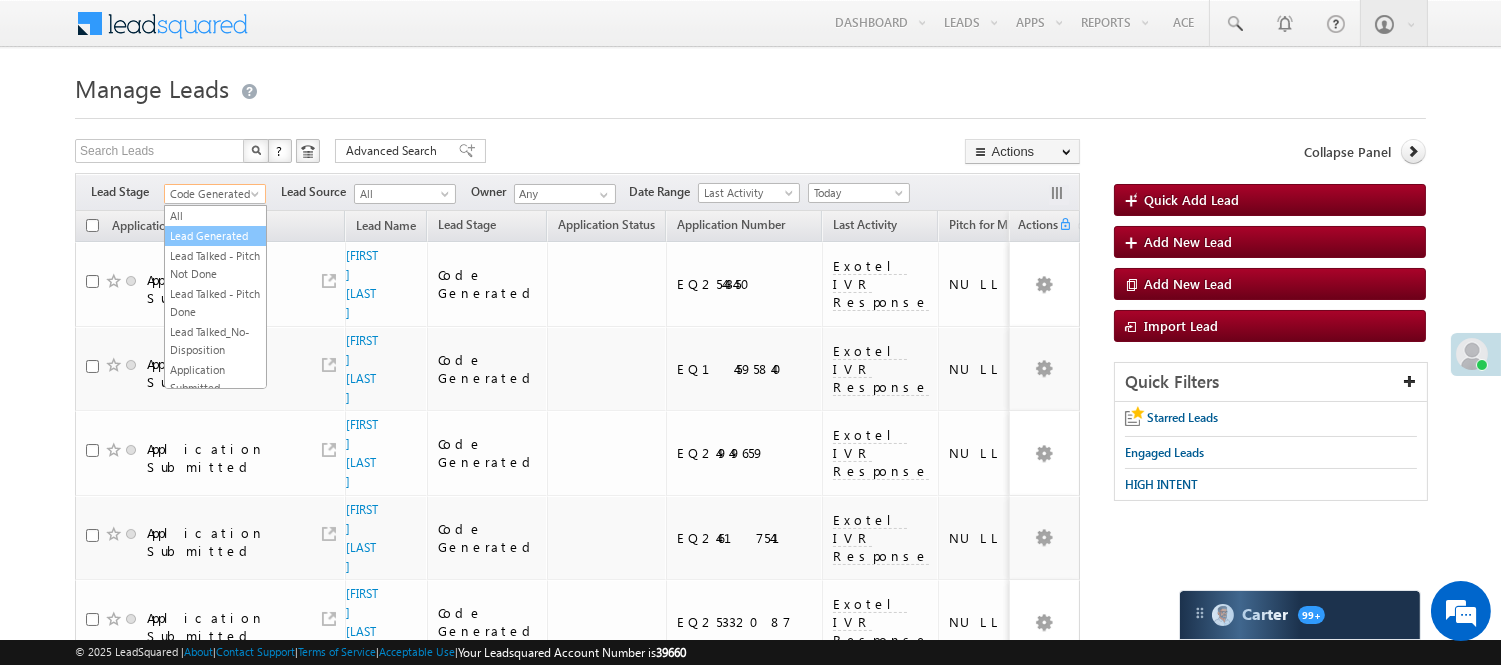 click on "Lead Generated" at bounding box center [215, 236] 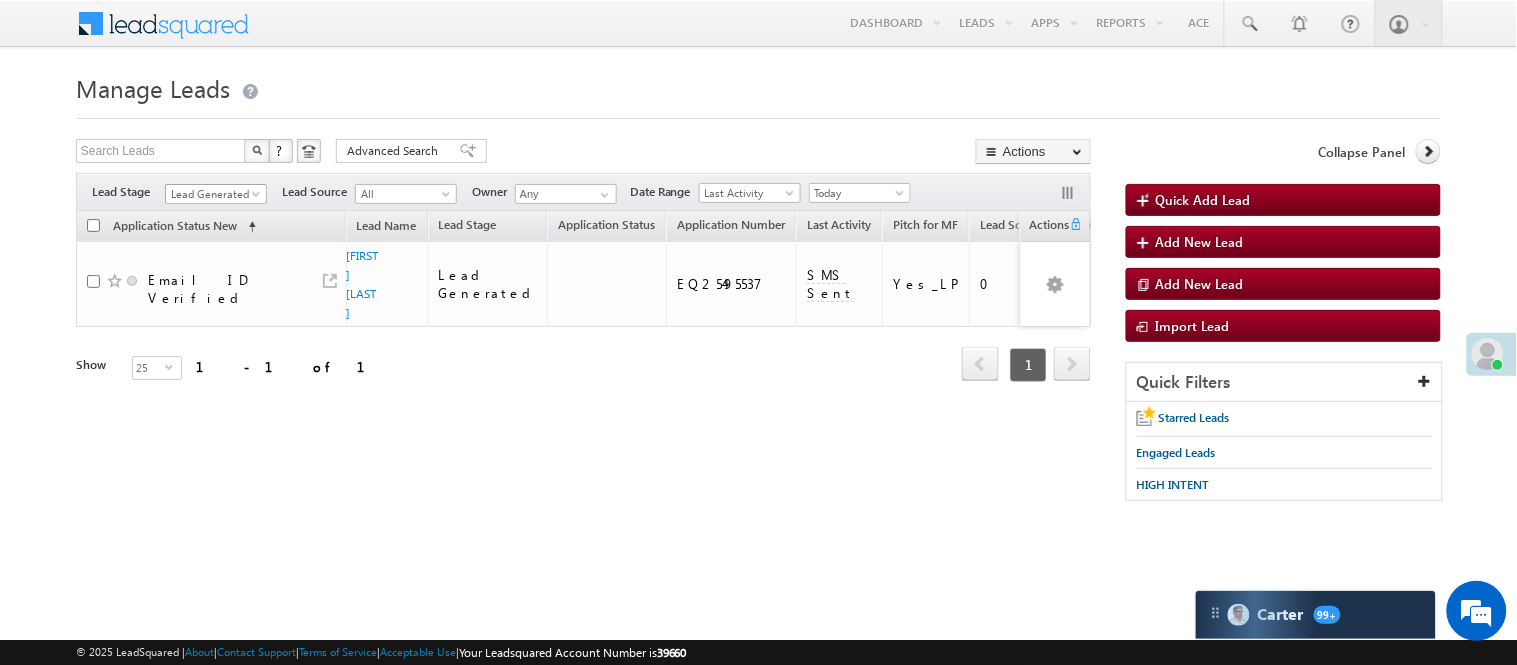 click on "Lead Generated" at bounding box center (213, 194) 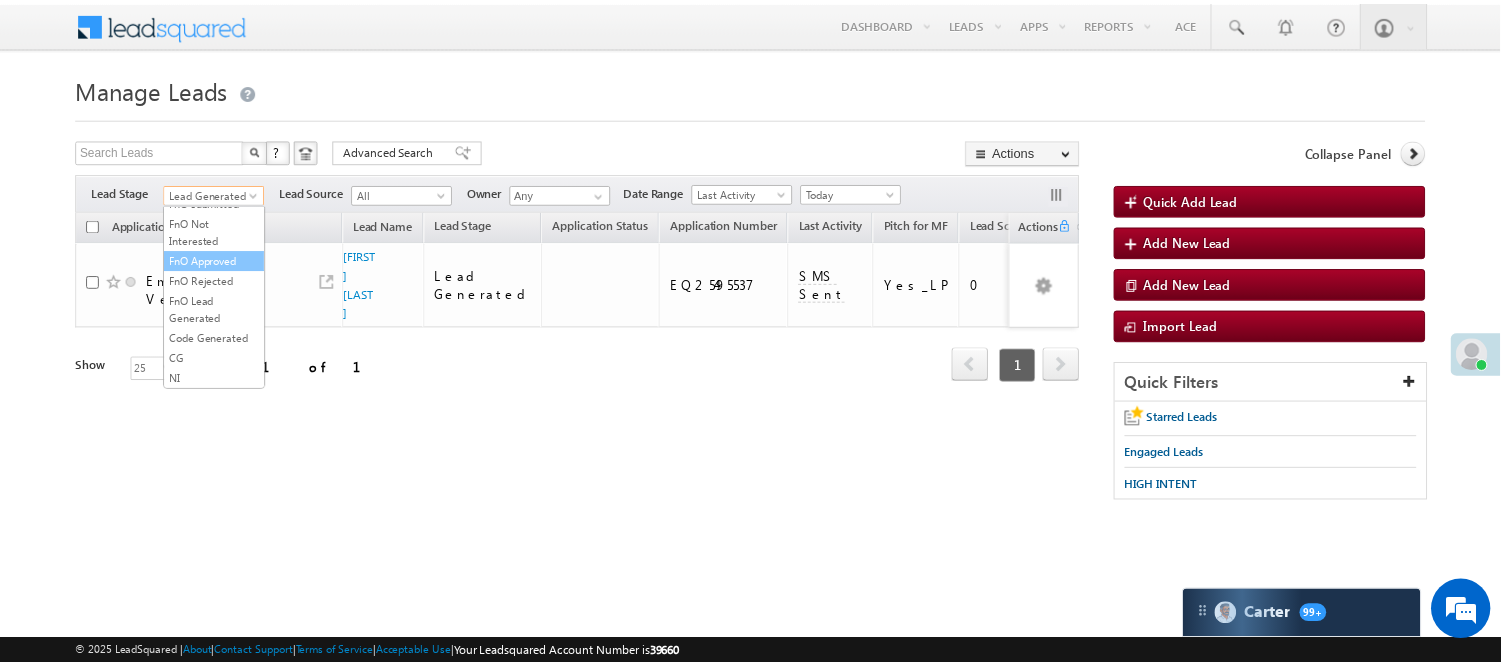 scroll, scrollTop: 274, scrollLeft: 0, axis: vertical 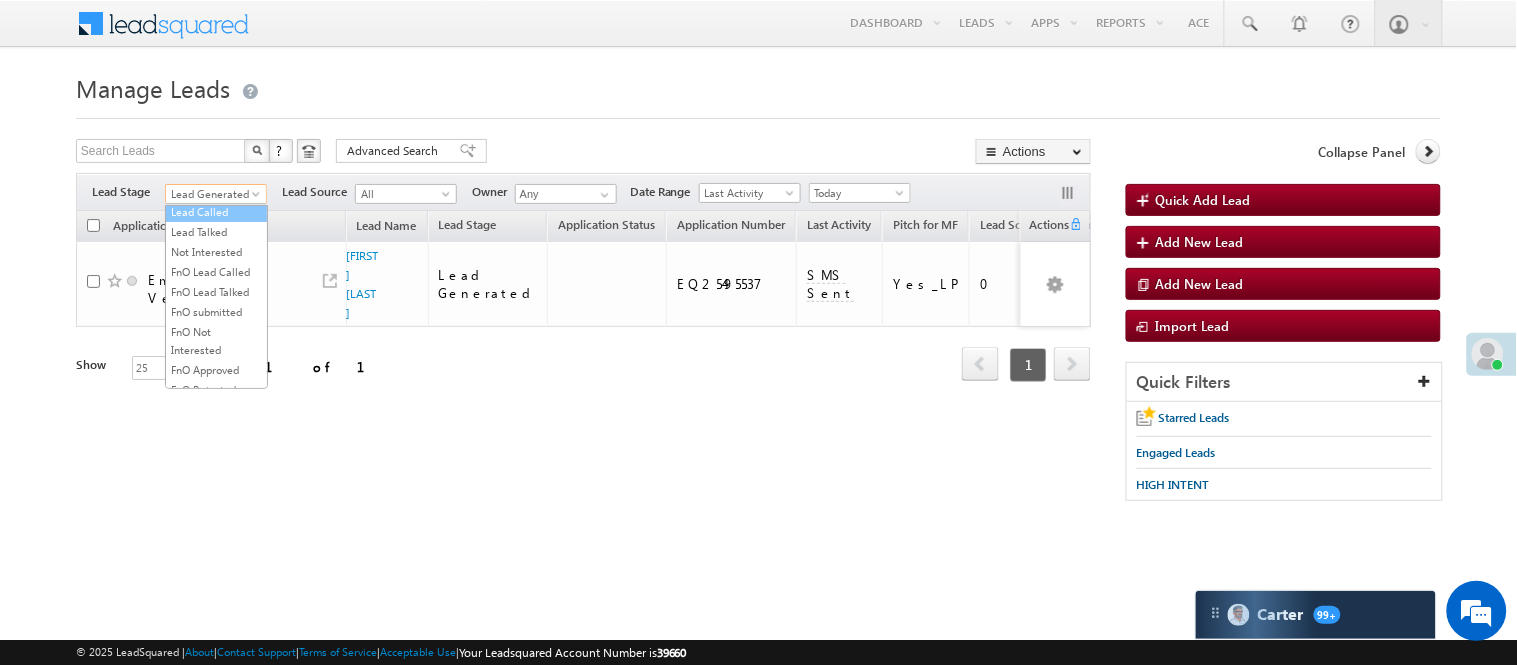click on "Lead Called" at bounding box center (216, 212) 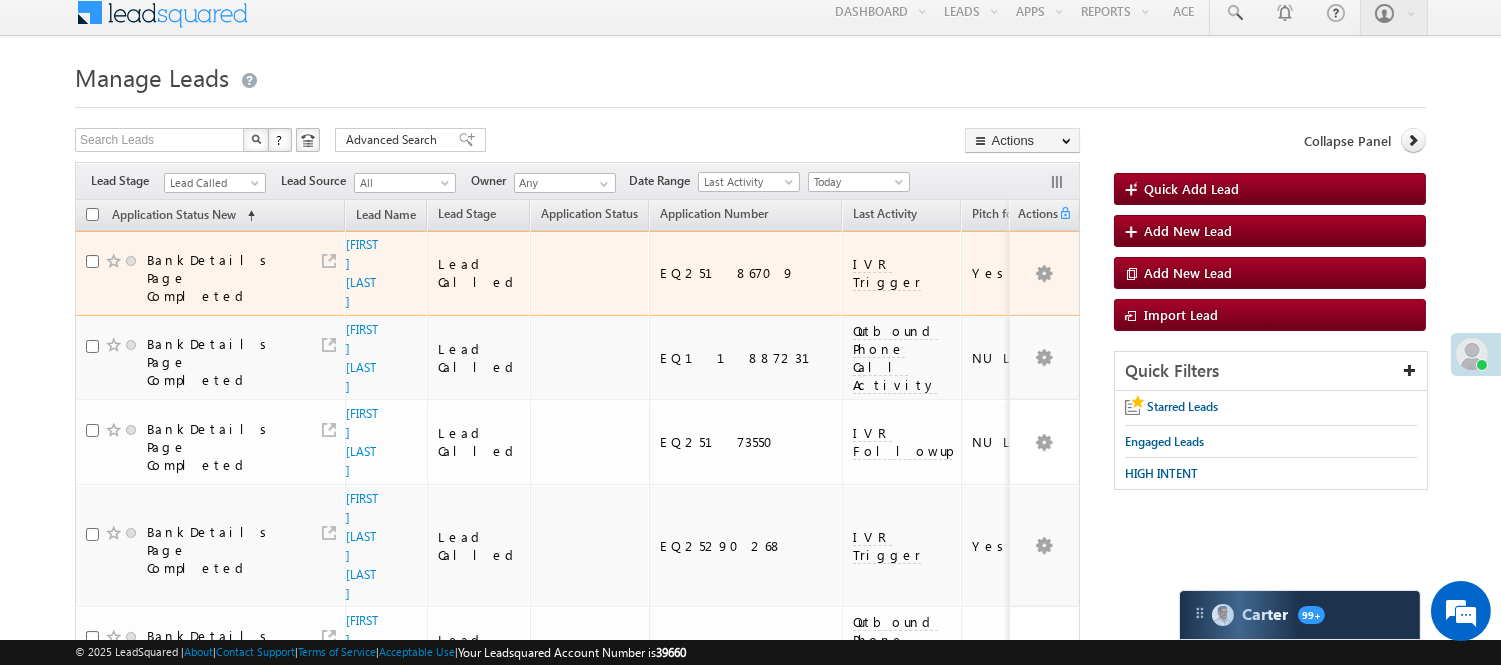 scroll, scrollTop: 0, scrollLeft: 0, axis: both 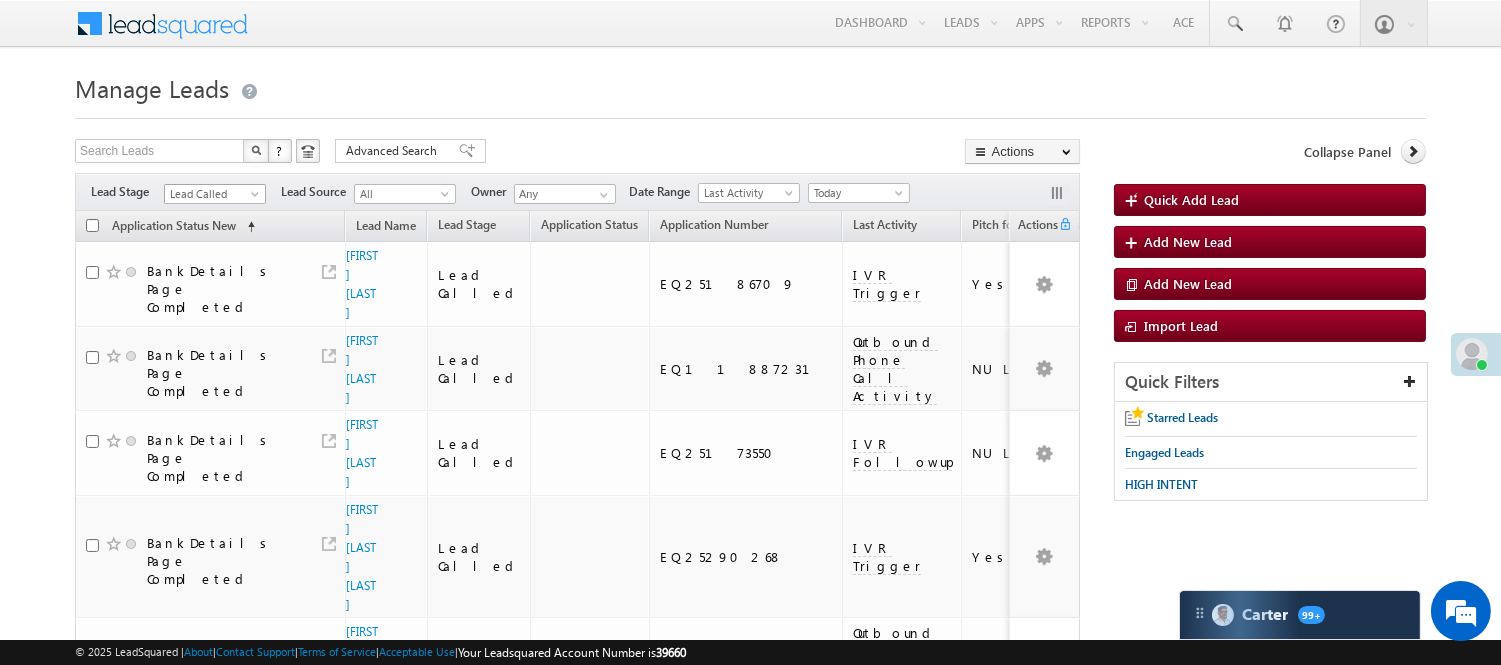 click on "Lead Called" at bounding box center [212, 194] 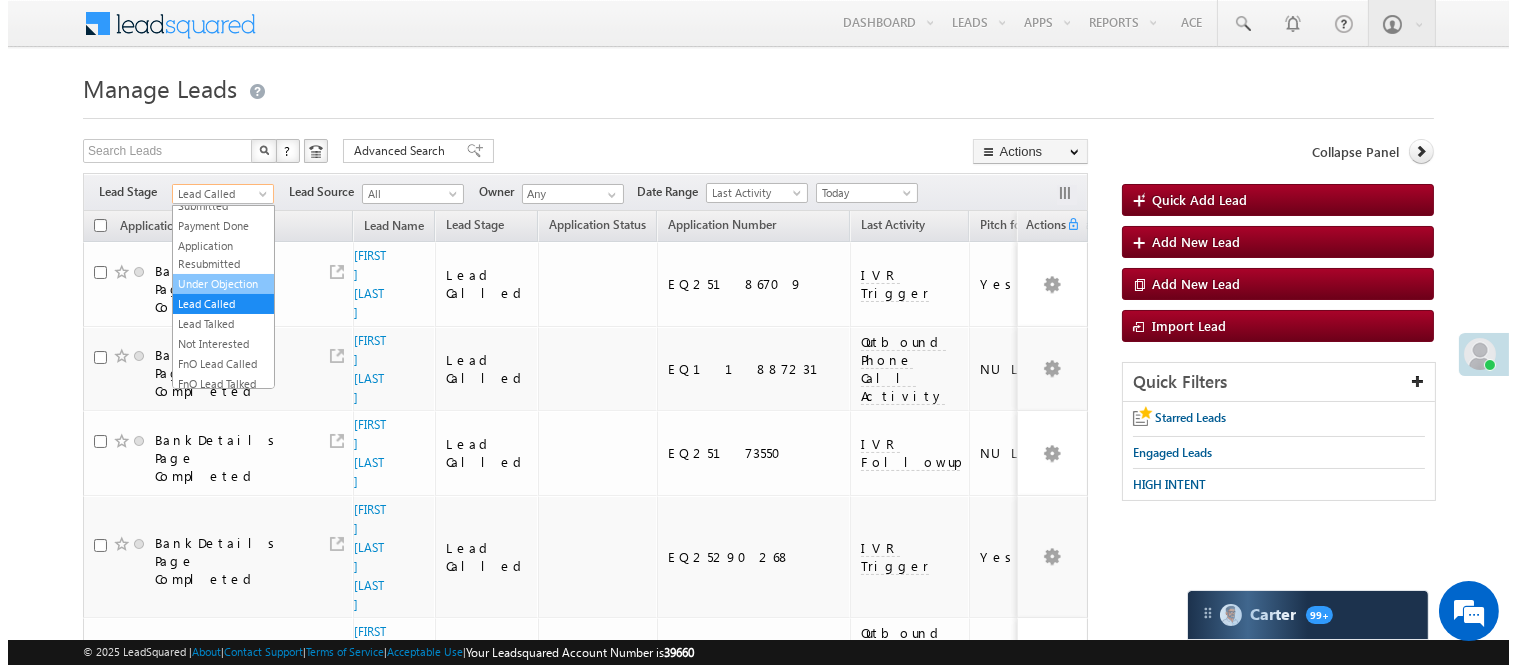 scroll, scrollTop: 0, scrollLeft: 0, axis: both 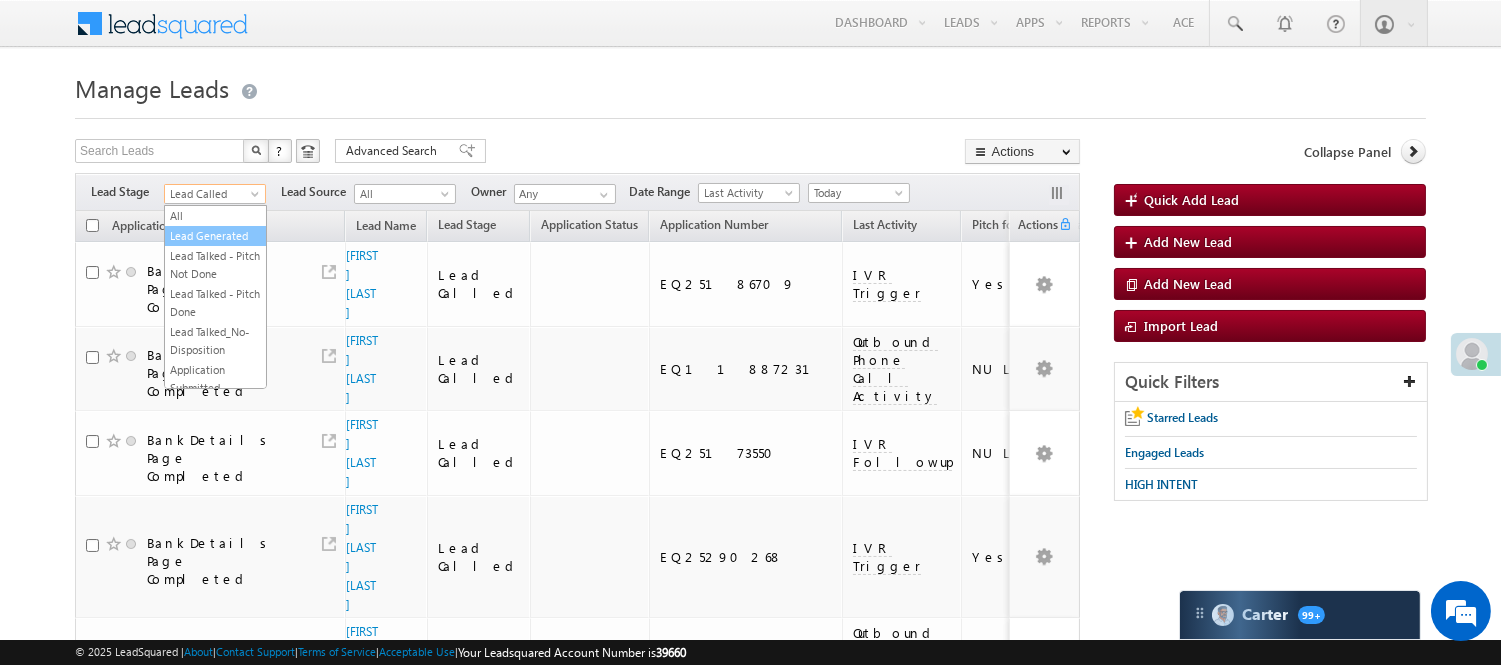 click on "Lead Generated" at bounding box center [215, 236] 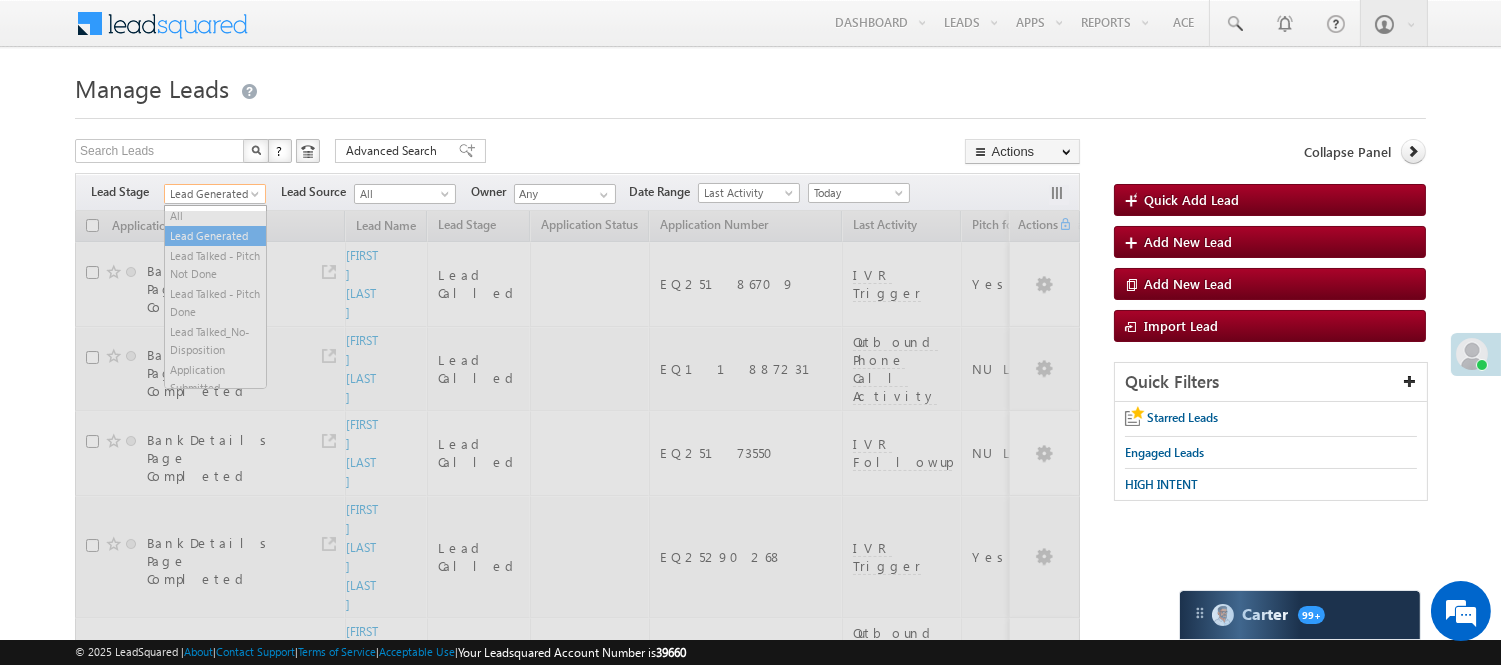 click on "Lead Generated" at bounding box center (212, 194) 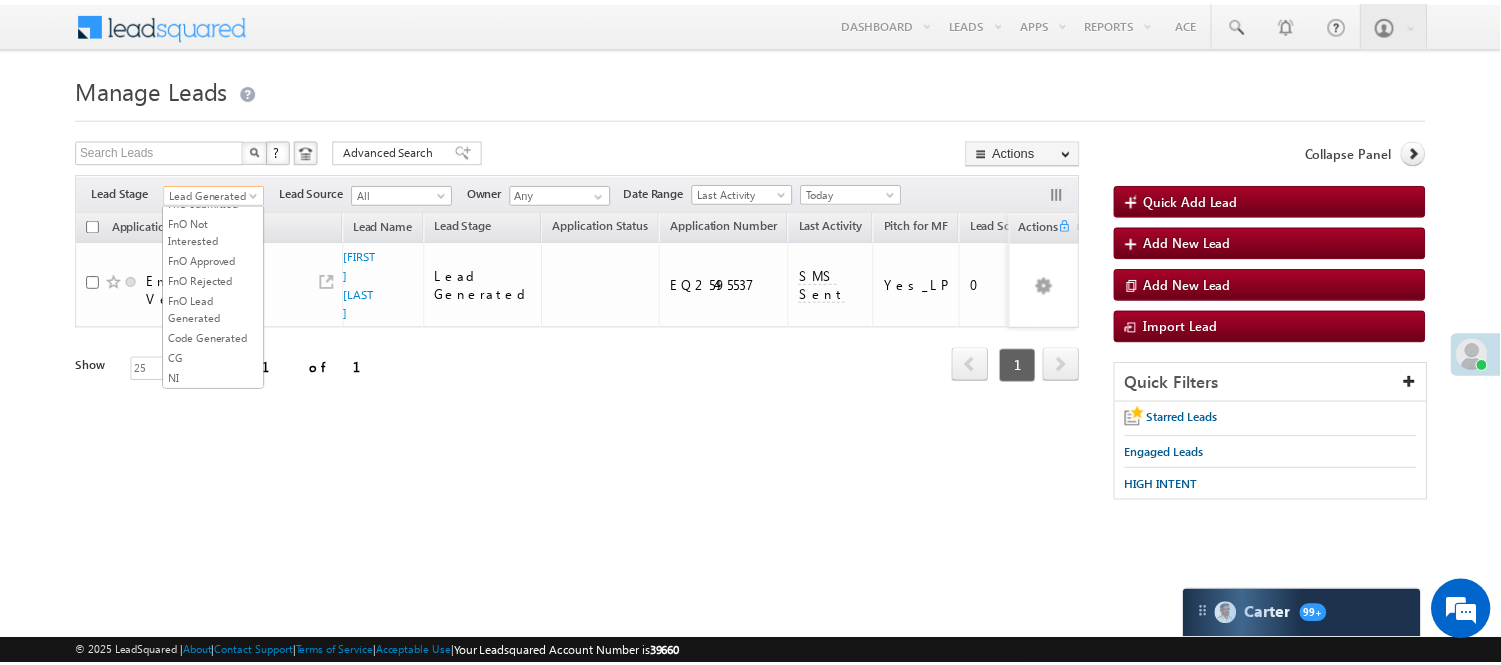 scroll, scrollTop: 444, scrollLeft: 0, axis: vertical 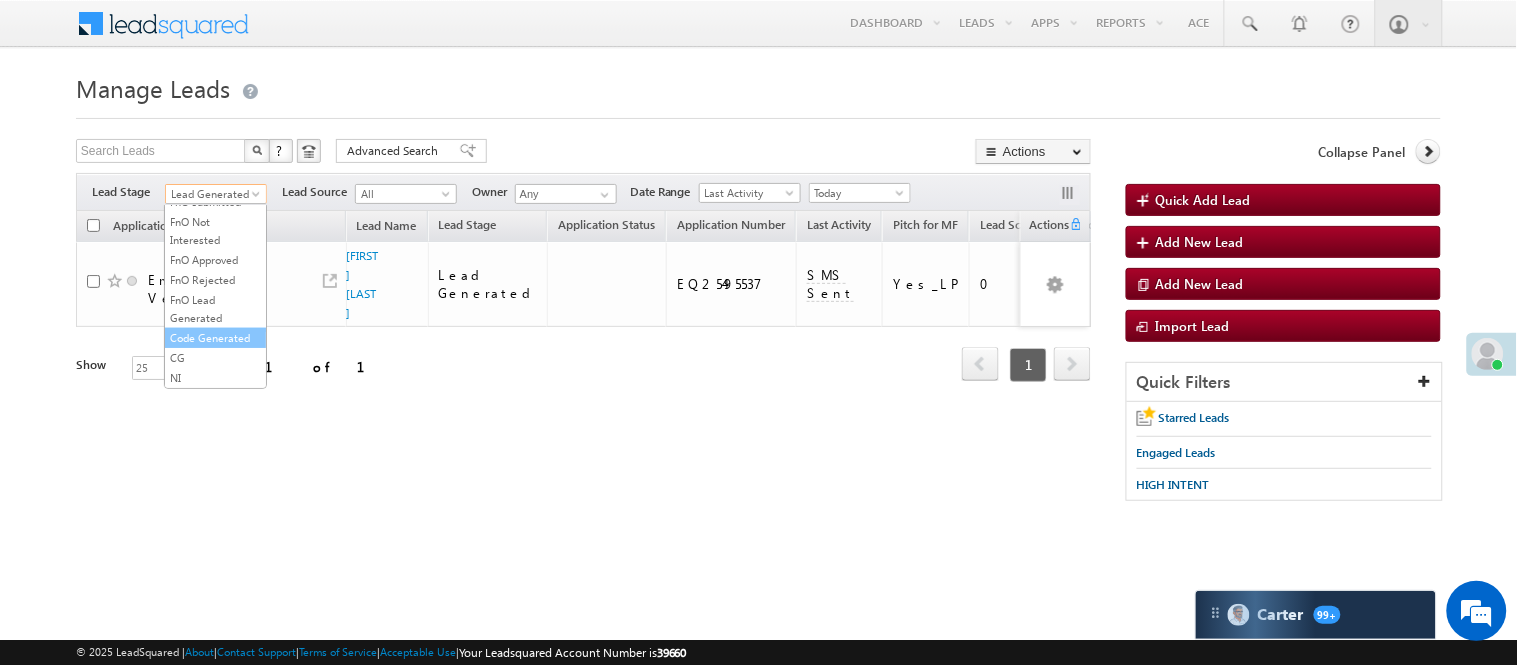 click on "Code Generated" at bounding box center [215, 338] 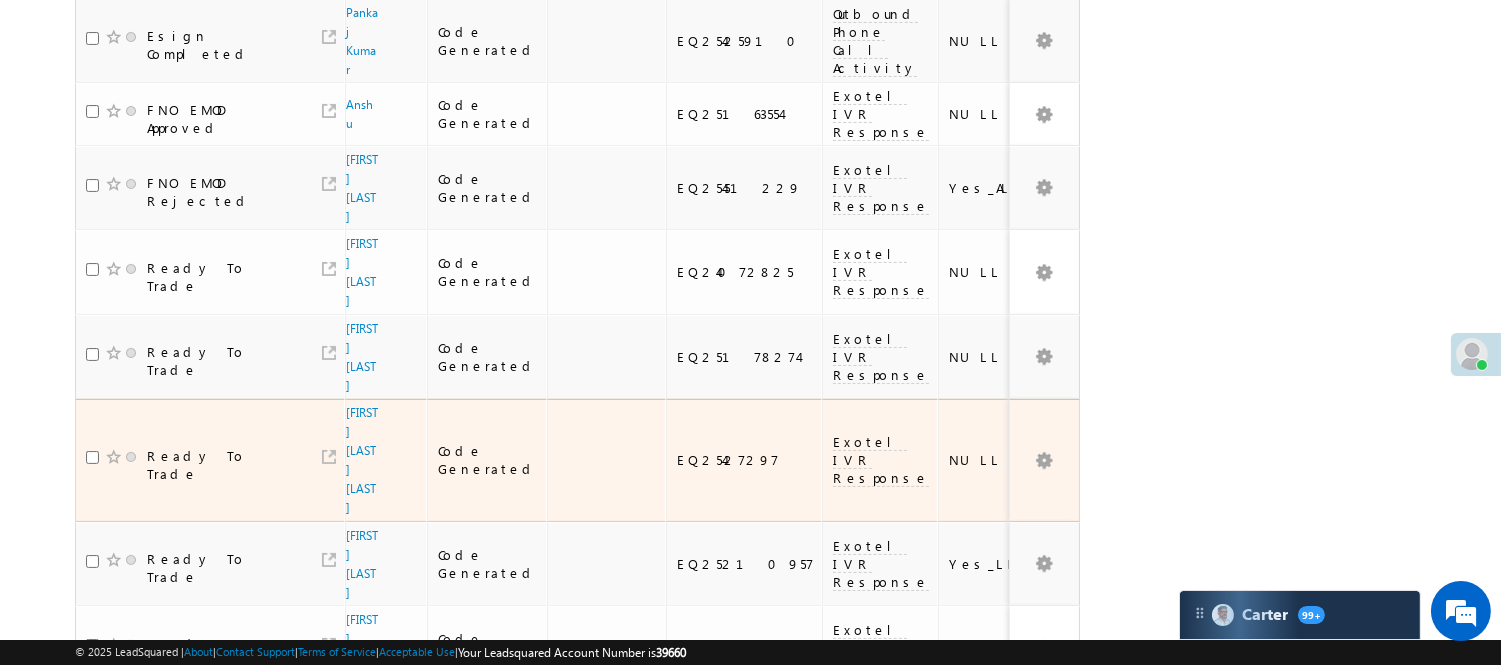 scroll, scrollTop: 0, scrollLeft: 0, axis: both 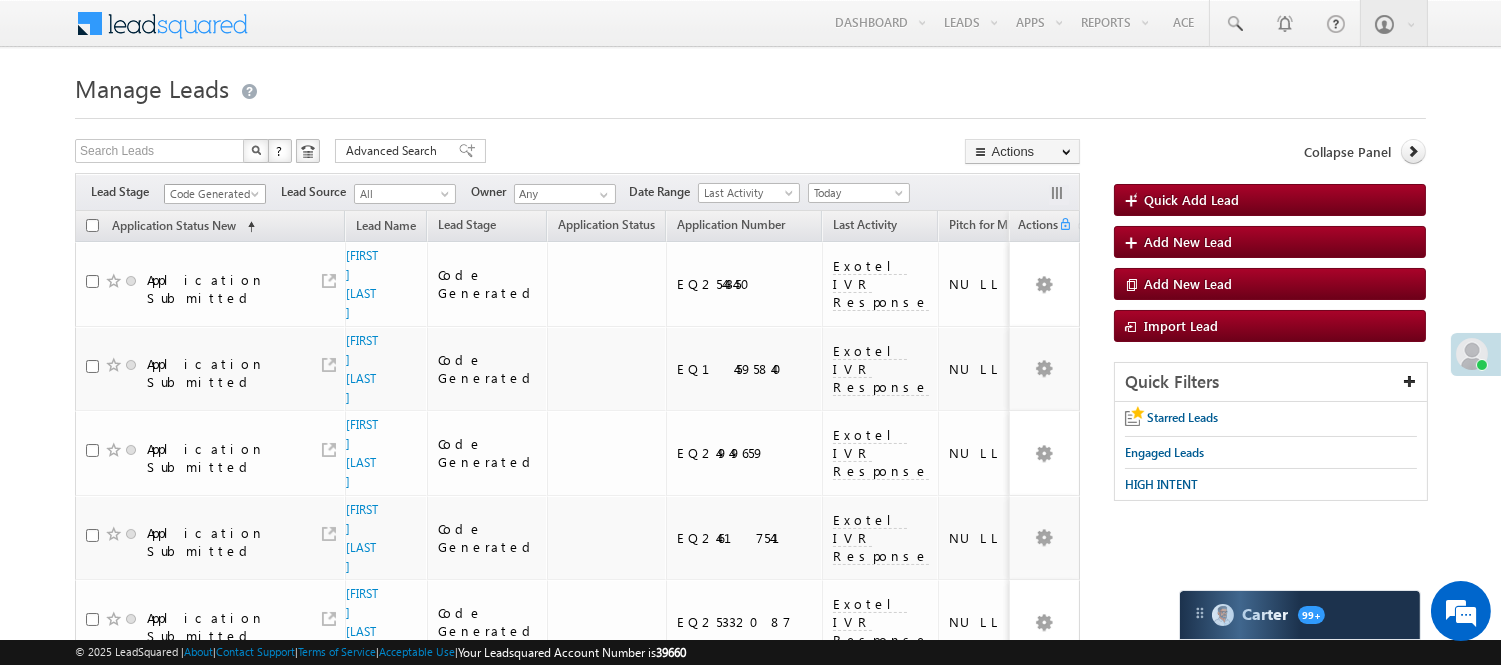 click on "Code Generated" at bounding box center (212, 194) 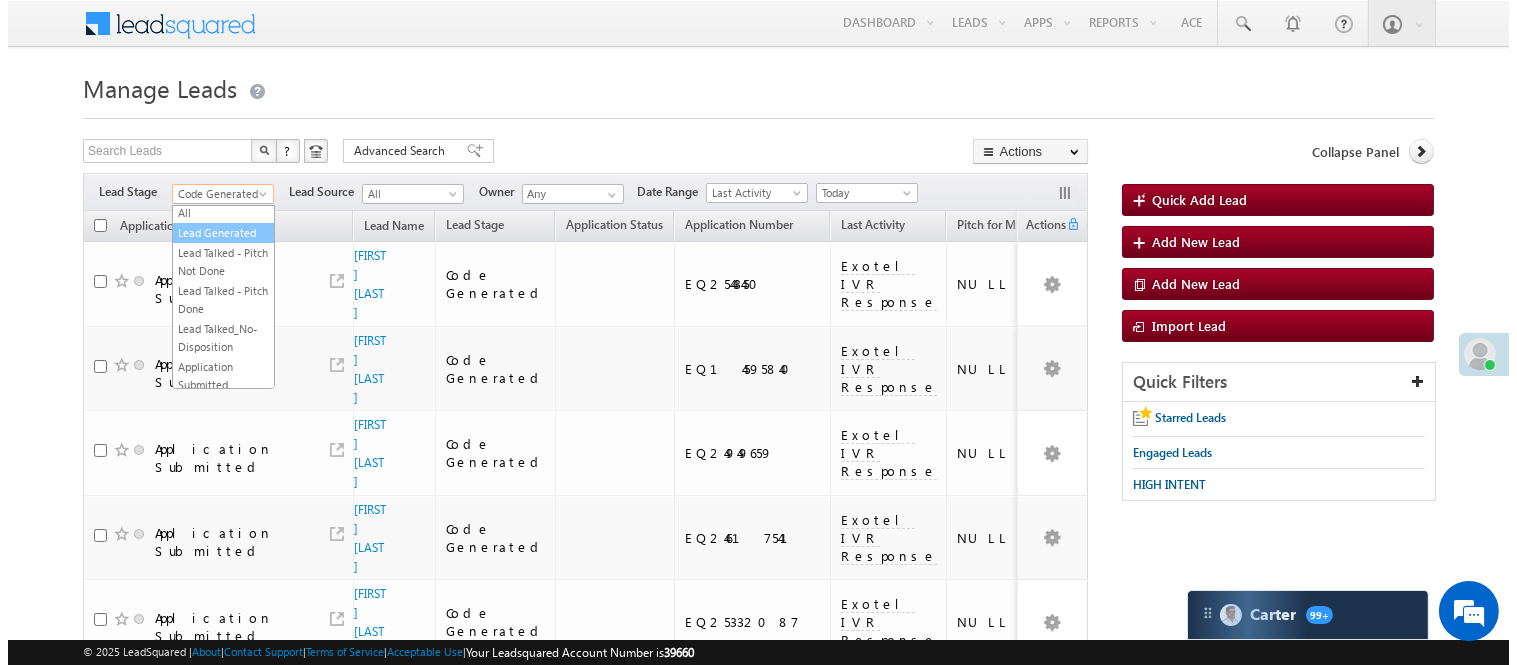 scroll, scrollTop: 0, scrollLeft: 0, axis: both 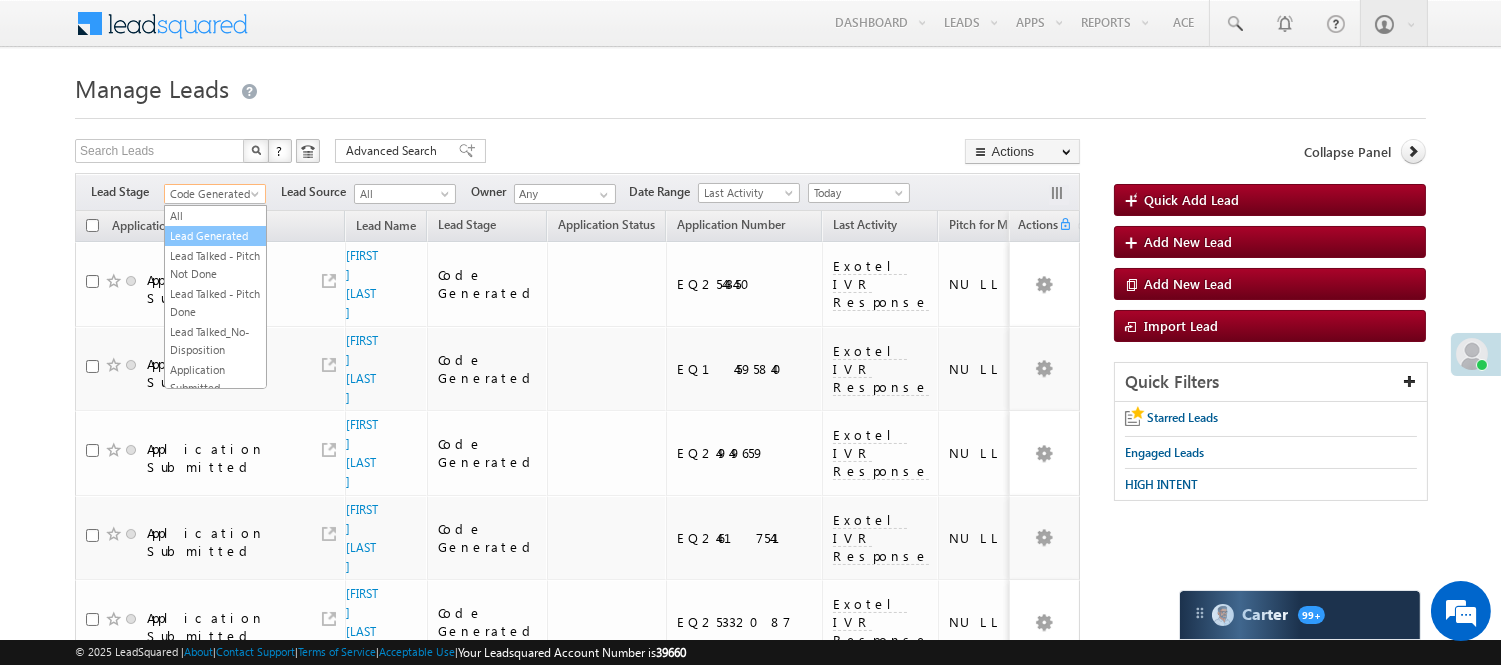 click on "Lead Generated" at bounding box center [215, 236] 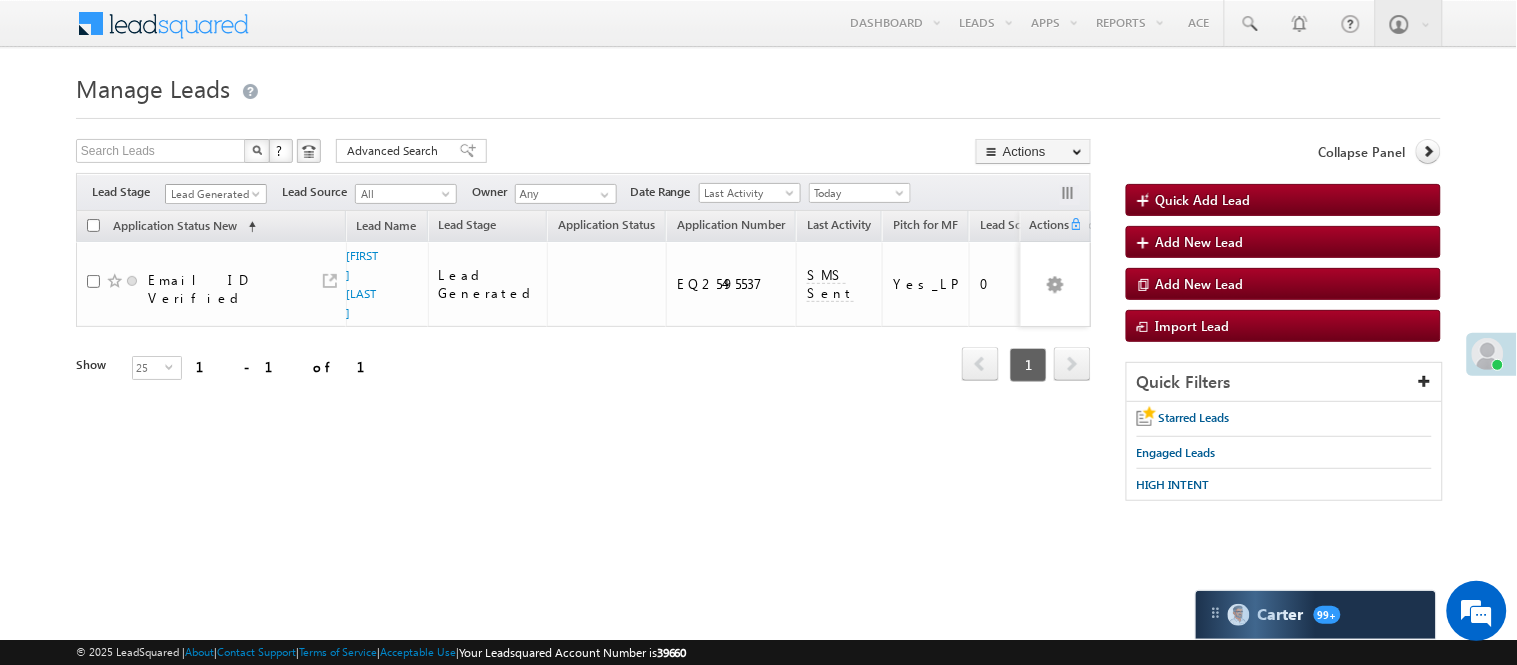click on "Lead Generated" at bounding box center (213, 194) 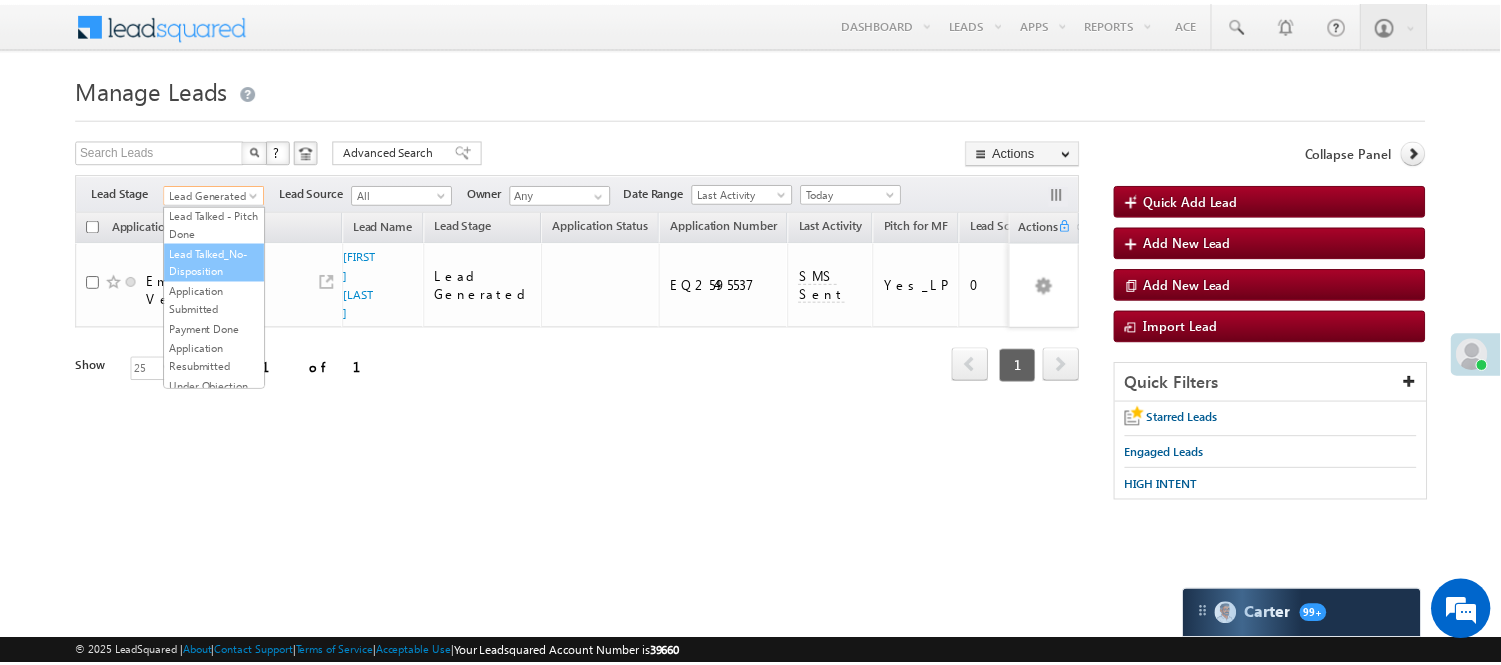 scroll, scrollTop: 0, scrollLeft: 0, axis: both 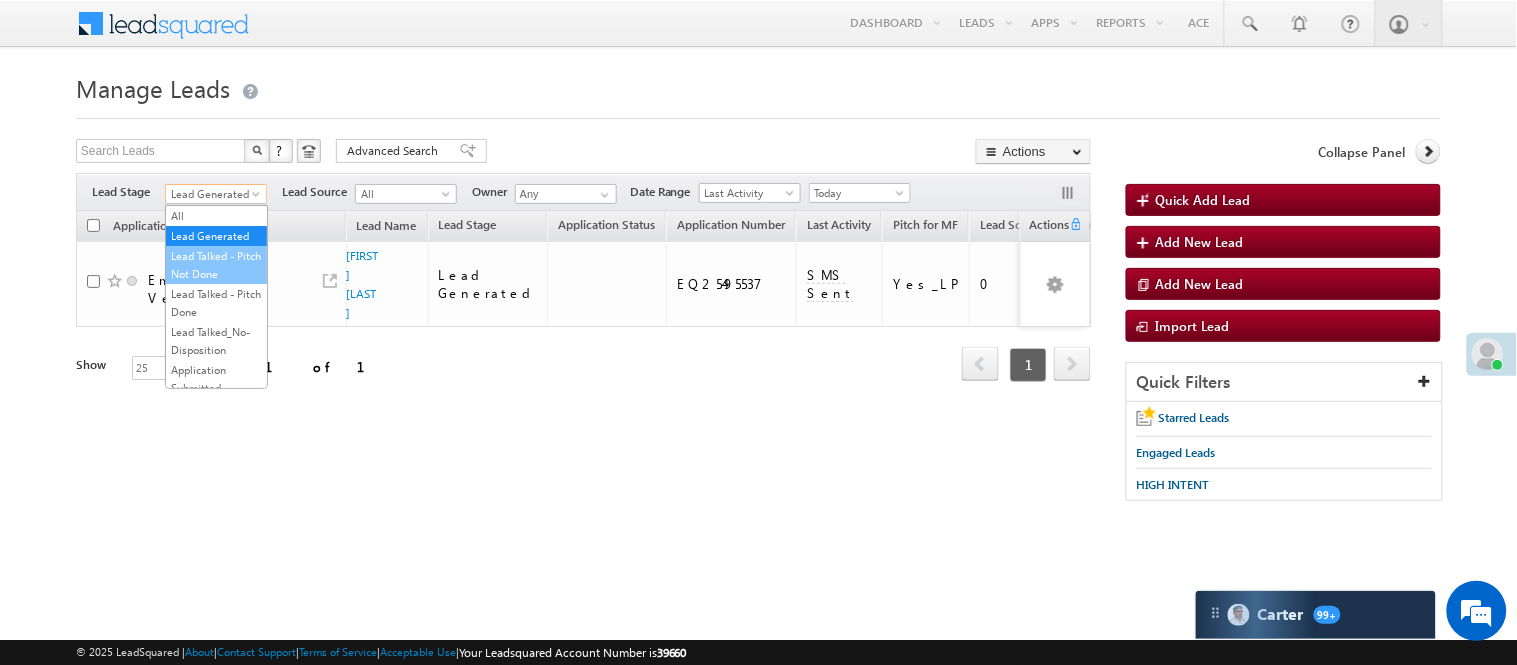 click on "Lead Talked - Pitch Not Done" at bounding box center (216, 265) 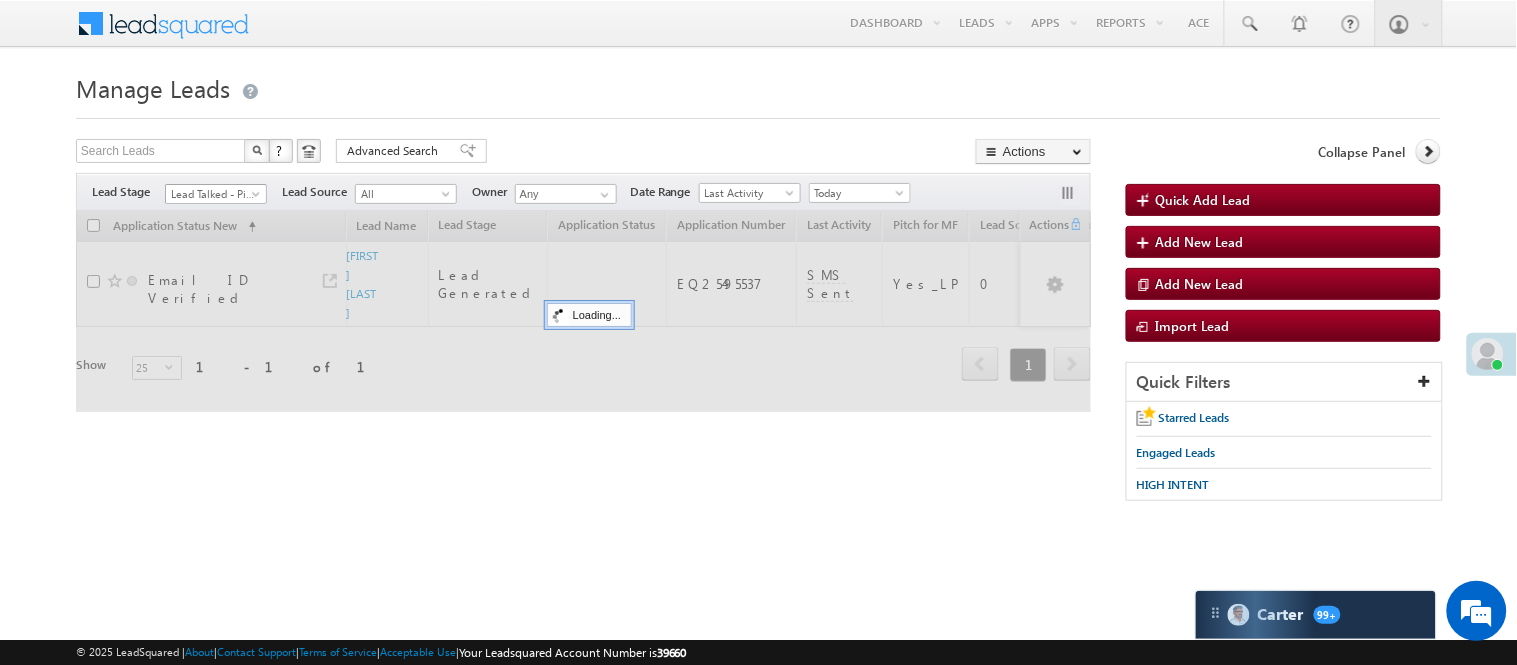 drag, startPoint x: 217, startPoint y: 188, endPoint x: 212, endPoint y: 252, distance: 64.195015 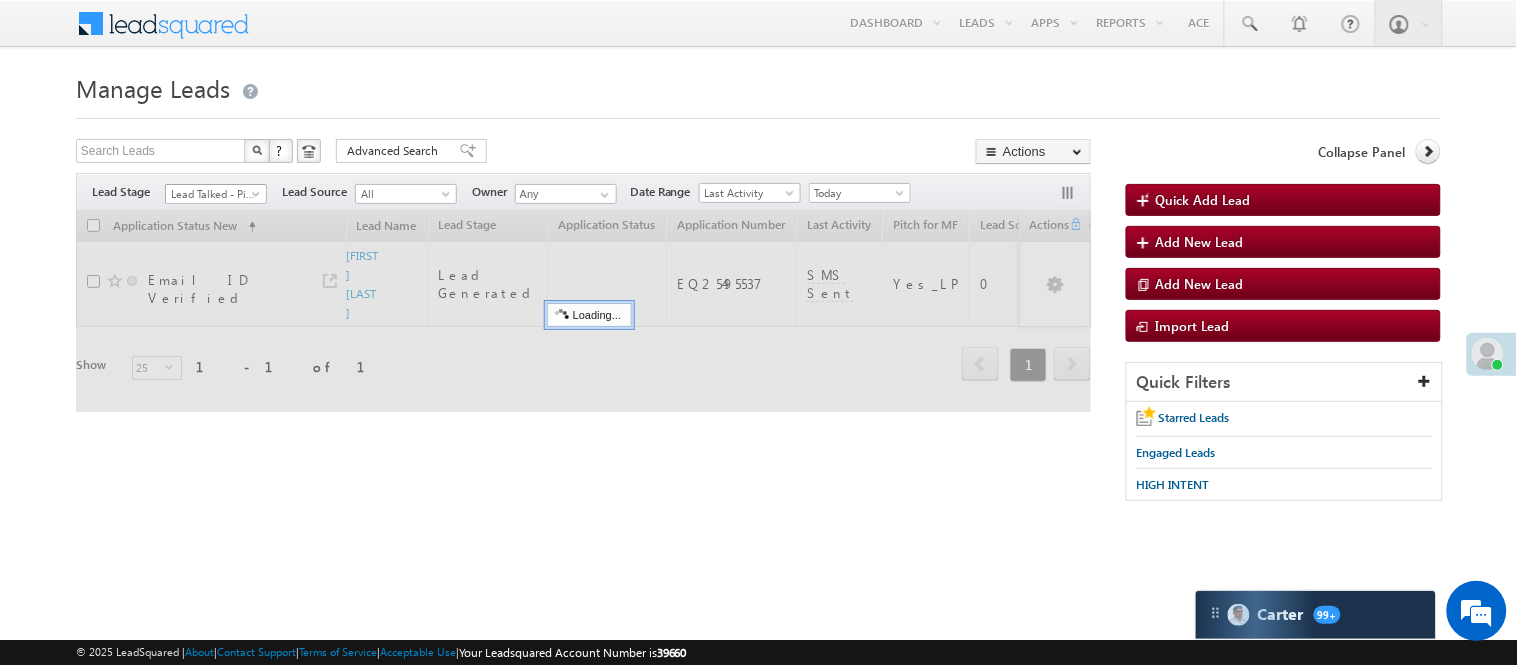 click on "Lead Talked - Pitch Not Done" at bounding box center (213, 194) 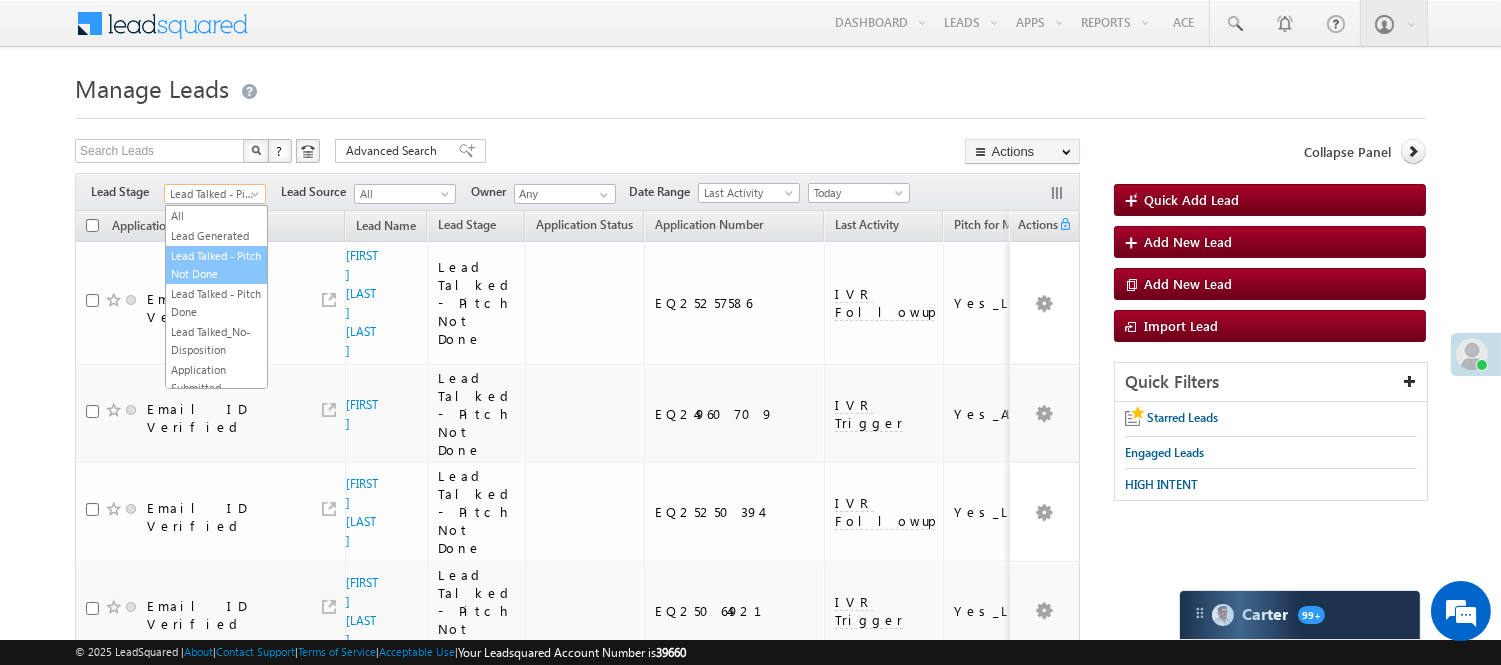 click at bounding box center (750, 112) 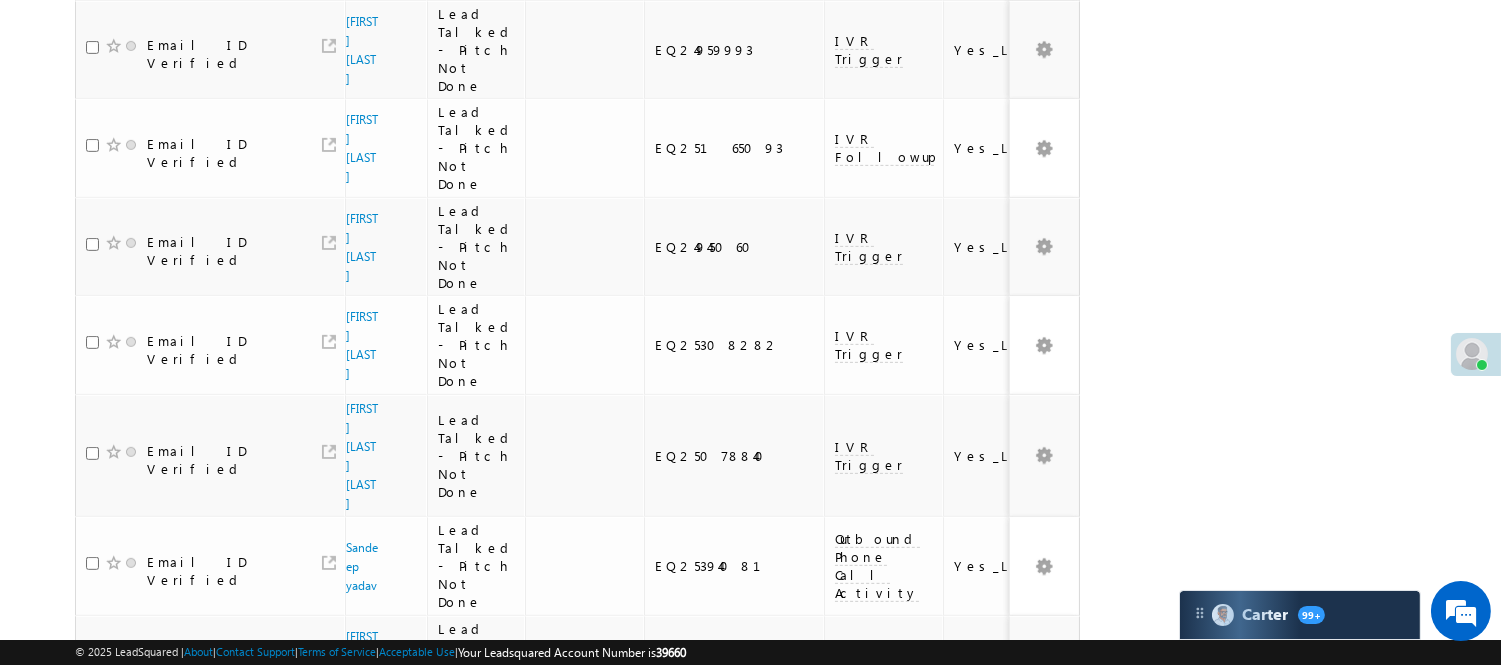 scroll, scrollTop: 1782, scrollLeft: 0, axis: vertical 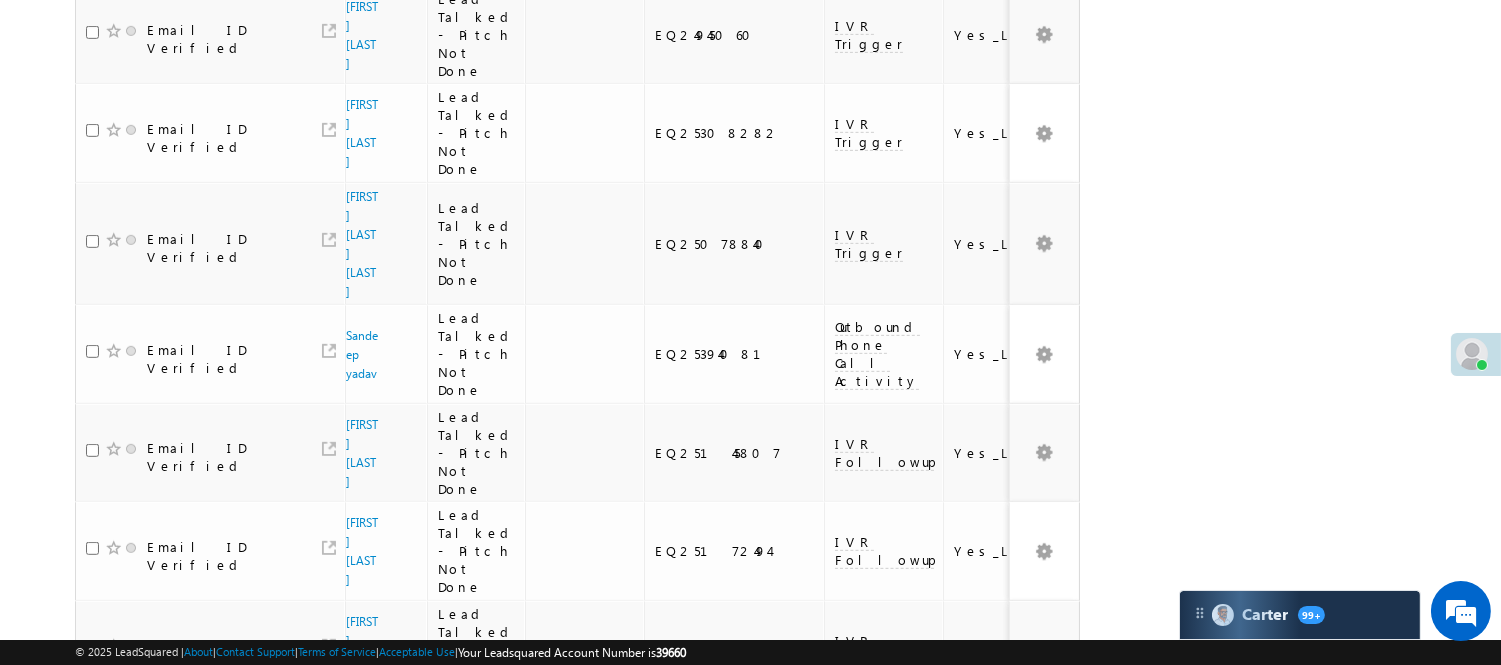 click on "2" at bounding box center [1018, 1033] 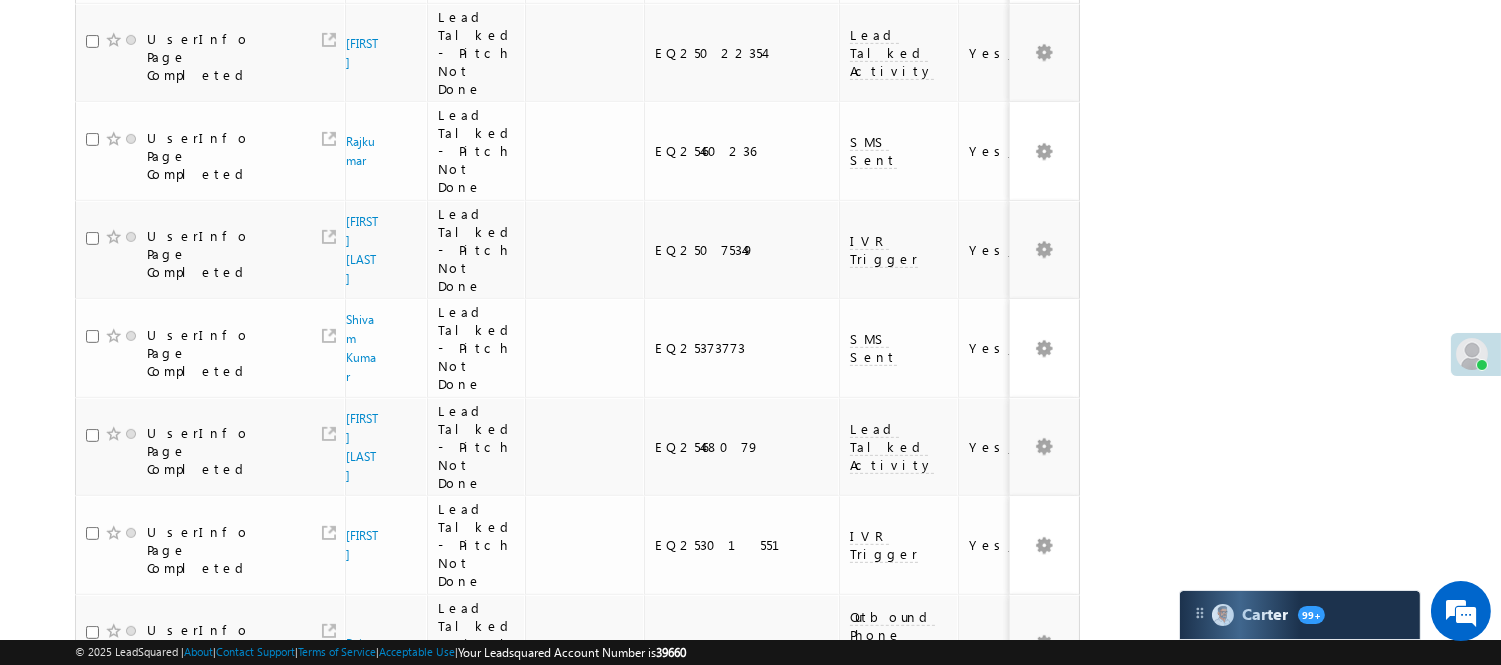 scroll, scrollTop: 1008, scrollLeft: 0, axis: vertical 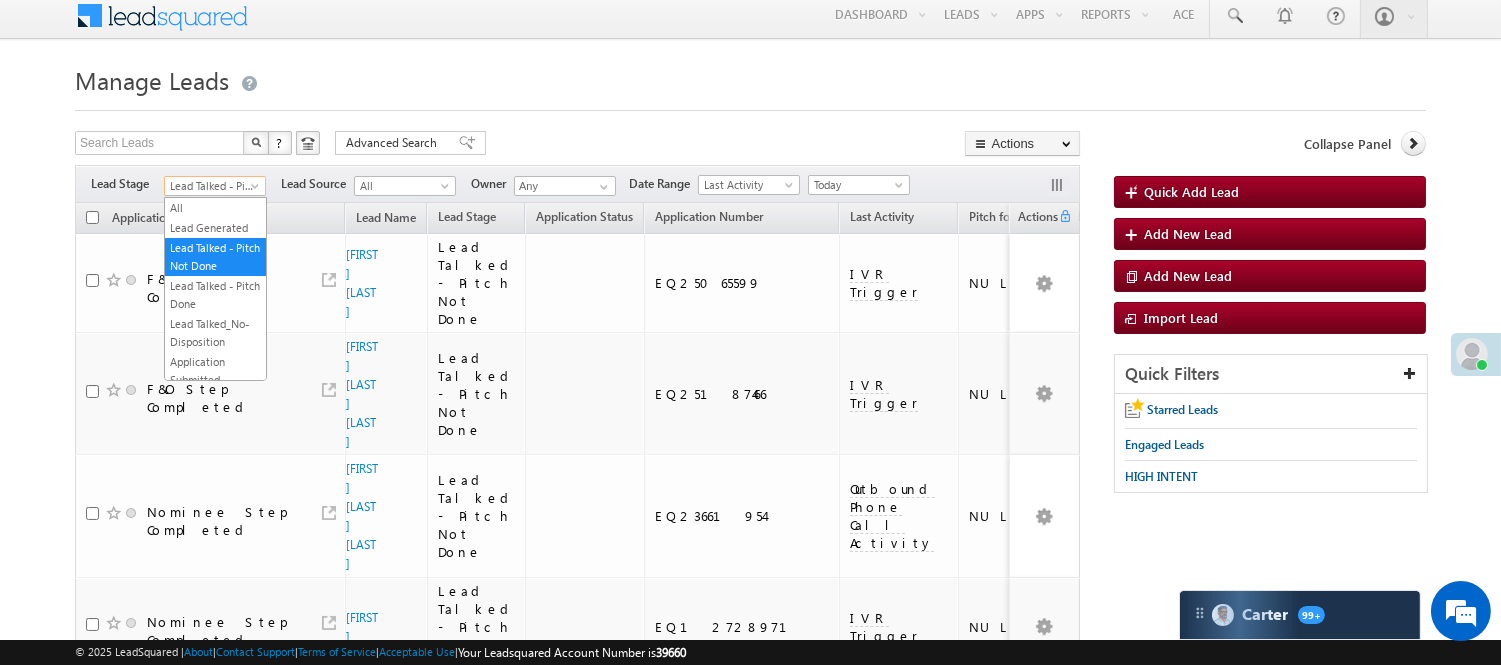 click on "Lead Talked - Pitch Not Done" at bounding box center (212, 186) 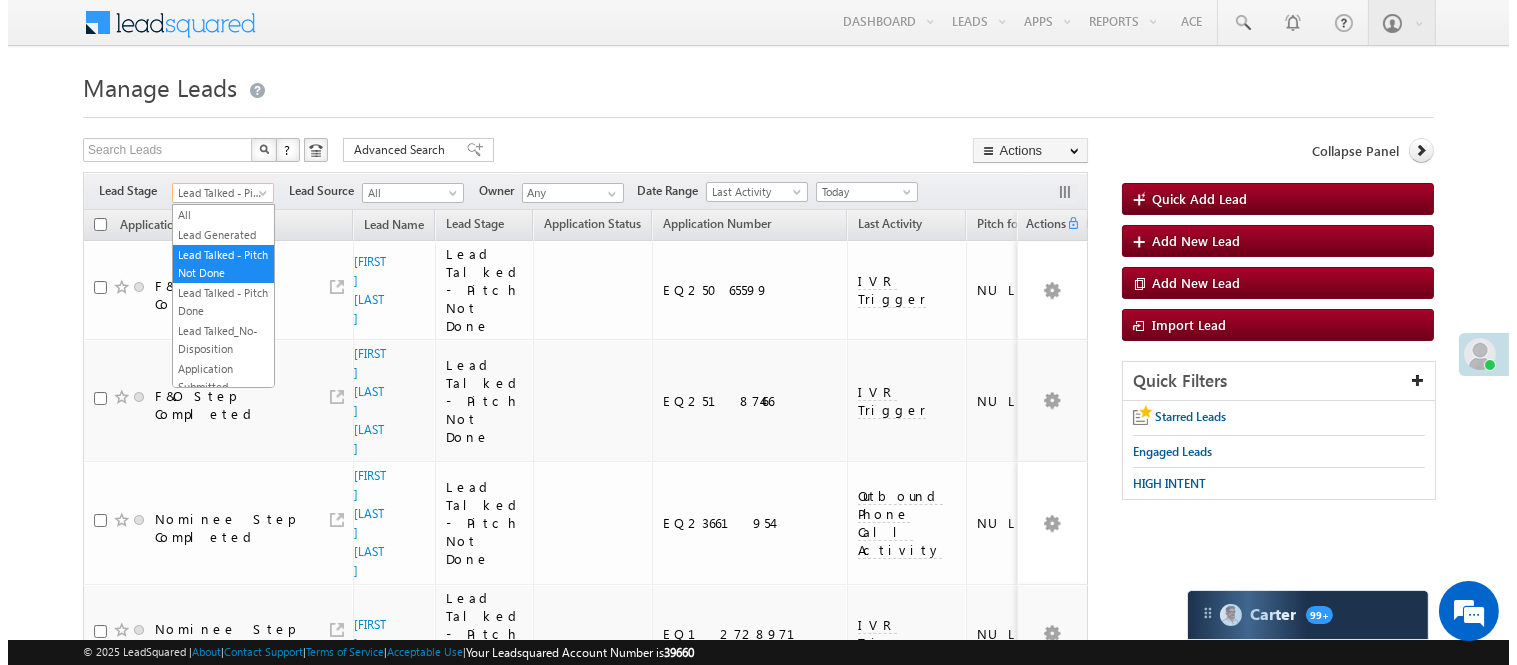 scroll, scrollTop: 0, scrollLeft: 0, axis: both 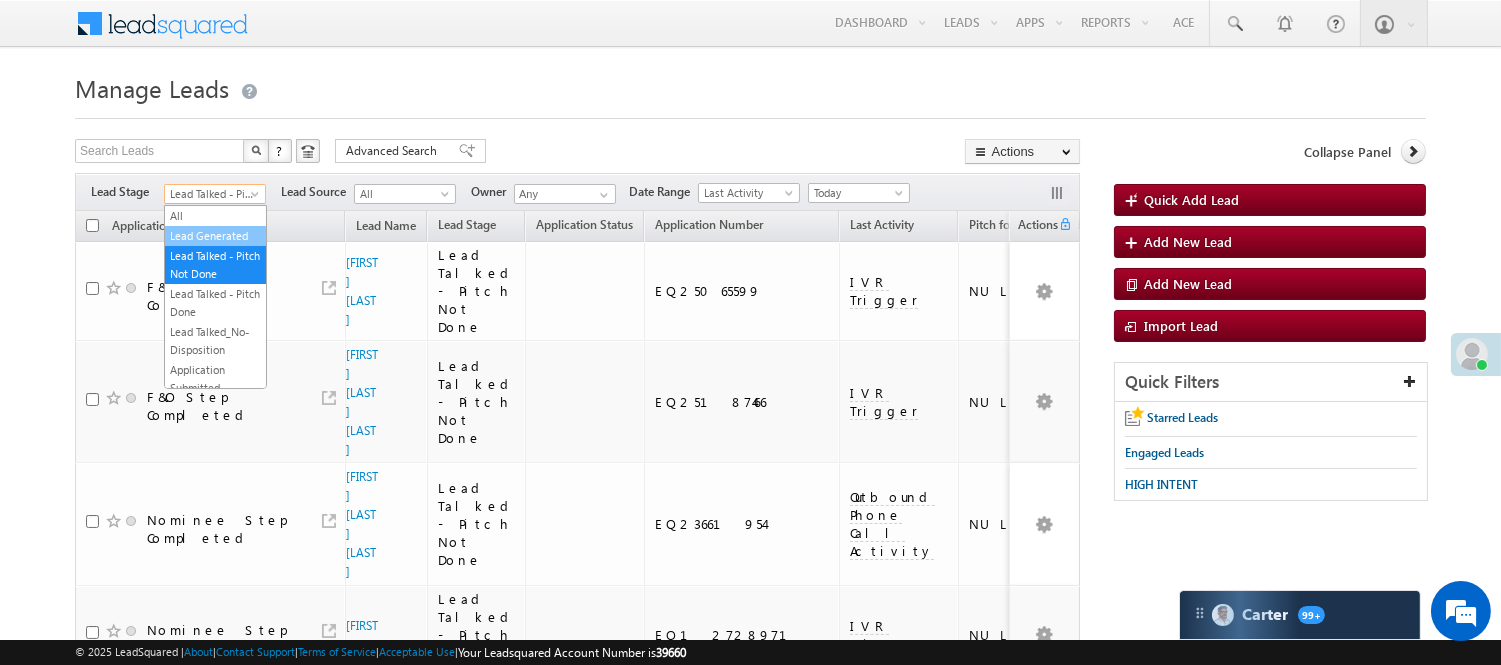 click on "Lead Generated" at bounding box center (215, 236) 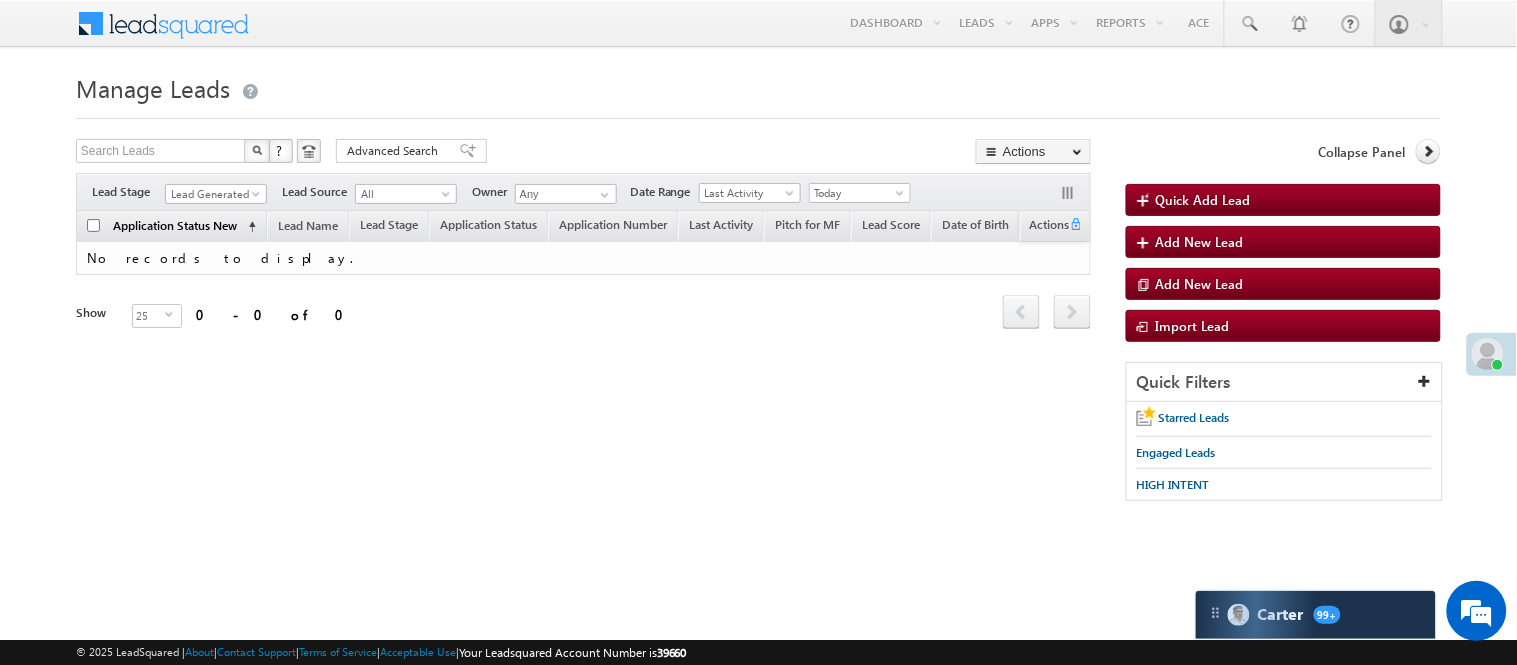 click on "Application Status New" at bounding box center [175, 225] 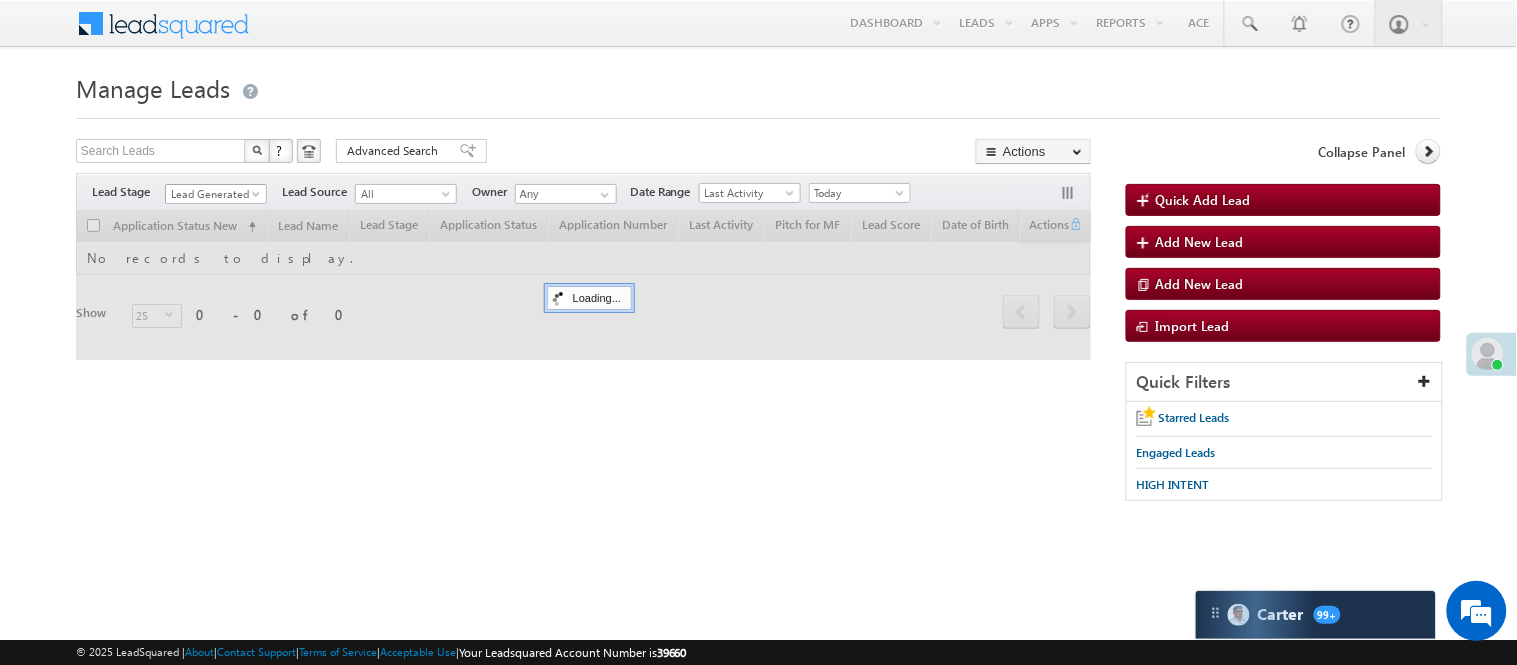 click on "Lead Generated" at bounding box center [213, 194] 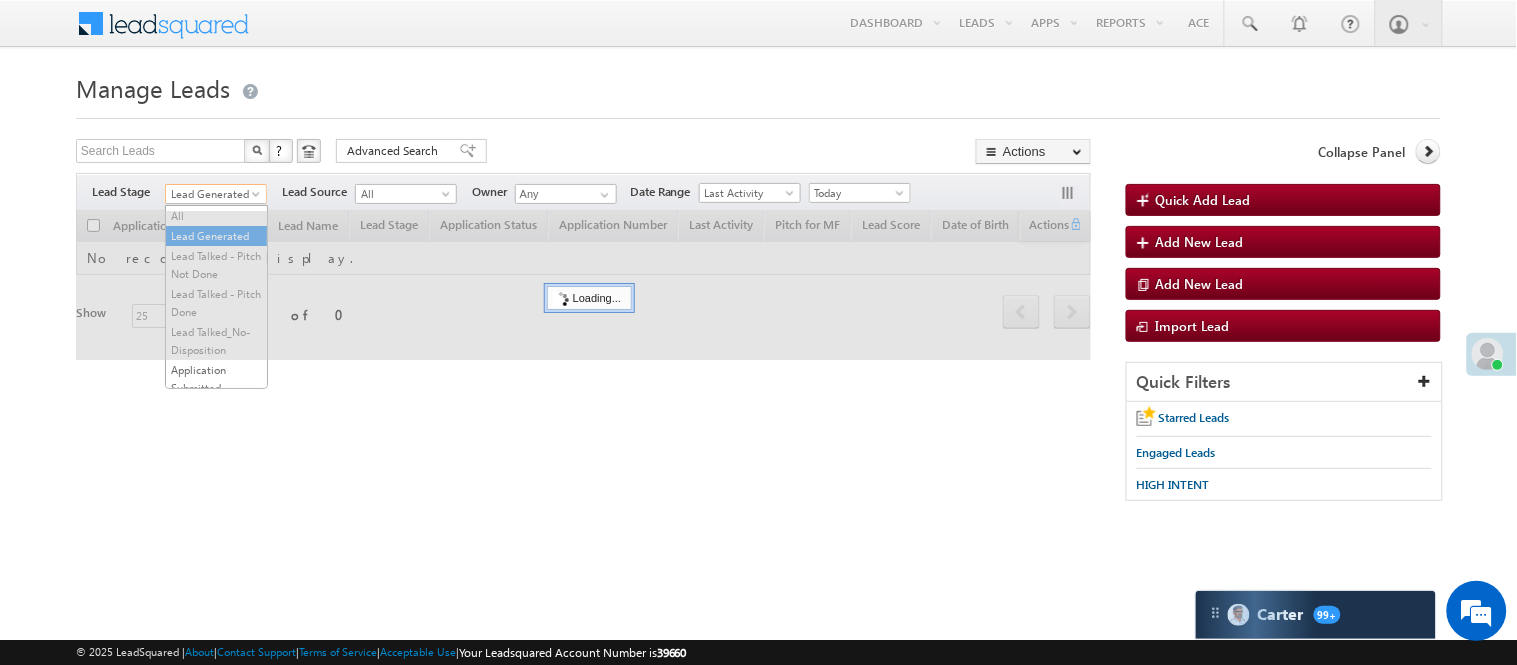 click on "Lead Generated" at bounding box center (213, 194) 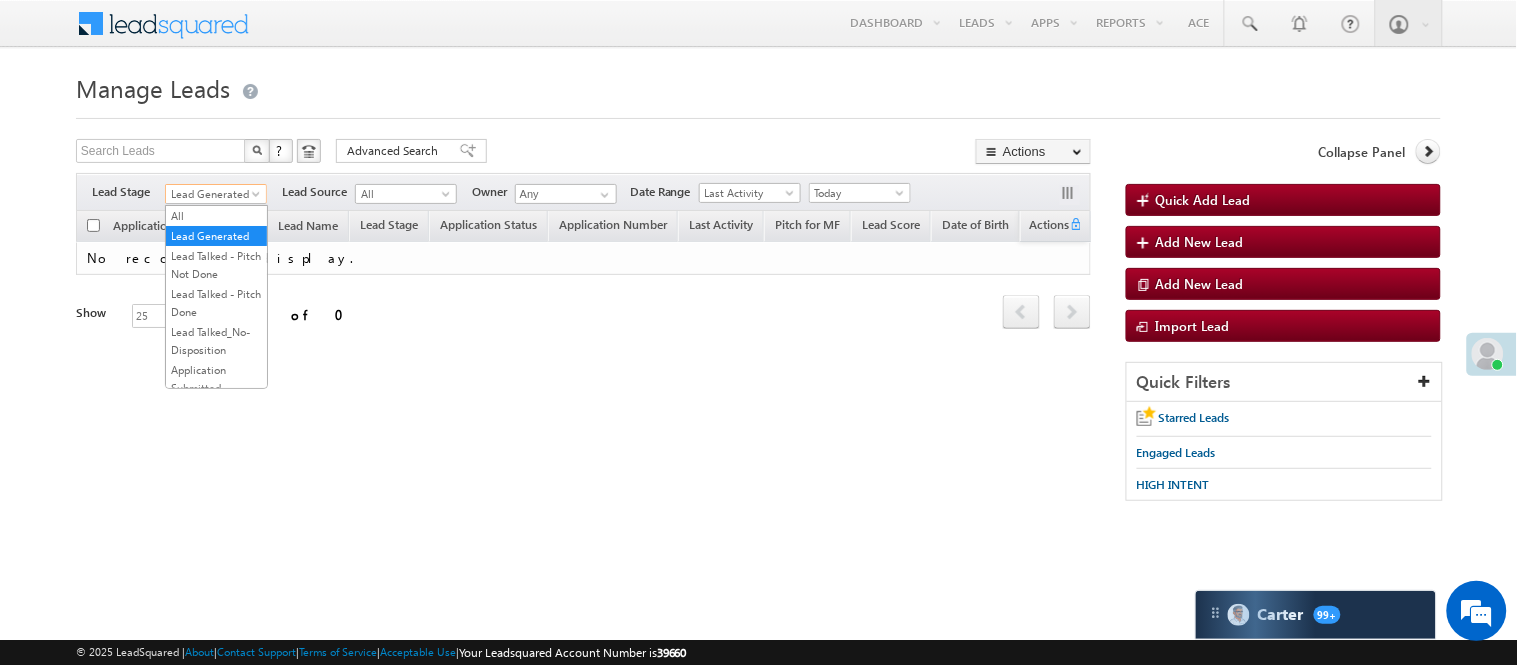 click on "Lead Generated" at bounding box center (213, 194) 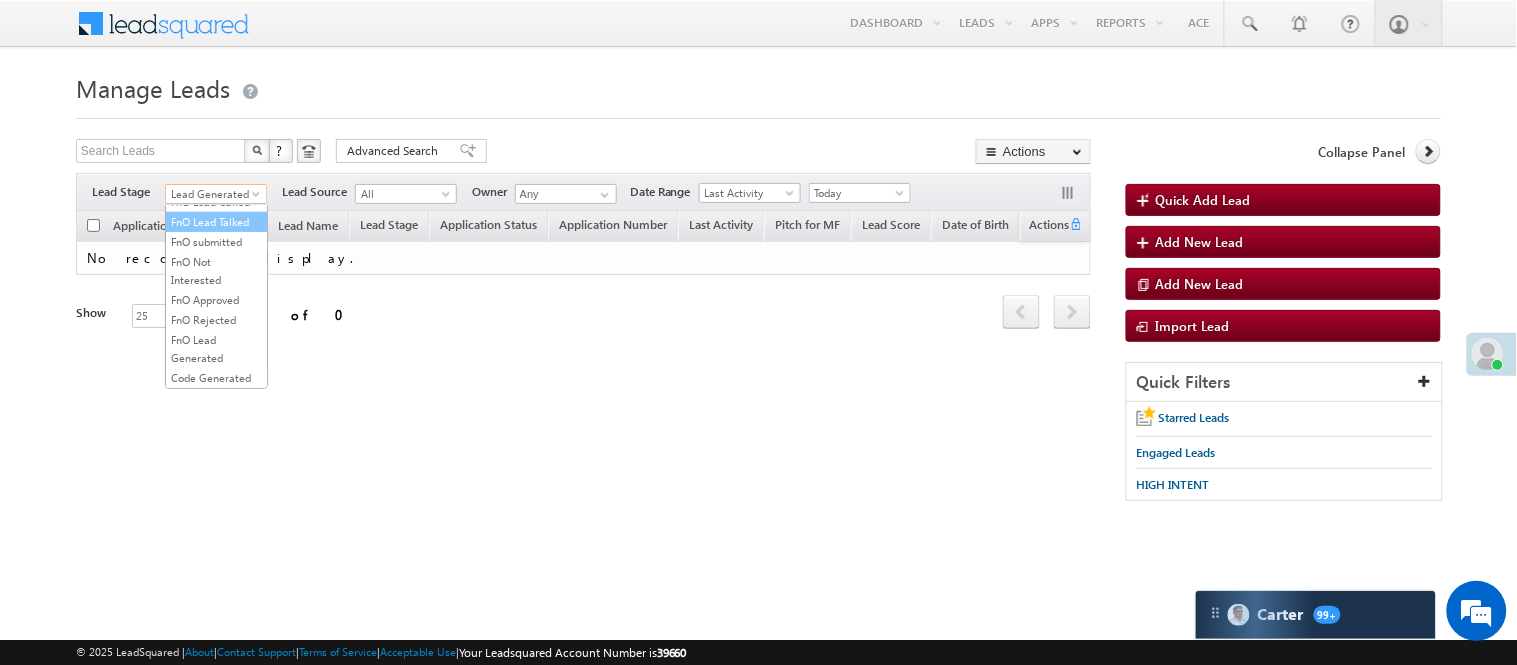 scroll, scrollTop: 222, scrollLeft: 0, axis: vertical 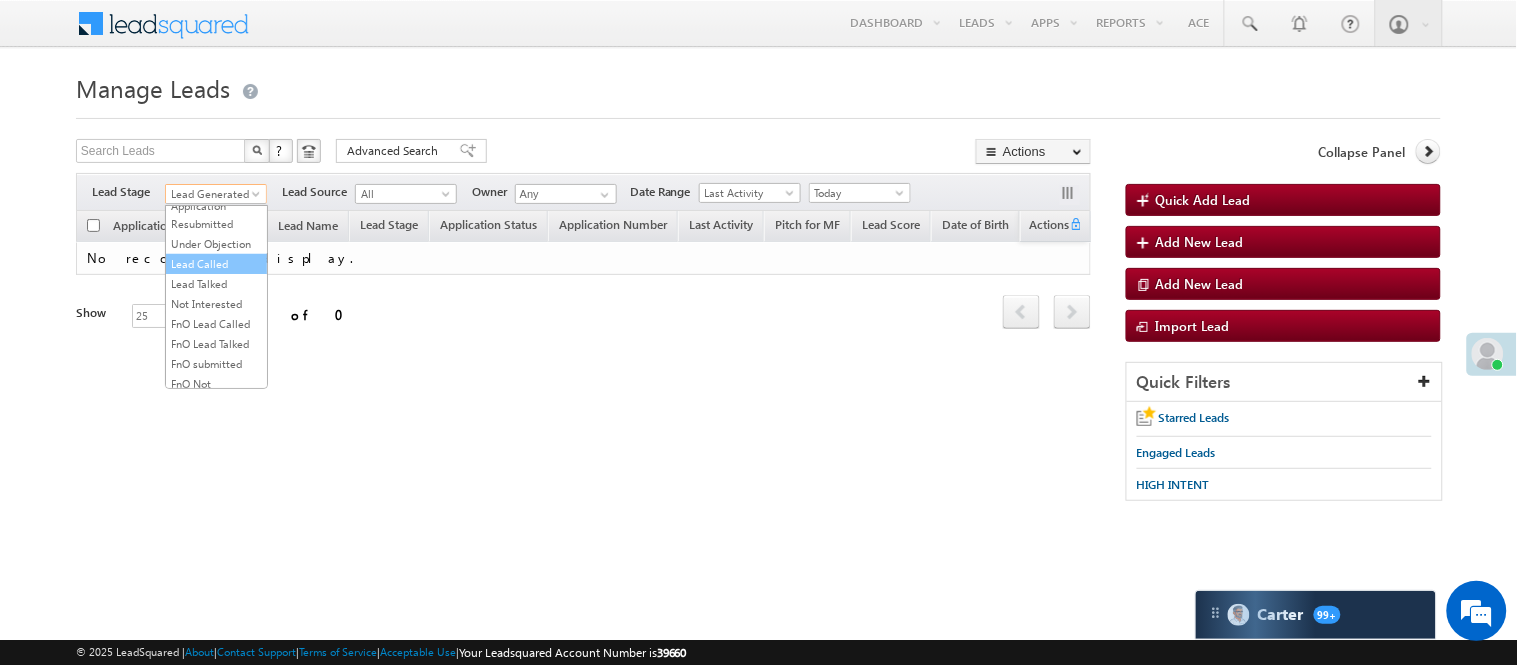 click on "Lead Called" at bounding box center [216, 264] 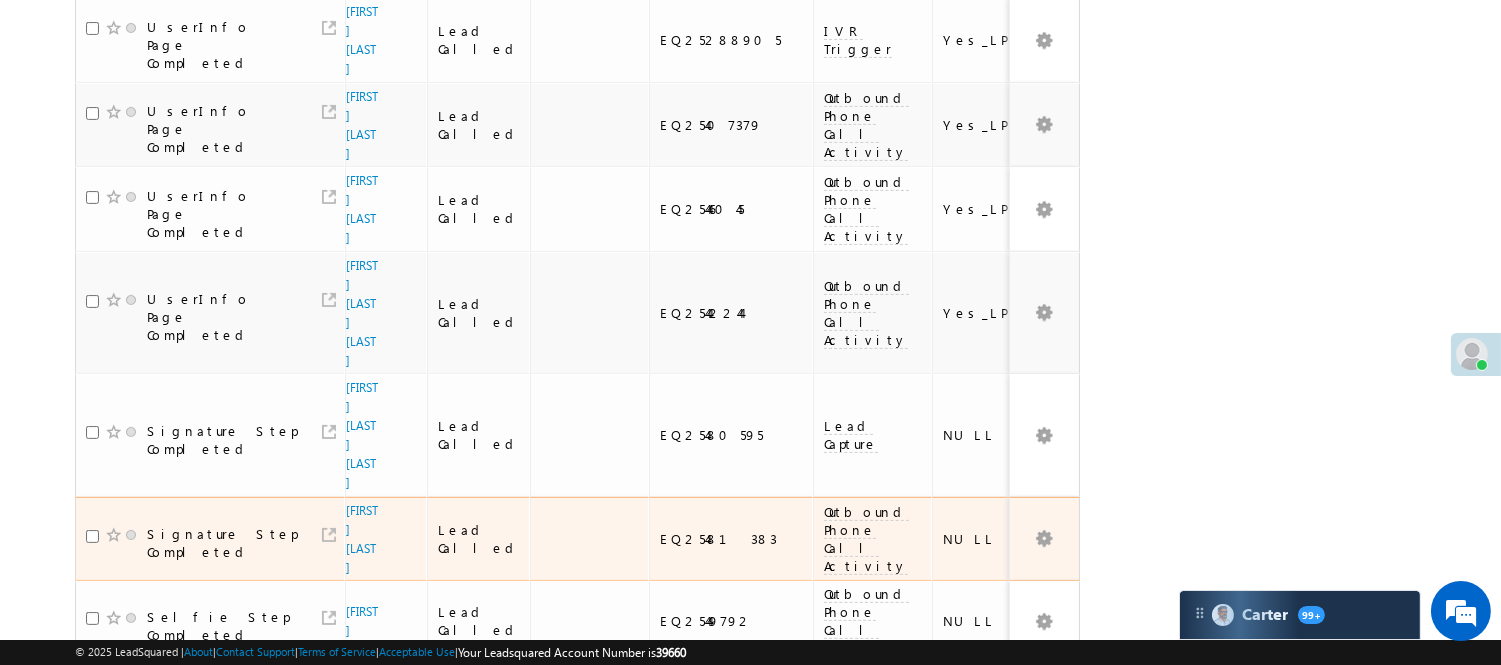 scroll, scrollTop: 888, scrollLeft: 0, axis: vertical 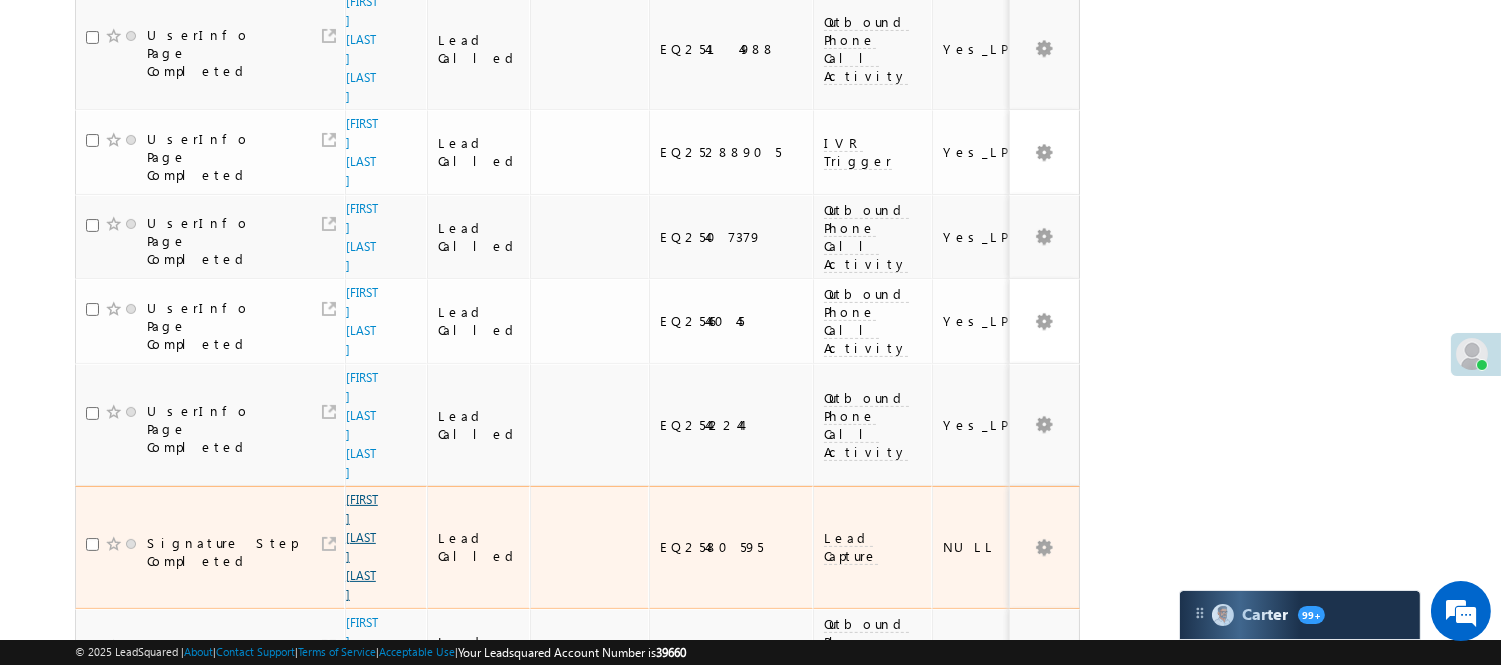 click on "Makwana Sagar RameshBhai" at bounding box center [362, 547] 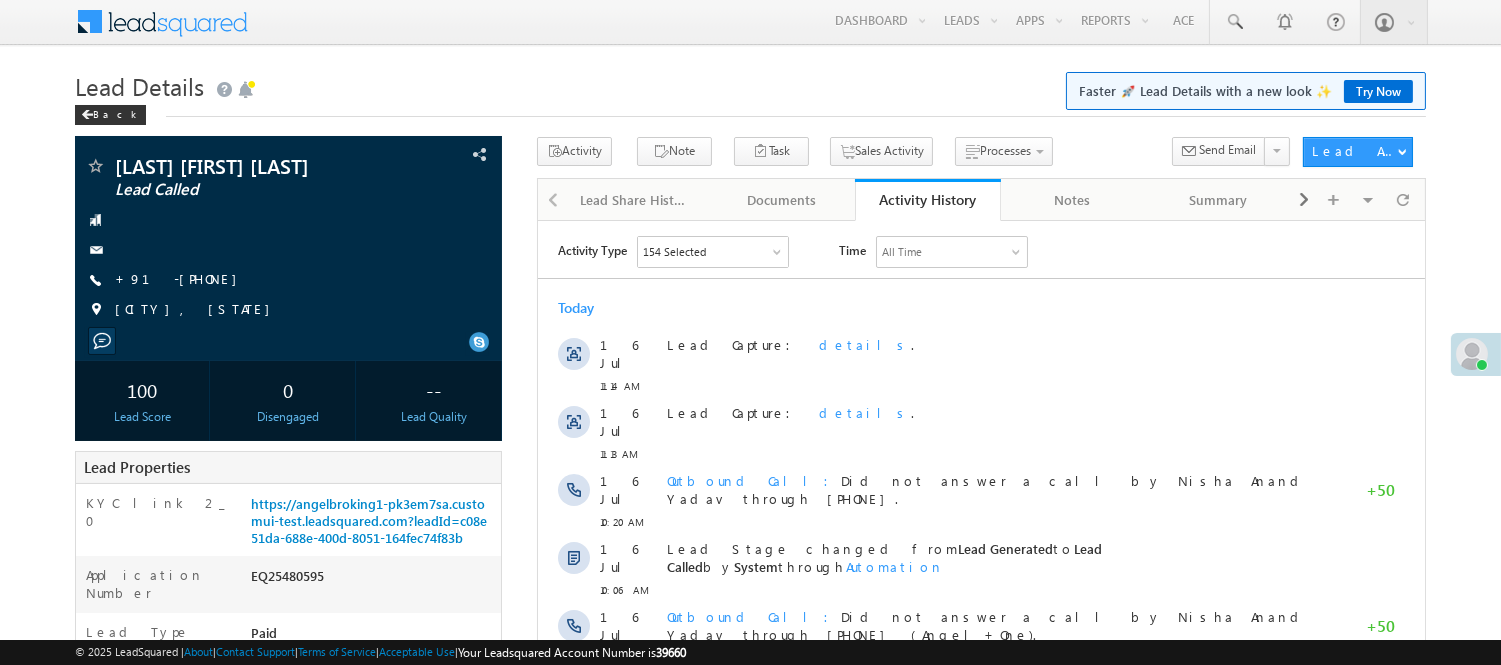 scroll, scrollTop: 0, scrollLeft: 0, axis: both 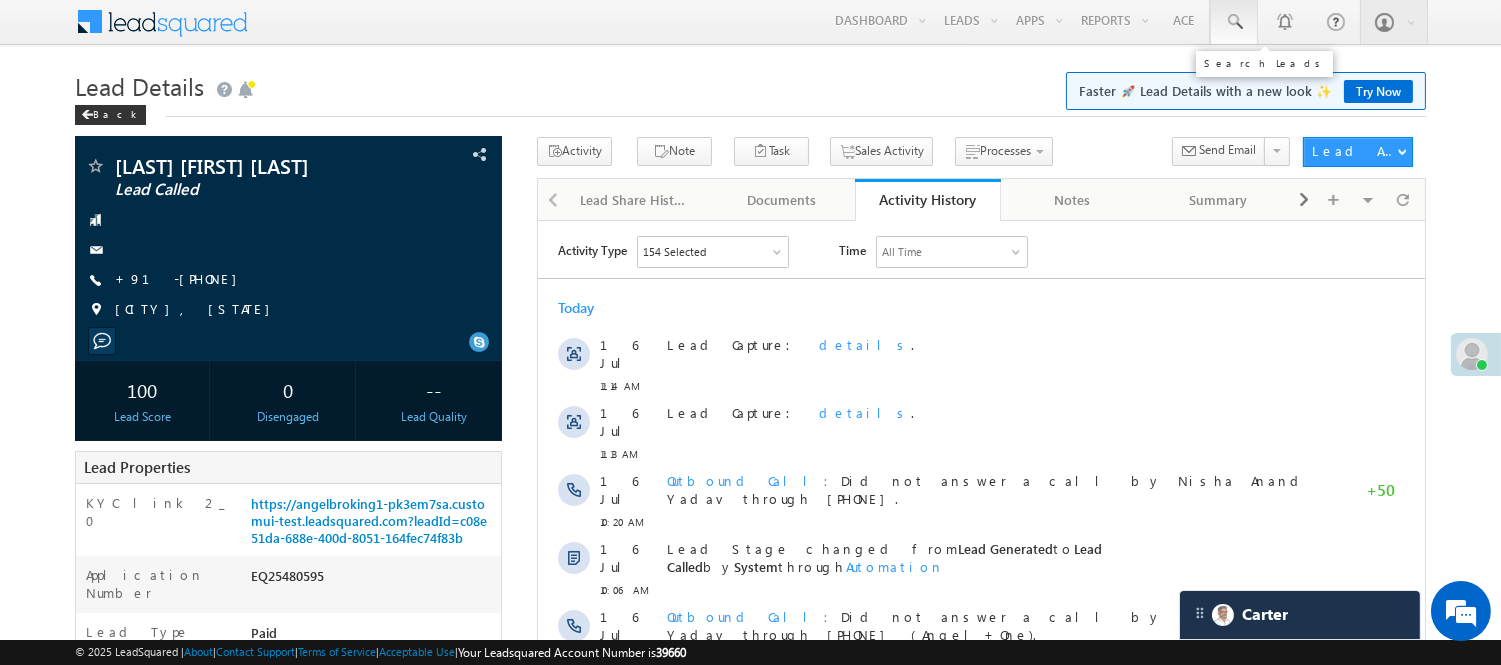 click at bounding box center (1234, 22) 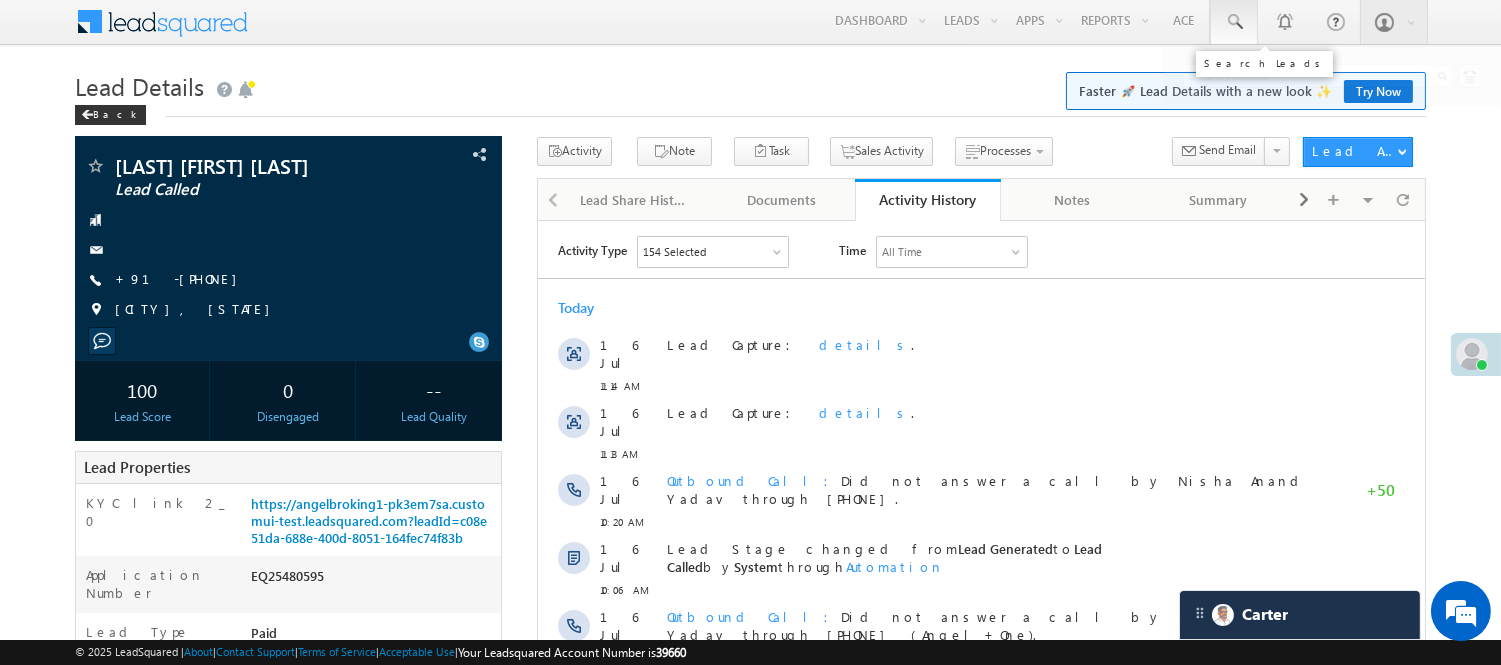 scroll, scrollTop: 0, scrollLeft: 0, axis: both 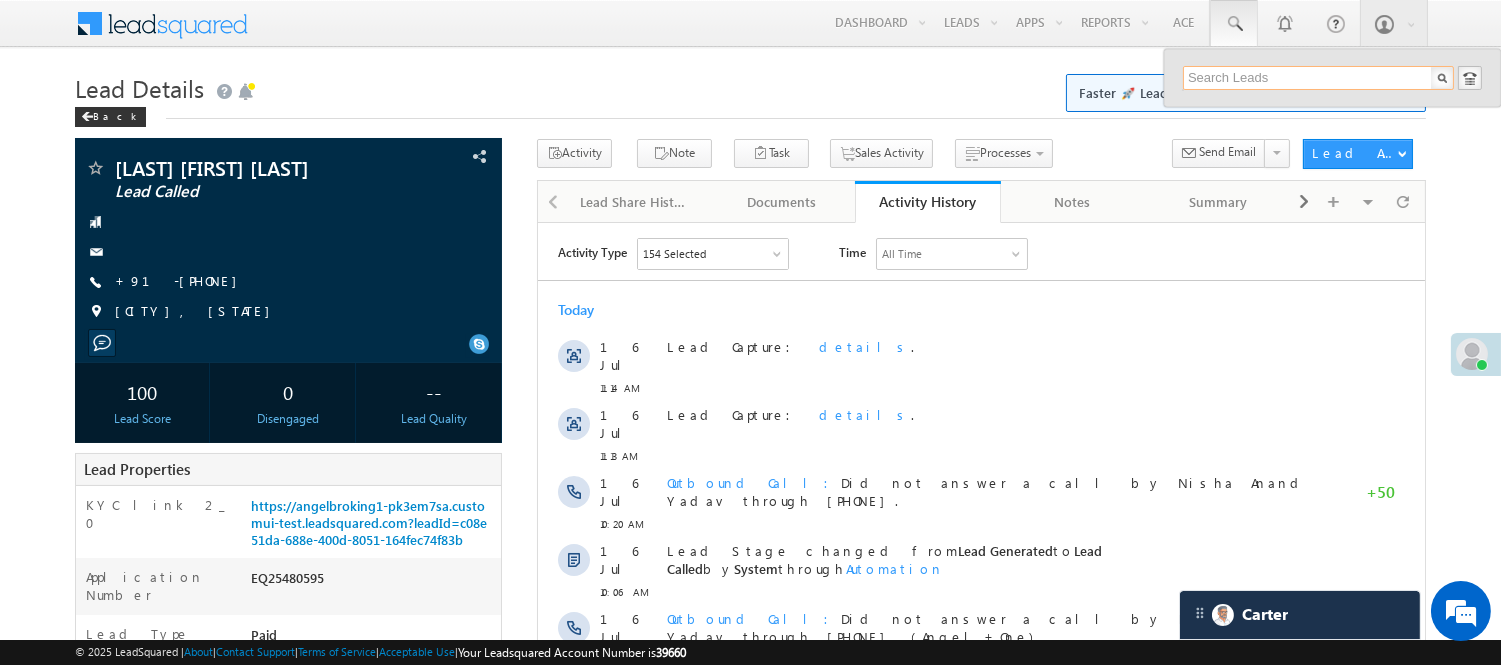 click at bounding box center [1318, 78] 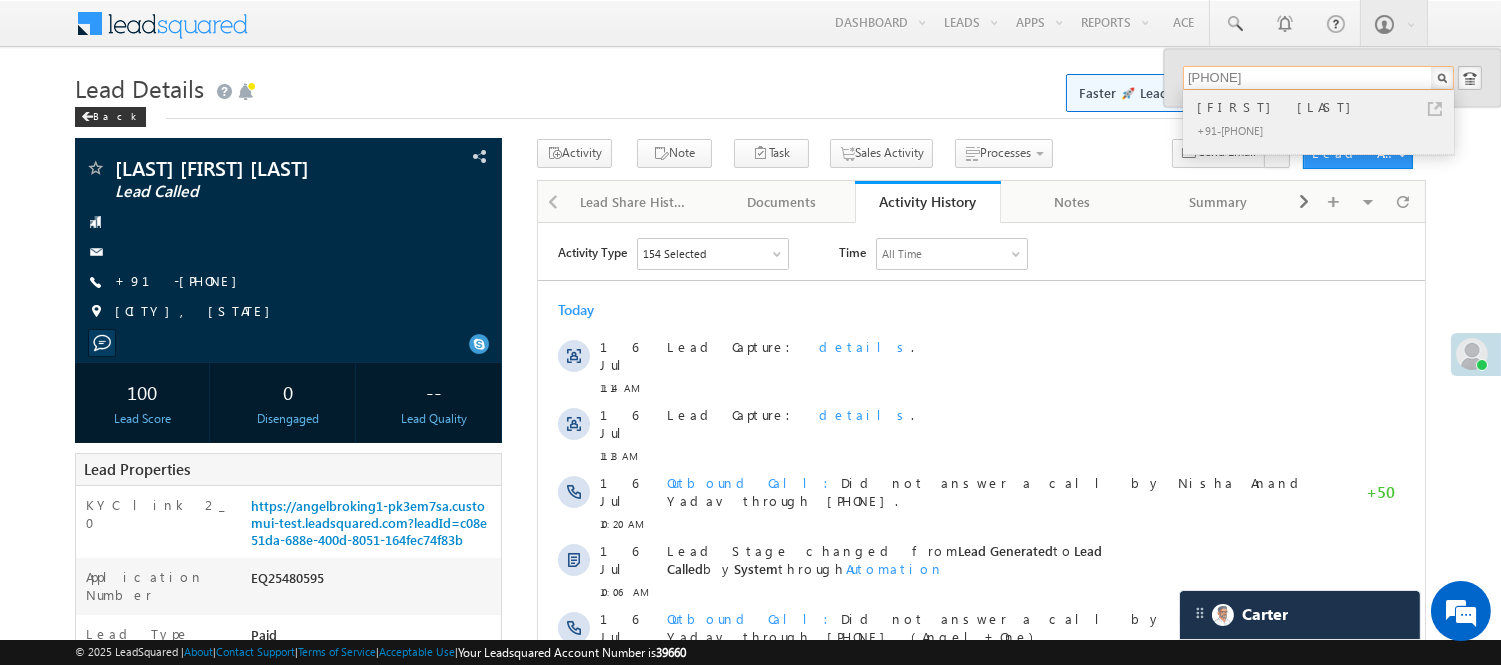 type on "[PHONE]" 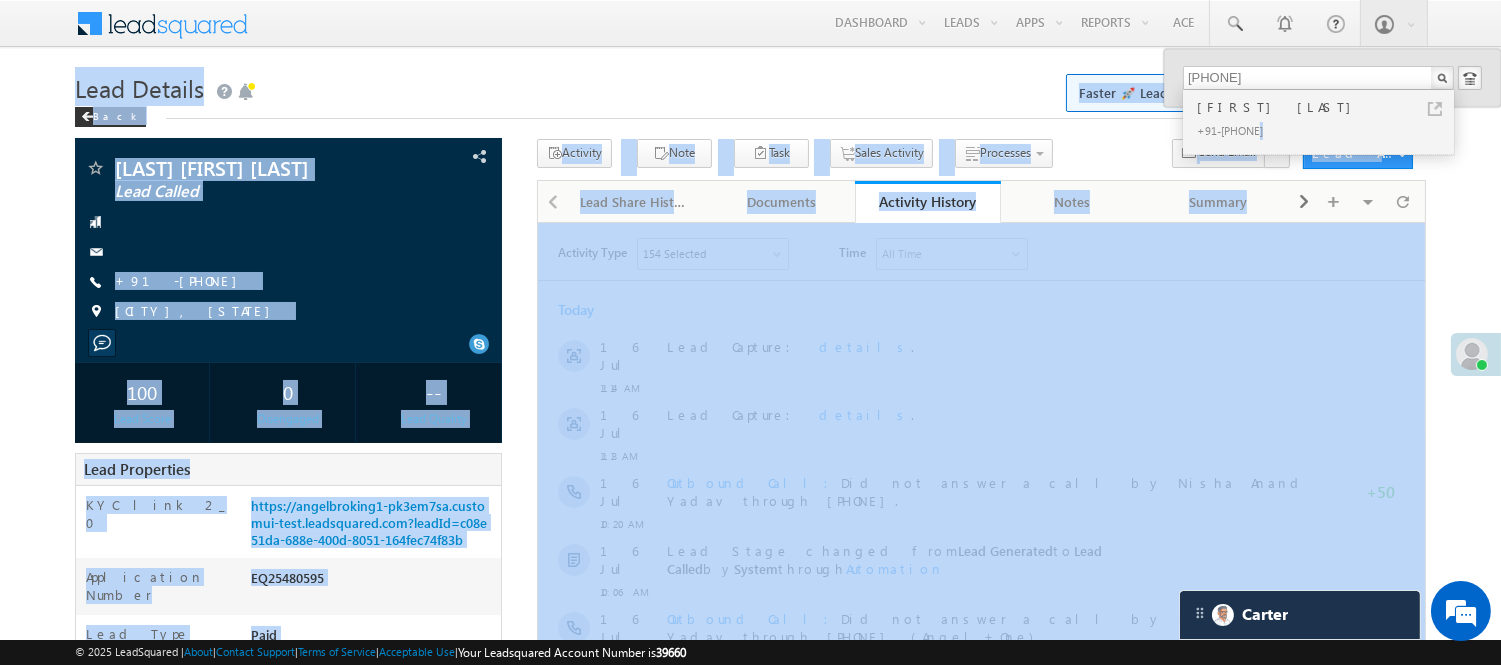 drag, startPoint x: 1792, startPoint y: 342, endPoint x: 1353, endPoint y: 265, distance: 445.7017 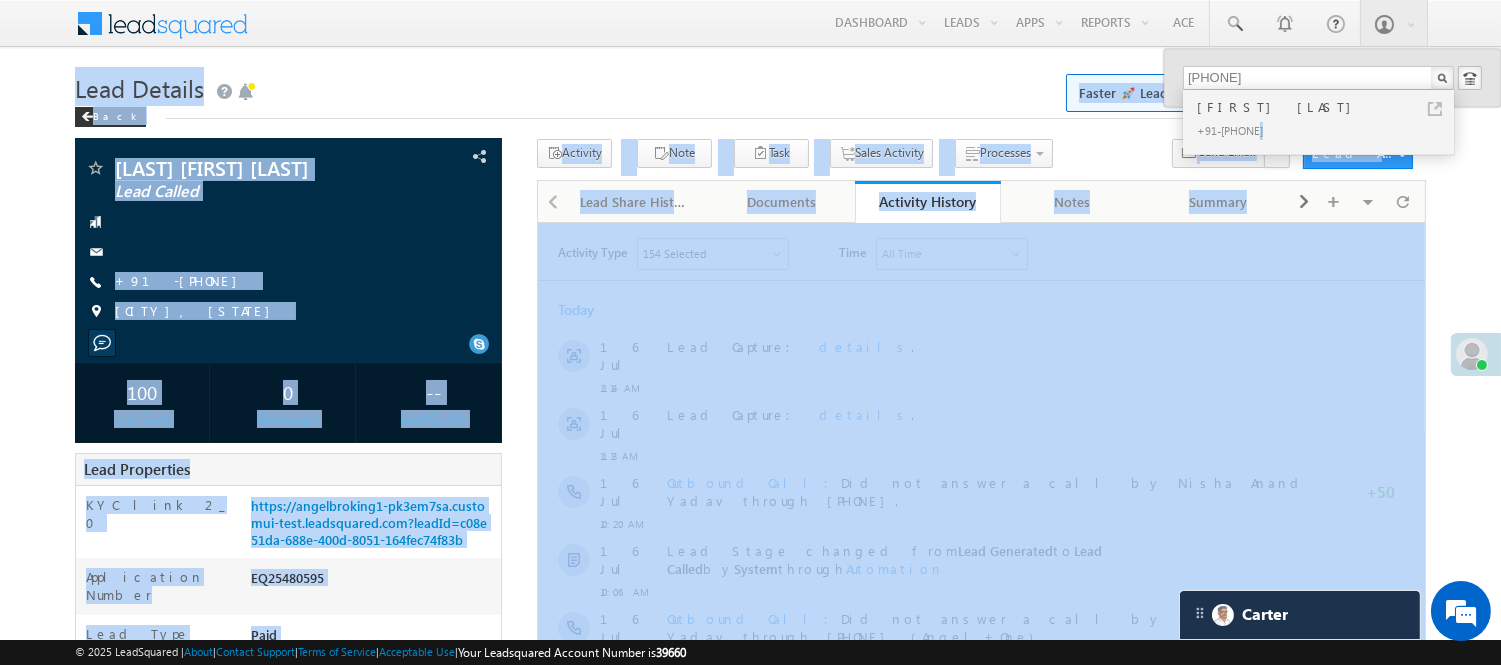 click on "Lead Details Faster 🚀 Lead Details with a new look ✨ Try Now" at bounding box center (750, 86) 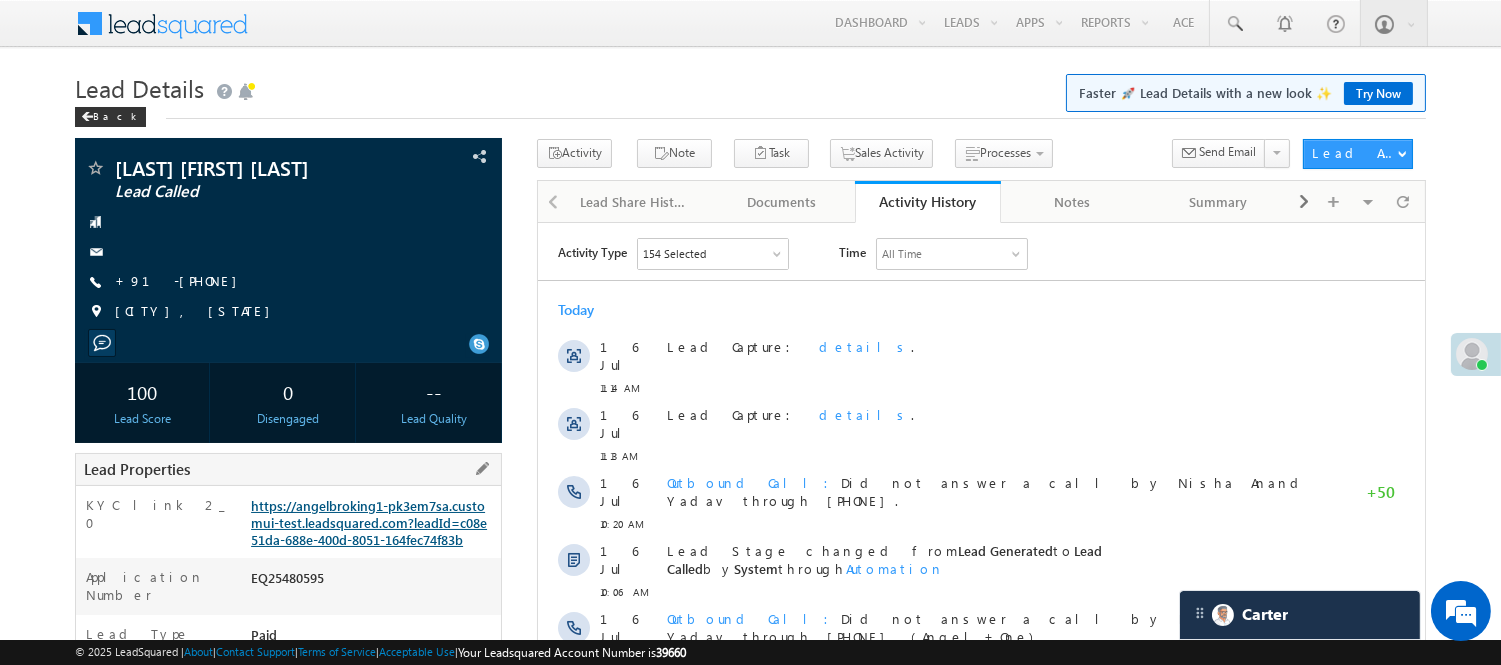 click on "https://angelbroking1-pk3em7sa.customui-test.leadsquared.com?leadId=c08e51da-688e-400d-8051-164fec74f83b" at bounding box center [369, 522] 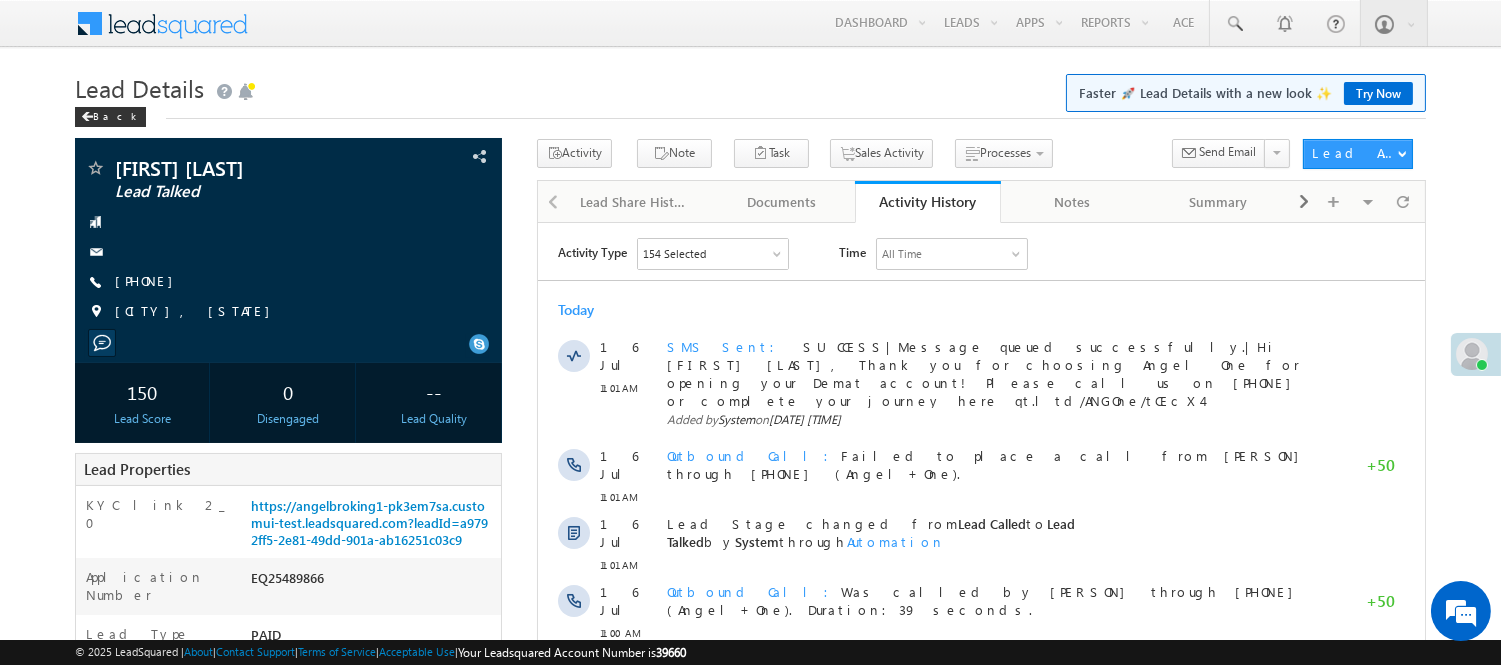 scroll, scrollTop: 0, scrollLeft: 0, axis: both 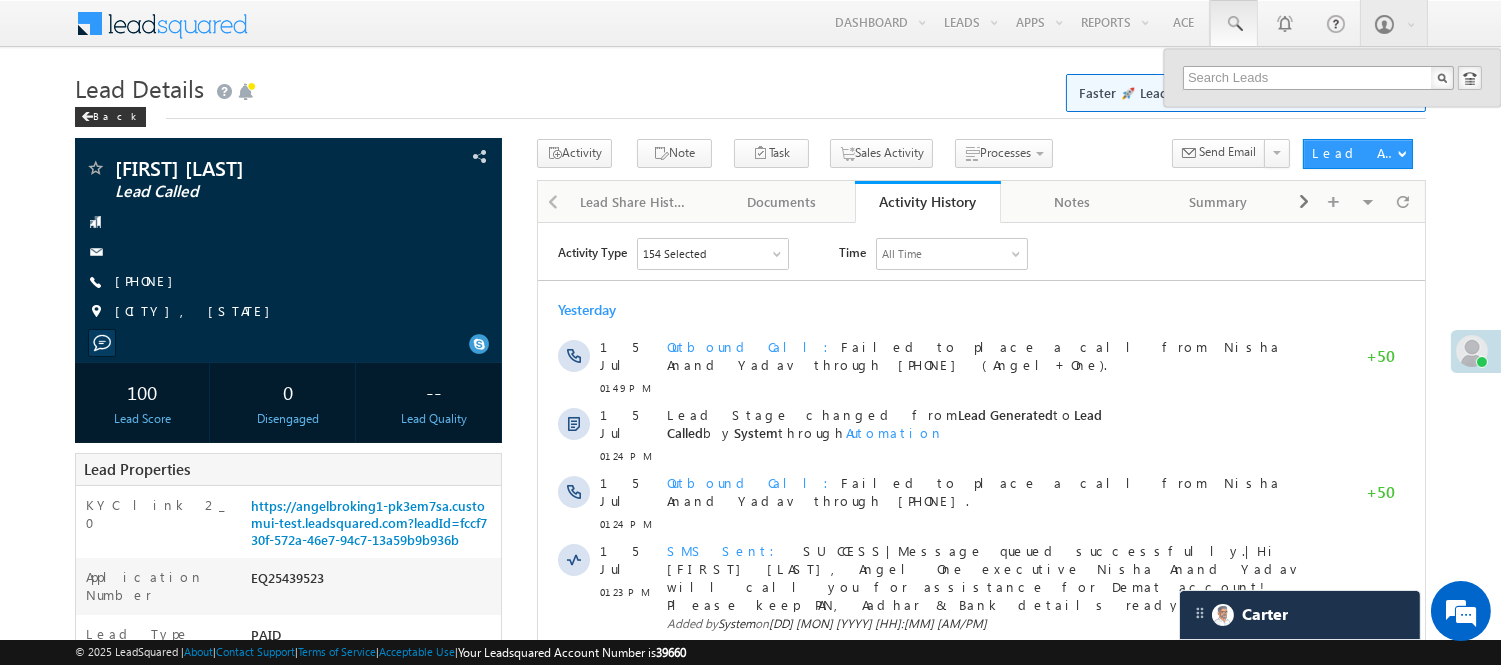 click at bounding box center [1318, 78] 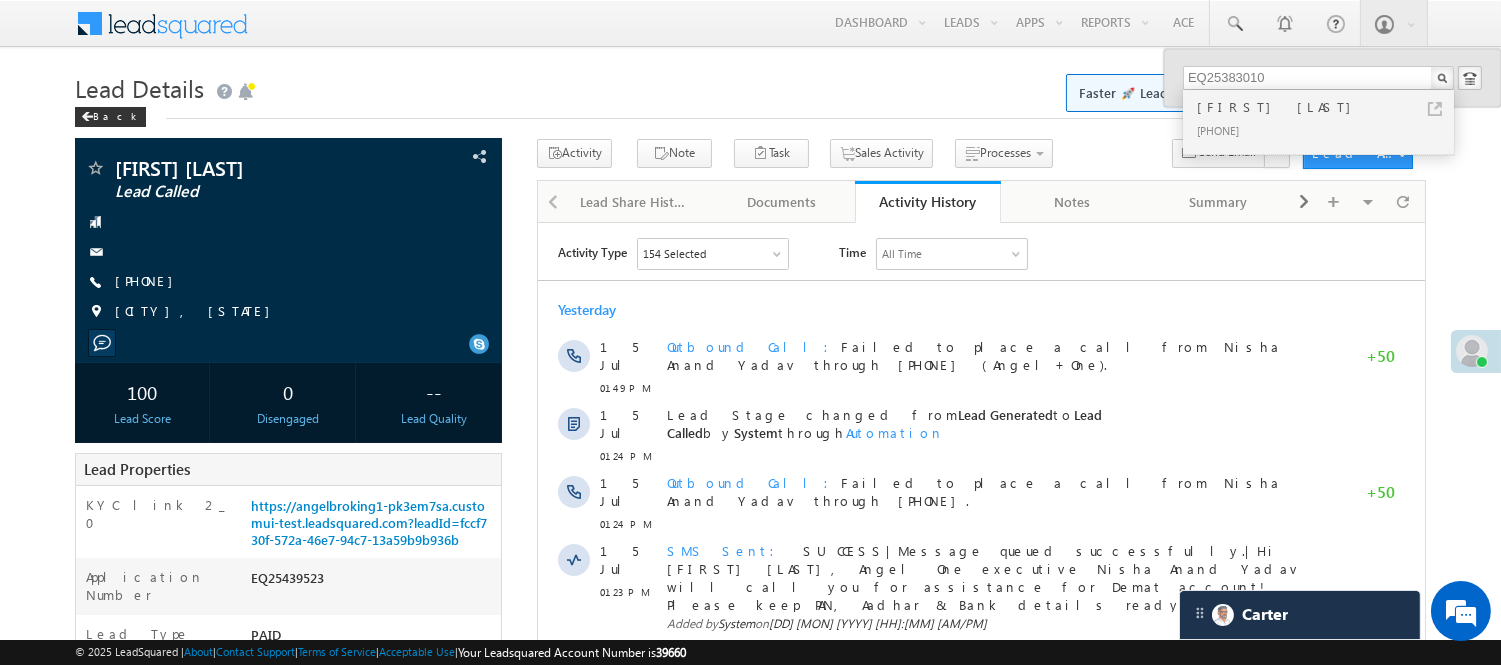 type on "EQ25383010" 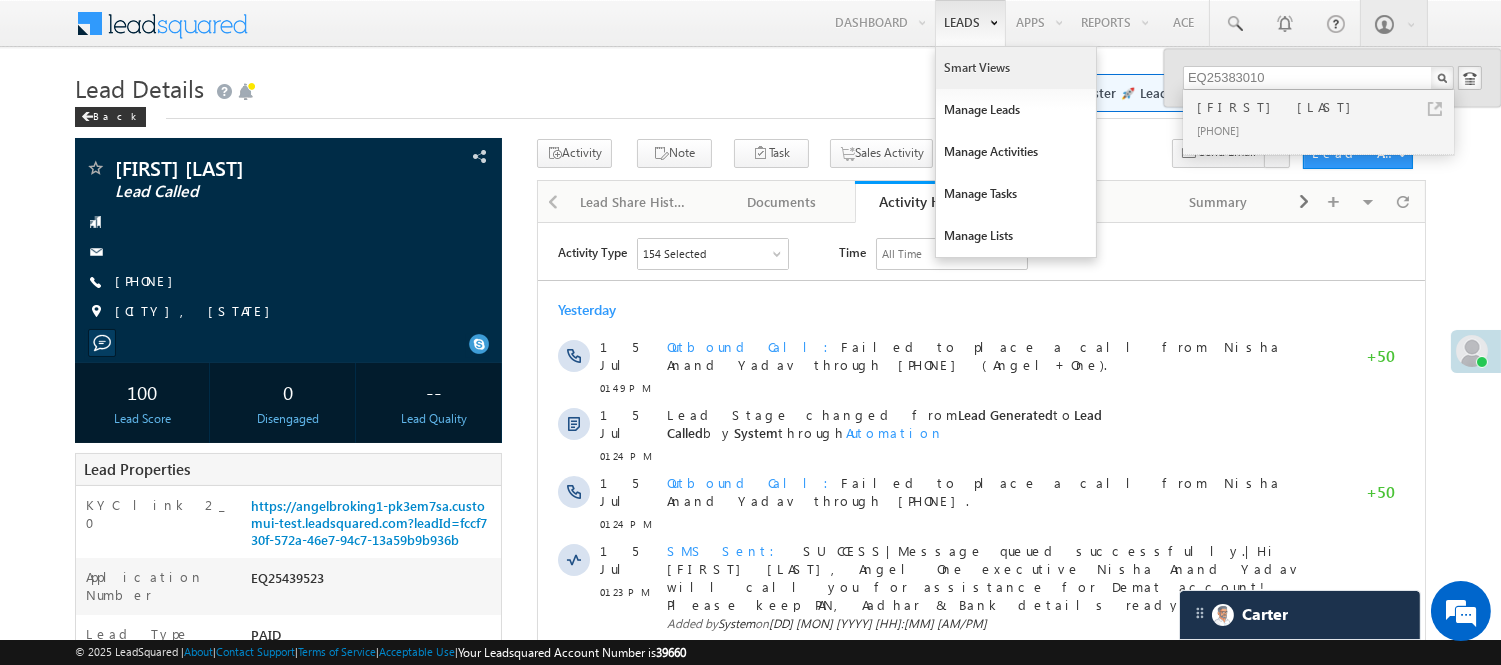click on "Smart Views" at bounding box center [1016, 68] 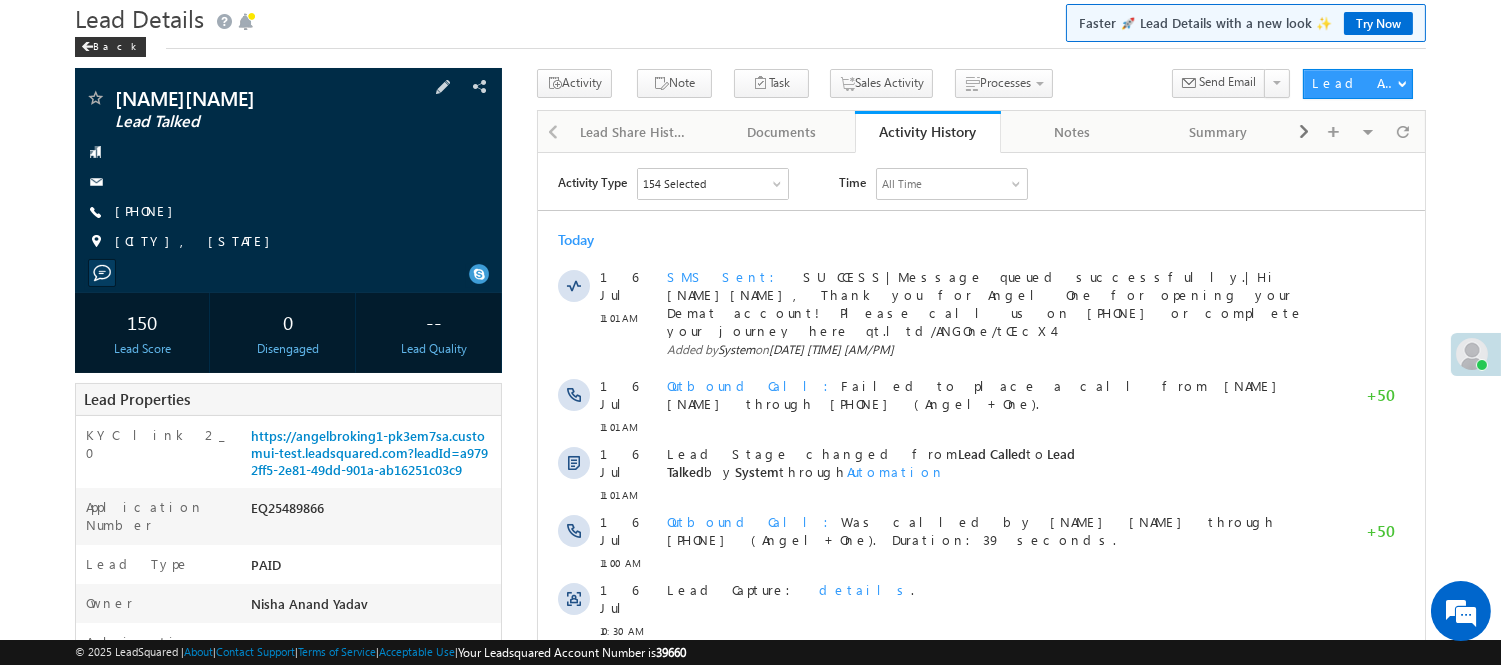 scroll, scrollTop: 222, scrollLeft: 0, axis: vertical 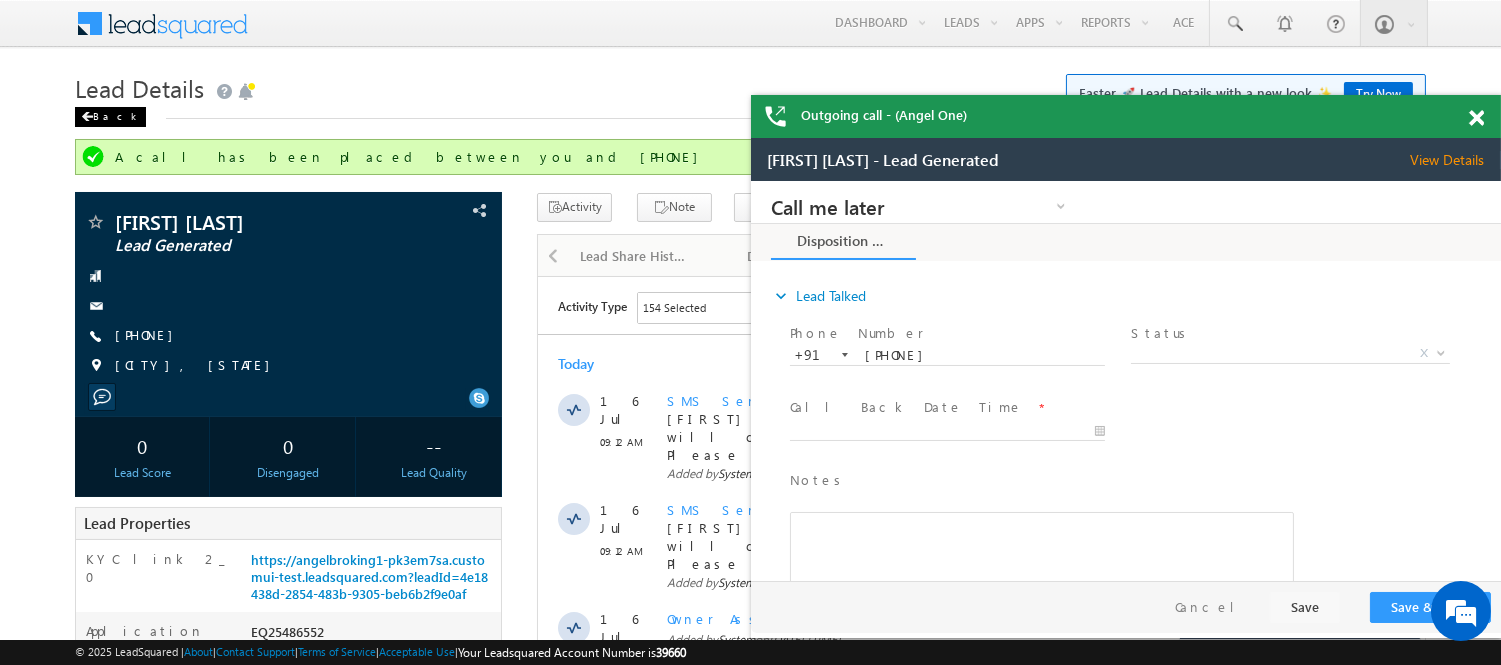 click on "Back" at bounding box center (110, 117) 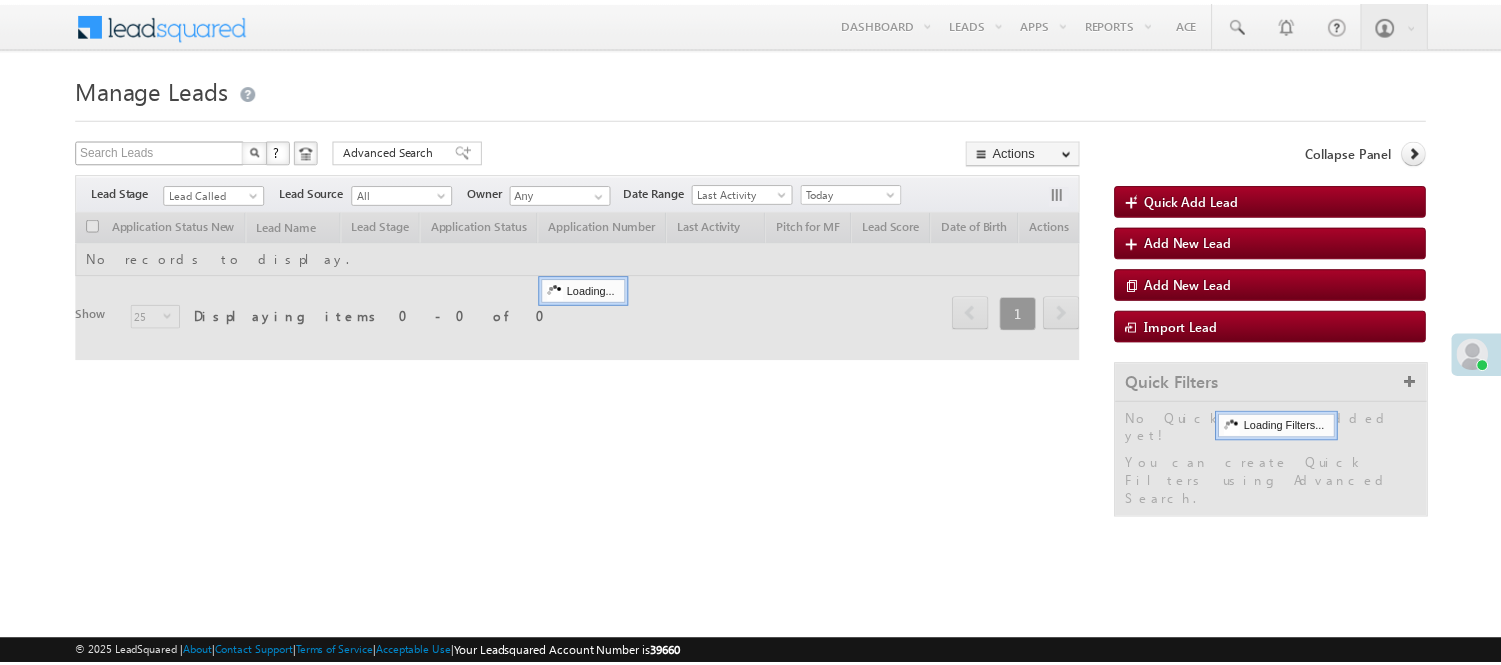 scroll, scrollTop: 0, scrollLeft: 0, axis: both 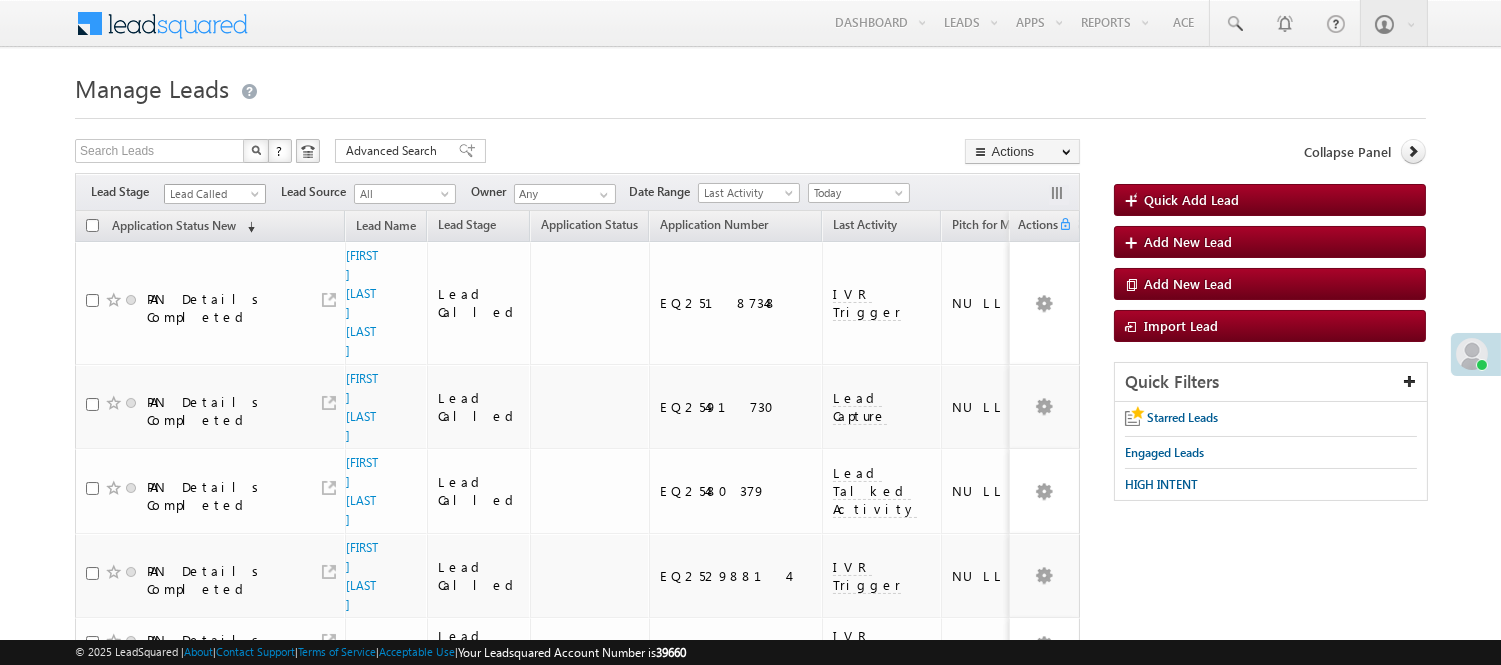 click on "Lead Called" at bounding box center (212, 194) 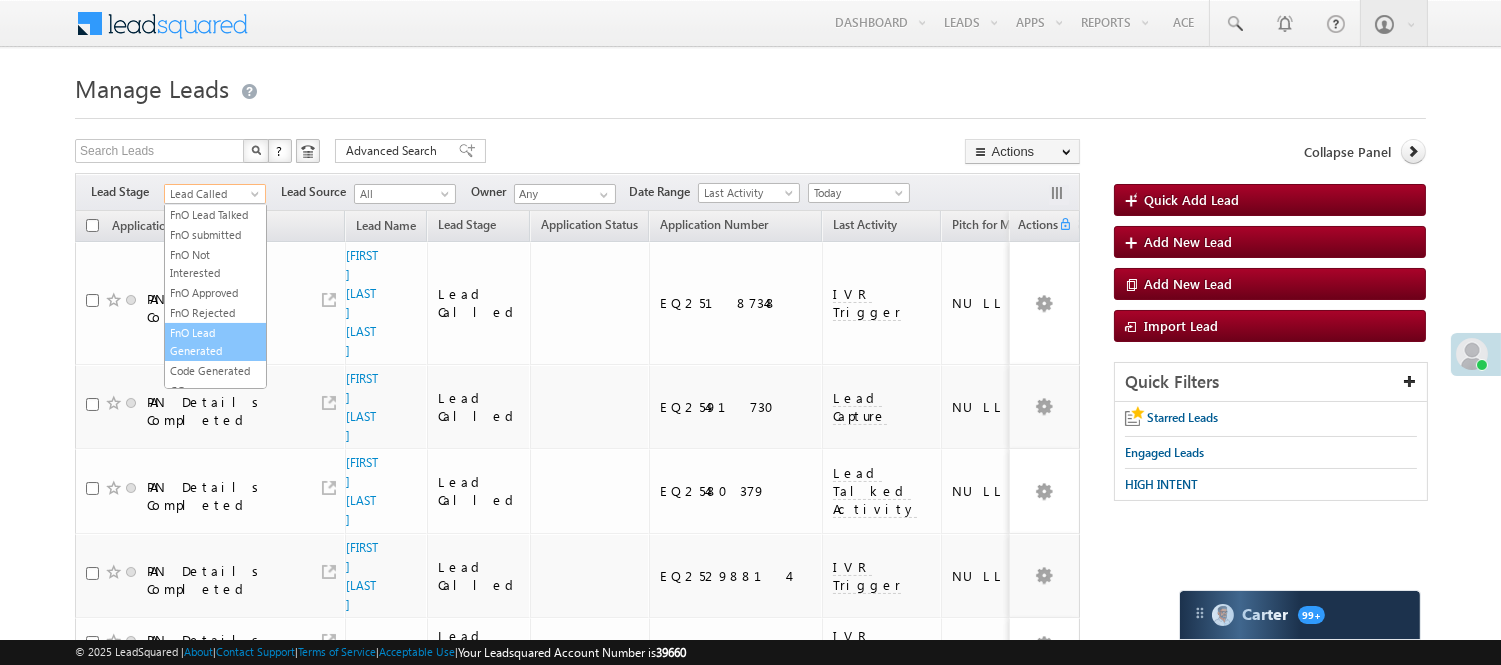 scroll, scrollTop: 495, scrollLeft: 0, axis: vertical 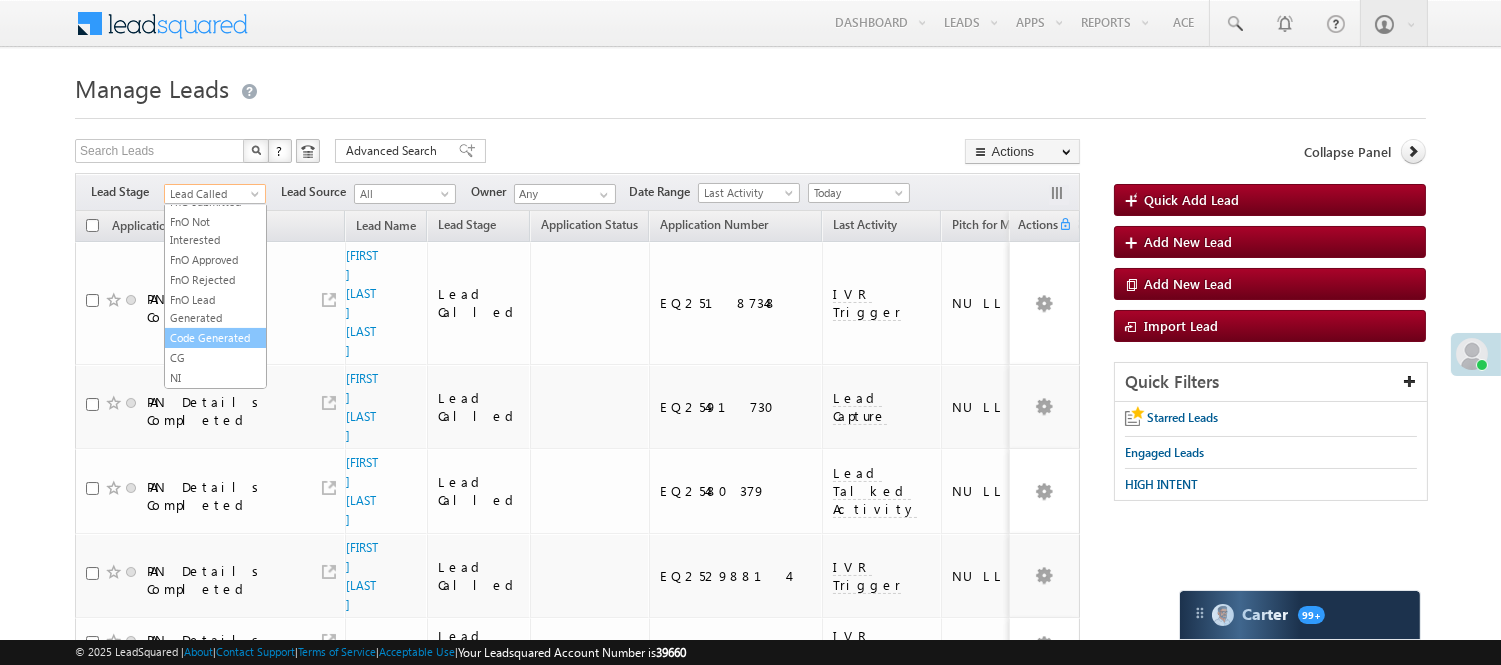 click on "Code Generated" at bounding box center [215, 338] 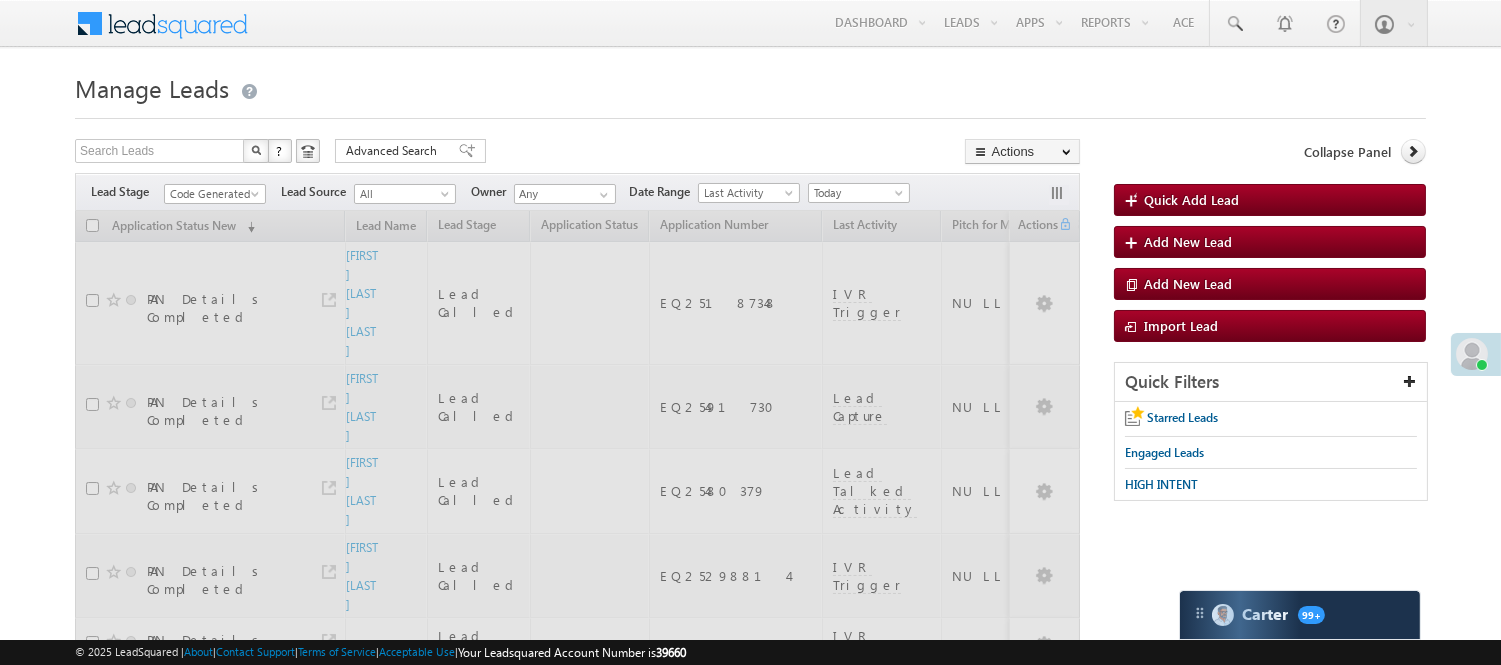 click on "Manage Leads
Quick Add Lead
Search Leads X ?   87 results found
Advanced Search
Advanced Search
Actions Actions" at bounding box center (750, 1273) 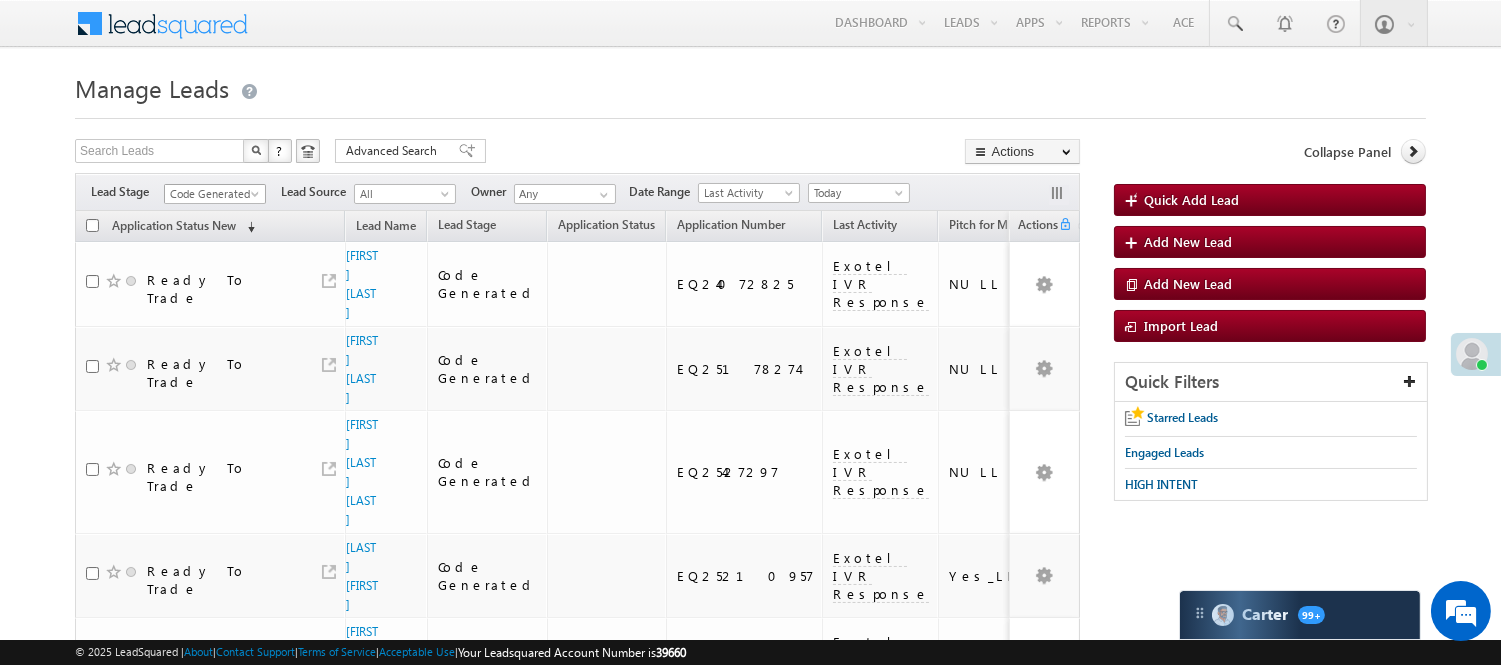 click on "Code Generated" at bounding box center (212, 194) 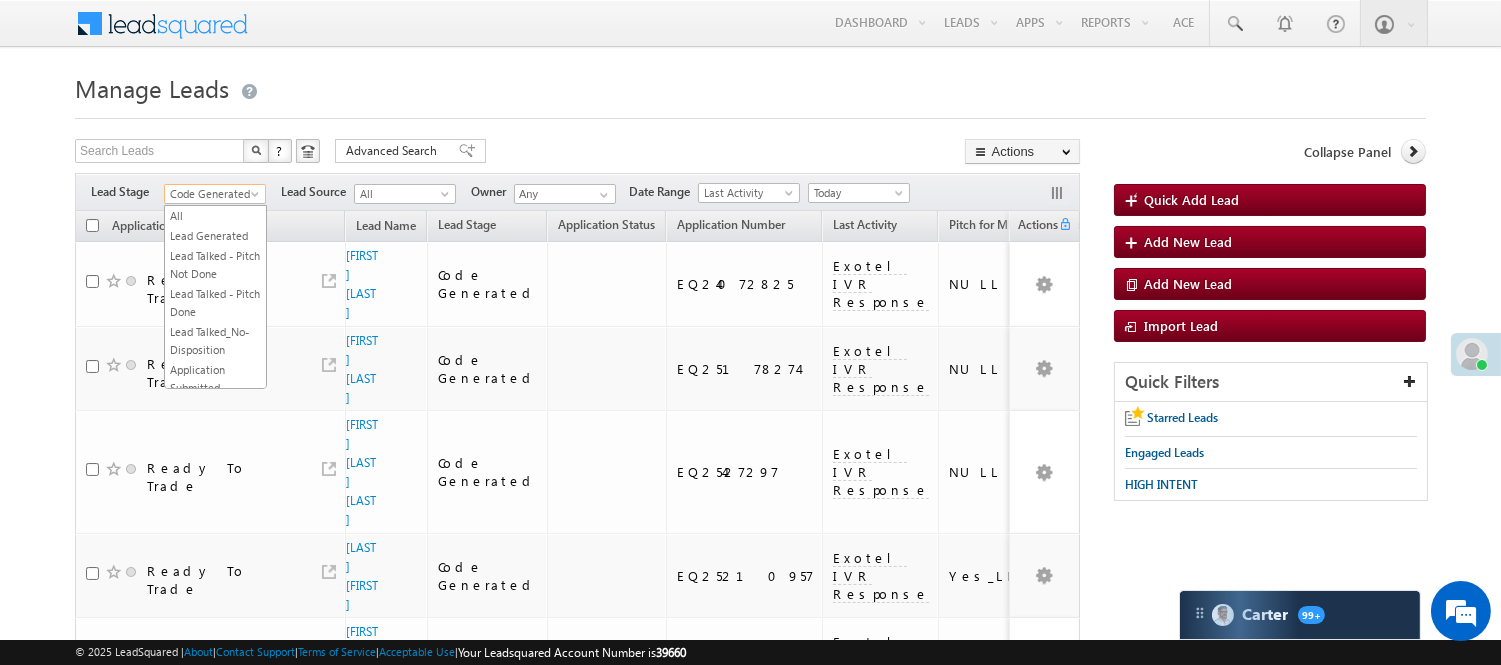 scroll, scrollTop: 0, scrollLeft: 0, axis: both 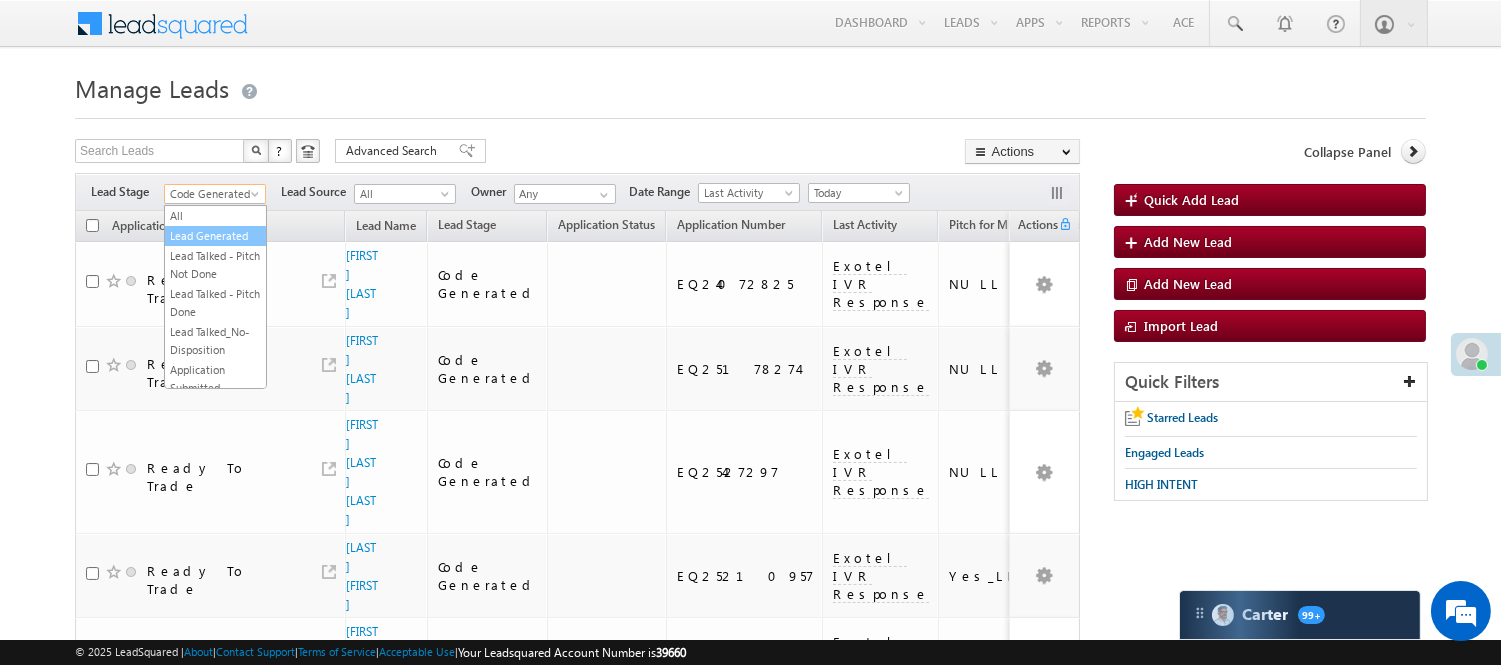 click on "Lead Generated" at bounding box center [215, 236] 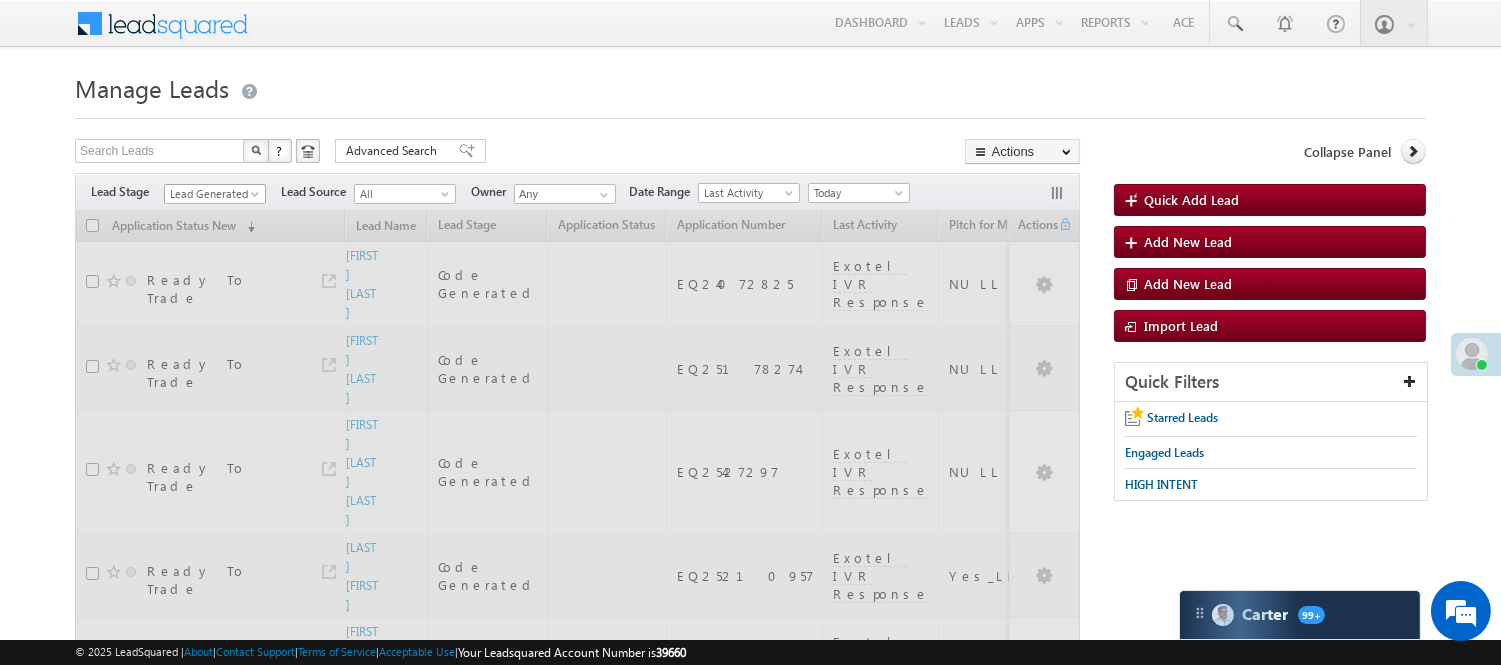 click on "Lead Generated" at bounding box center [212, 194] 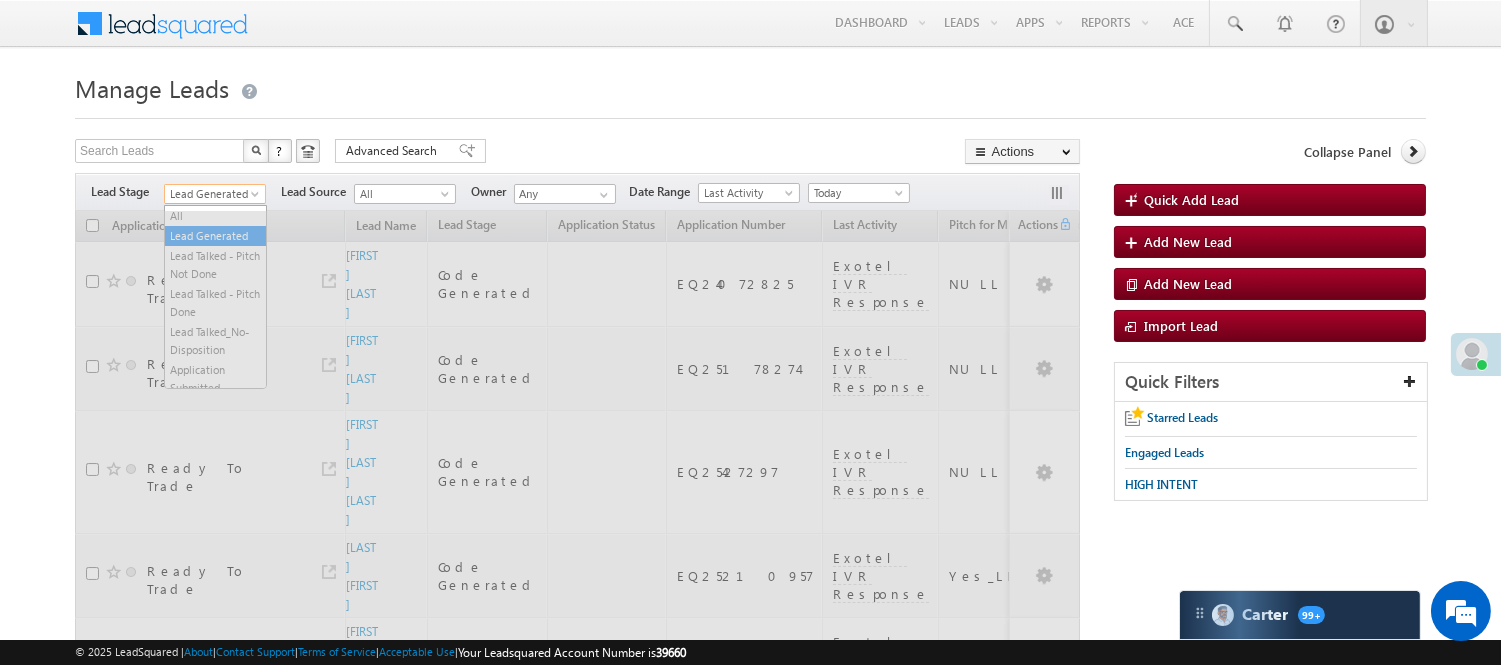scroll, scrollTop: 0, scrollLeft: 0, axis: both 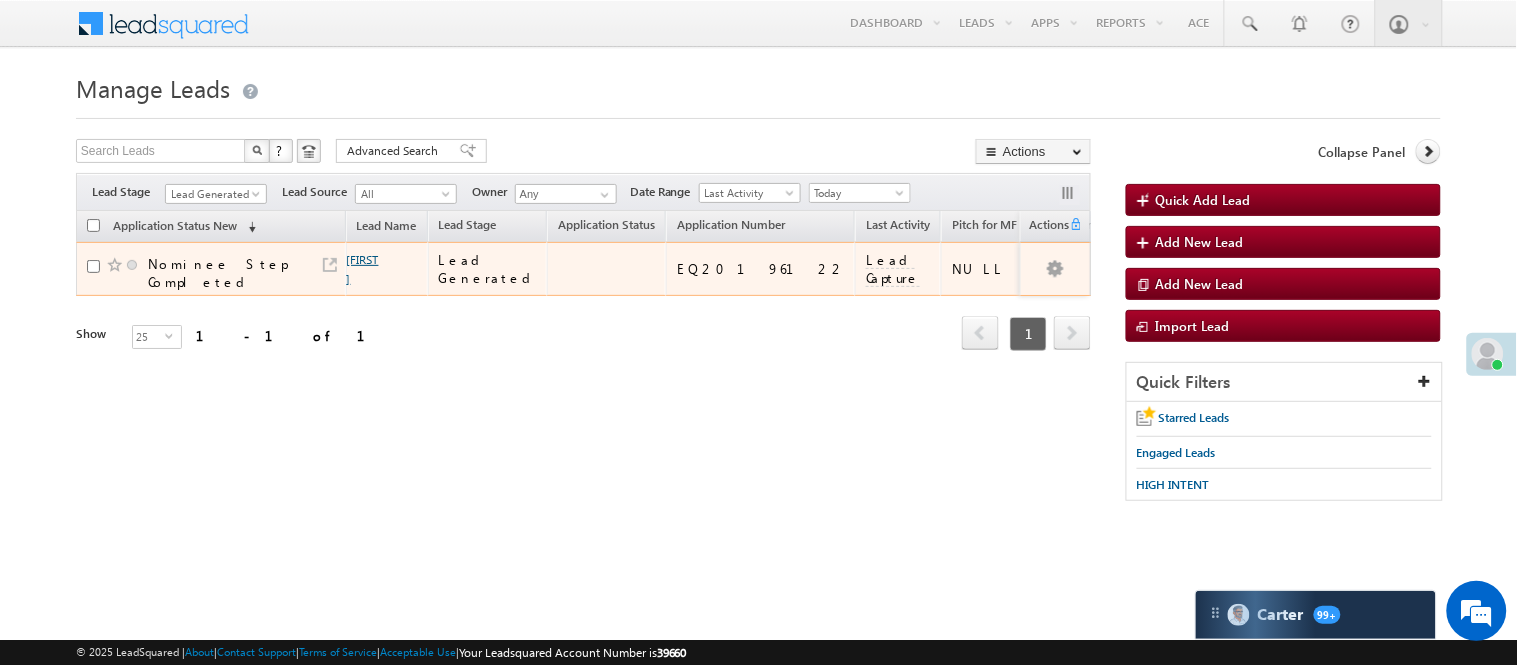click on "Suneel" at bounding box center [363, 269] 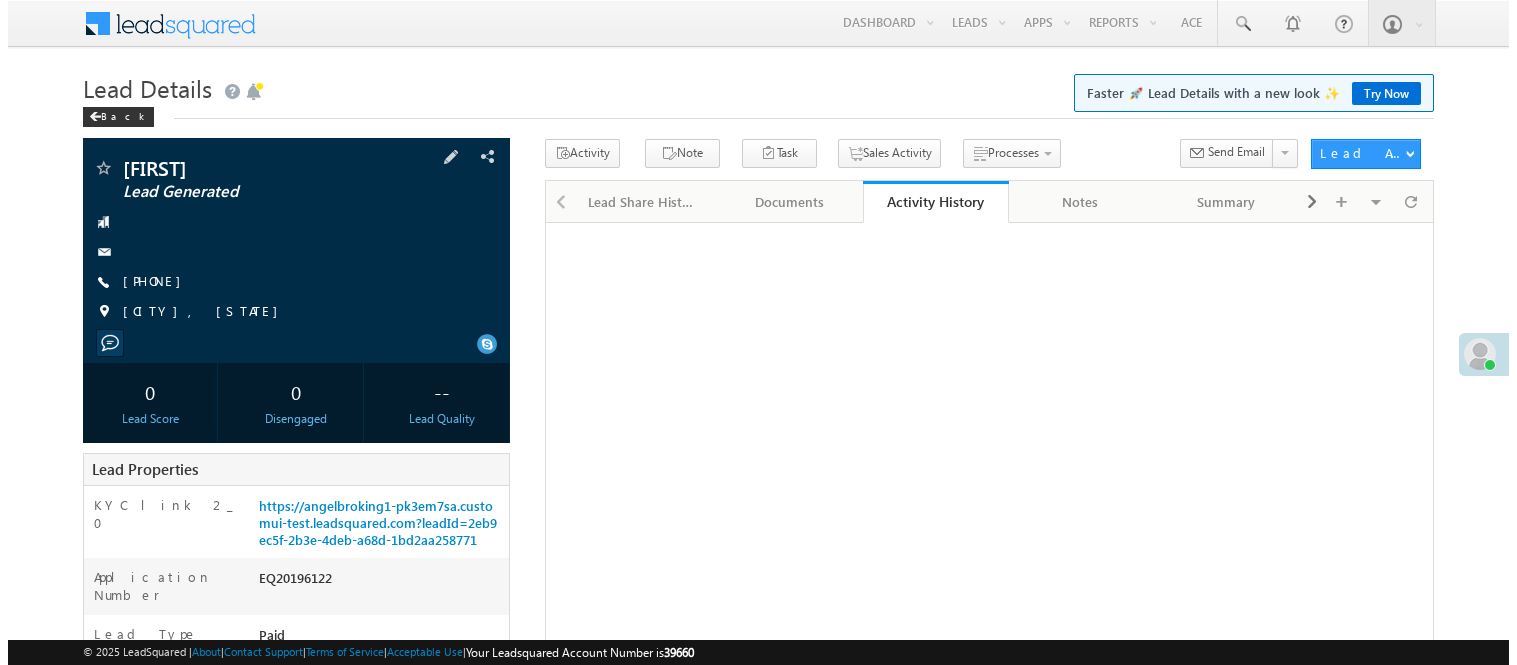 scroll, scrollTop: 0, scrollLeft: 0, axis: both 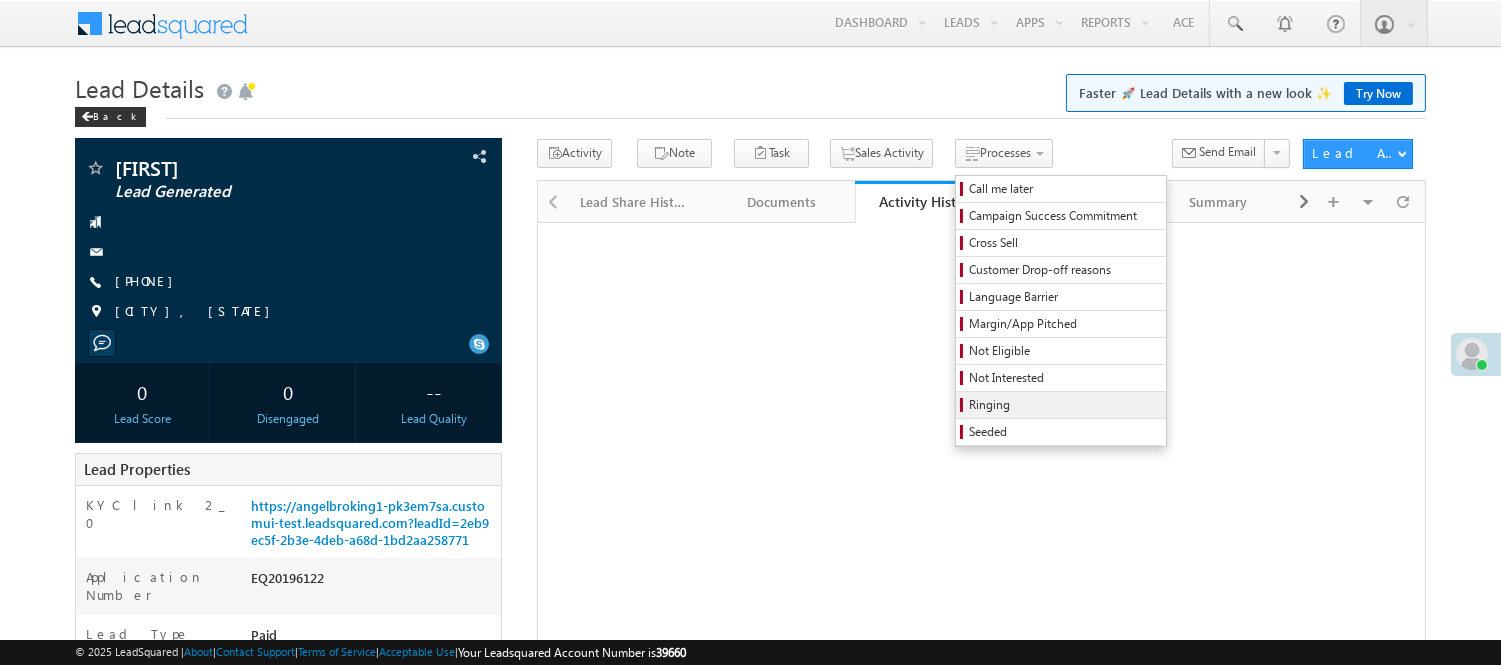 click on "Ringing" at bounding box center [1064, 405] 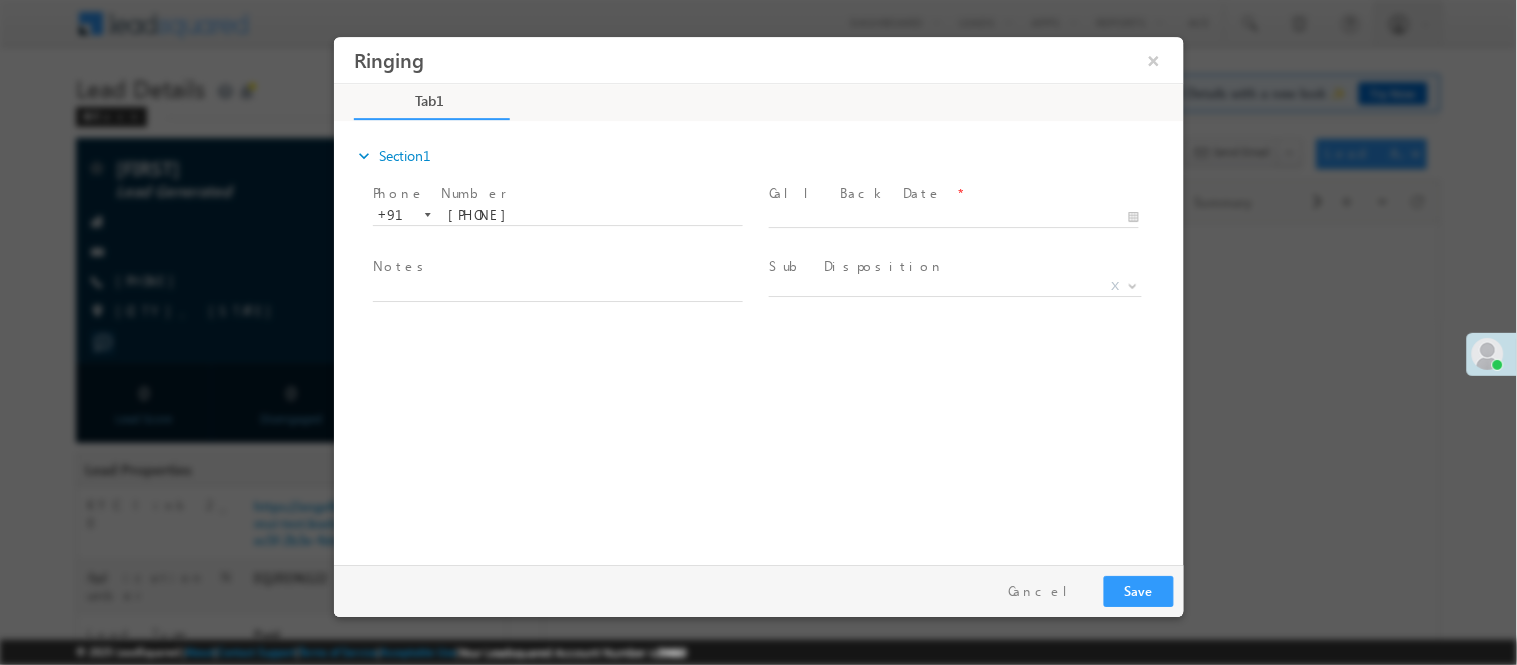 scroll, scrollTop: 0, scrollLeft: 0, axis: both 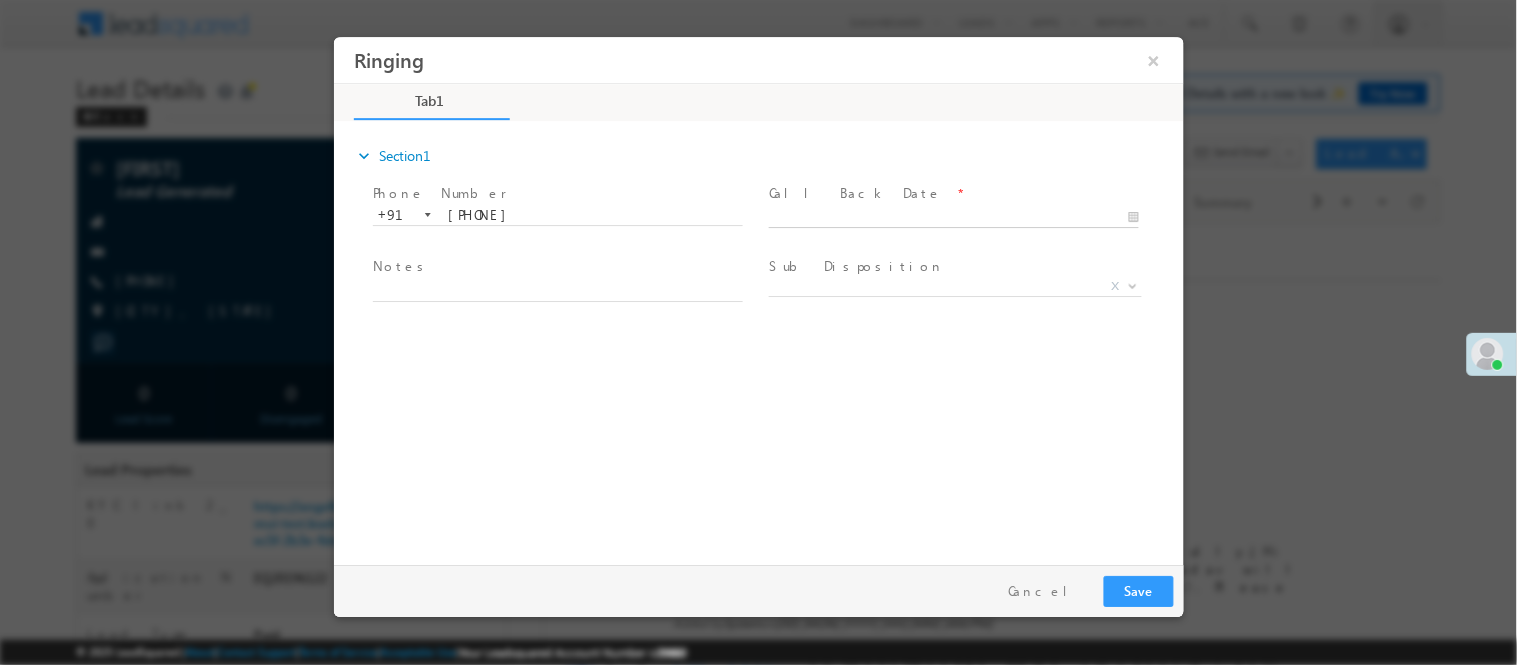 type on "[MM]/[DD]/[YY] [HH]:[MM] [AM/PM]" 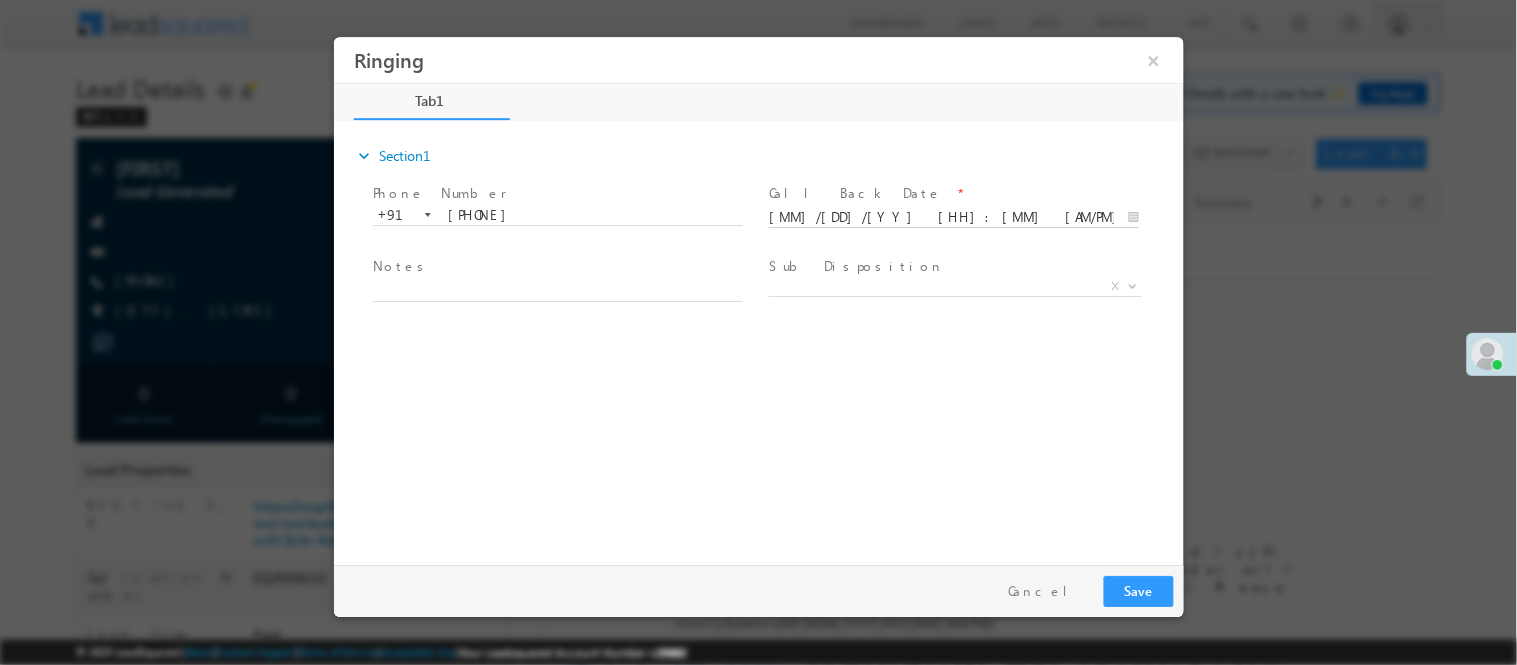 click on "[MM]/[DD]/[YY] [HH]:[MM] [AM/PM]" at bounding box center [953, 217] 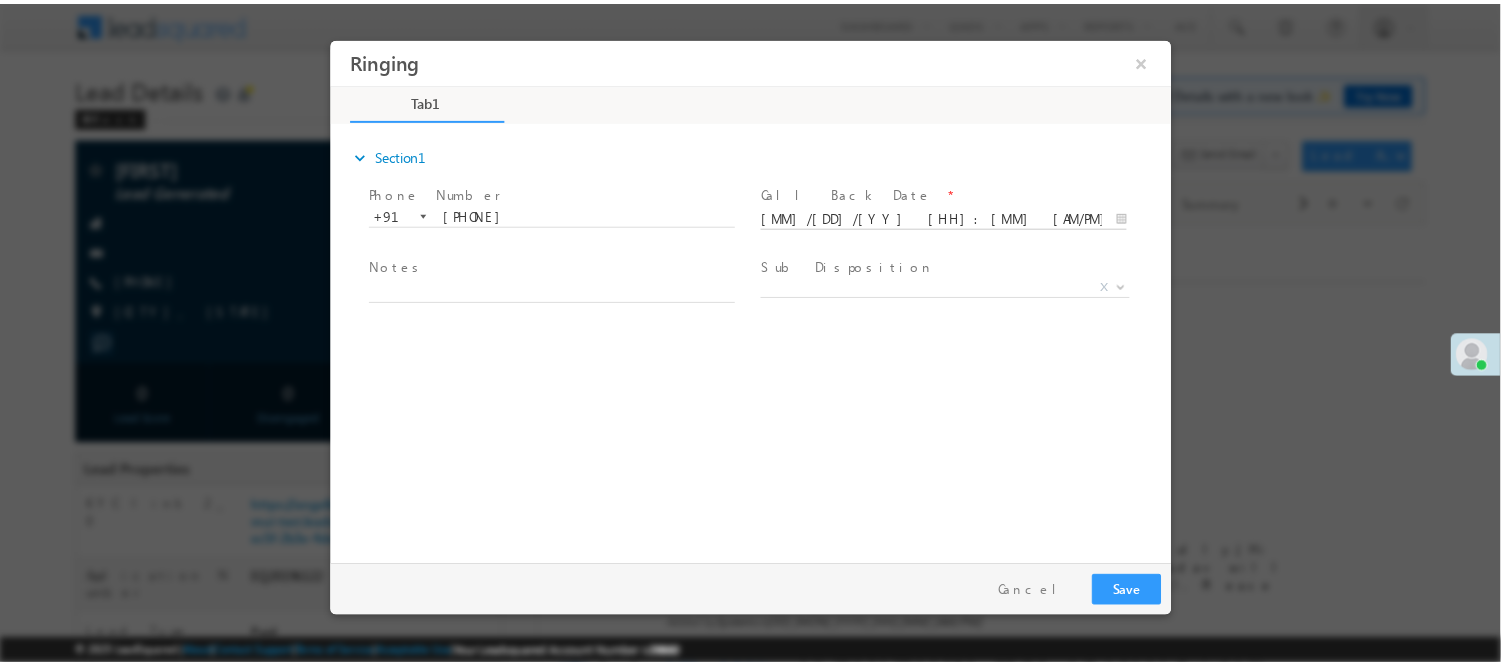 scroll, scrollTop: 0, scrollLeft: 0, axis: both 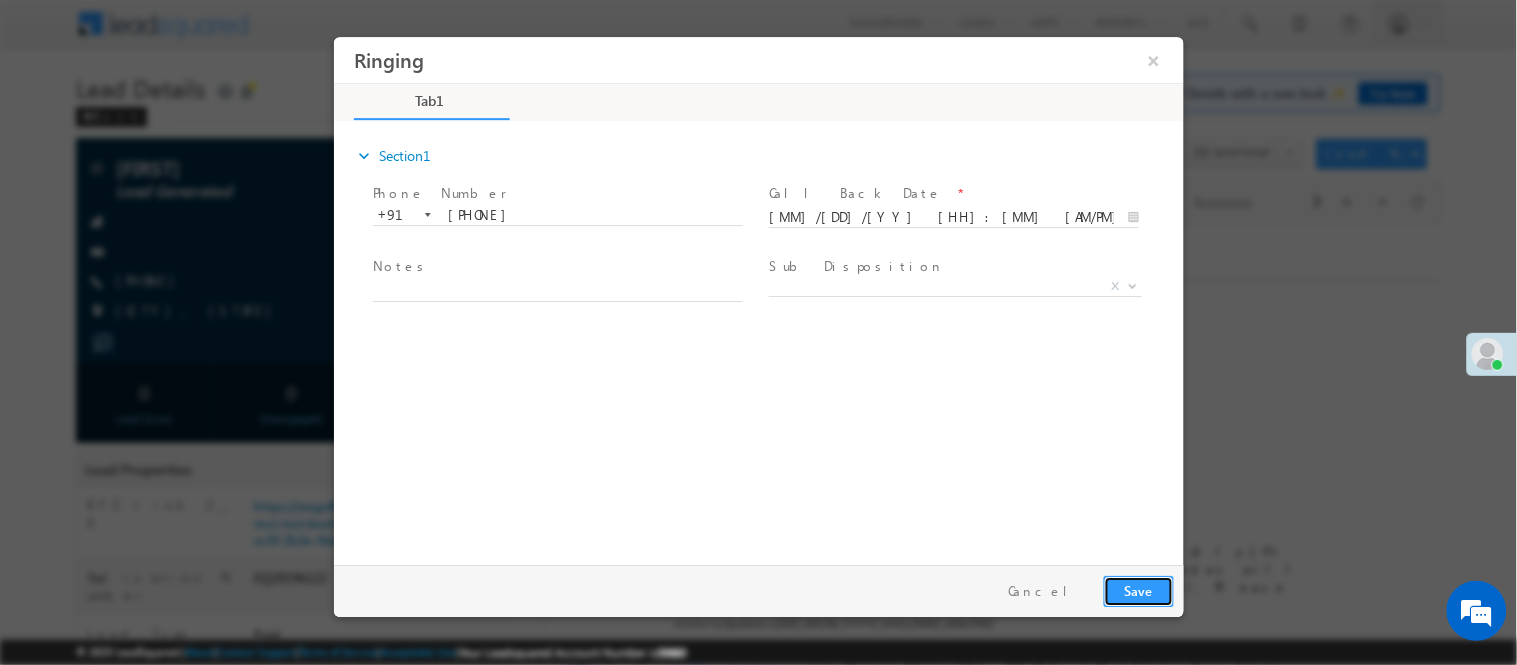 click on "Save" at bounding box center [1138, 590] 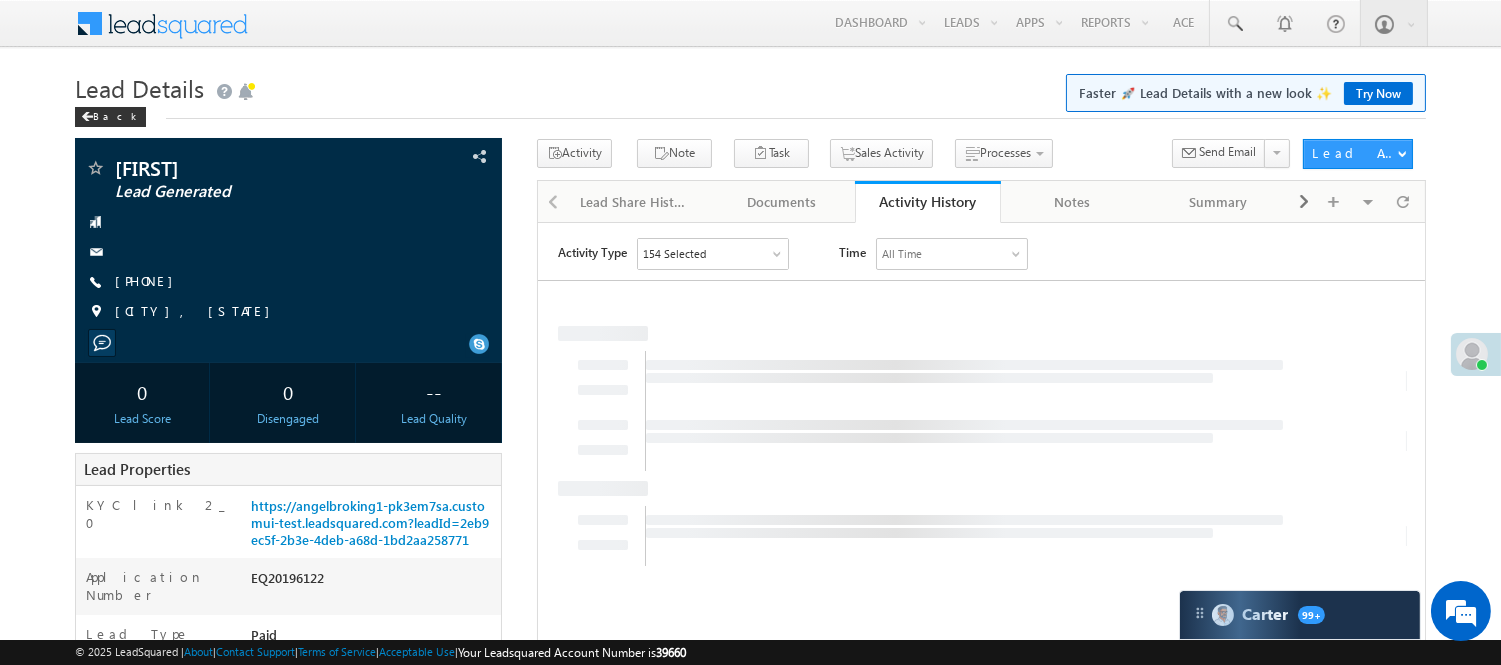 scroll, scrollTop: 0, scrollLeft: 0, axis: both 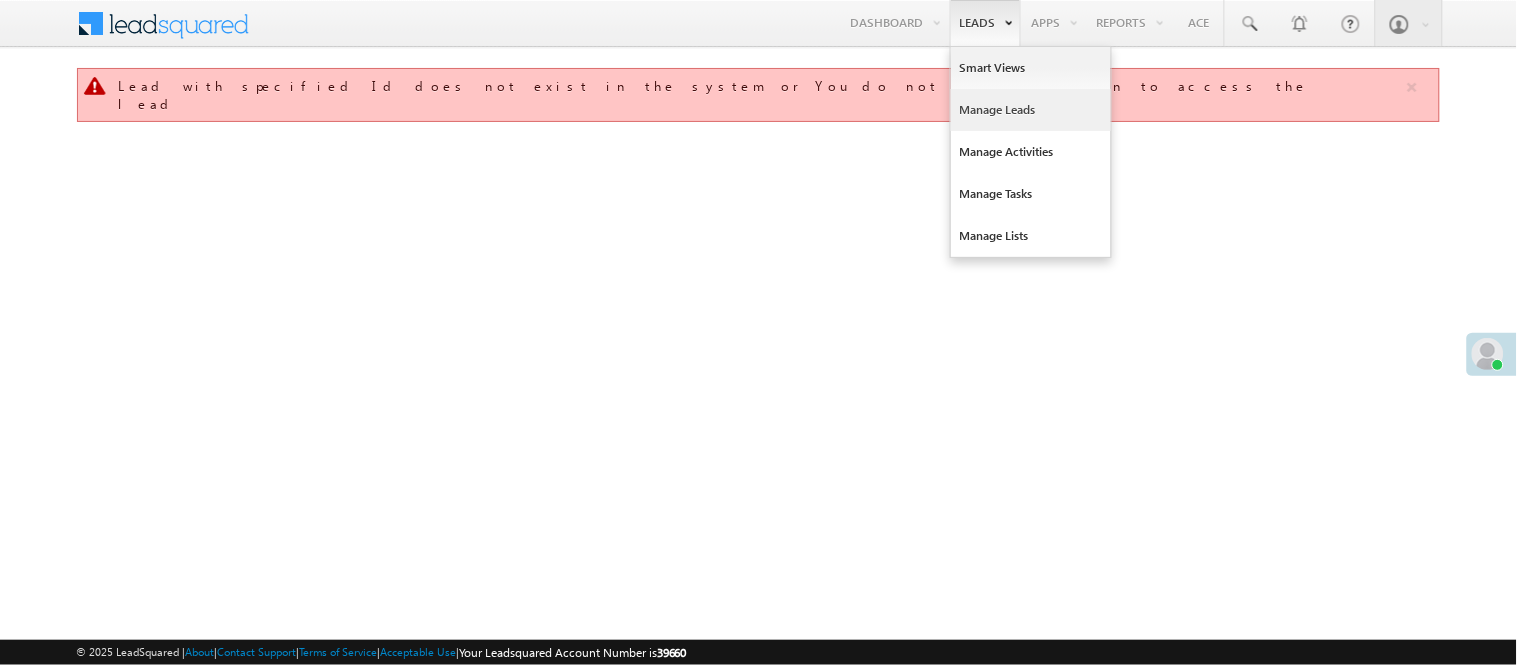 click on "Manage Leads" at bounding box center [1031, 110] 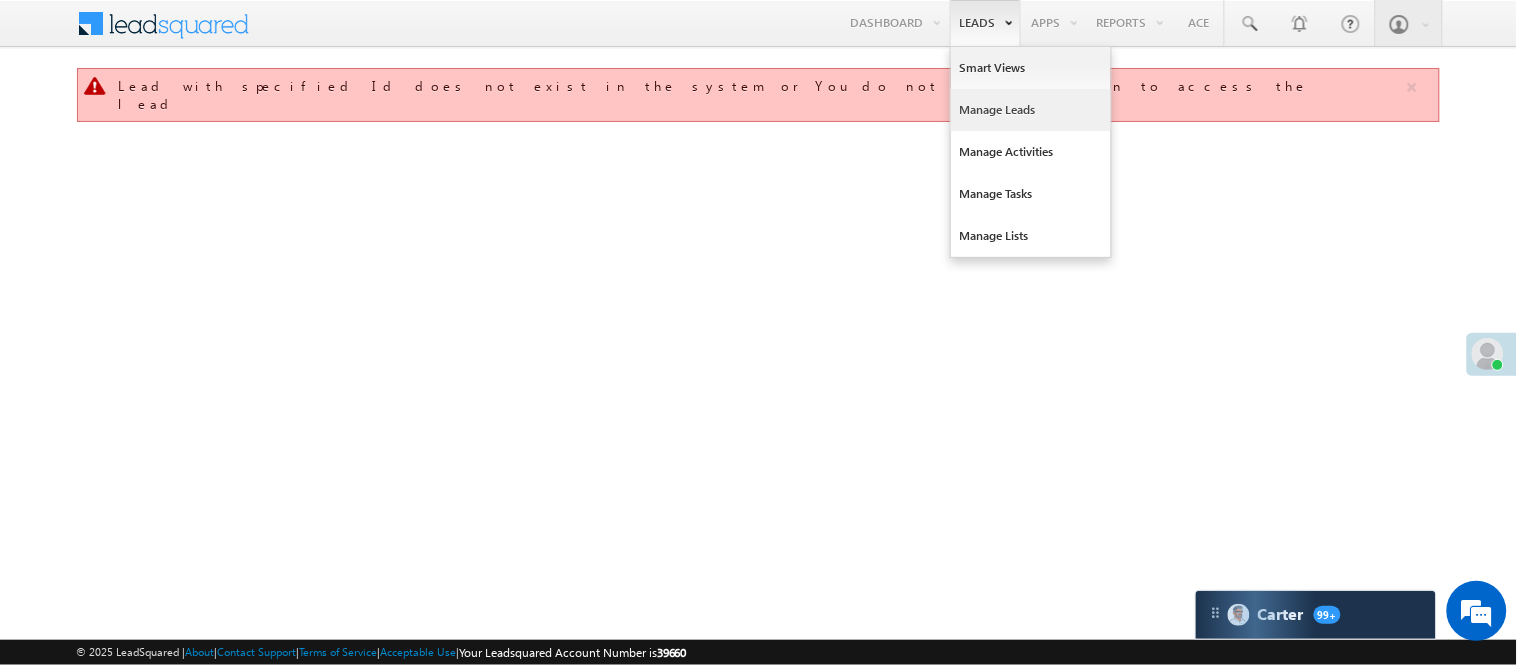 click on "Manage Leads" at bounding box center (1031, 110) 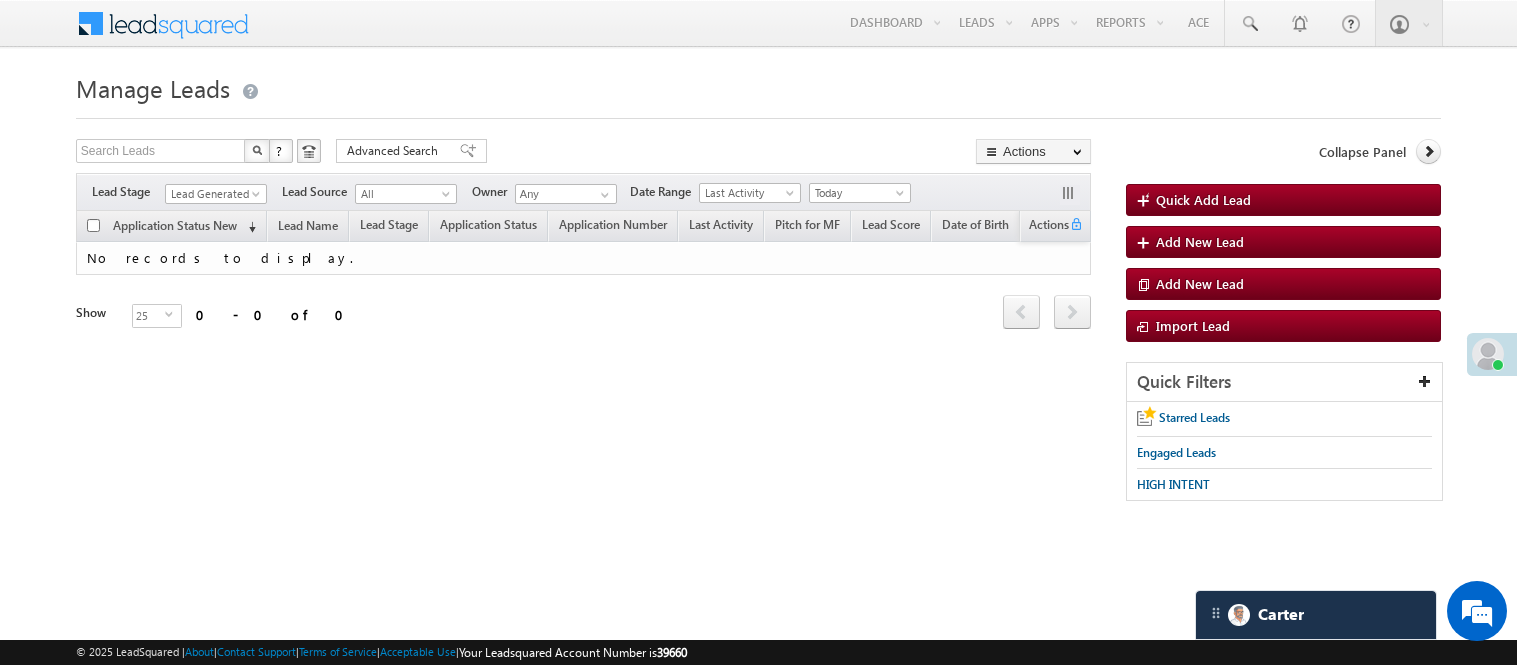 scroll, scrollTop: 0, scrollLeft: 0, axis: both 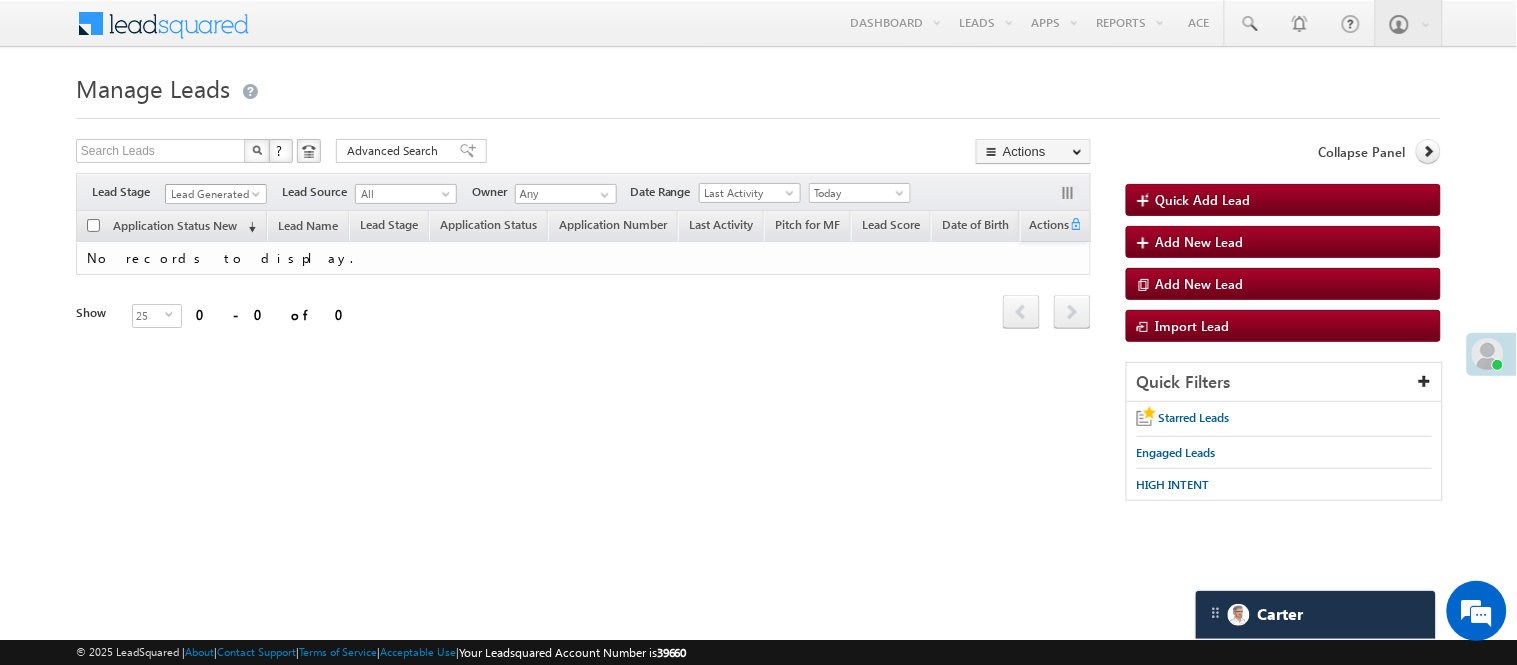 click on "Lead Generated" at bounding box center [213, 194] 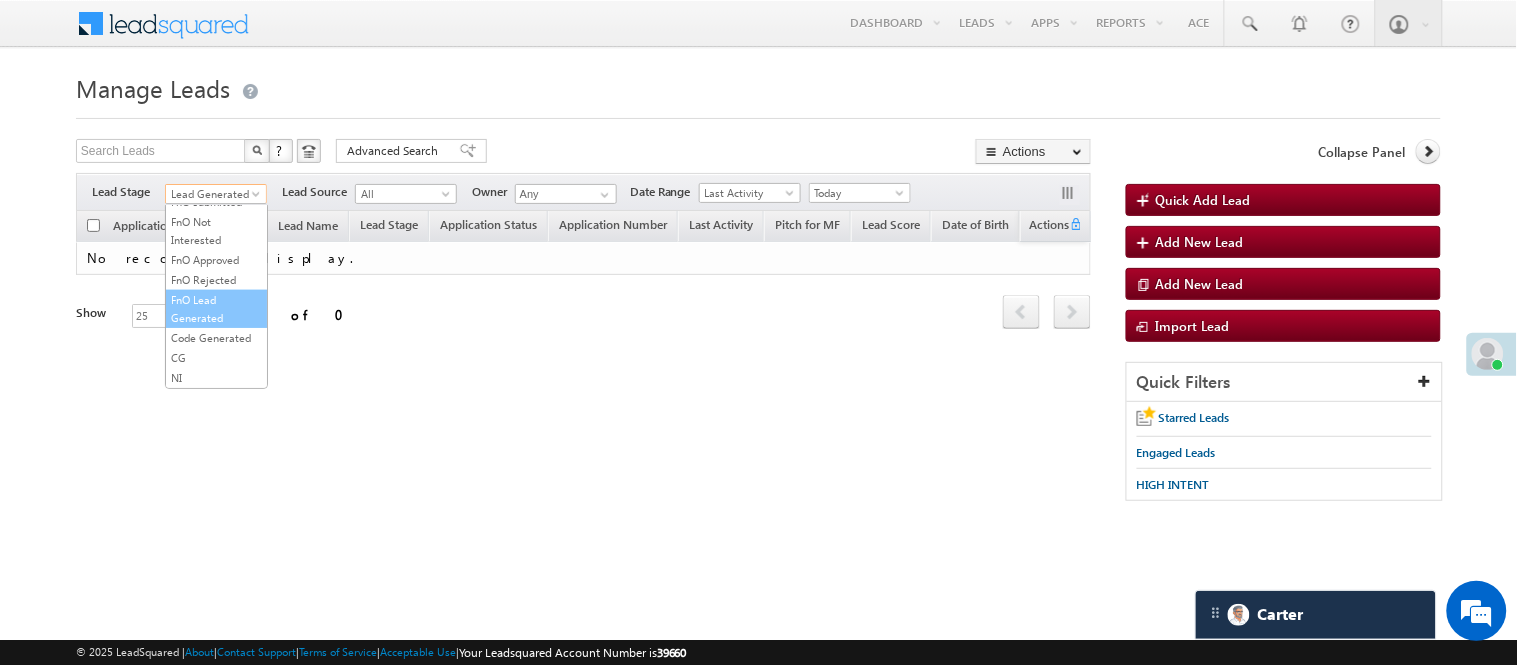 scroll, scrollTop: 163, scrollLeft: 0, axis: vertical 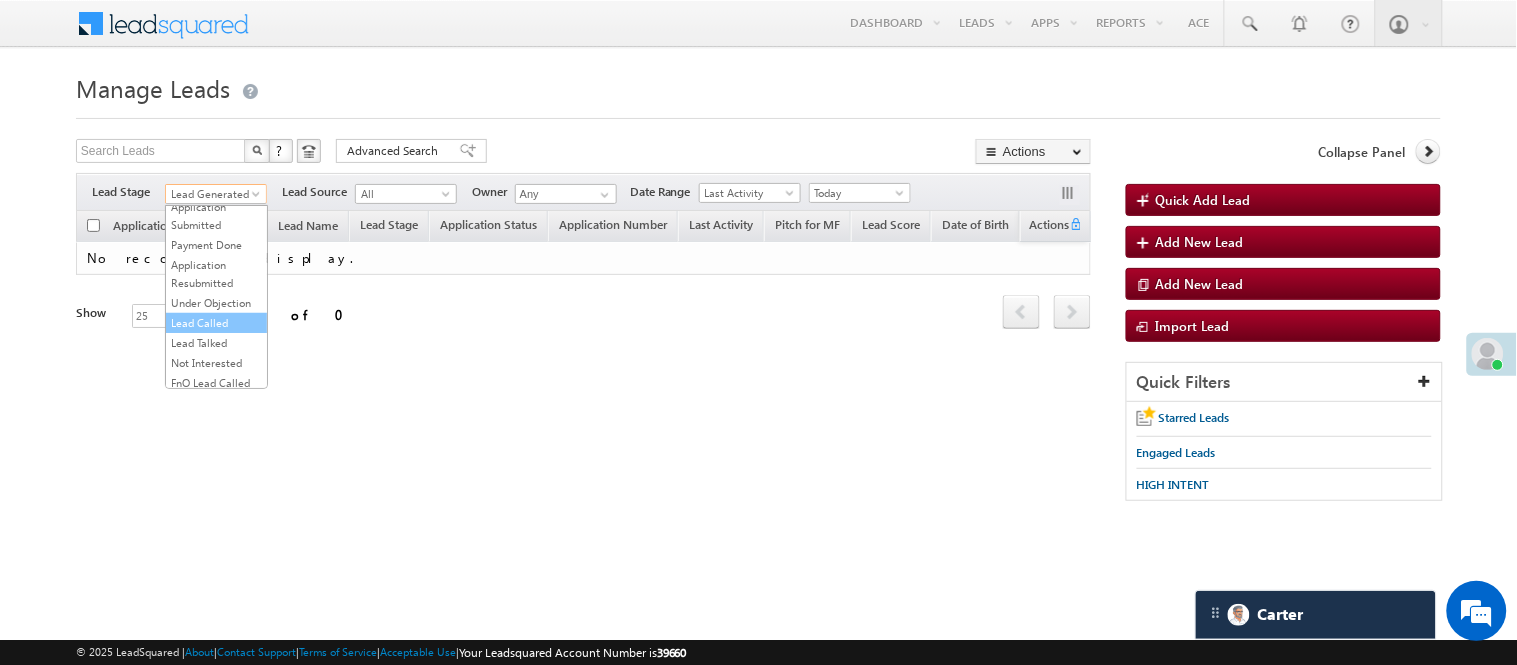 click on "Lead Called" at bounding box center [216, 323] 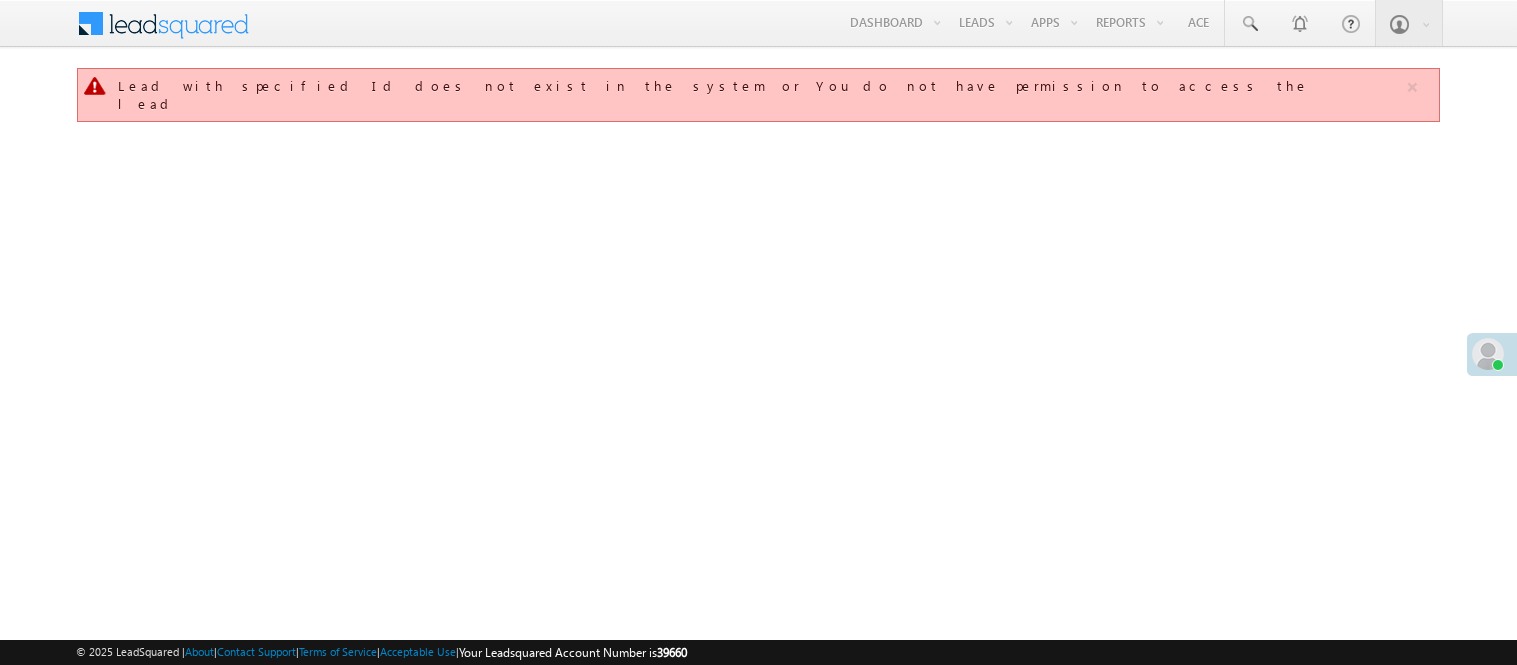 scroll, scrollTop: 0, scrollLeft: 0, axis: both 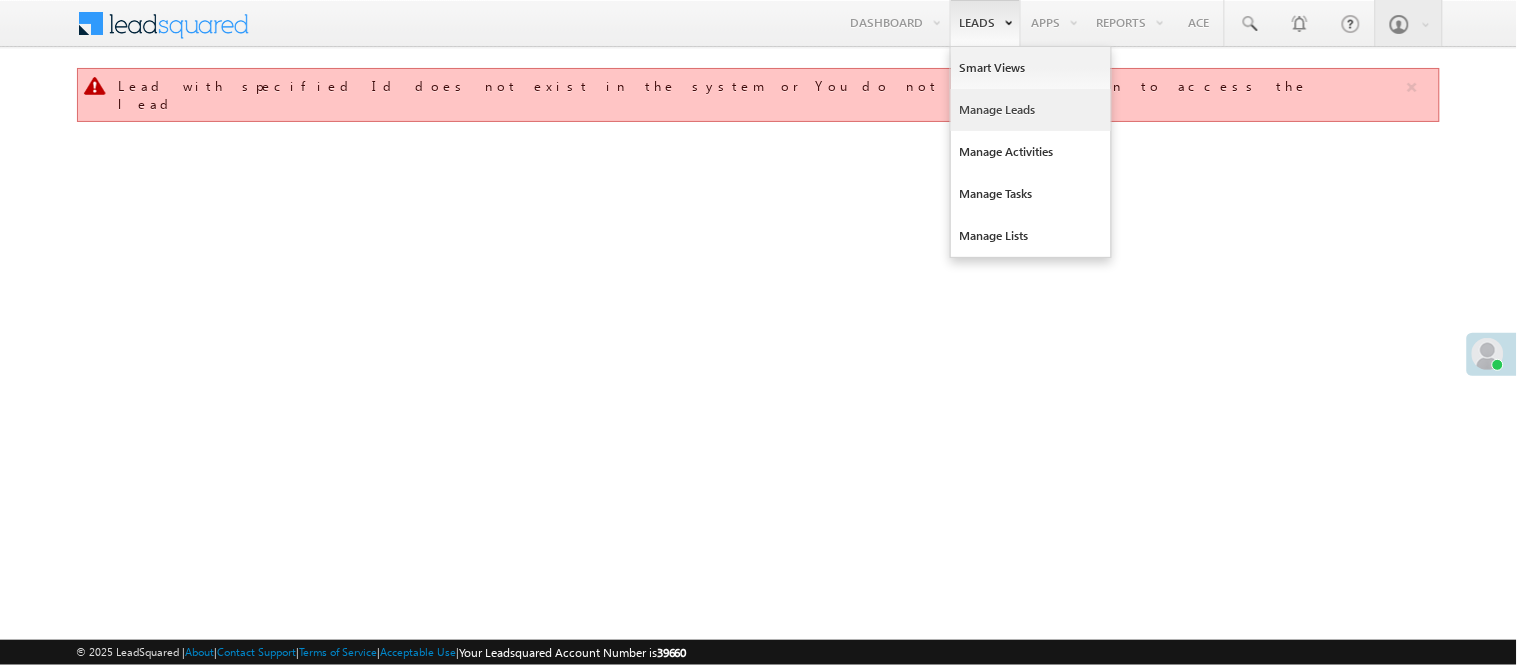 click on "Manage Leads" at bounding box center (1031, 110) 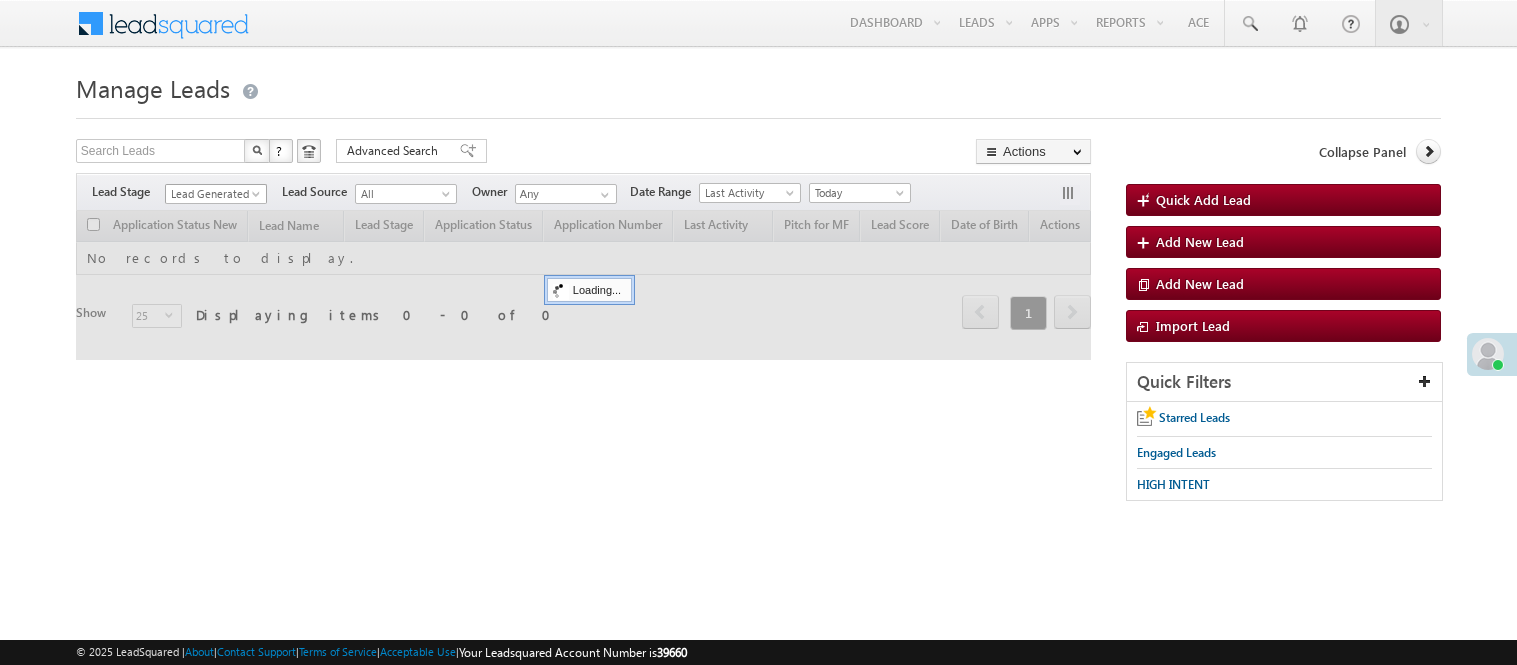 scroll, scrollTop: 0, scrollLeft: 0, axis: both 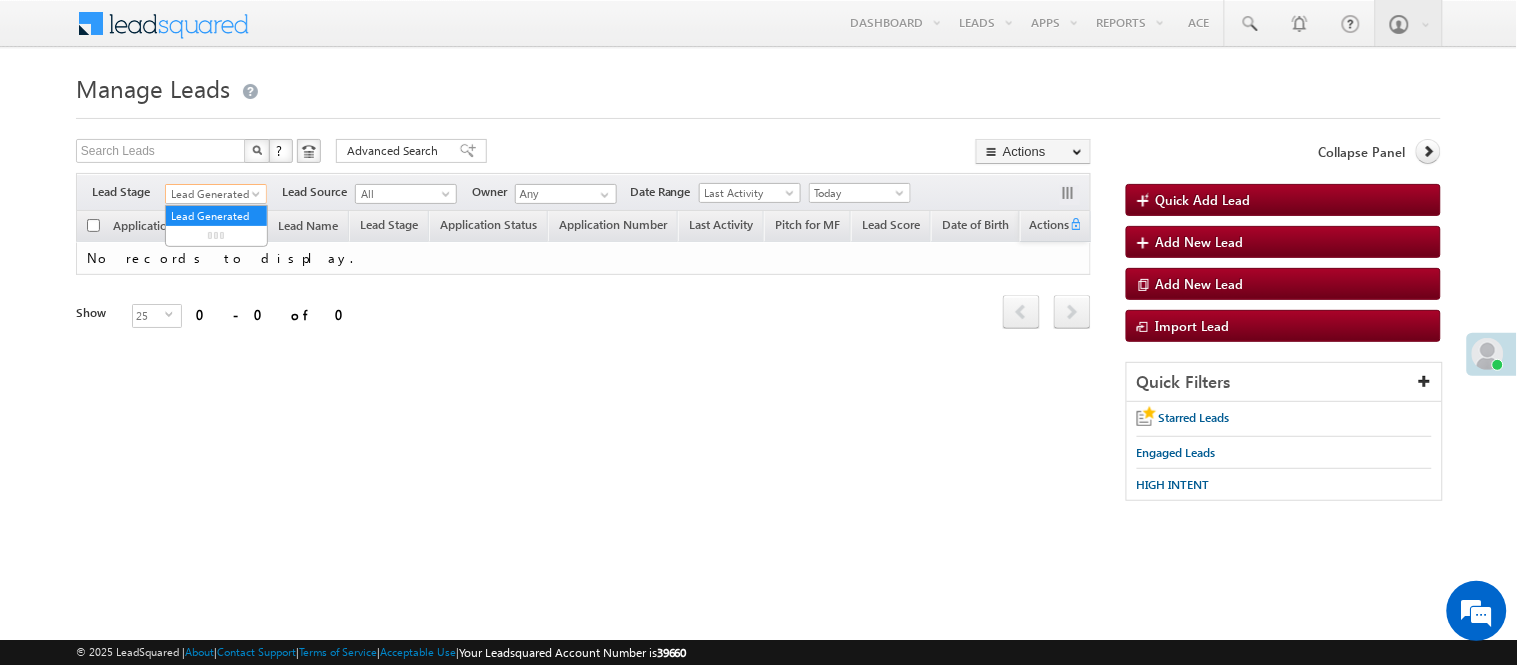 click on "Lead Generated" at bounding box center [213, 194] 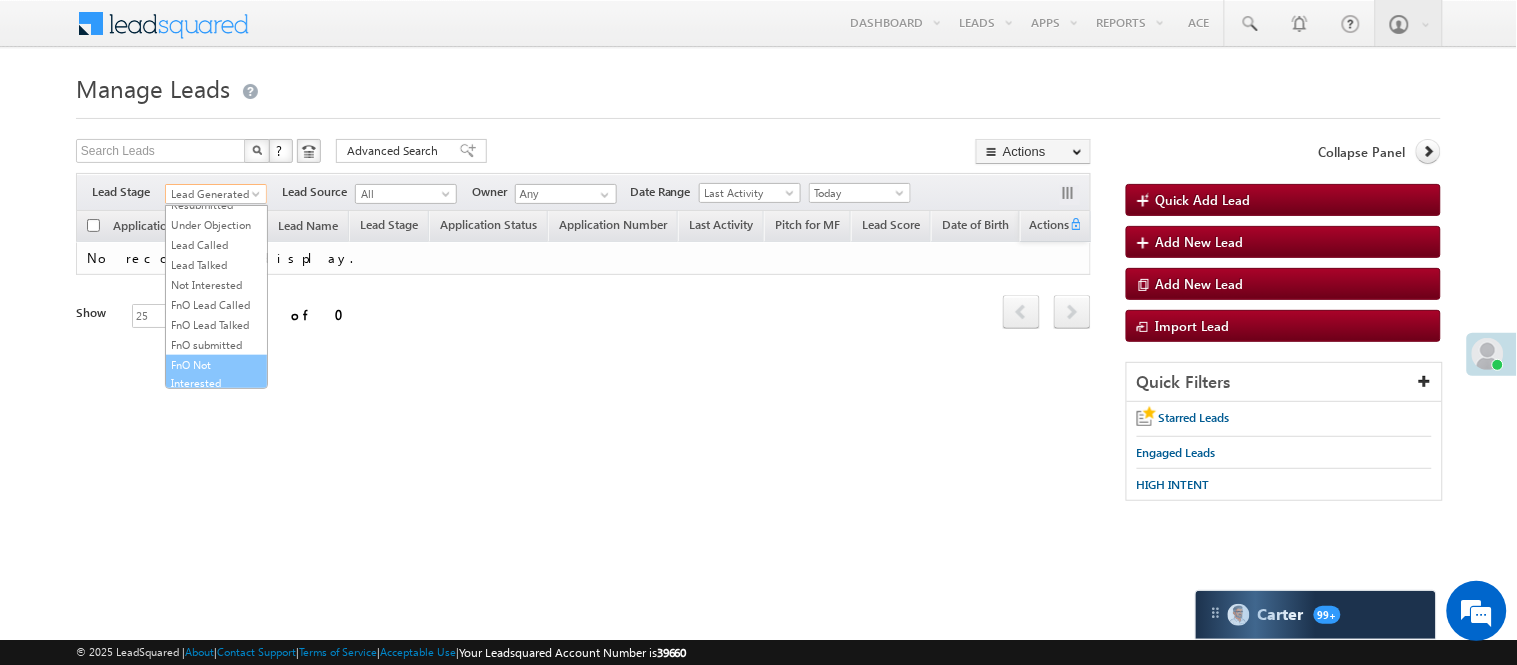 scroll, scrollTop: 444, scrollLeft: 0, axis: vertical 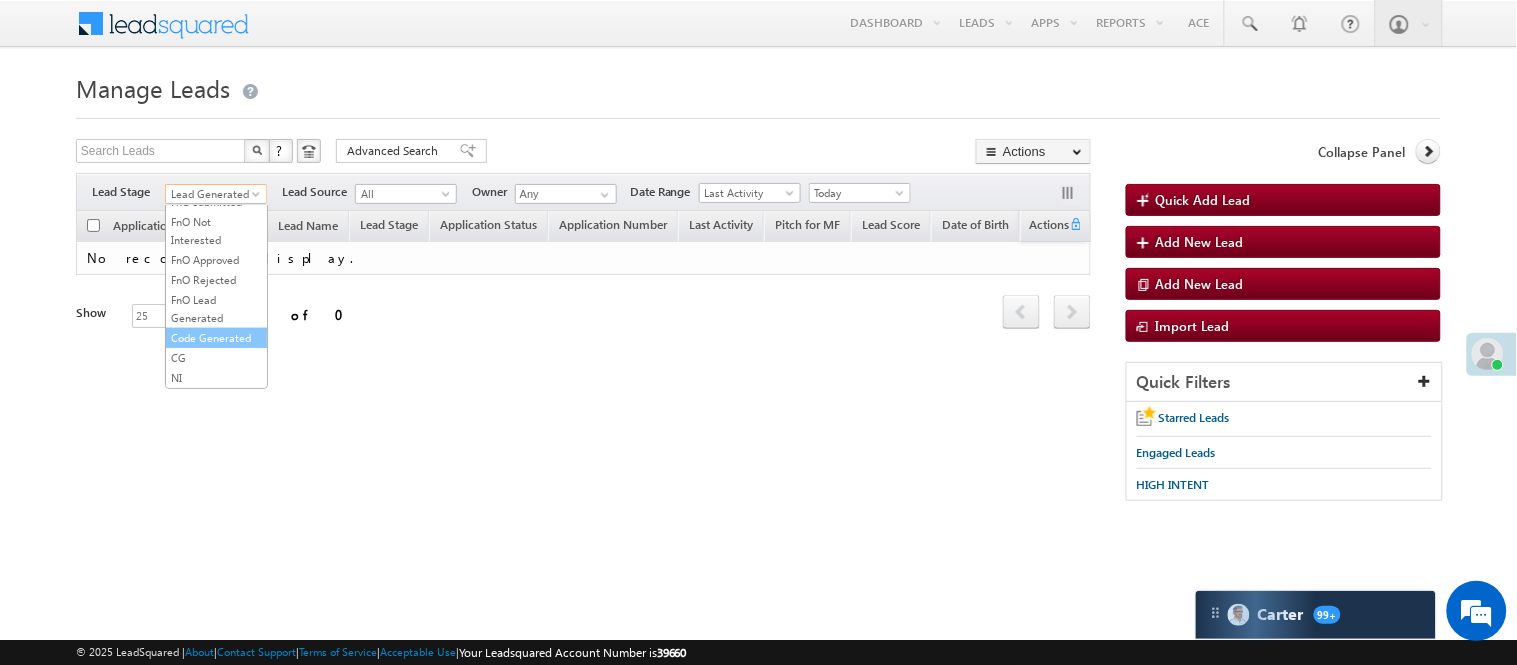 click on "Code Generated" at bounding box center (216, 338) 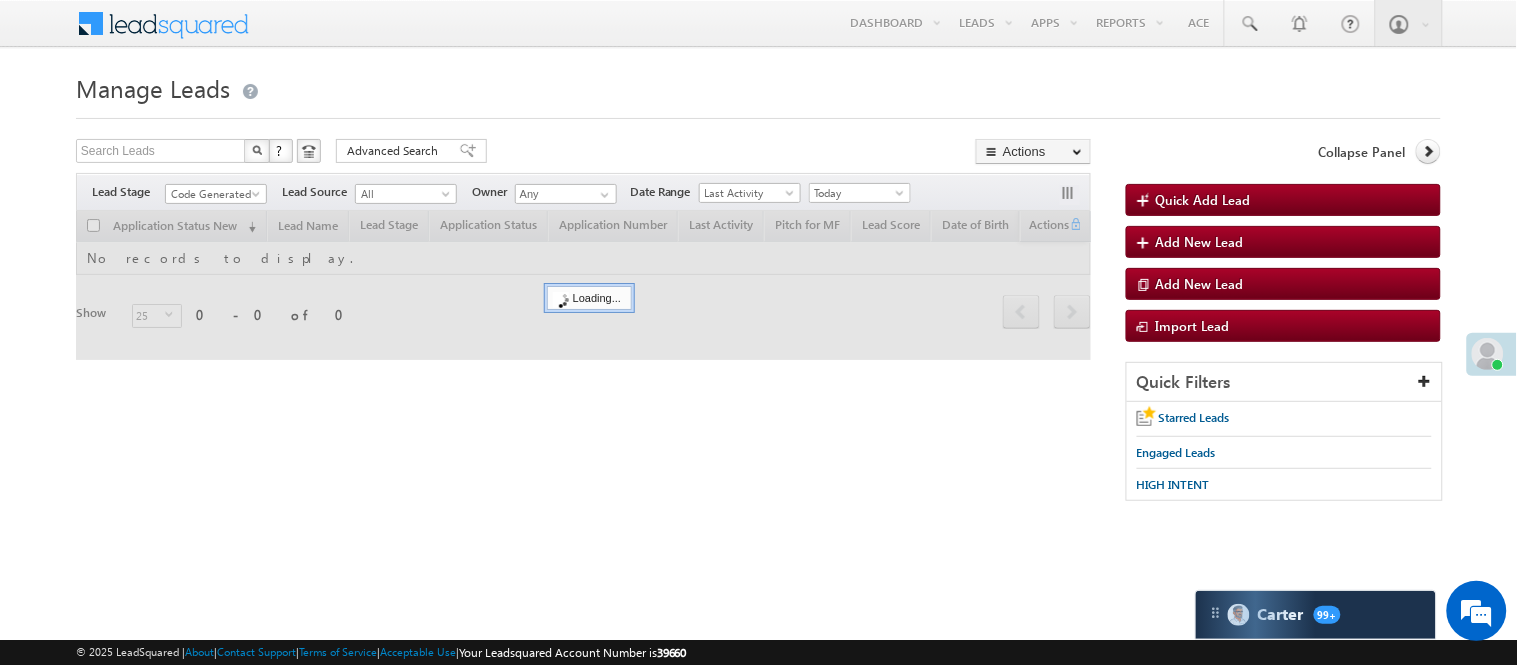 click at bounding box center (758, 112) 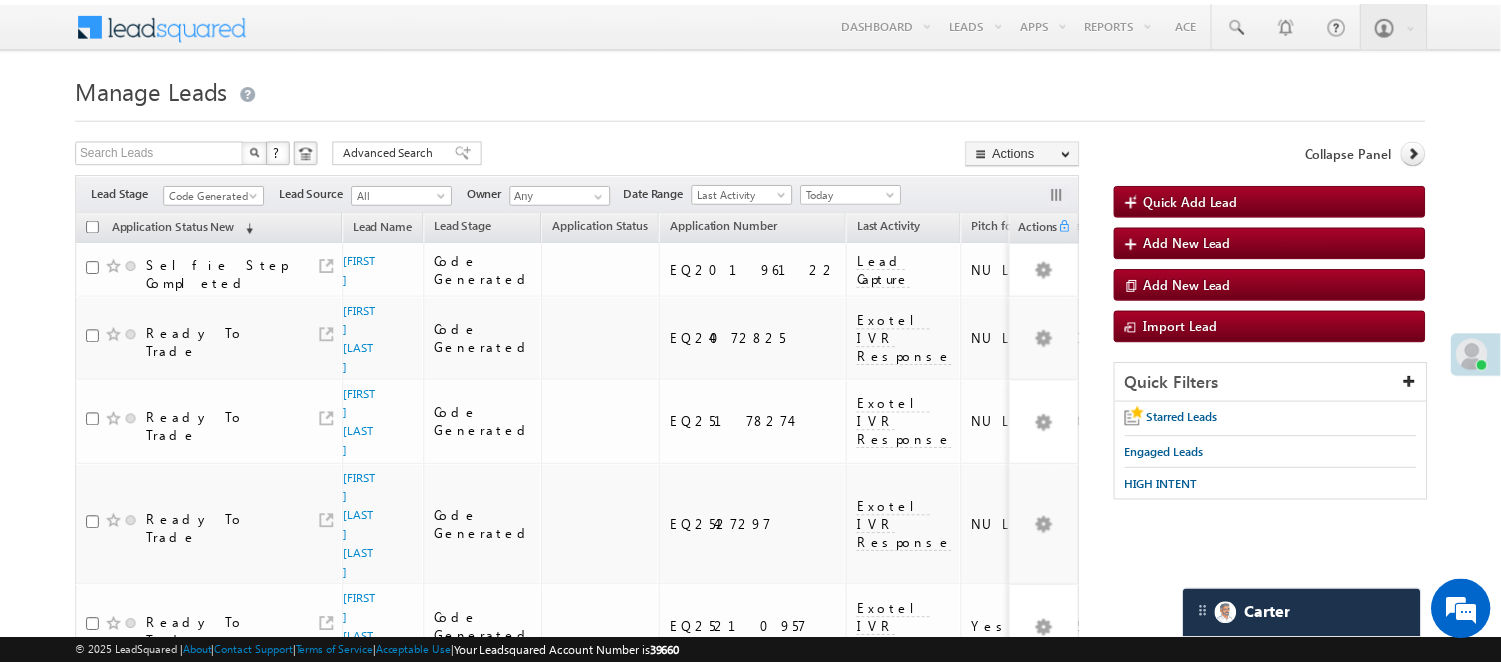 scroll, scrollTop: 1288, scrollLeft: 0, axis: vertical 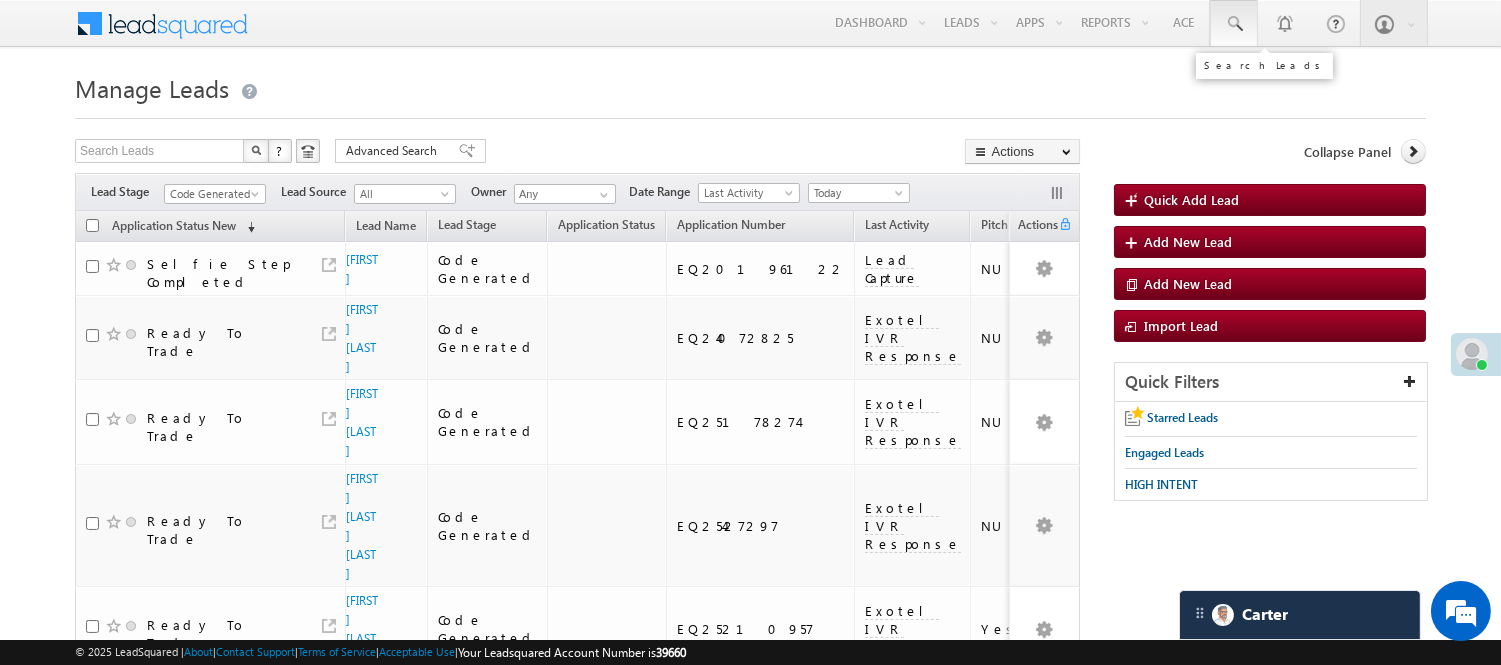 click at bounding box center (1234, 24) 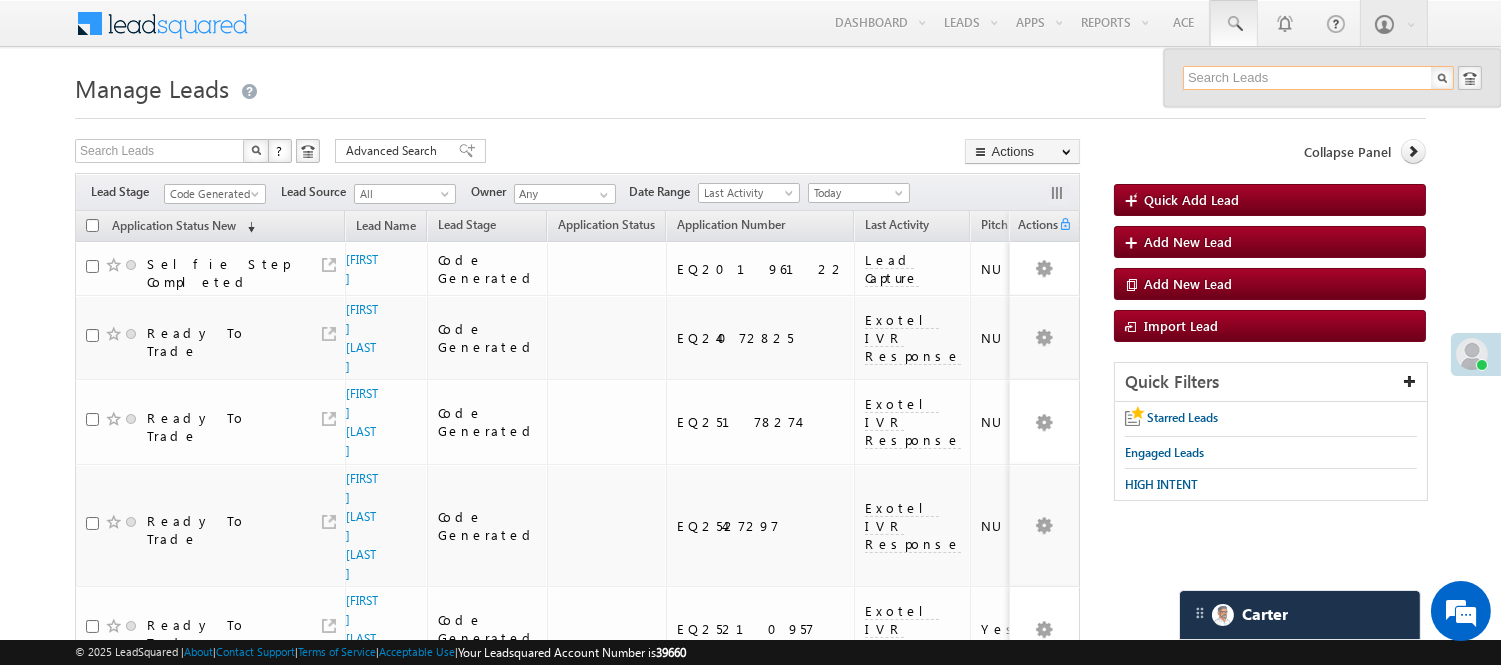 click at bounding box center [1318, 78] 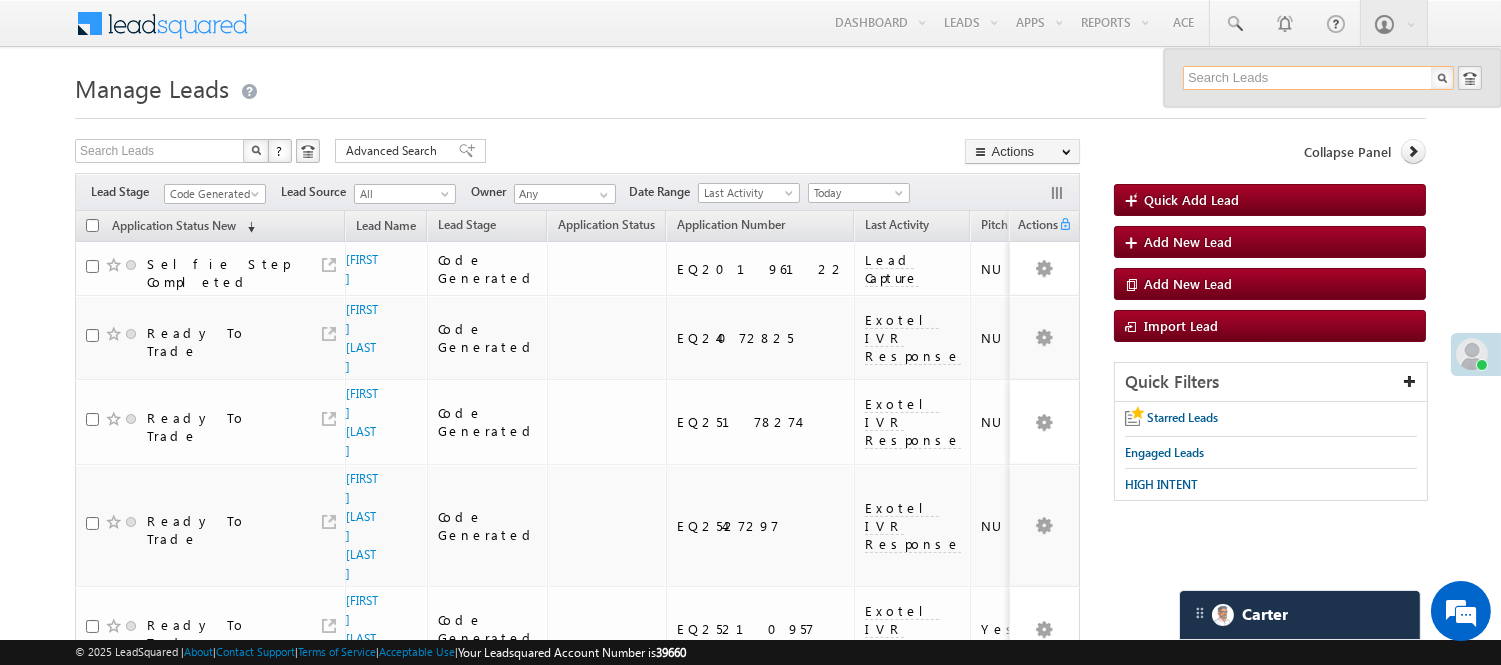 paste on "EQ25292331" 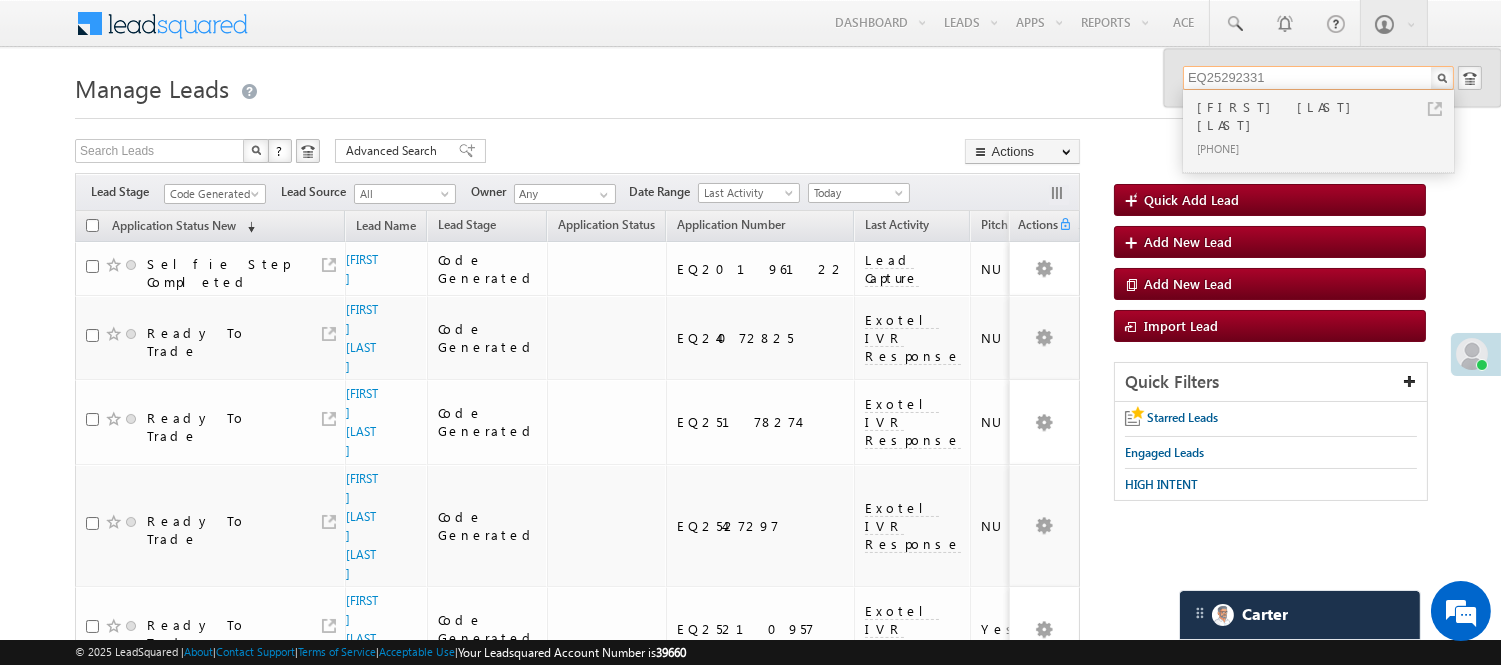 type on "EQ25292331" 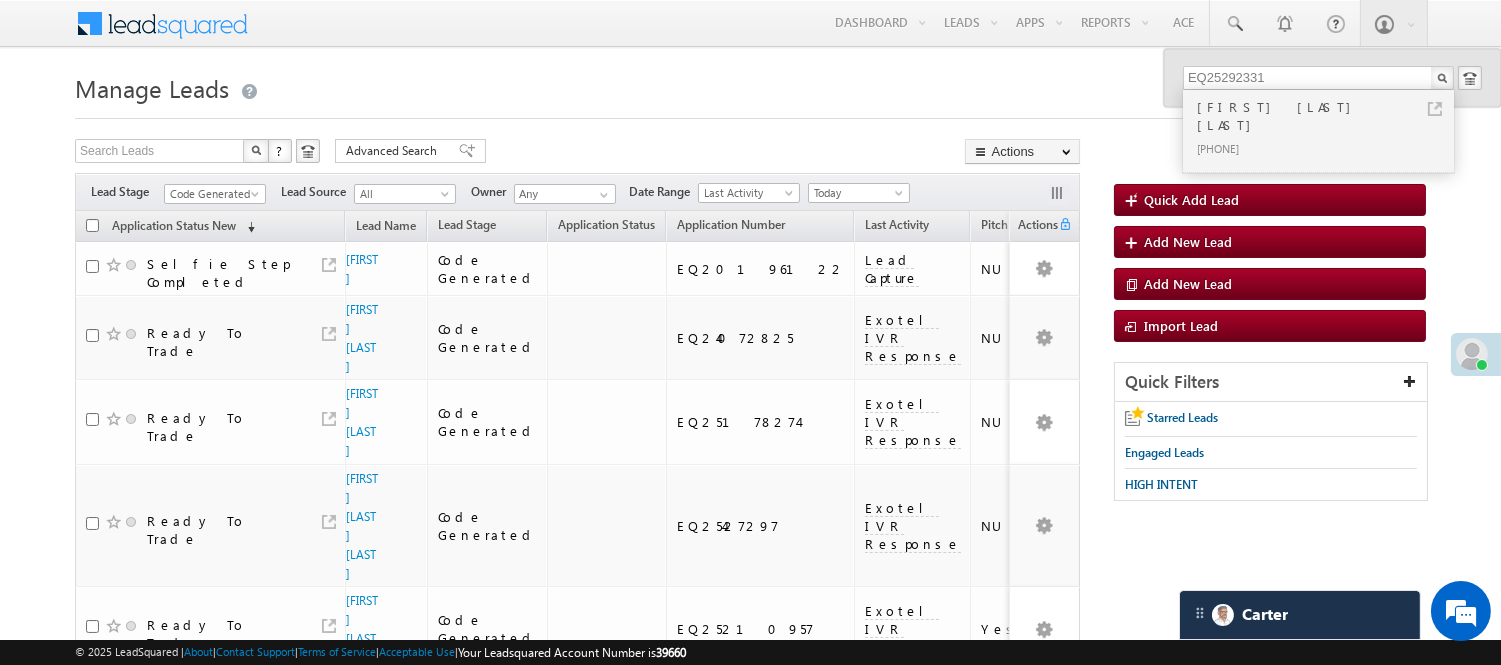 click on "Aabid Hussain khanday" at bounding box center [1327, 116] 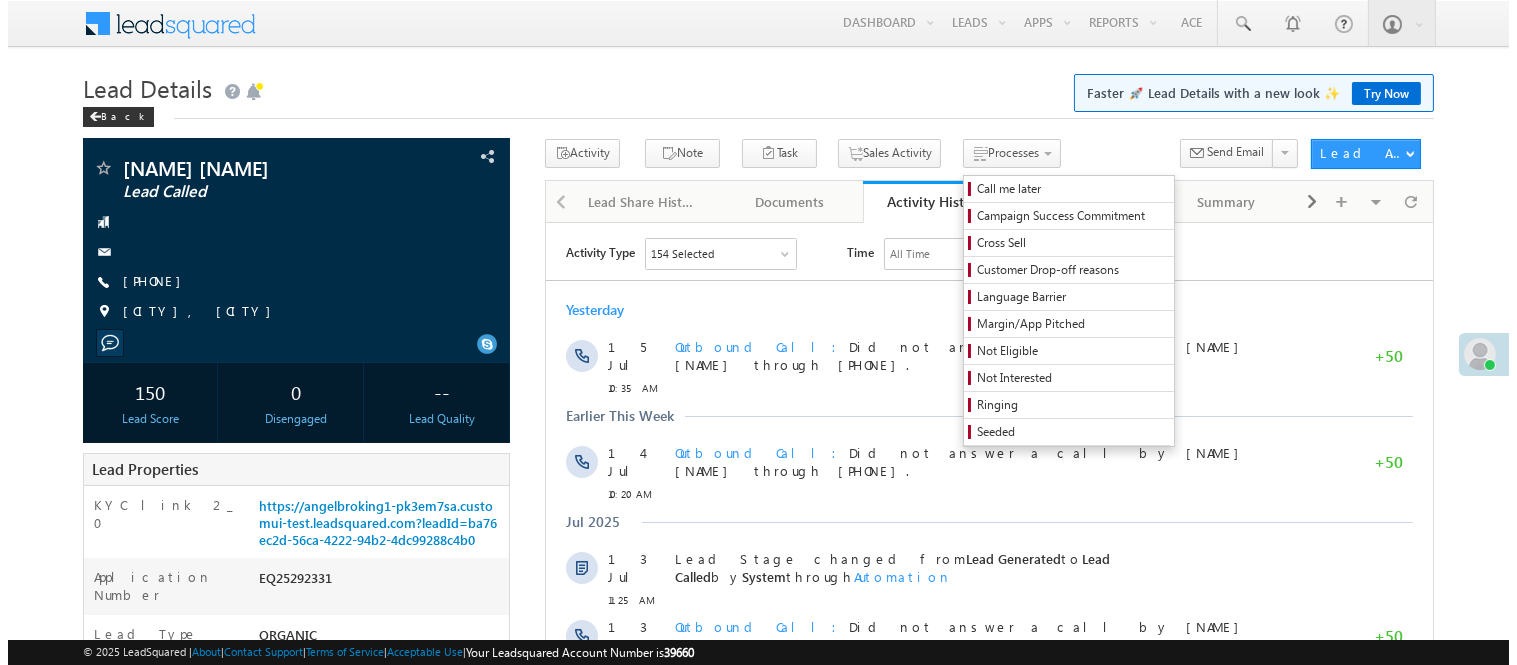 scroll, scrollTop: 0, scrollLeft: 0, axis: both 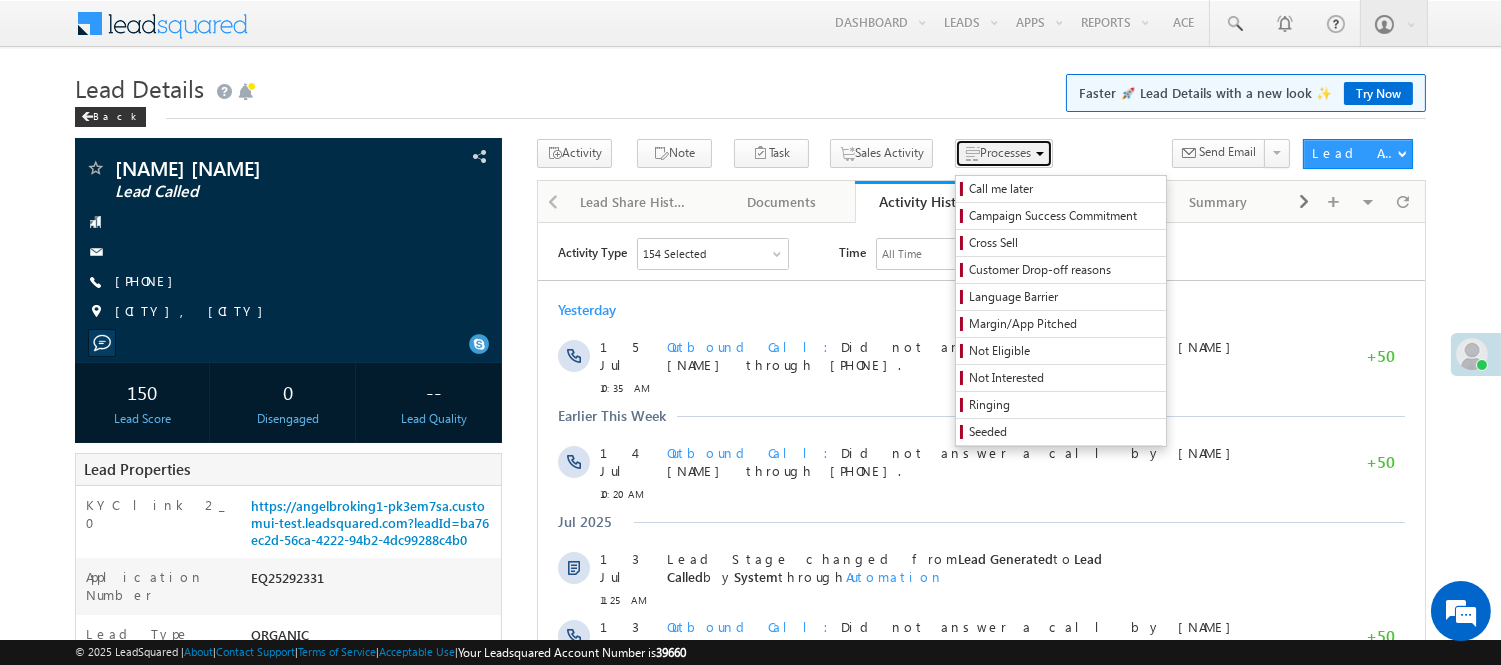click on "Processes" at bounding box center (1005, 152) 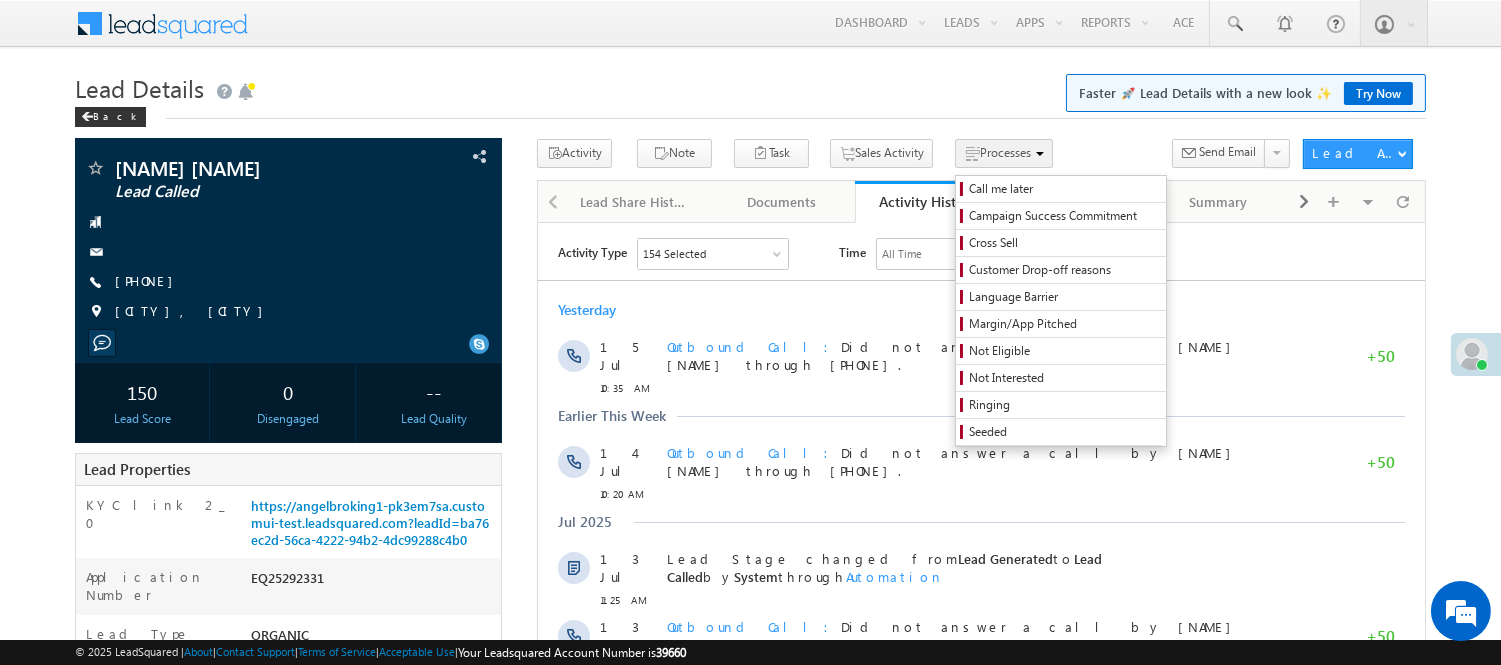 click on "Processes" at bounding box center (1005, 152) 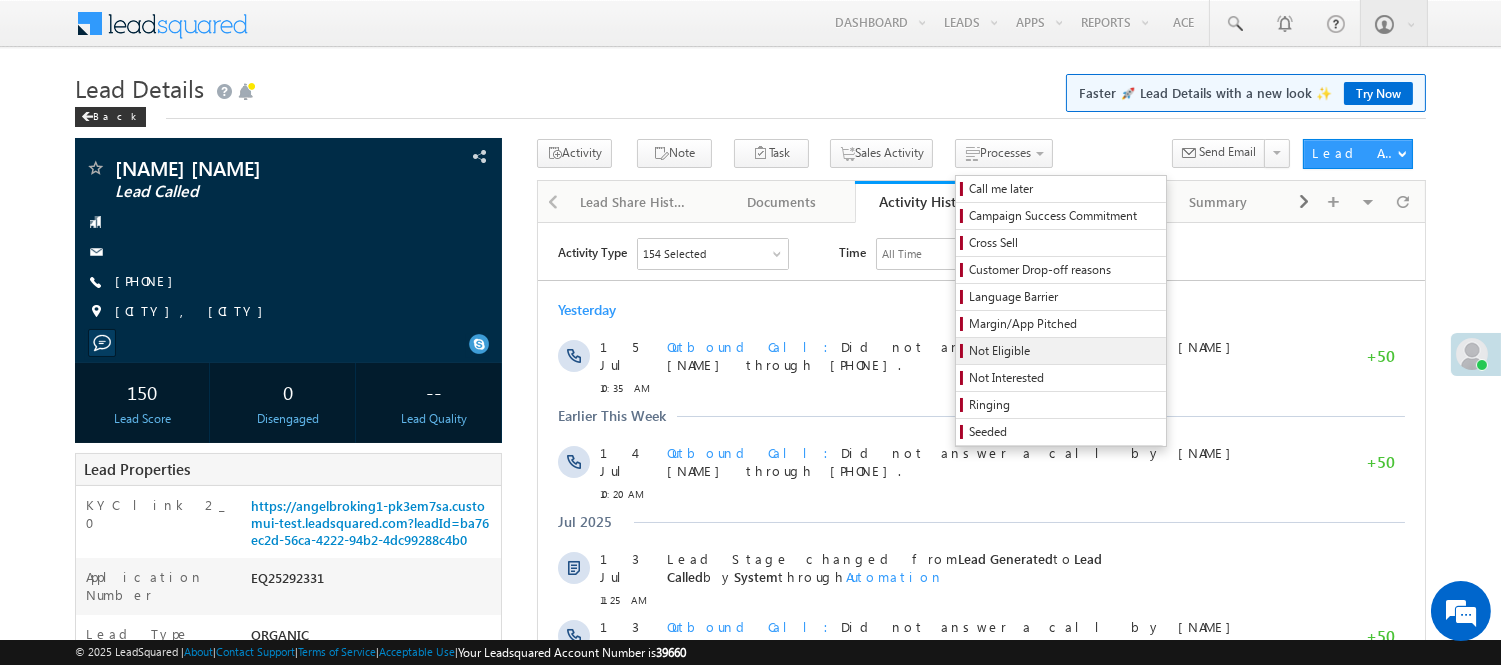 click on "Not Eligible" at bounding box center (1064, 351) 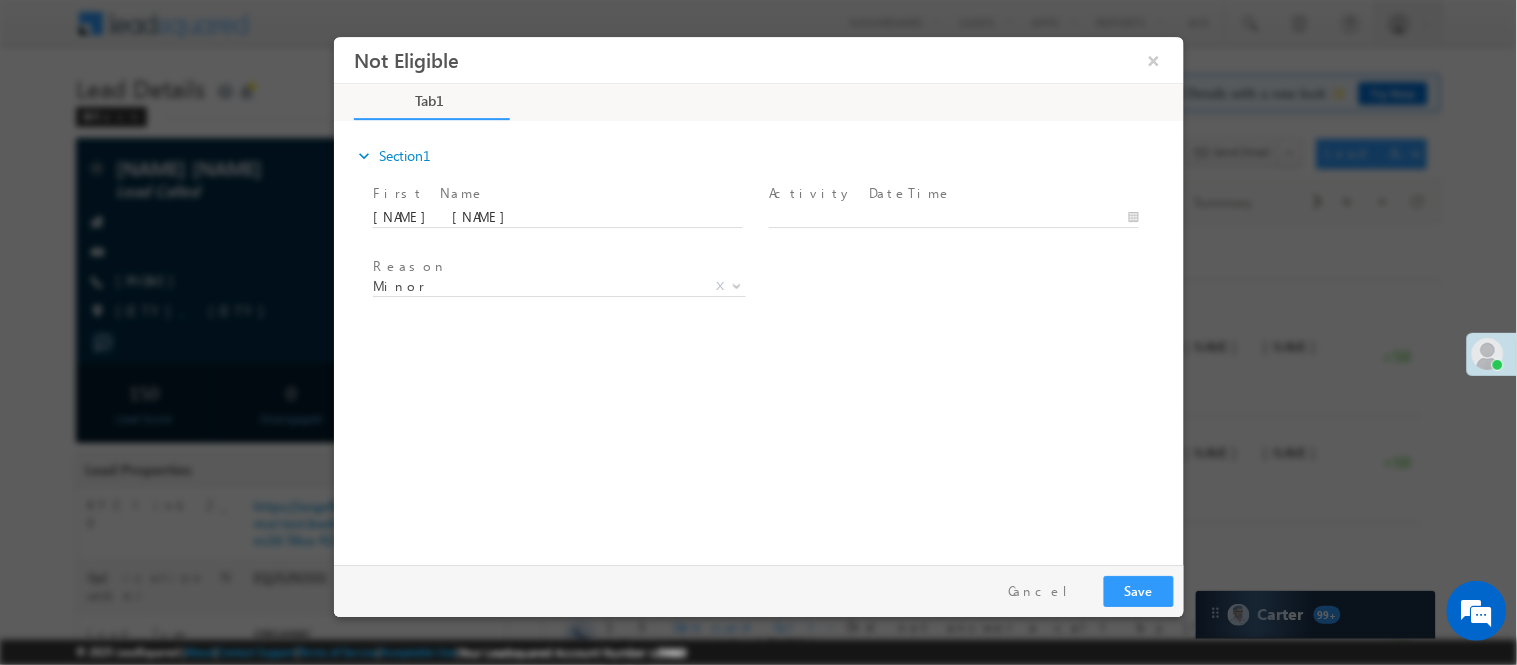 scroll, scrollTop: 0, scrollLeft: 0, axis: both 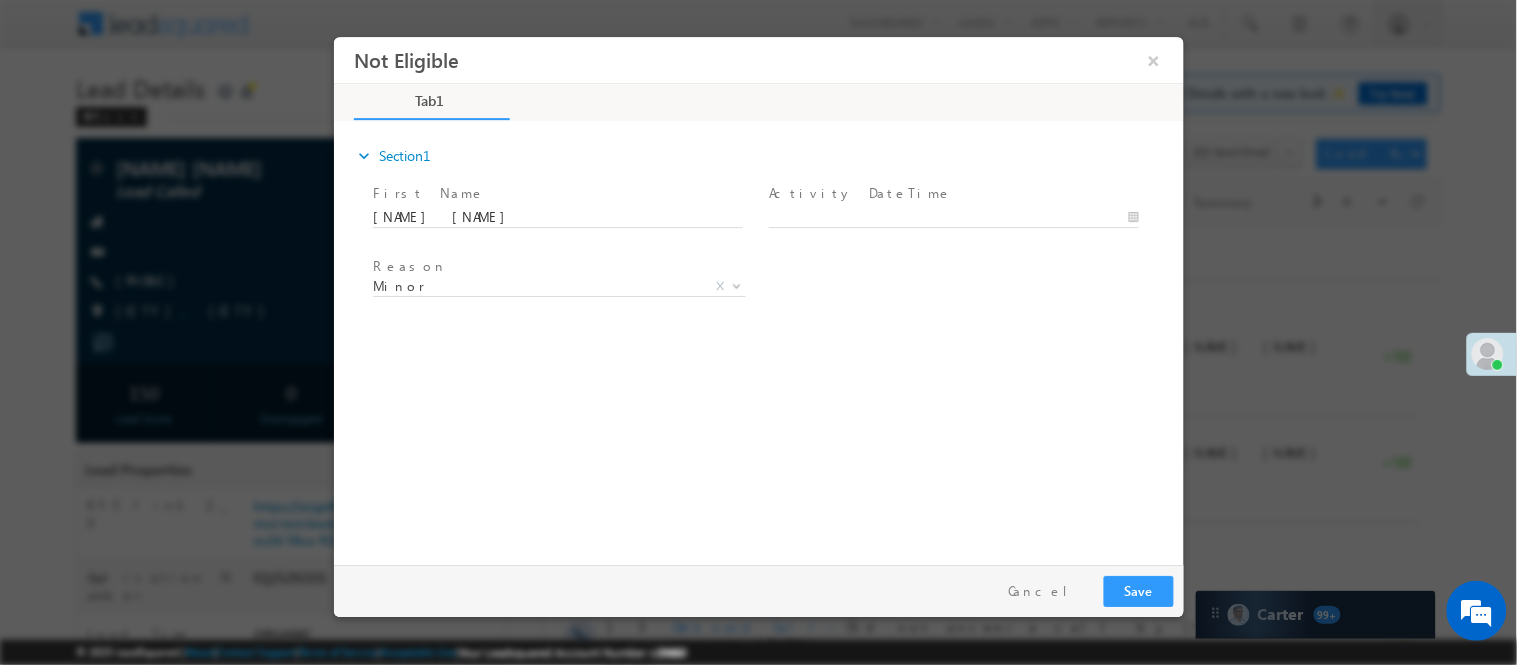 click at bounding box center (556, 310) 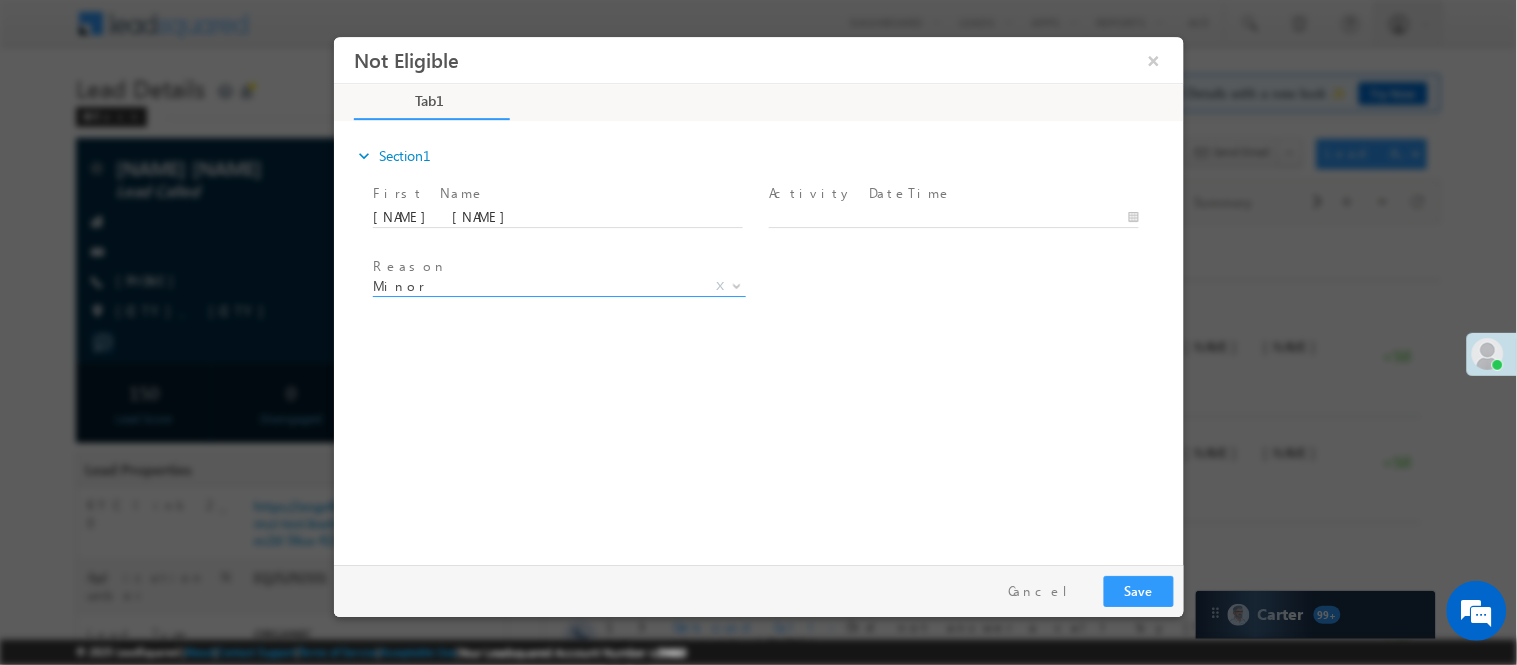 click on "Minor" at bounding box center [534, 285] 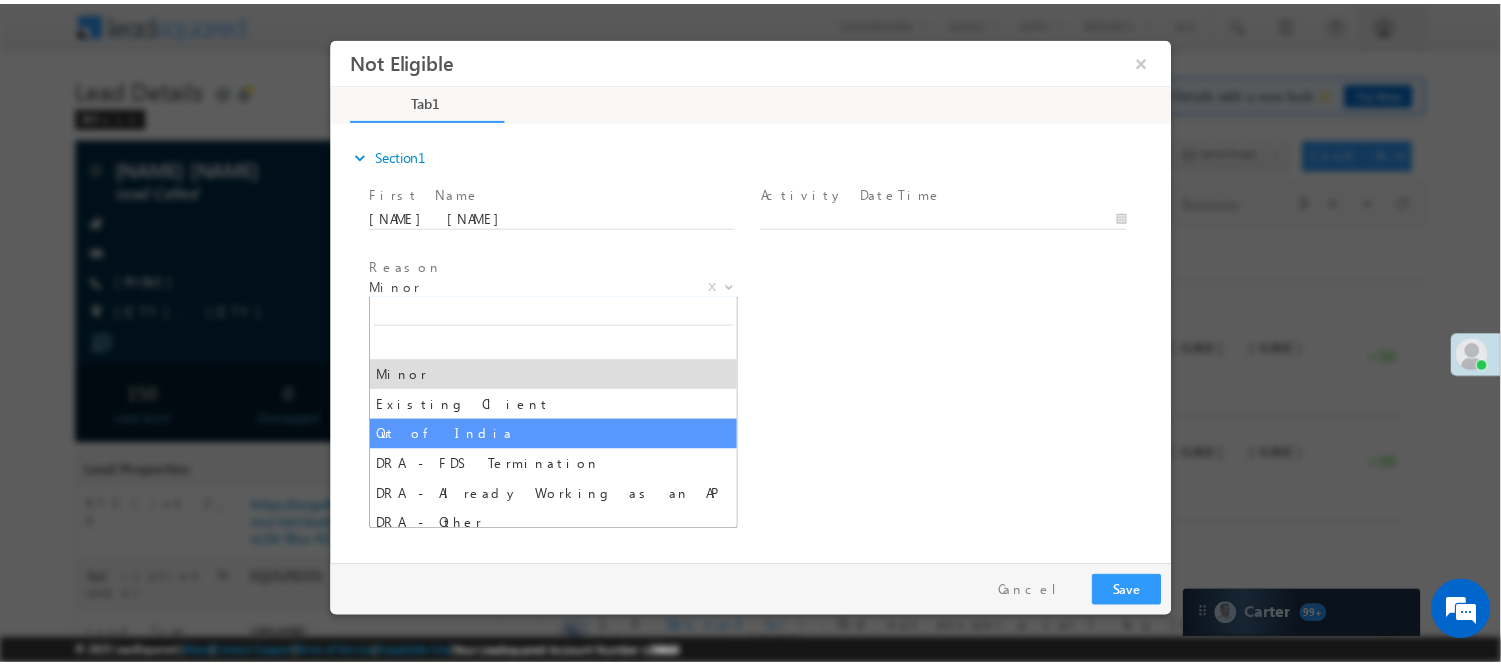 scroll, scrollTop: 0, scrollLeft: 0, axis: both 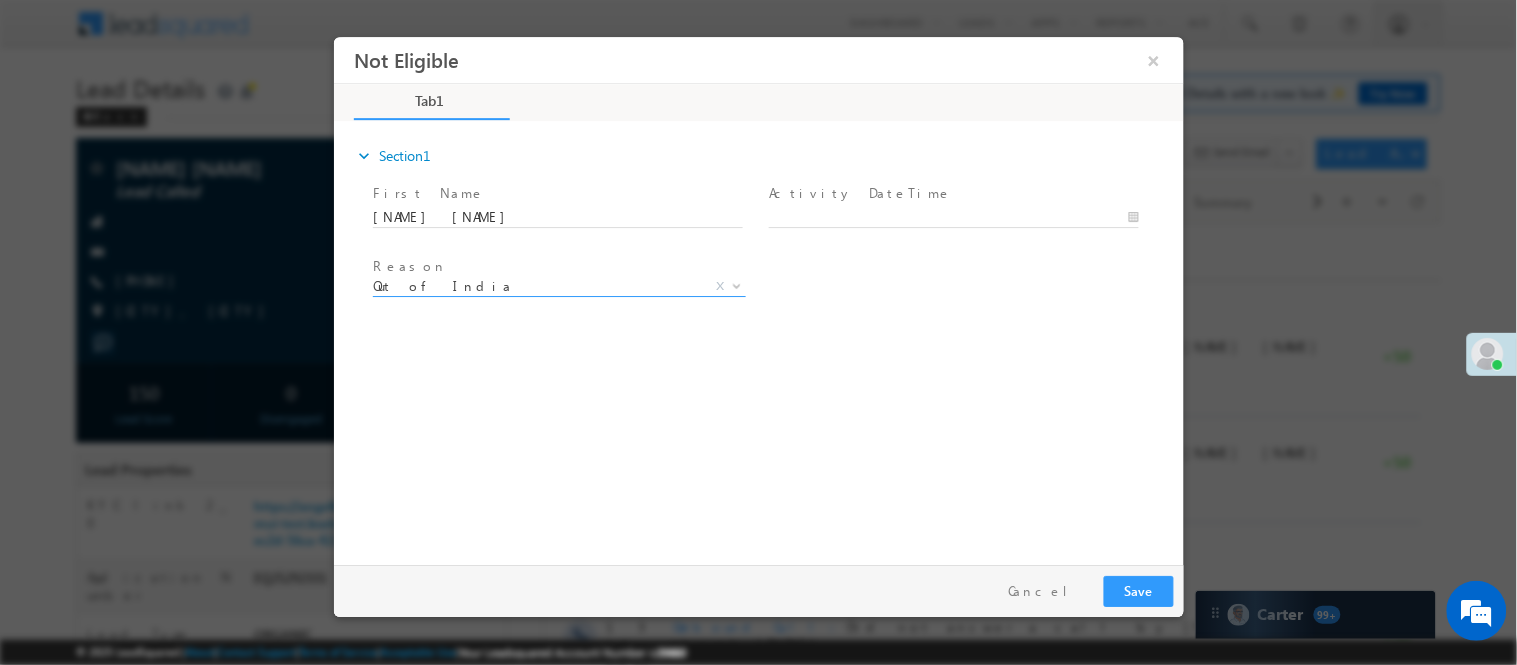 select on "Out of India" 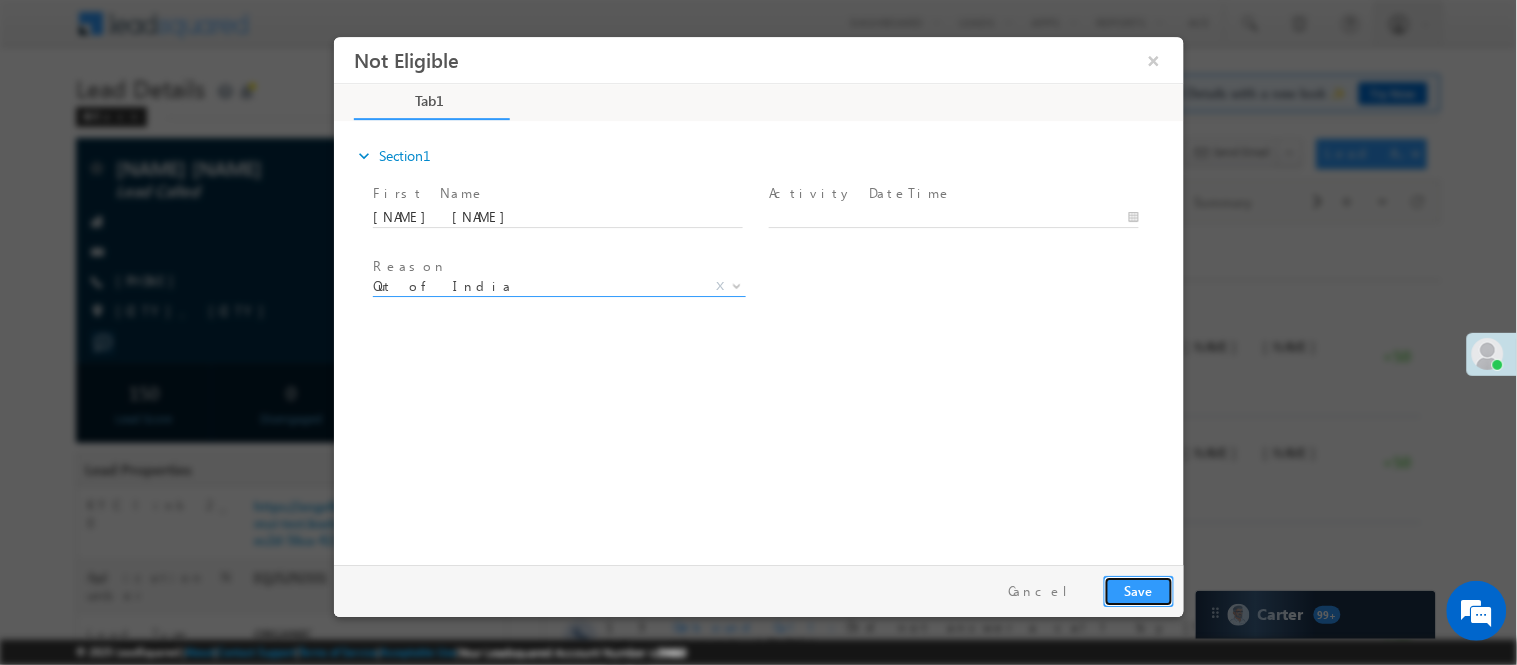 click on "Save" at bounding box center [1138, 590] 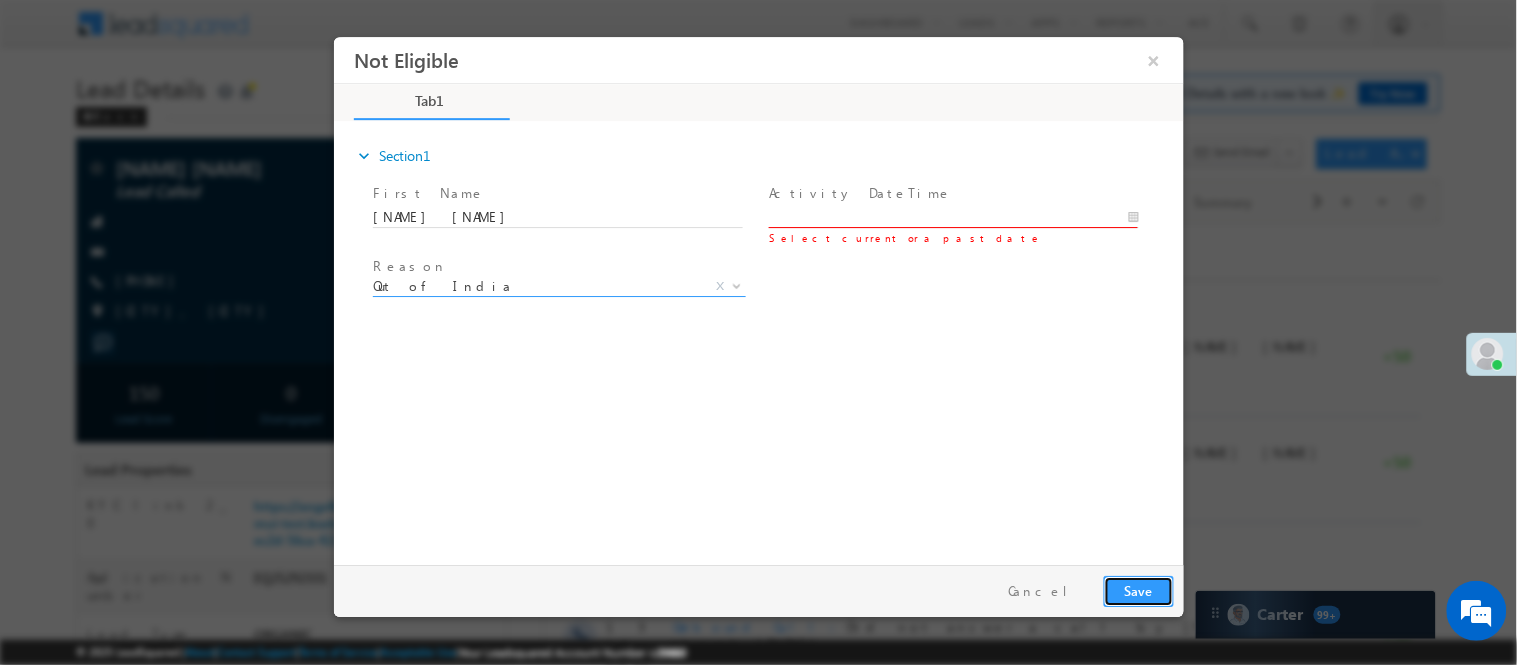 click on "Save" at bounding box center (1138, 590) 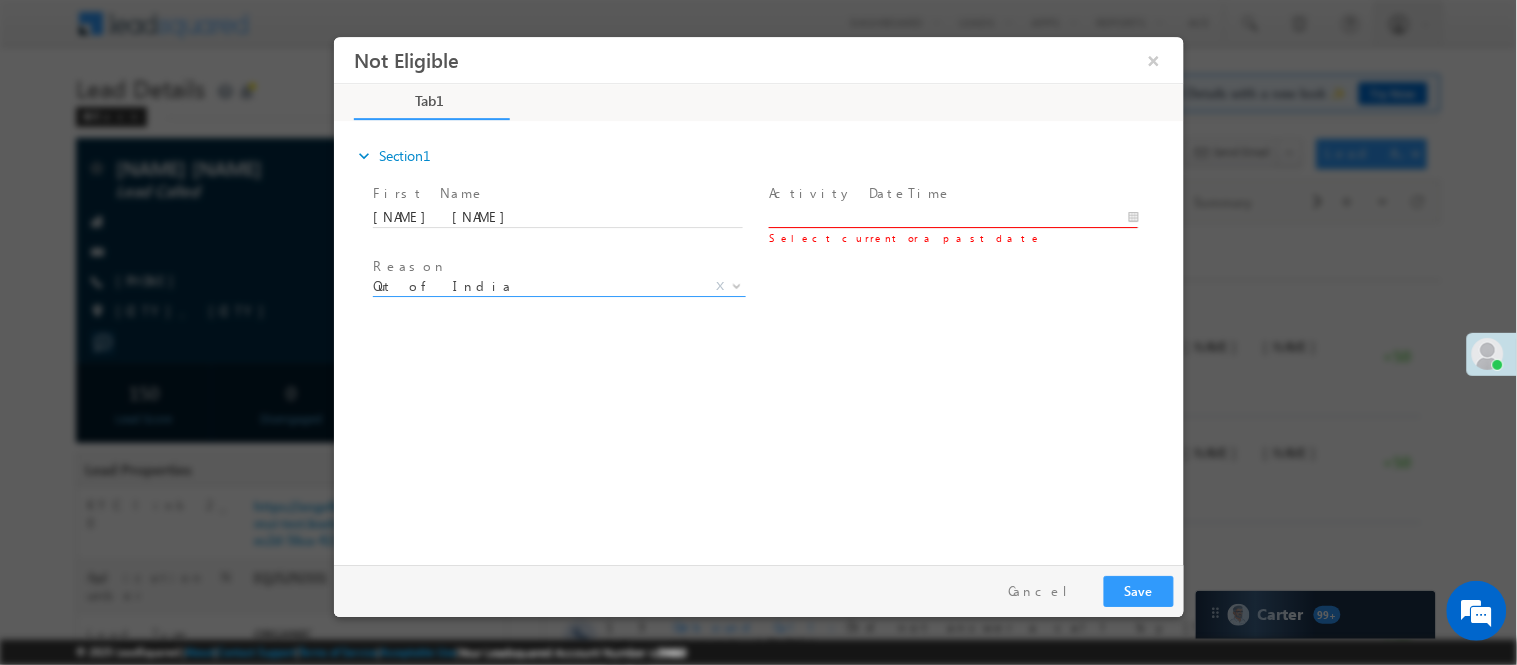 click on "Not Eligible
×" at bounding box center [758, 295] 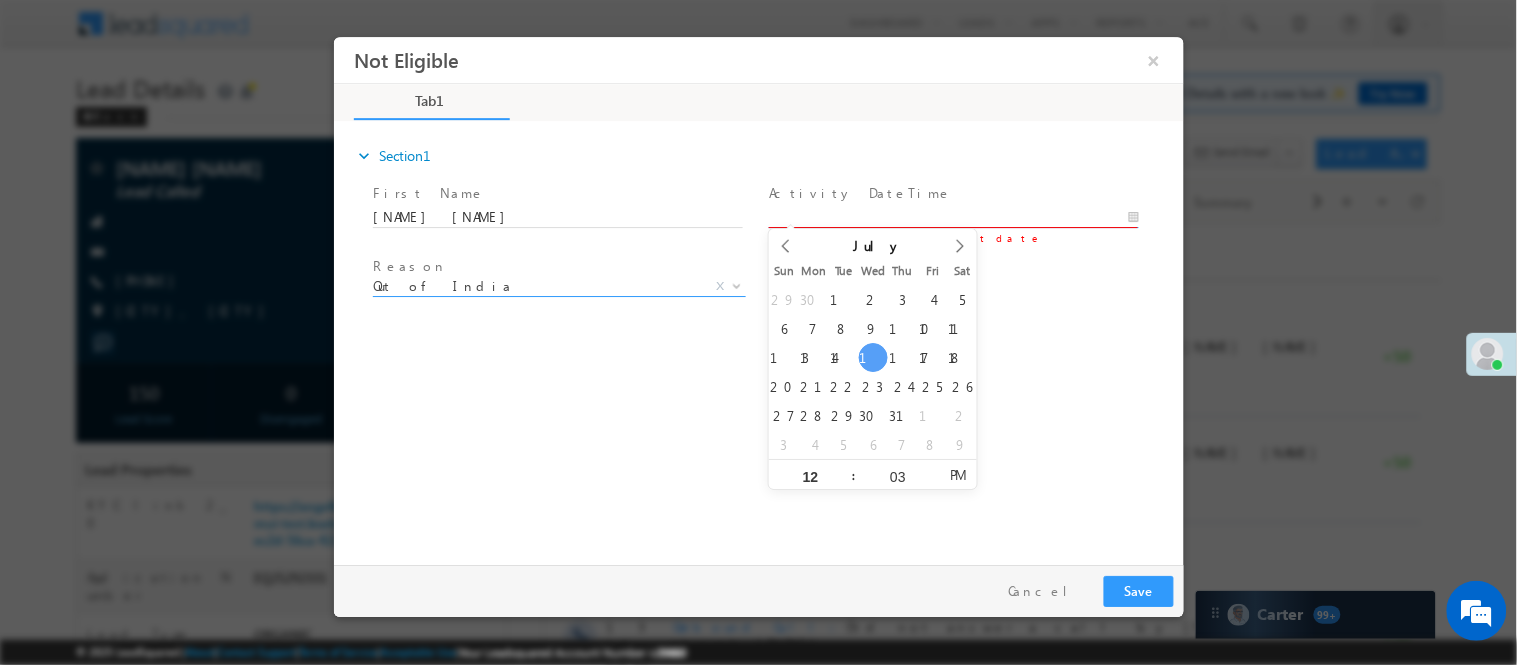 type on "07/16/25 12:03 PM" 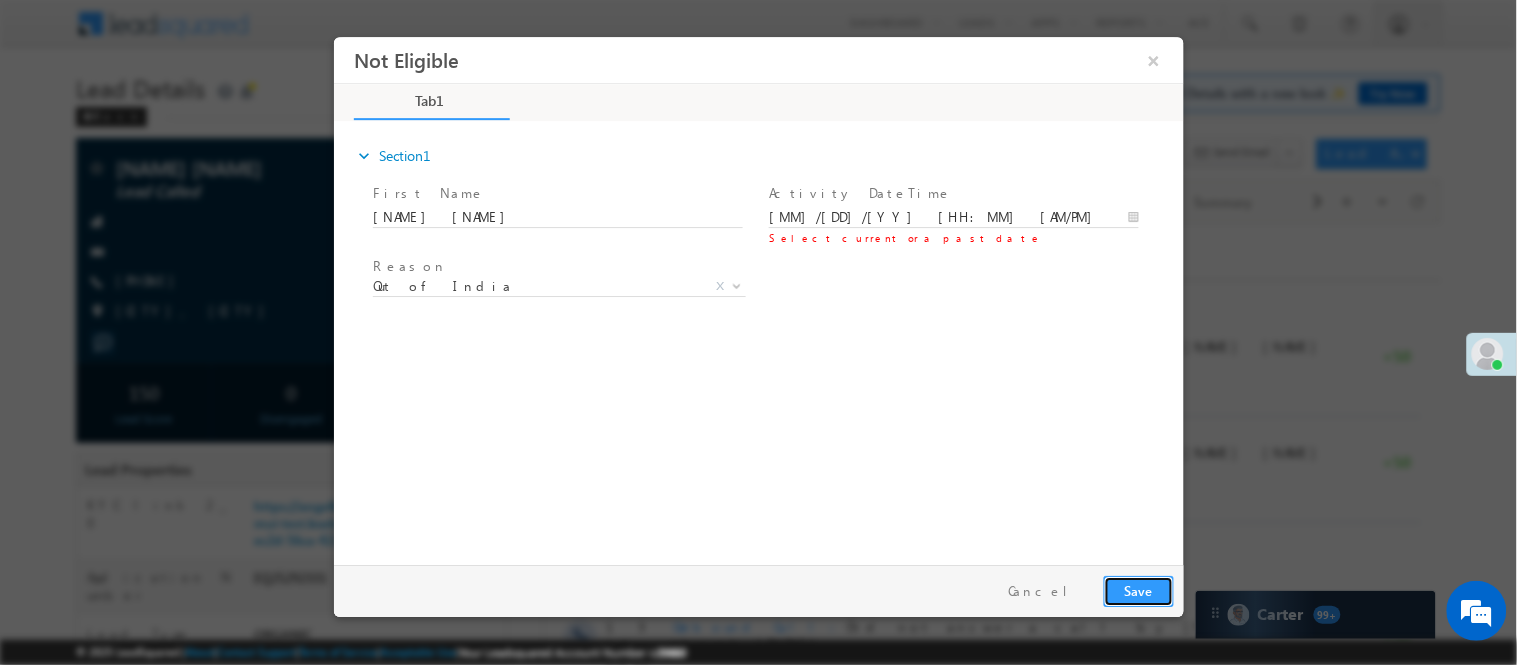 drag, startPoint x: 1146, startPoint y: 575, endPoint x: 1112, endPoint y: 511, distance: 72.47068 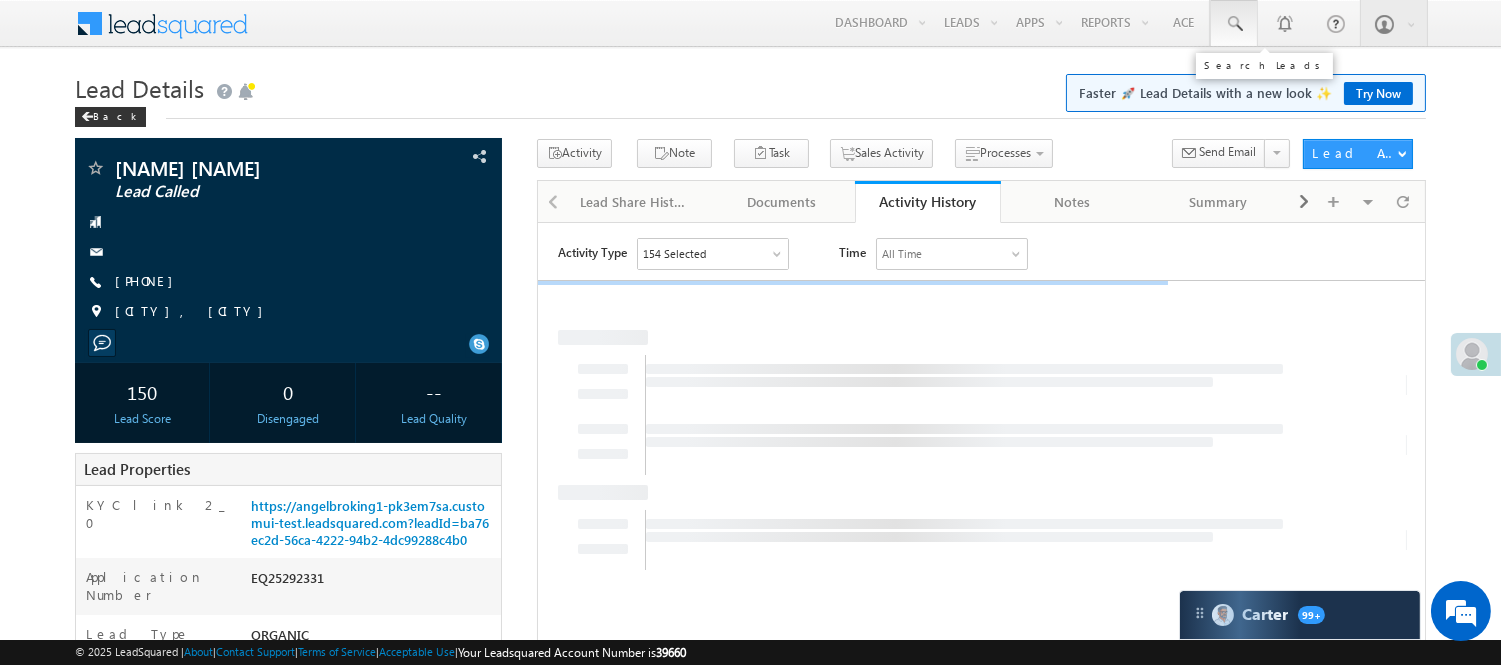 click at bounding box center [1234, 24] 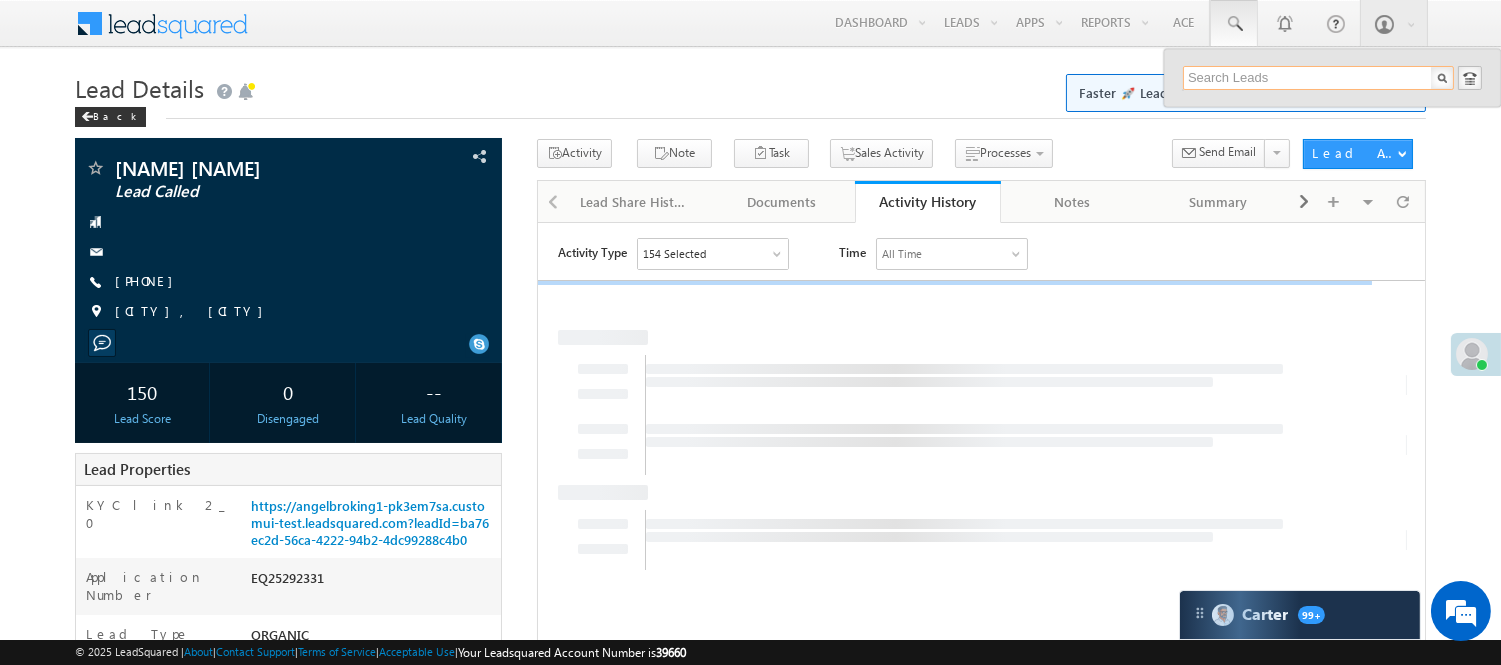 click at bounding box center (1318, 78) 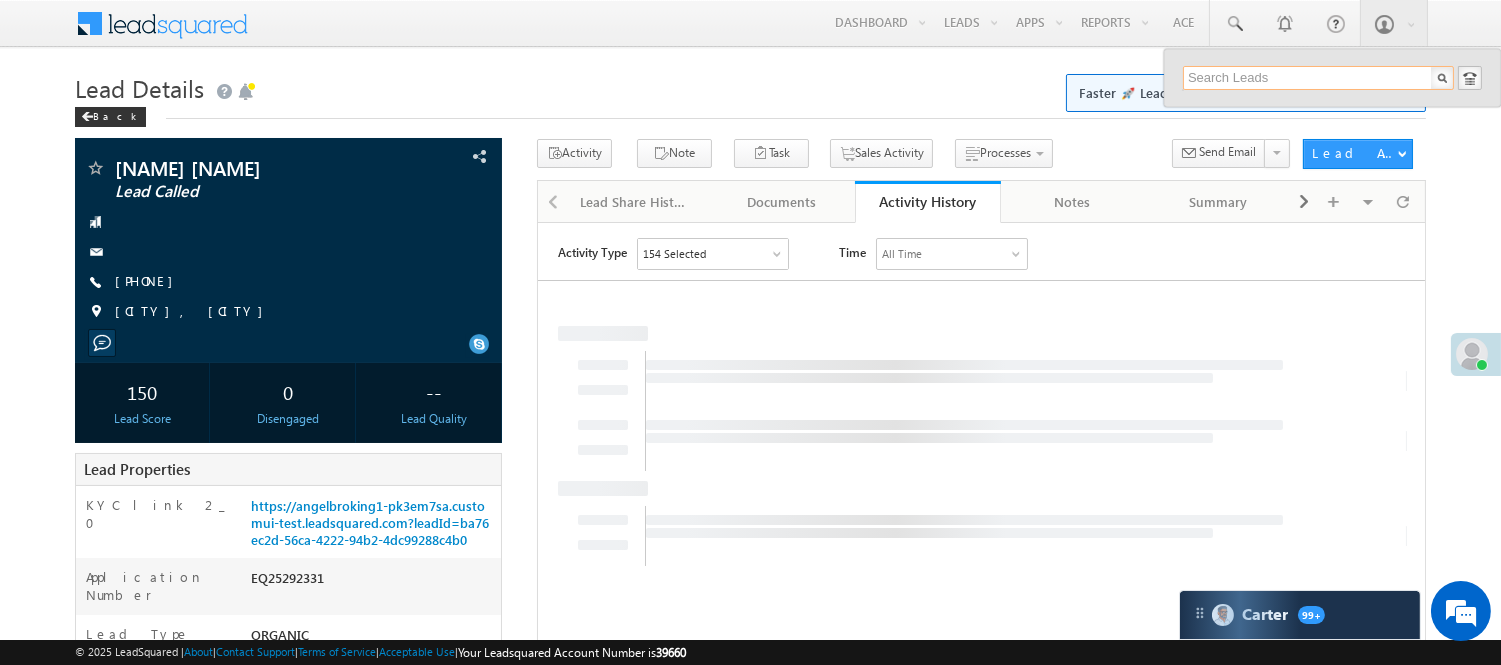 paste on "EQ25247657" 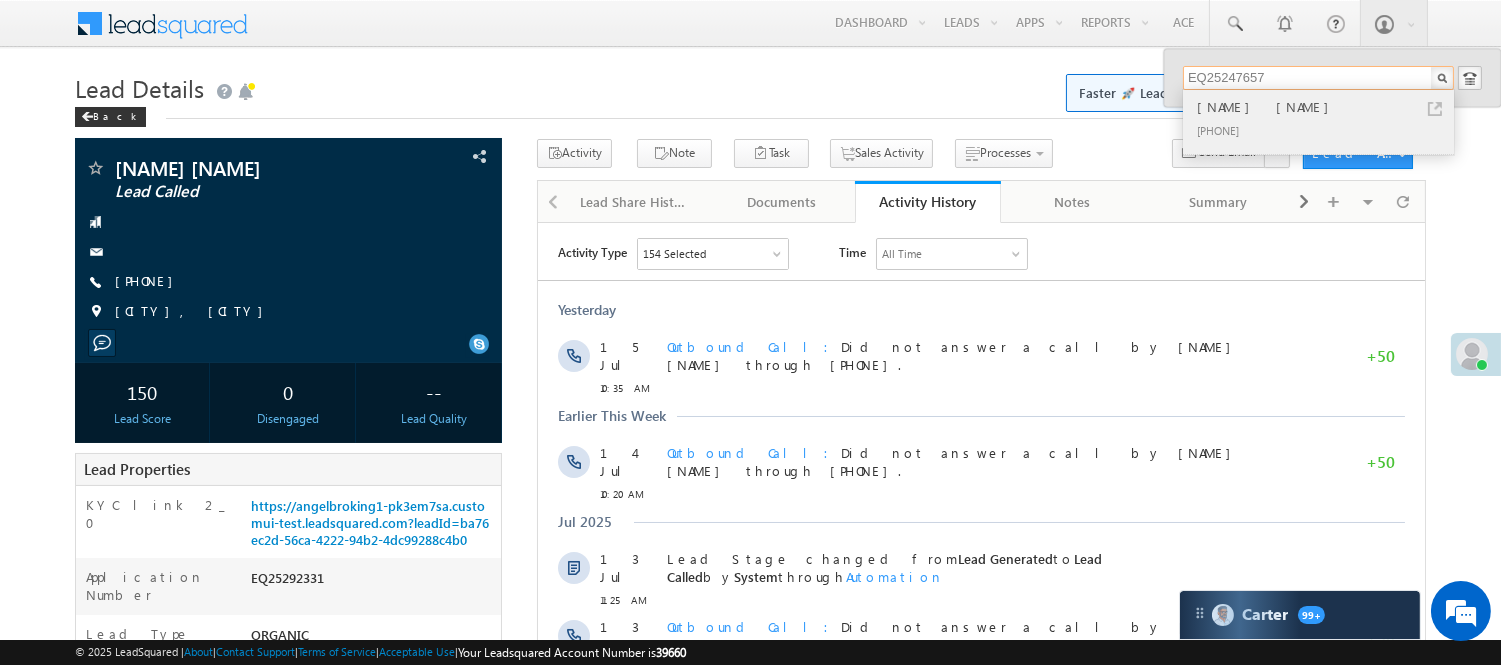 type on "EQ25247657" 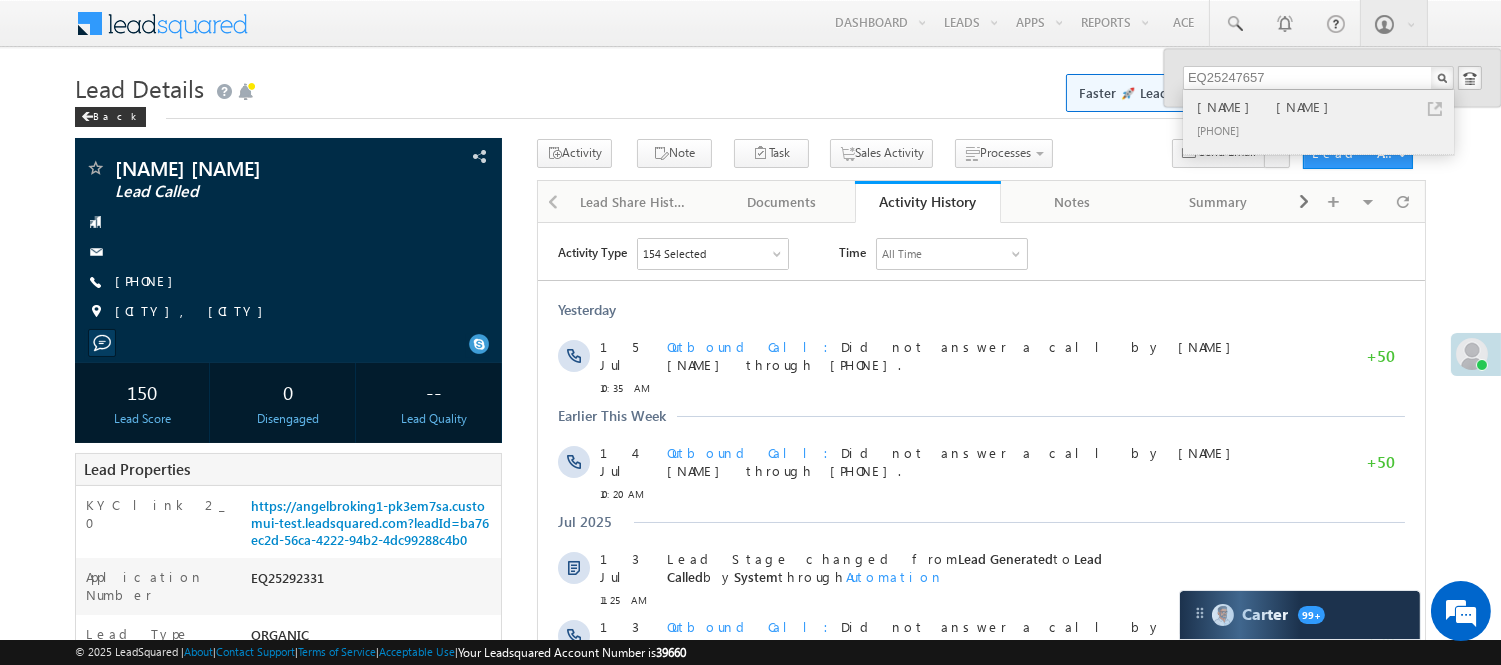 click on "+91-9833912015" at bounding box center [1327, 130] 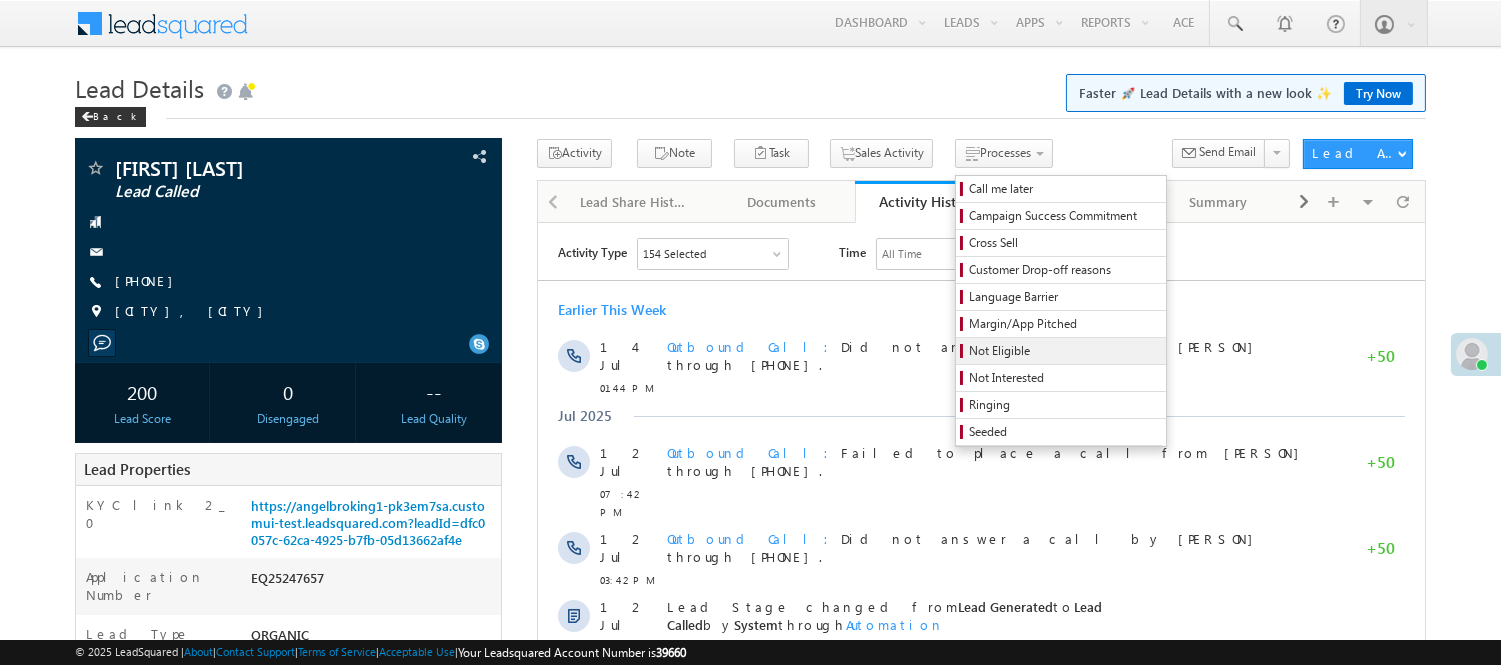 scroll, scrollTop: 0, scrollLeft: 0, axis: both 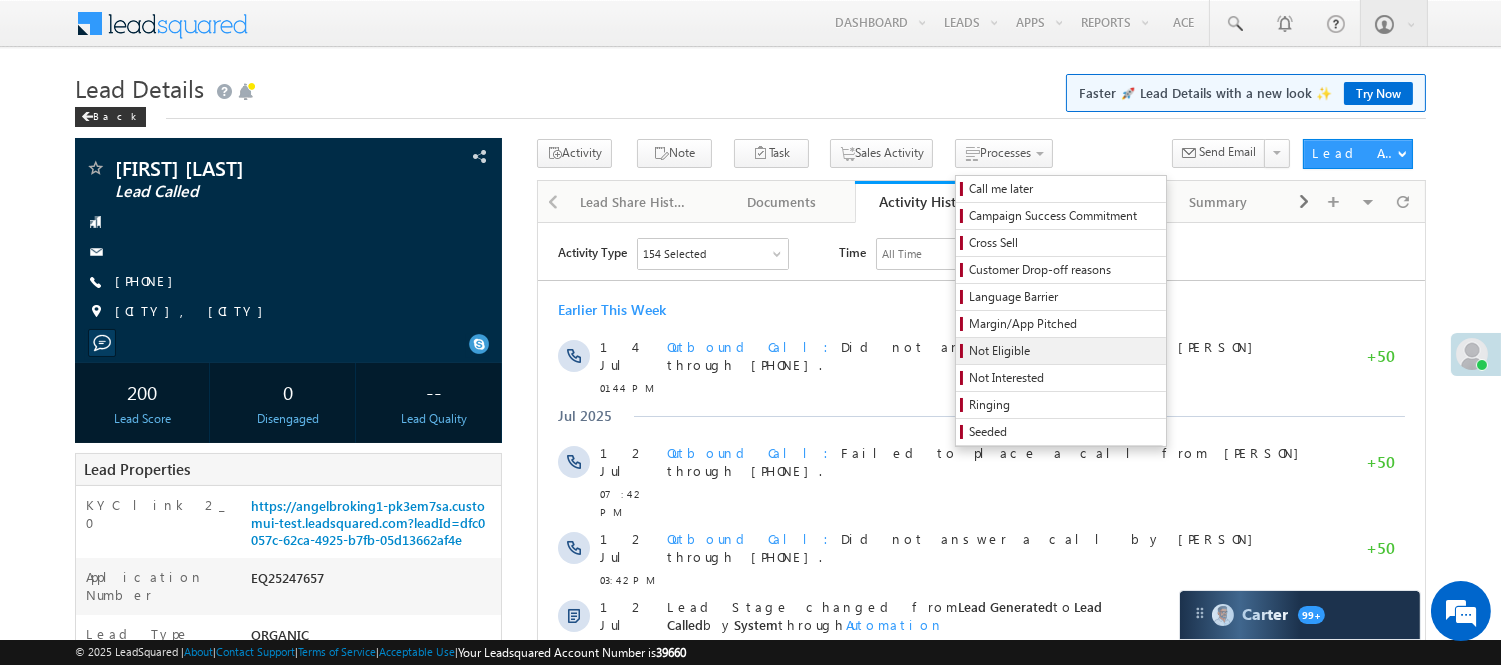 click on "Not Eligible" at bounding box center (1064, 351) 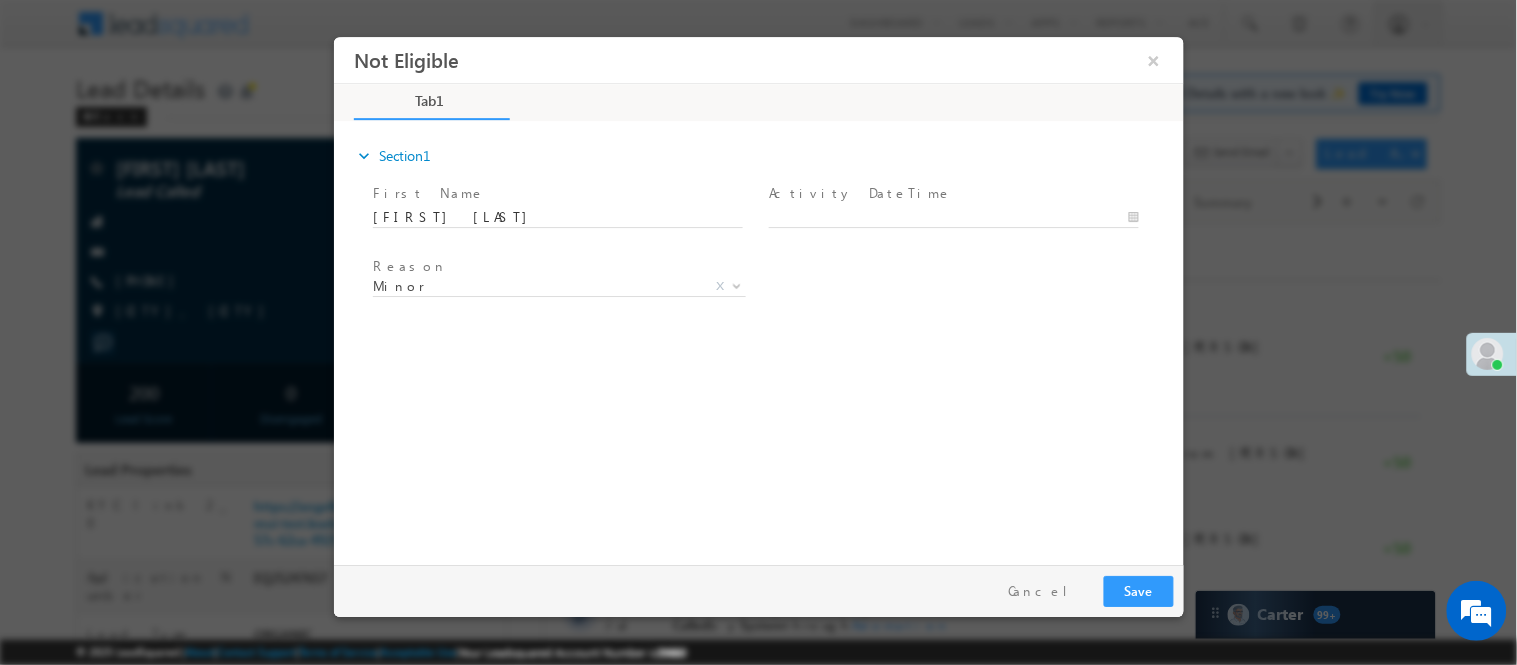 scroll, scrollTop: 0, scrollLeft: 0, axis: both 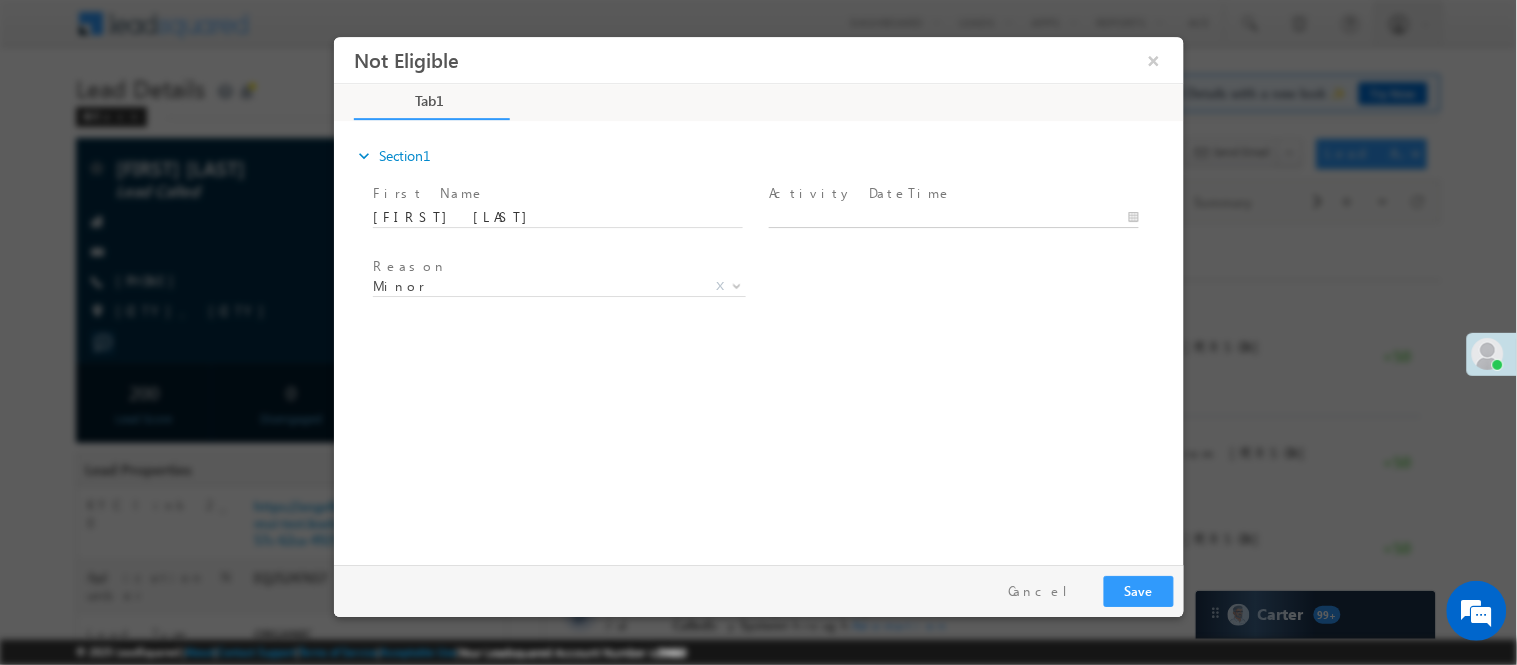 click on "Not Eligible
×" at bounding box center [758, 295] 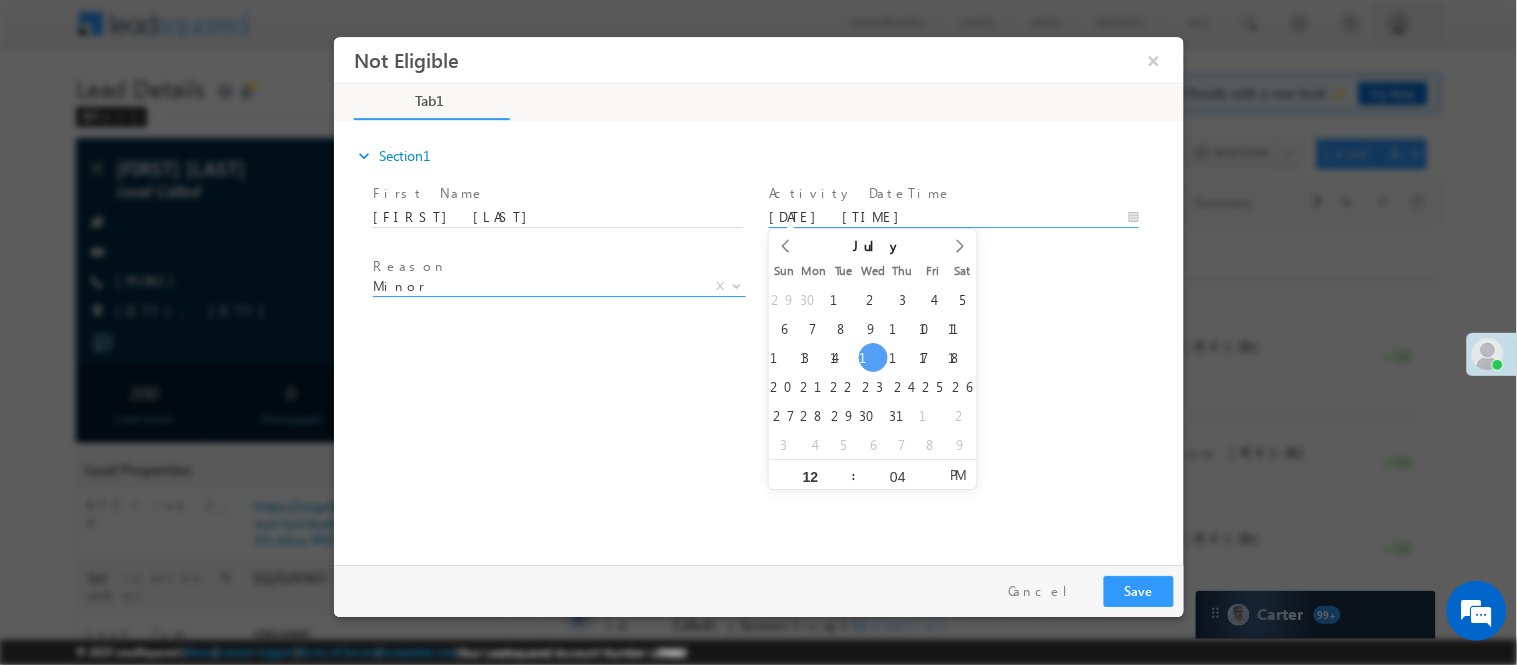 click on "Minor" at bounding box center (534, 285) 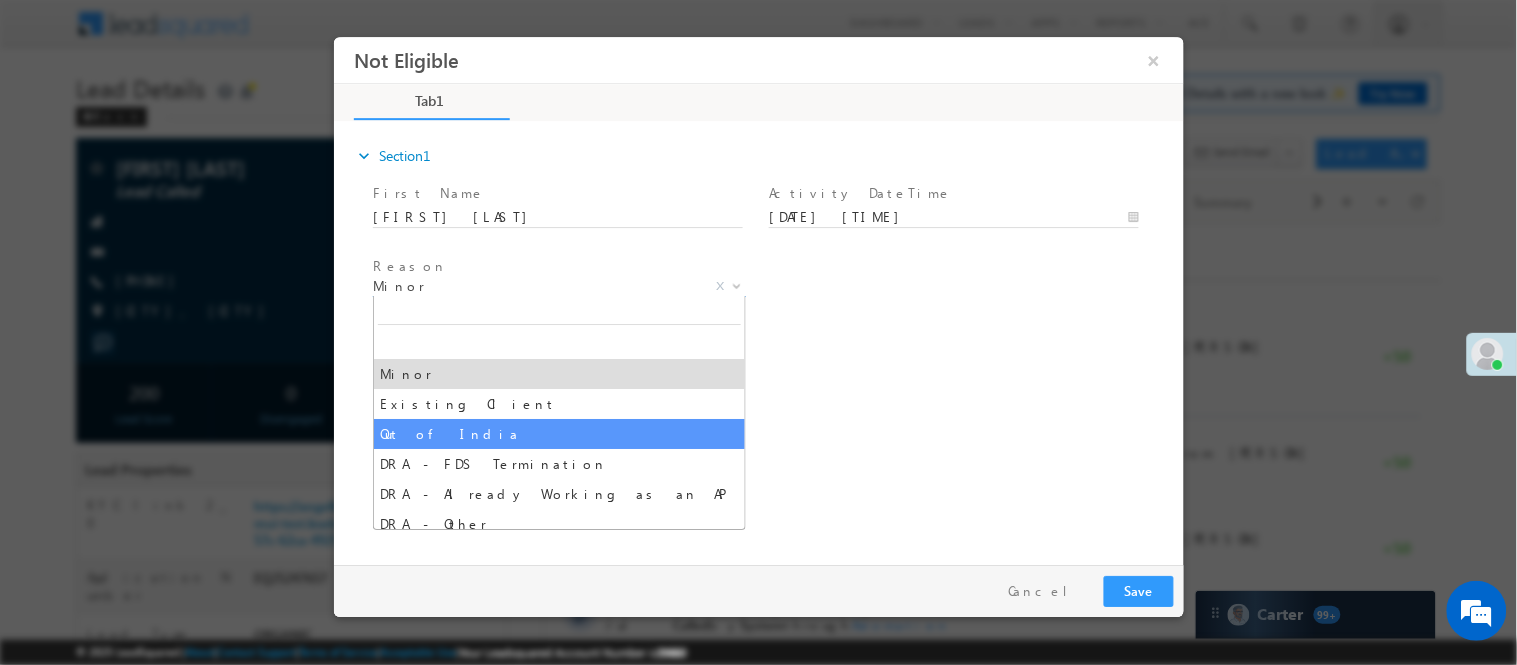 select on "Out of India" 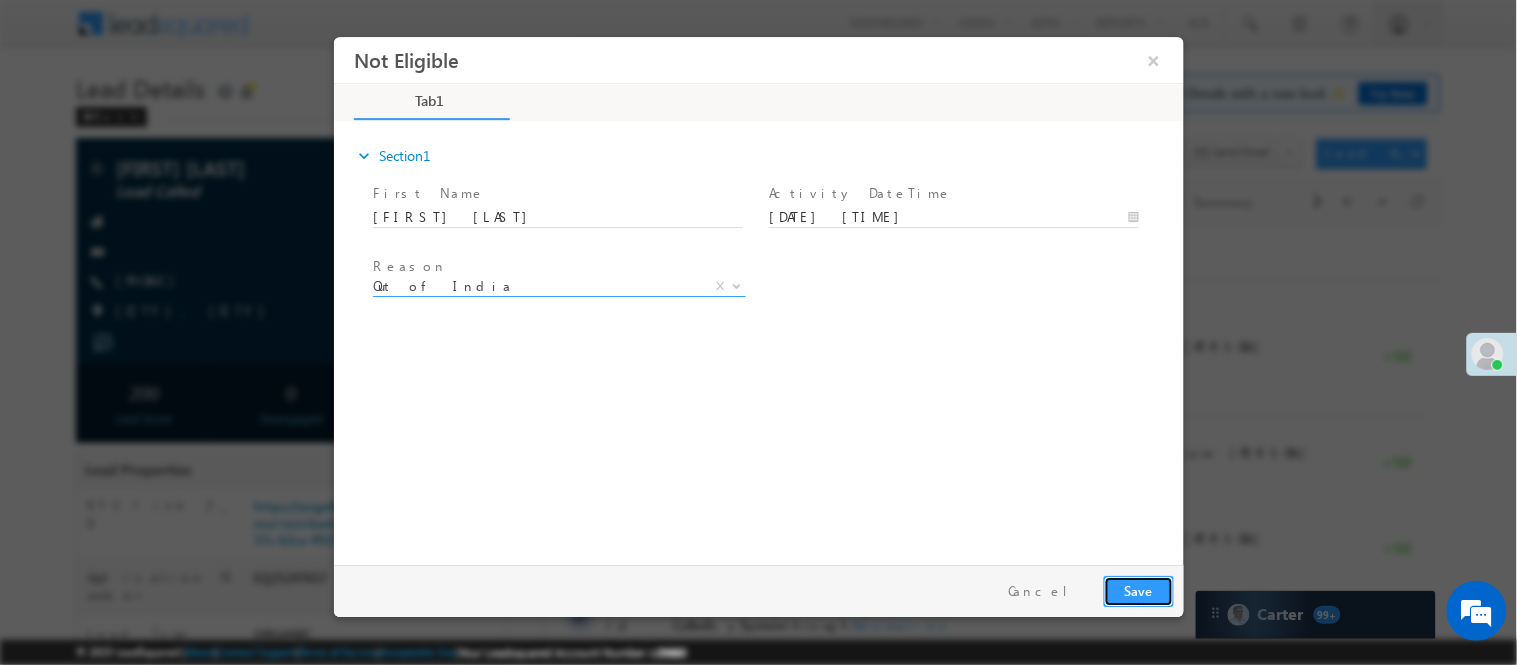 click on "Save" at bounding box center [1138, 590] 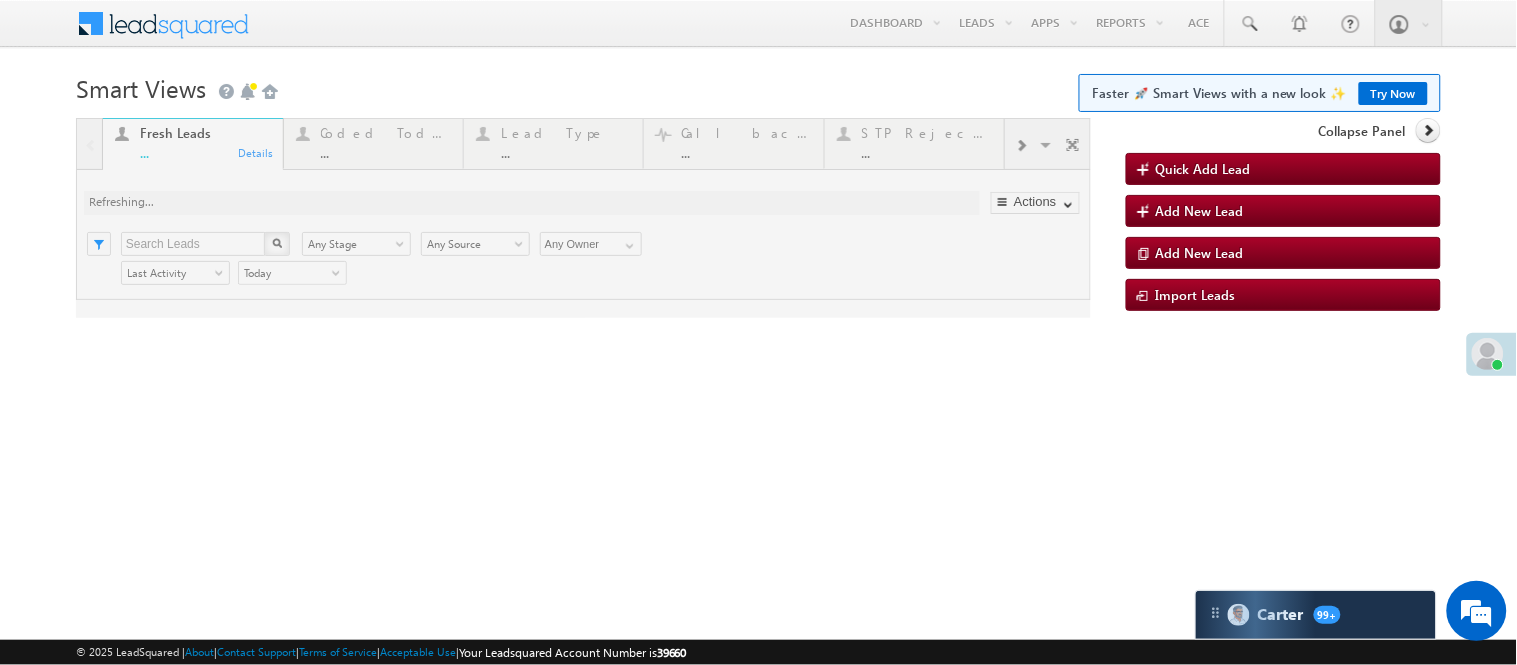 scroll, scrollTop: 0, scrollLeft: 0, axis: both 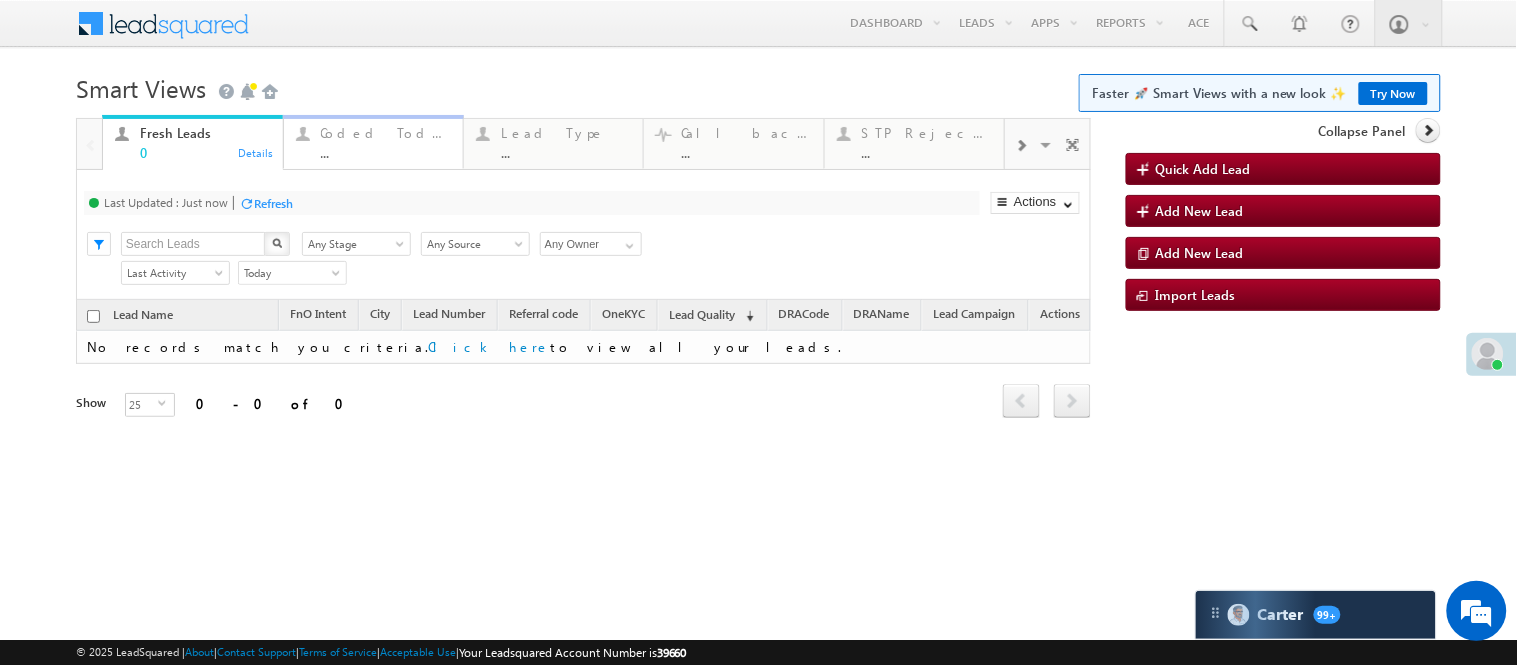 click on "Coded Today" at bounding box center [386, 133] 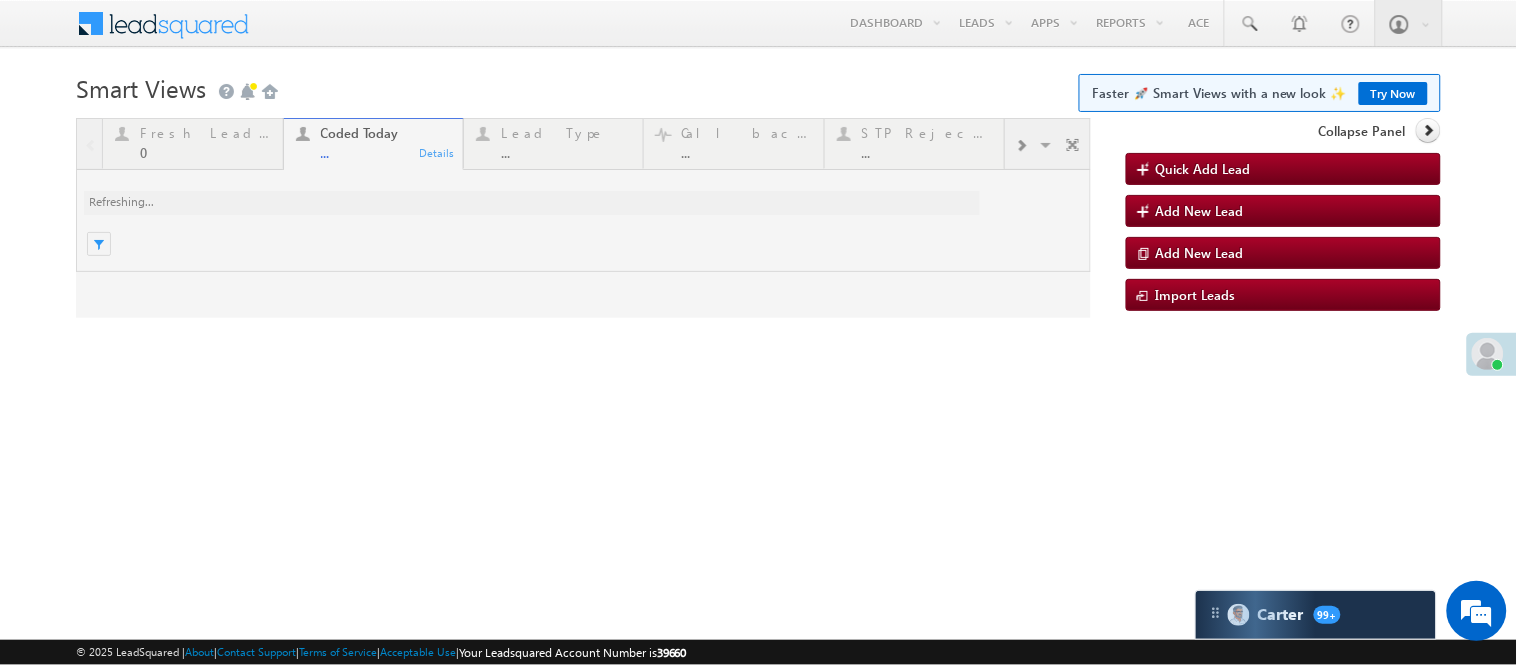 scroll, scrollTop: 0, scrollLeft: 0, axis: both 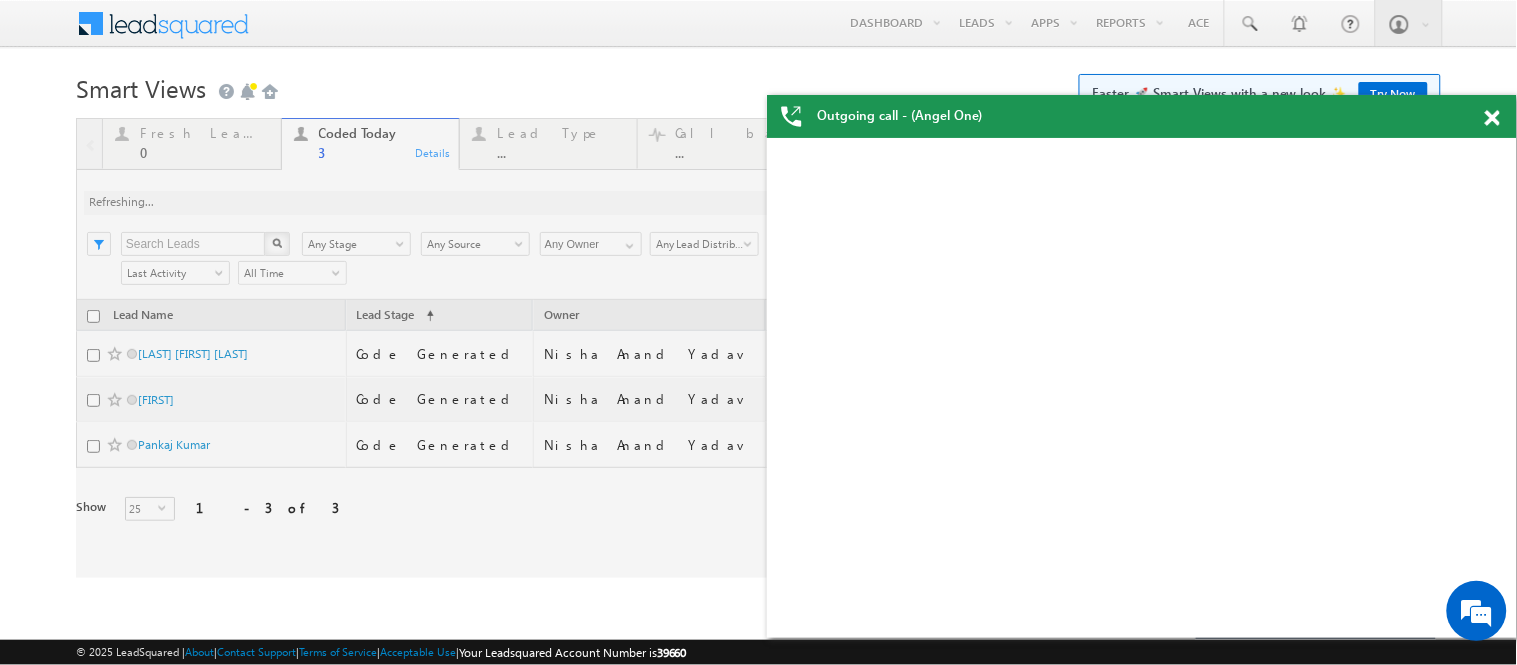 click at bounding box center (1492, 118) 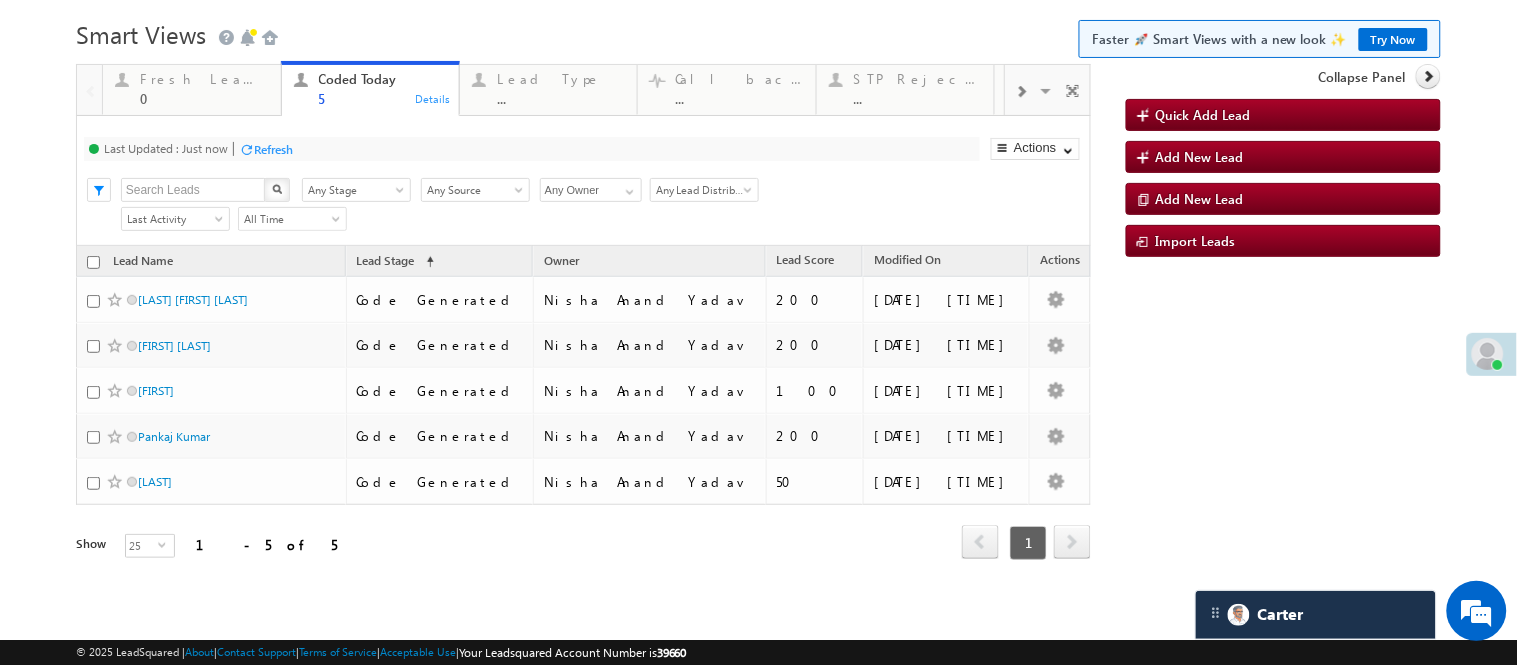 scroll, scrollTop: 115, scrollLeft: 0, axis: vertical 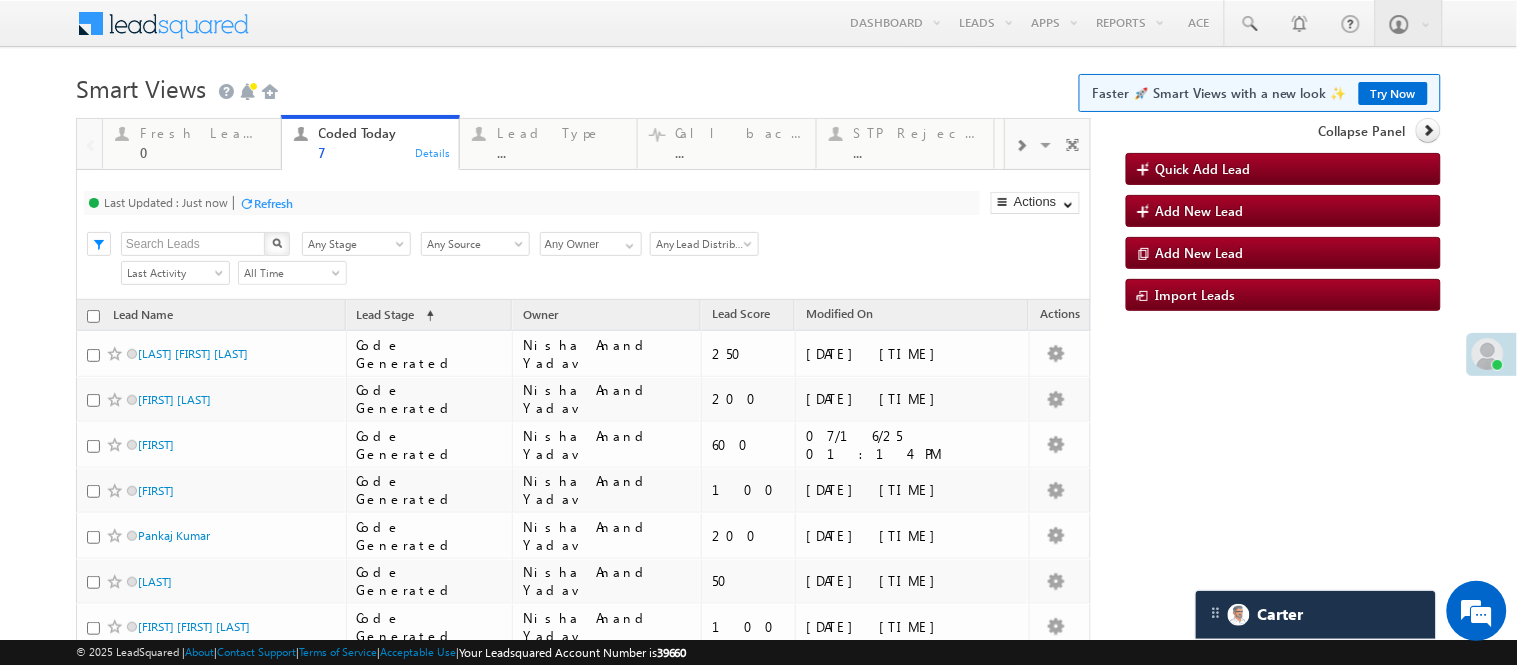 click on "Smart Views Getting Started Faster 🚀 Smart Views with a new look ✨ Try Now" at bounding box center [758, 86] 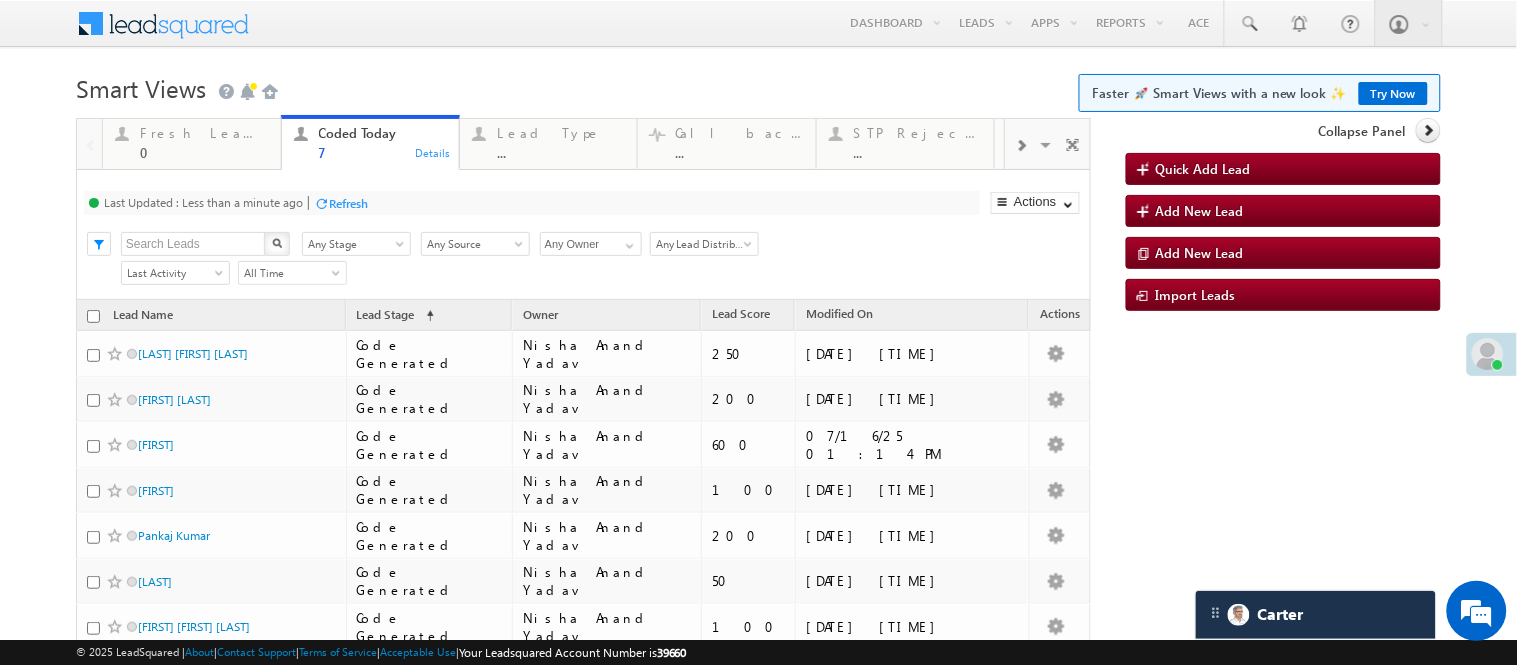 click on "Smart Views Getting Started Faster 🚀 Smart Views with a new look ✨ Try Now" at bounding box center (758, 86) 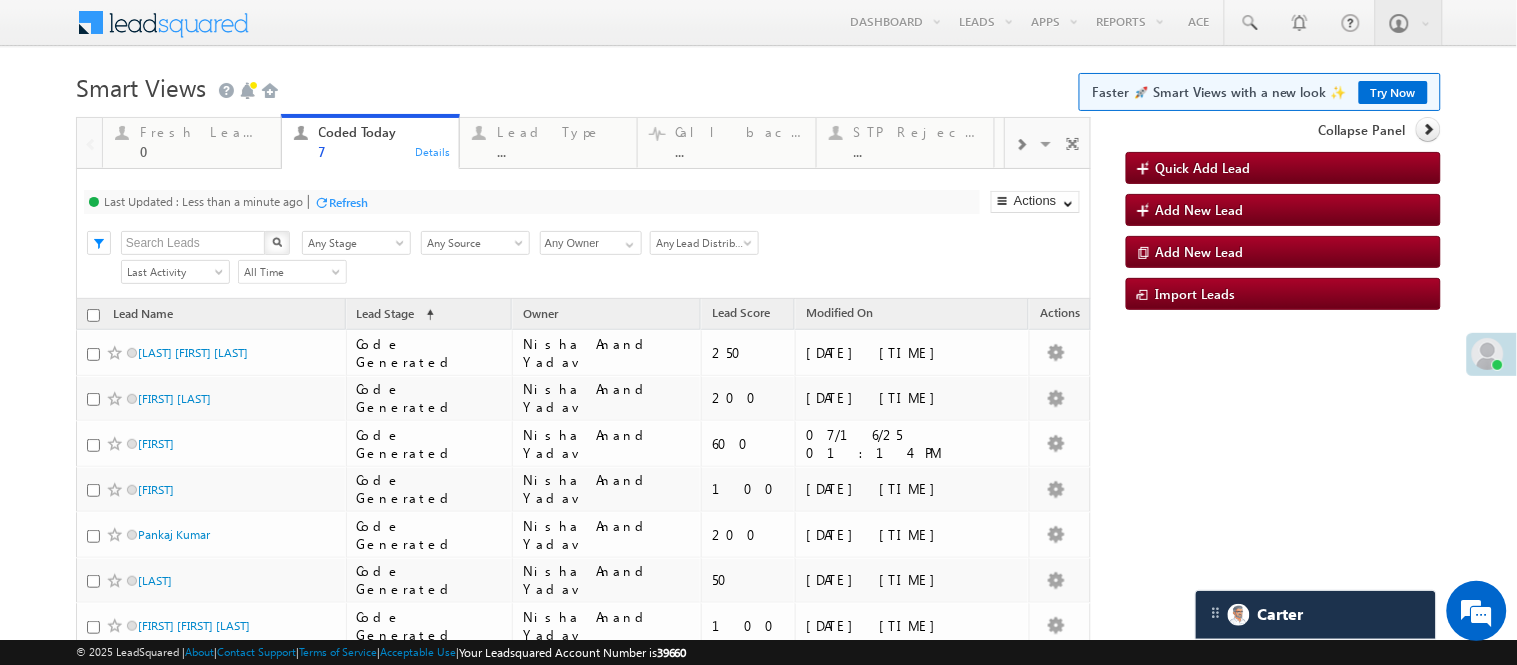 scroll, scrollTop: 0, scrollLeft: 0, axis: both 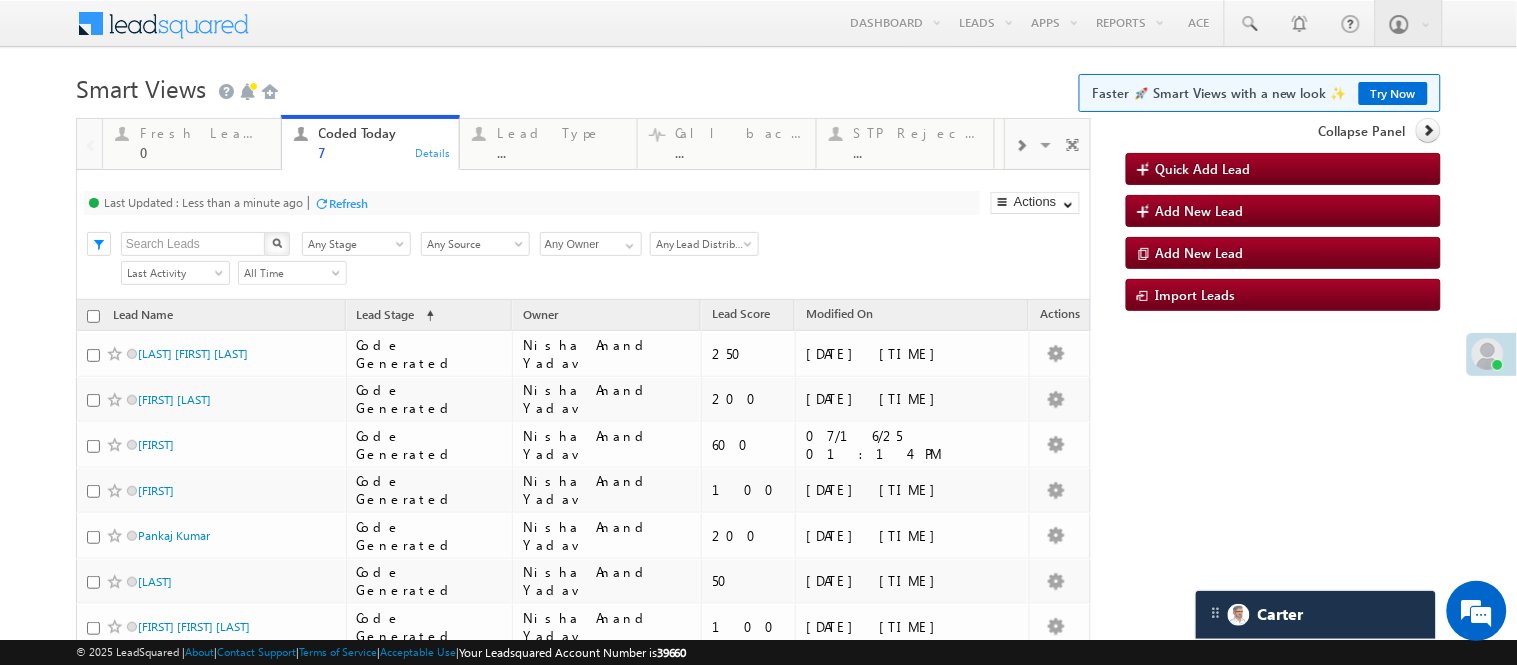 click on "Smart Views Getting Started Faster 🚀 Smart Views with a new look ✨ Try Now" at bounding box center [758, 86] 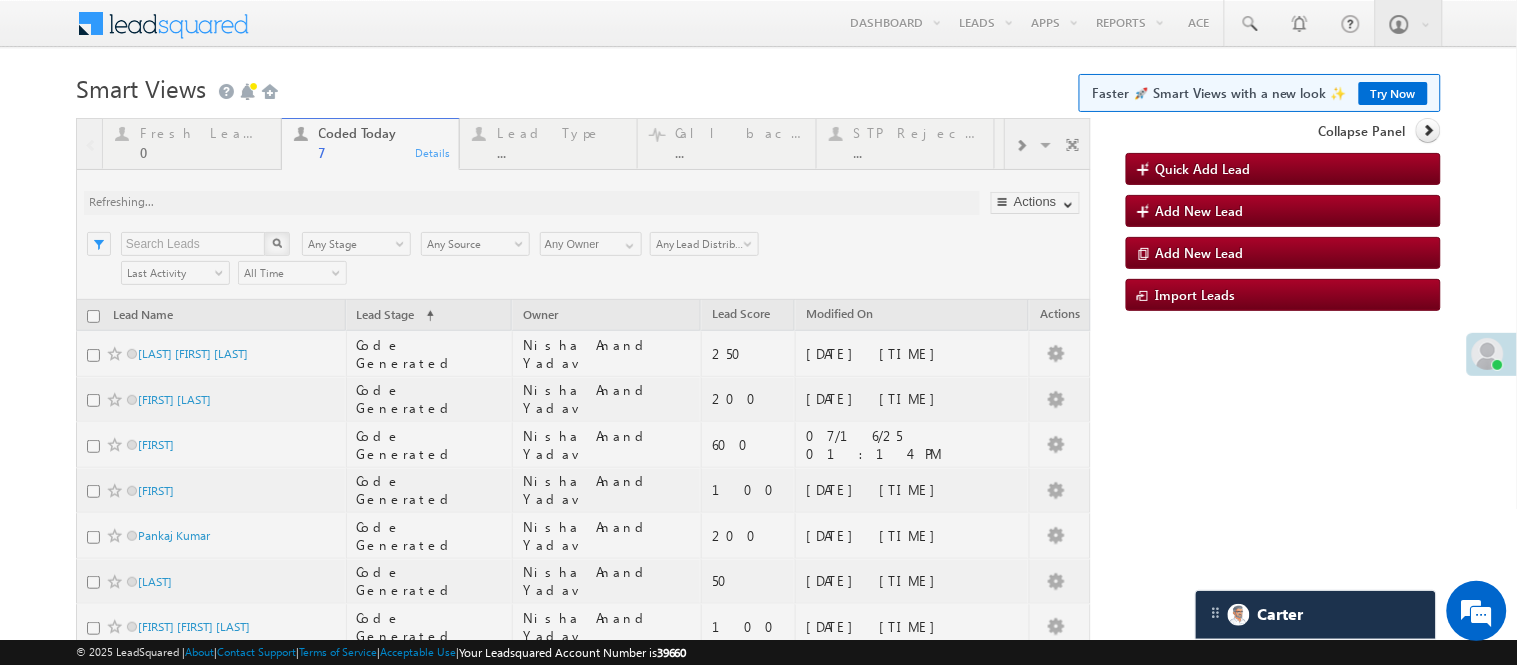 click on "Menu
Nisha Anand Yadav
Nisha .Yada v@ang elbro king. com
Angel Broki" at bounding box center (758, 24) 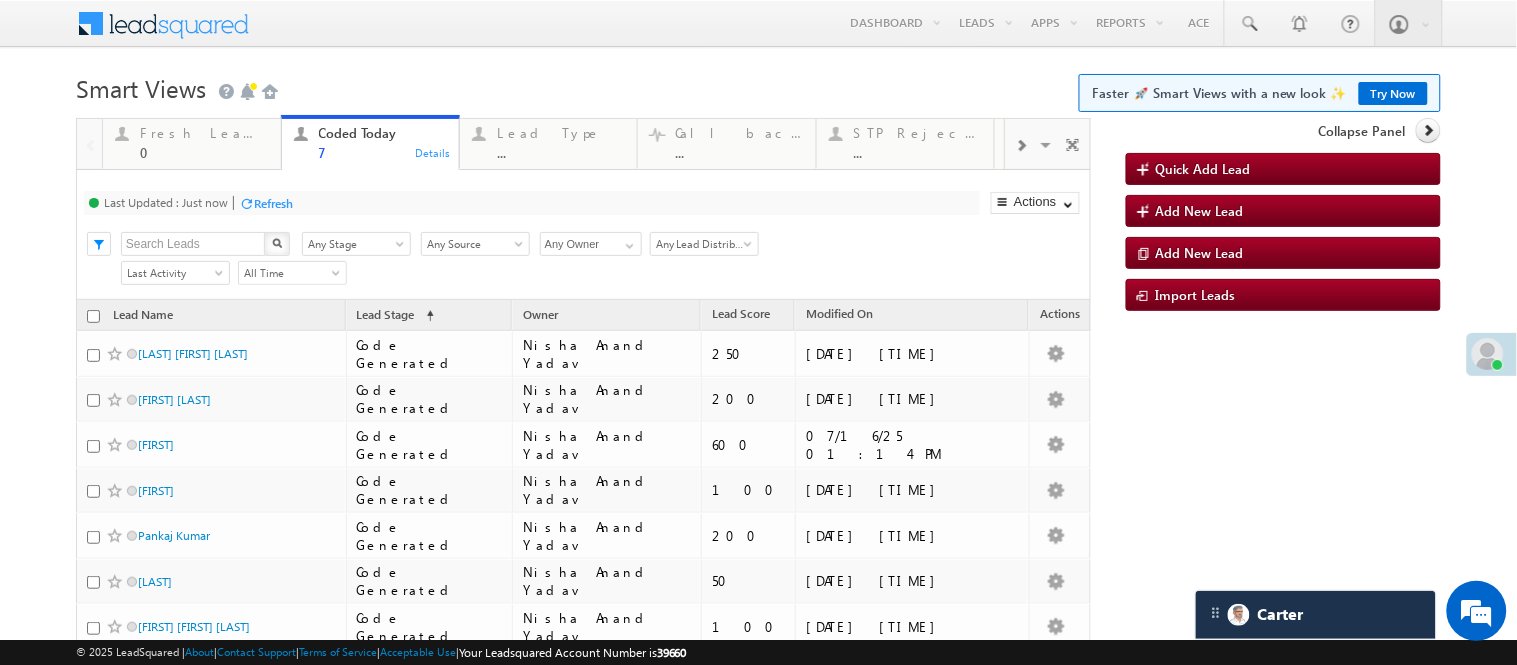 click on "Menu
Nisha Anand Yadav
Nisha .Yada v@ang elbro king. com" at bounding box center [758, 380] 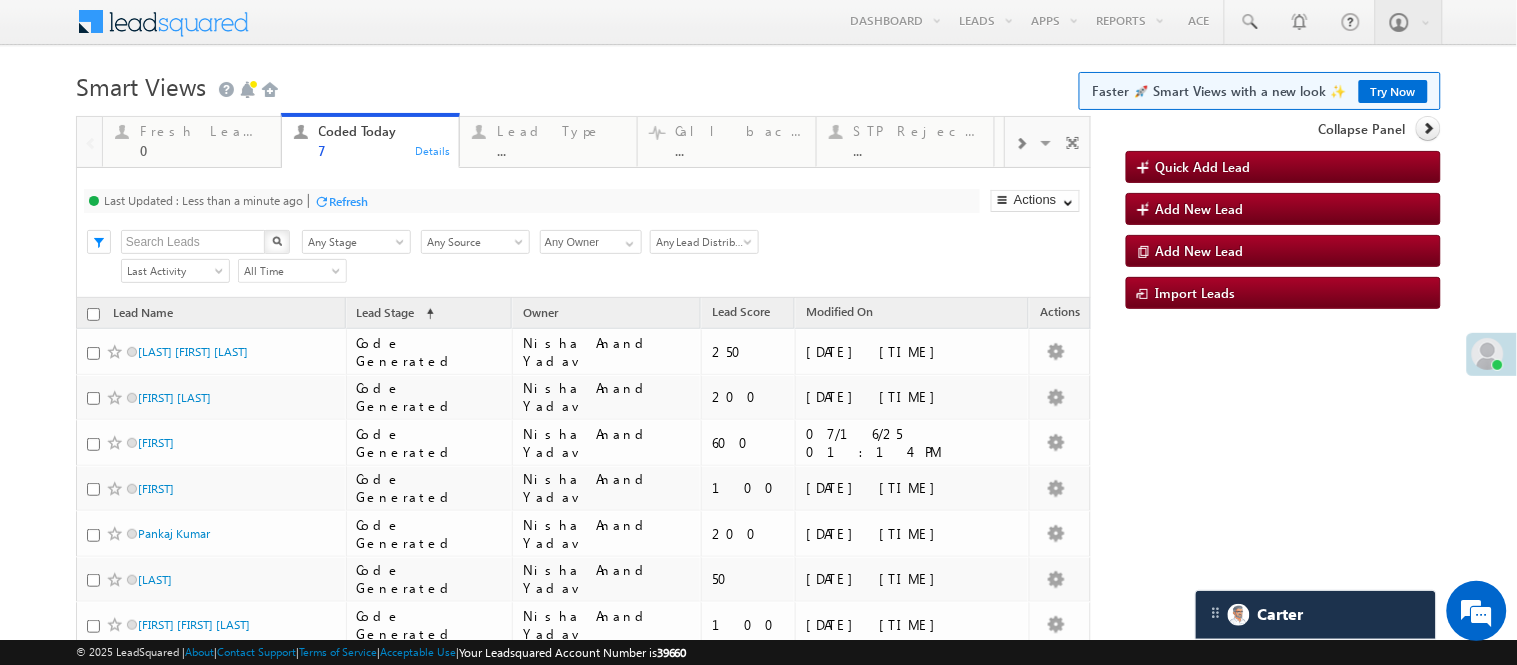 scroll, scrollTop: 0, scrollLeft: 0, axis: both 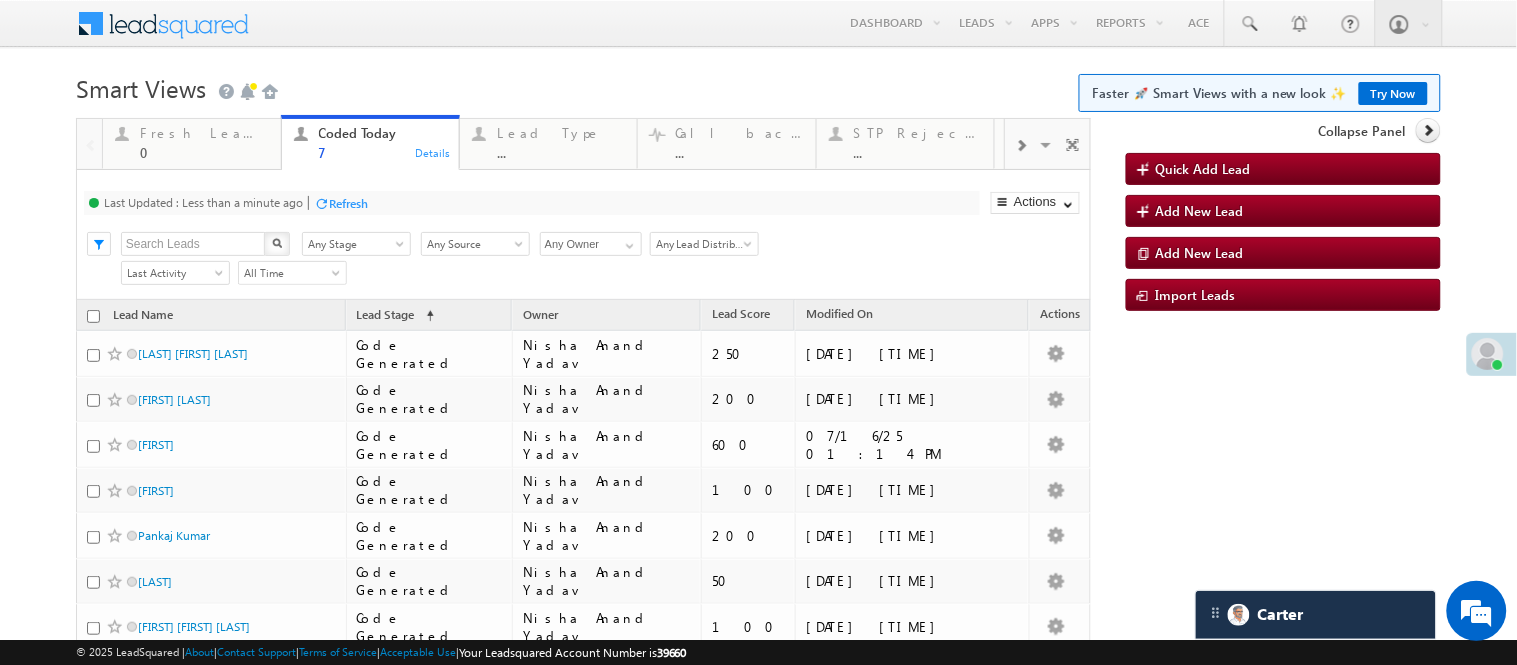 click on "Smart Views Getting Started Faster 🚀 Smart Views with a new look ✨ Try Now" at bounding box center (758, 86) 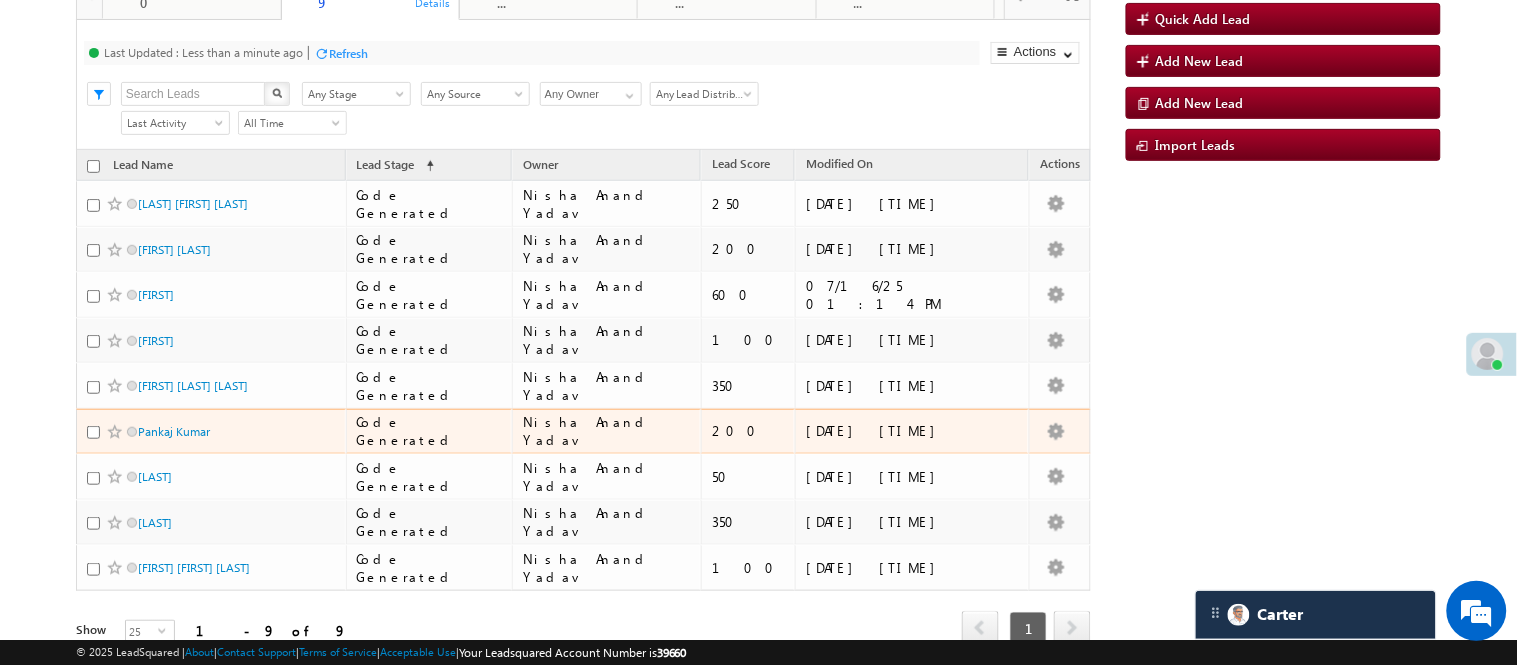 scroll, scrollTop: 0, scrollLeft: 0, axis: both 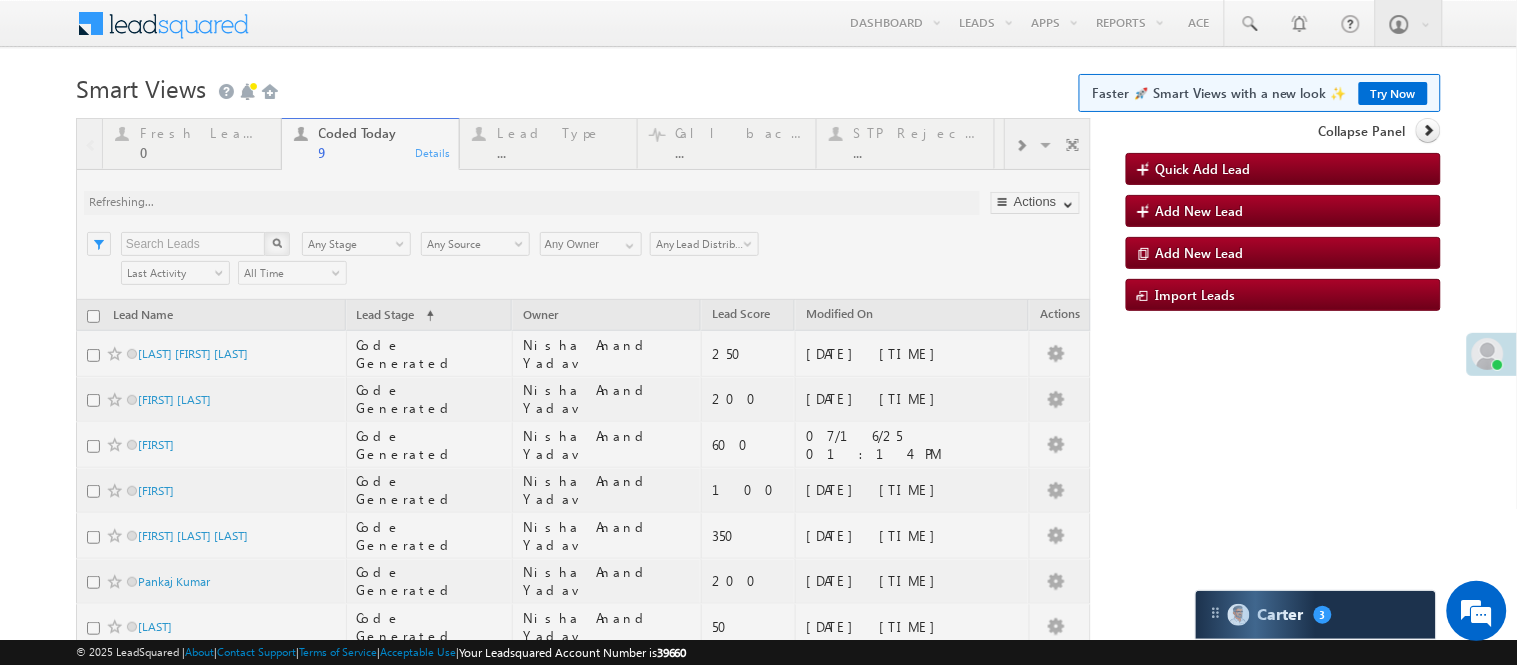 click on "Smart Views Getting Started Faster 🚀 Smart Views with a new look ✨ Try Now" at bounding box center [758, 86] 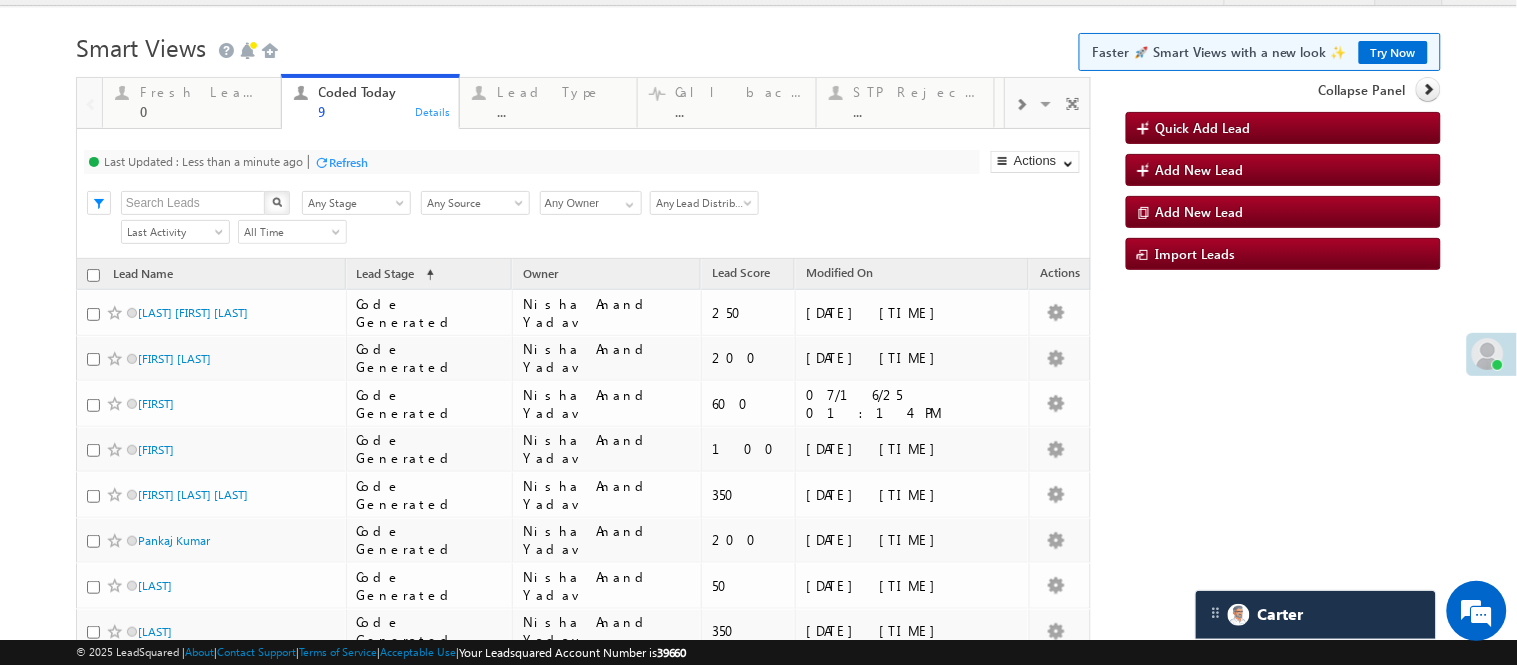 scroll, scrollTop: 0, scrollLeft: 0, axis: both 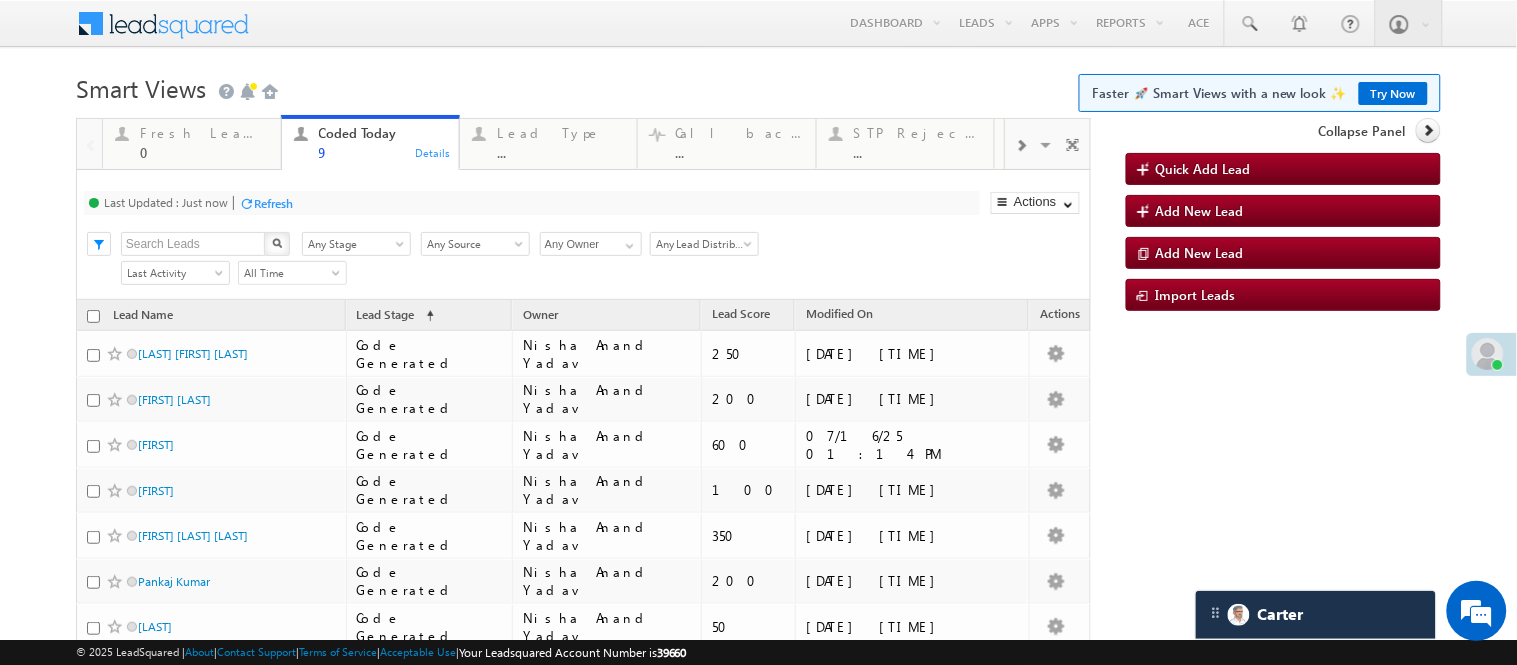 click on "Smart Views Getting Started Faster 🚀 Smart Views with a new look ✨ Try Now" at bounding box center (758, 86) 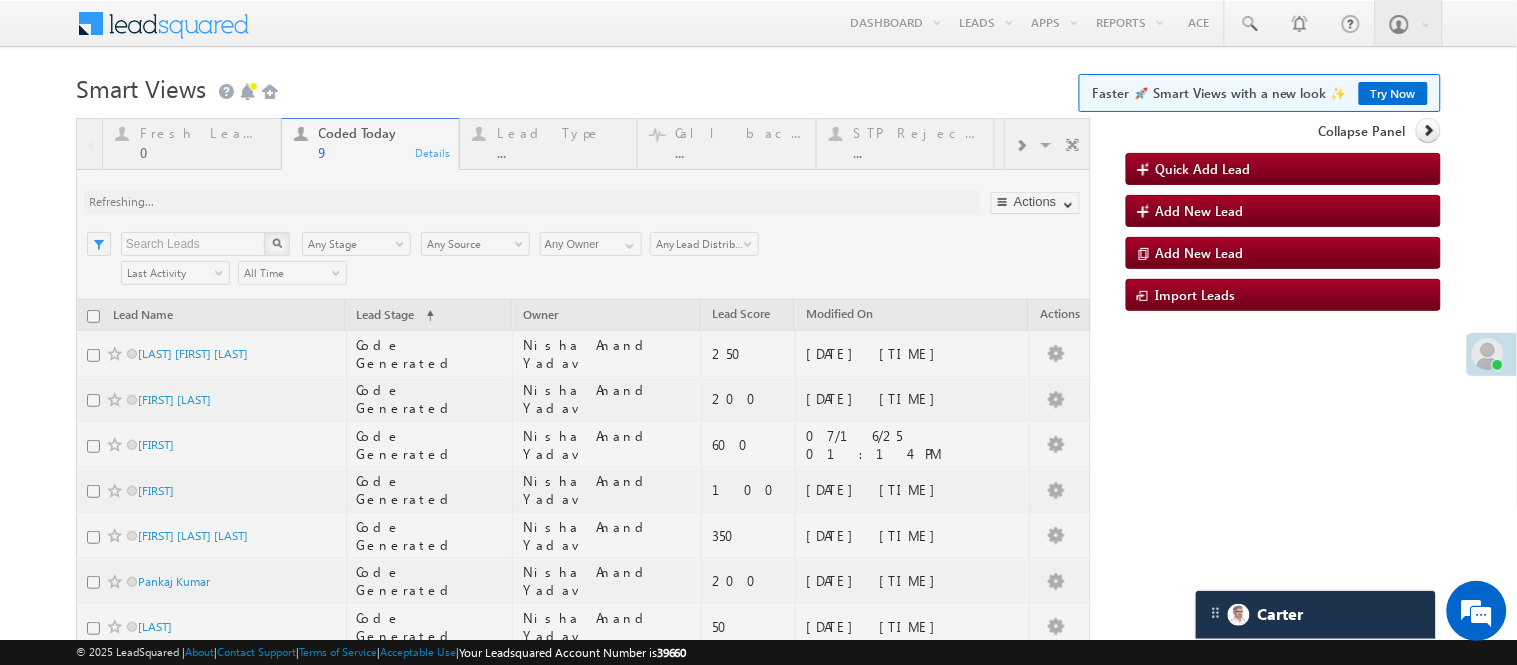click on "Smart Views Getting Started Faster 🚀 Smart Views with a new look ✨ Try Now" at bounding box center (758, 86) 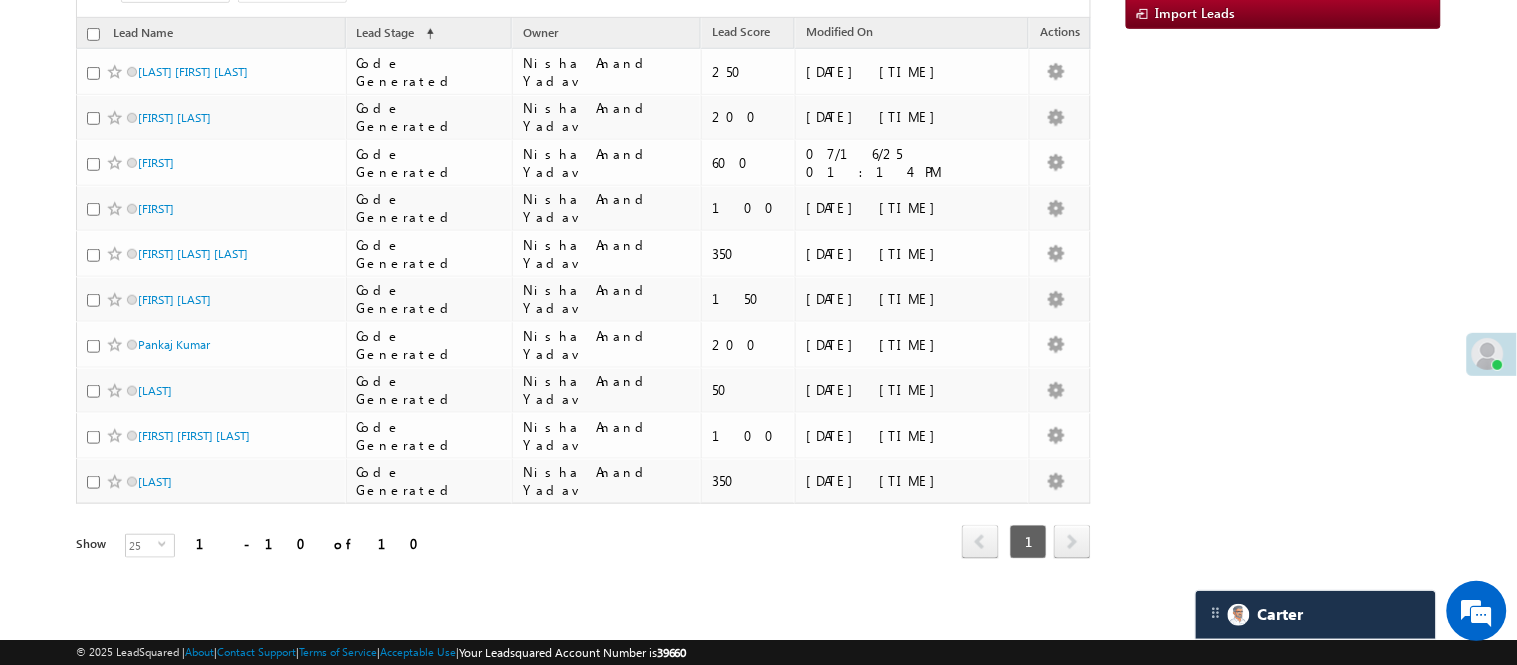 scroll, scrollTop: 0, scrollLeft: 0, axis: both 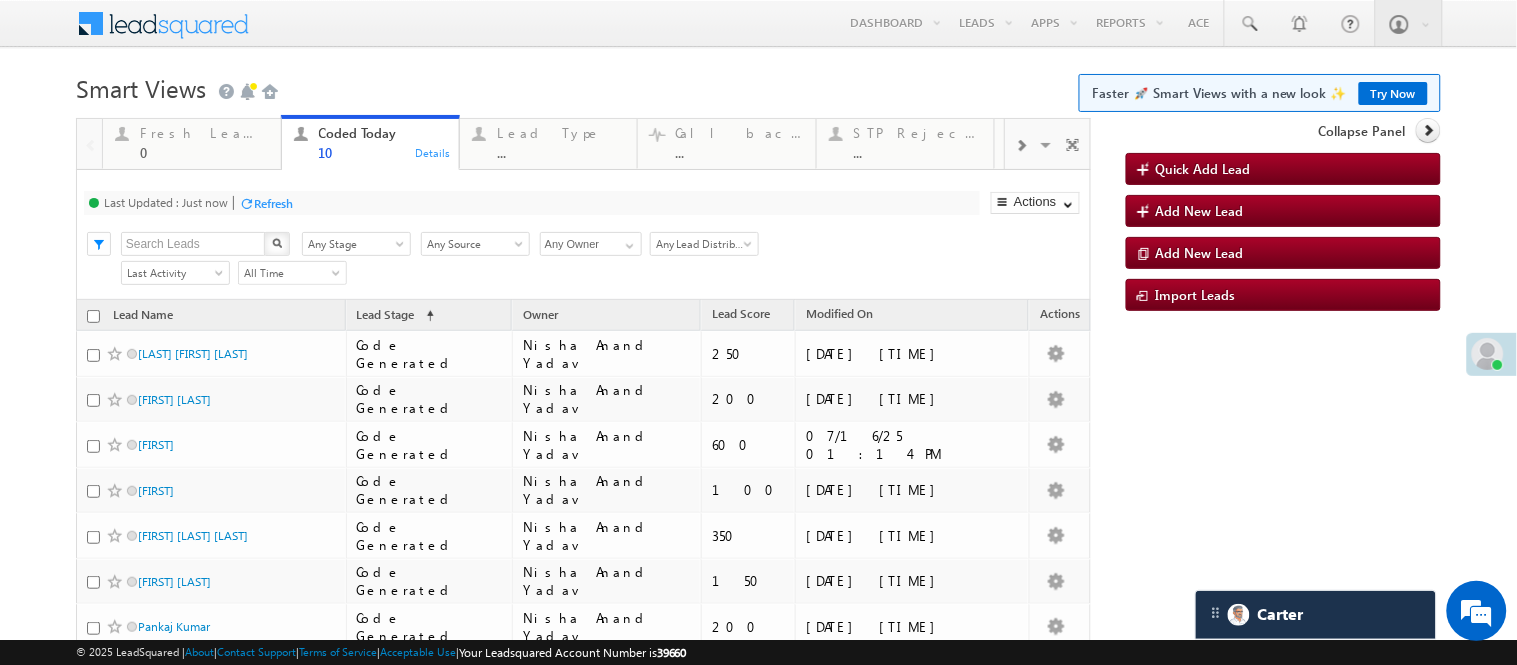 click on "Menu
Nisha Anand Yadav
Nisha .Yada v@ang elbro king. com
Angel Broki" at bounding box center (758, 24) 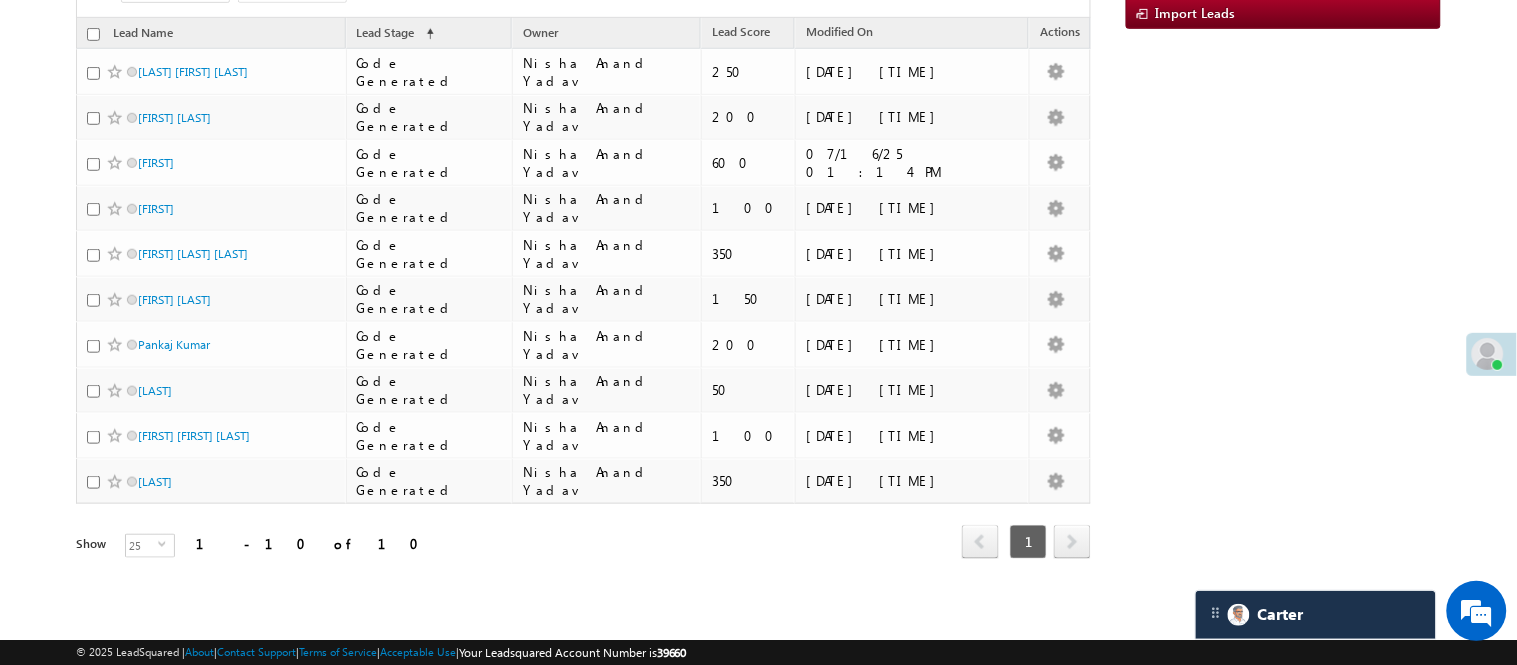 scroll, scrollTop: 0, scrollLeft: 0, axis: both 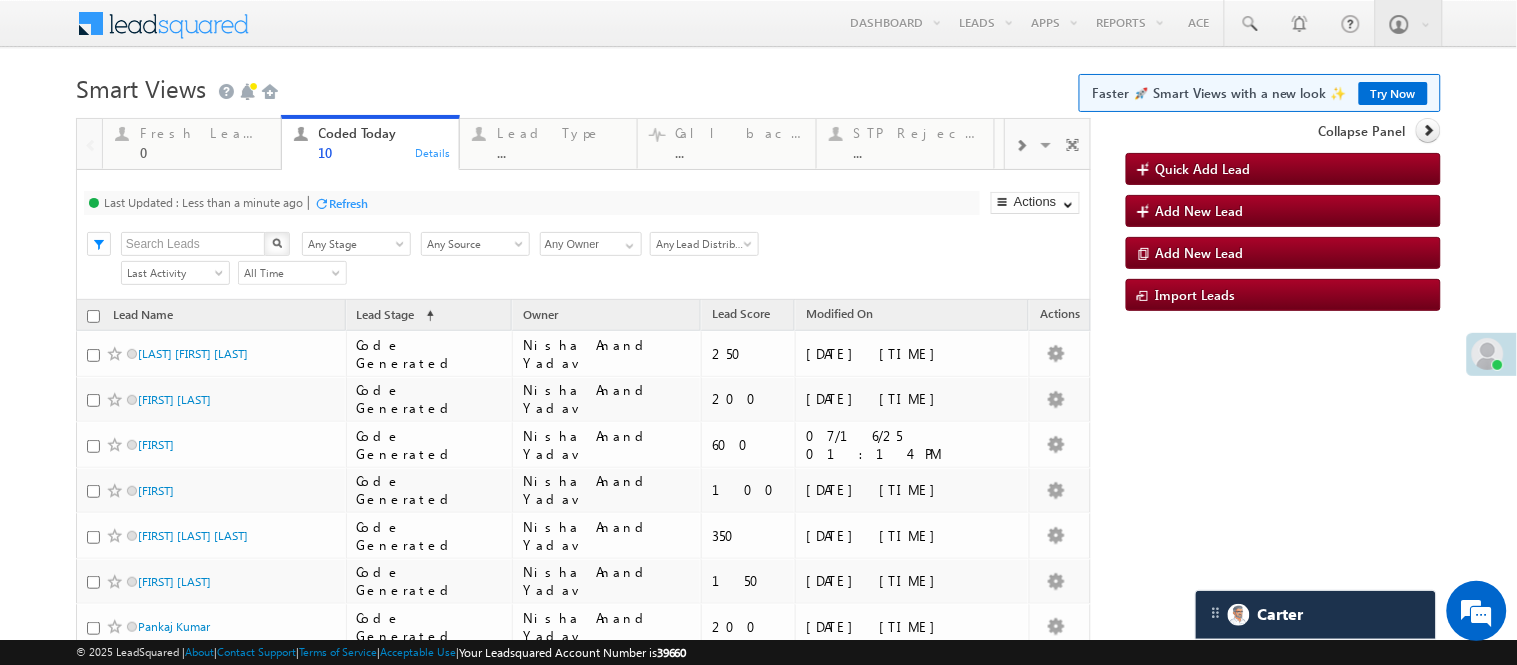 click on "Smart Views Getting Started Faster 🚀 Smart Views with a new look ✨ Try Now" at bounding box center [758, 86] 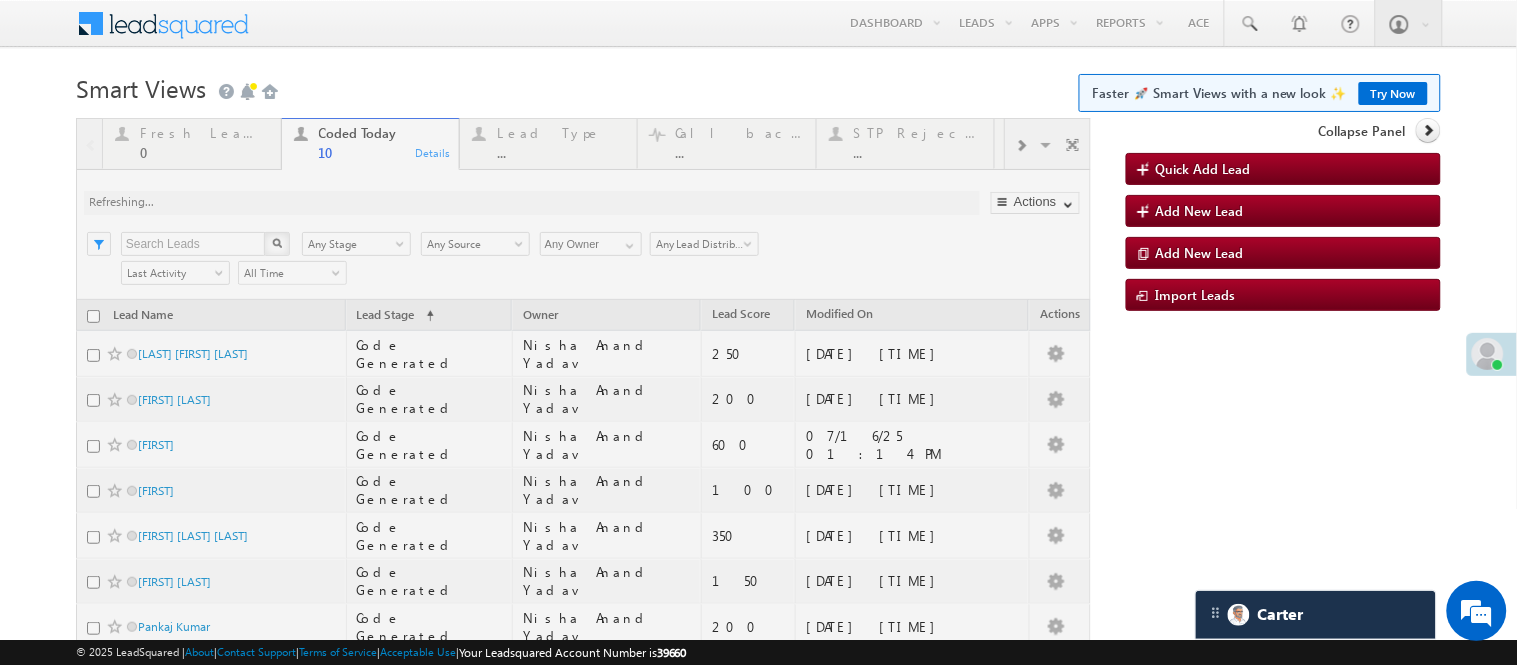 click on "Smart Views Getting Started Faster 🚀 Smart Views with a new look ✨ Try Now" at bounding box center [758, 86] 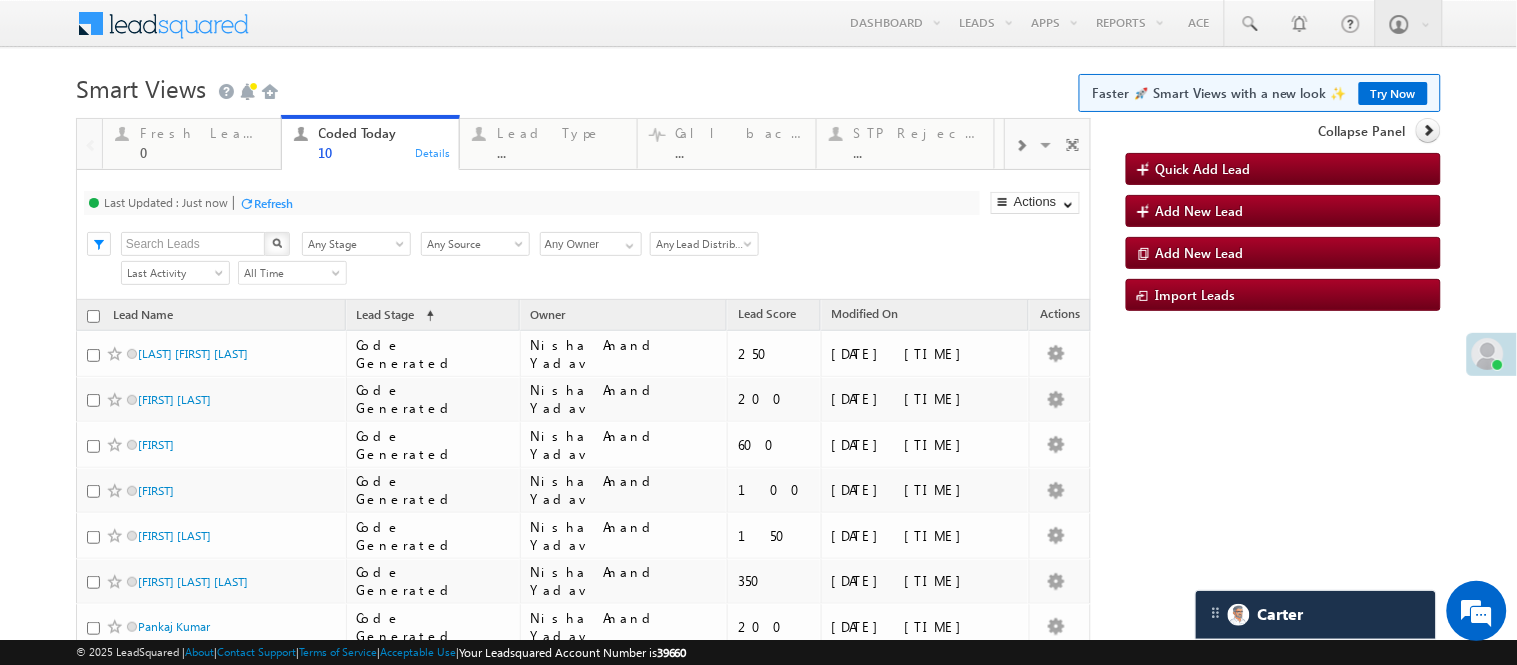 click on "Smart Views Getting Started Faster 🚀 Smart Views with a new look ✨ Try Now" at bounding box center (758, 86) 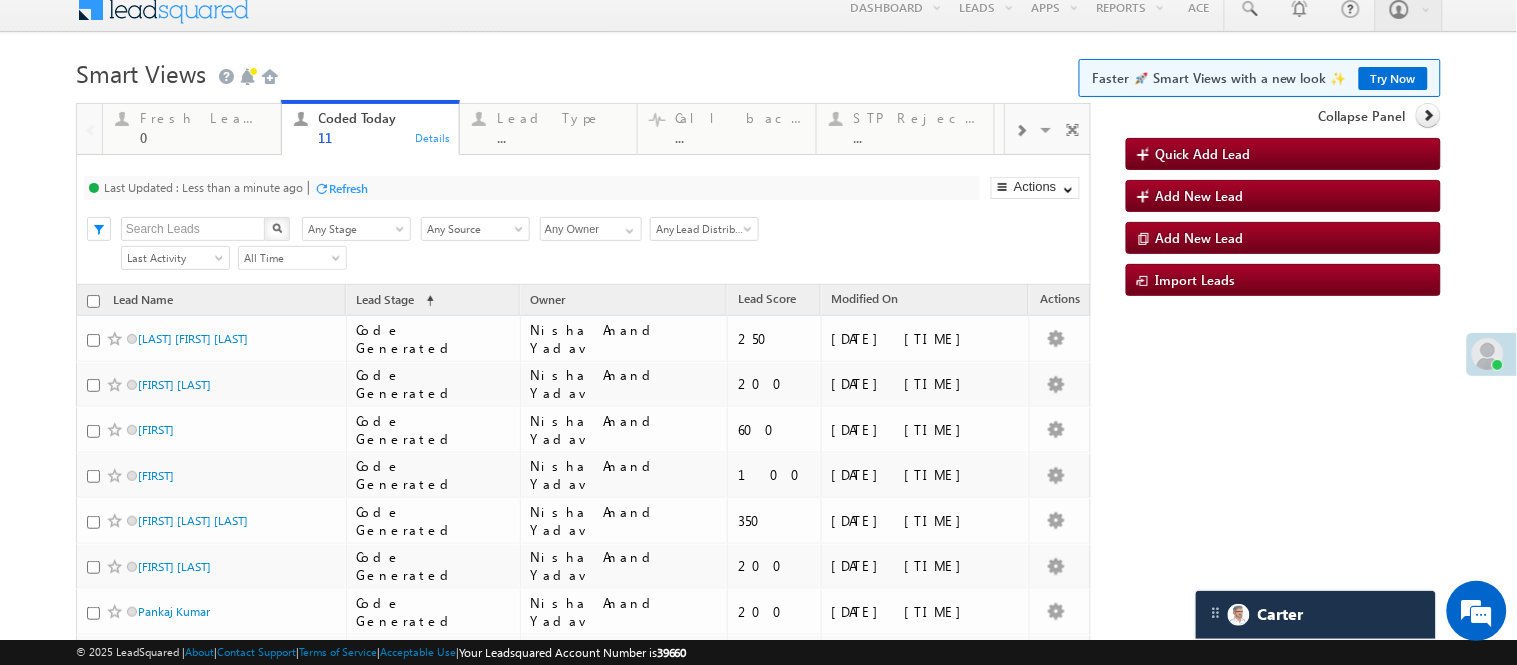 scroll, scrollTop: 0, scrollLeft: 0, axis: both 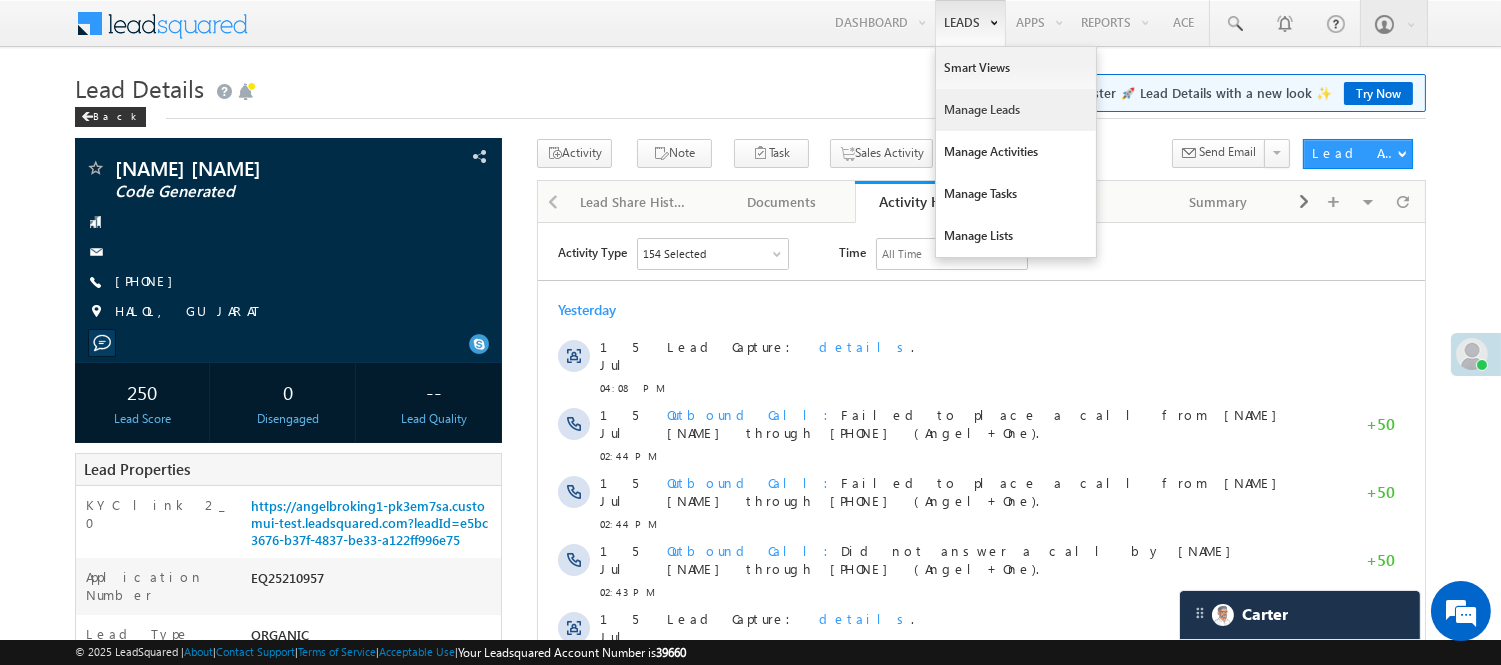 click on "Manage Leads" at bounding box center (1016, 110) 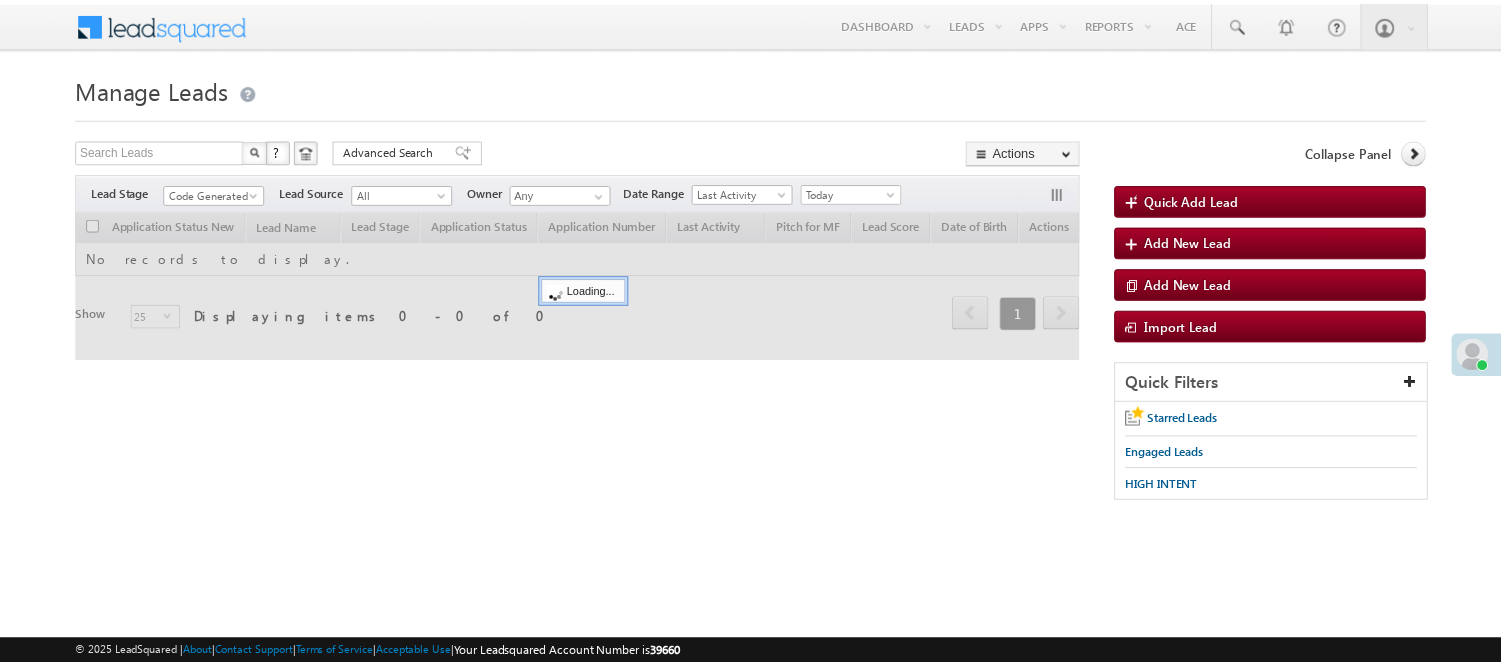 scroll, scrollTop: 0, scrollLeft: 0, axis: both 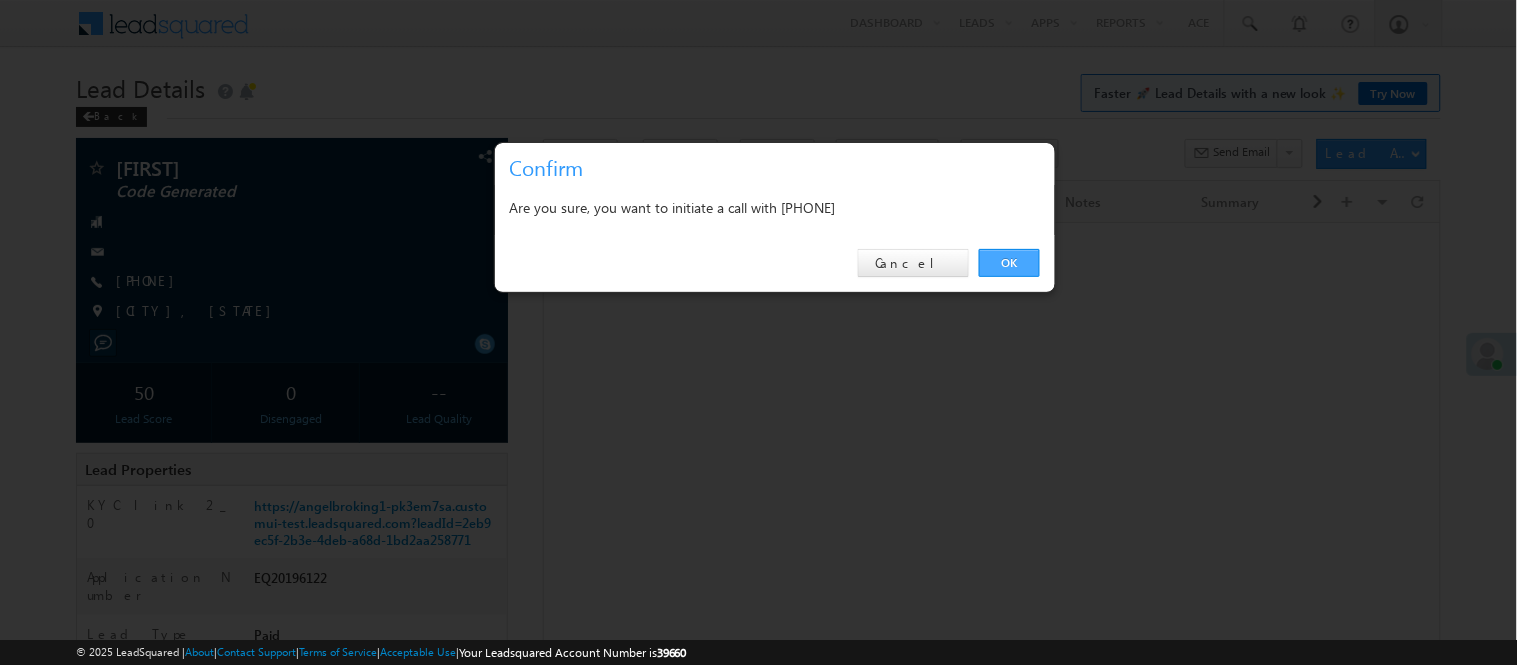 click on "OK" at bounding box center (1009, 263) 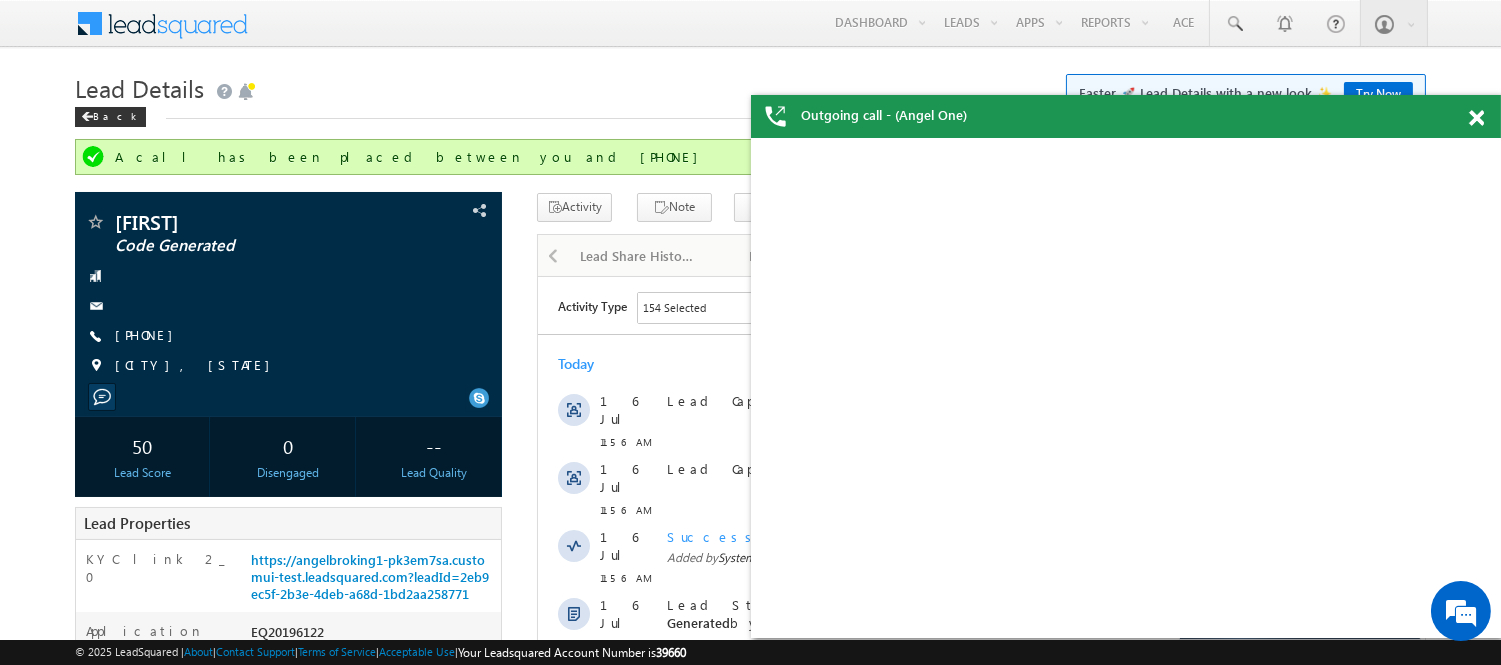 scroll, scrollTop: 0, scrollLeft: 0, axis: both 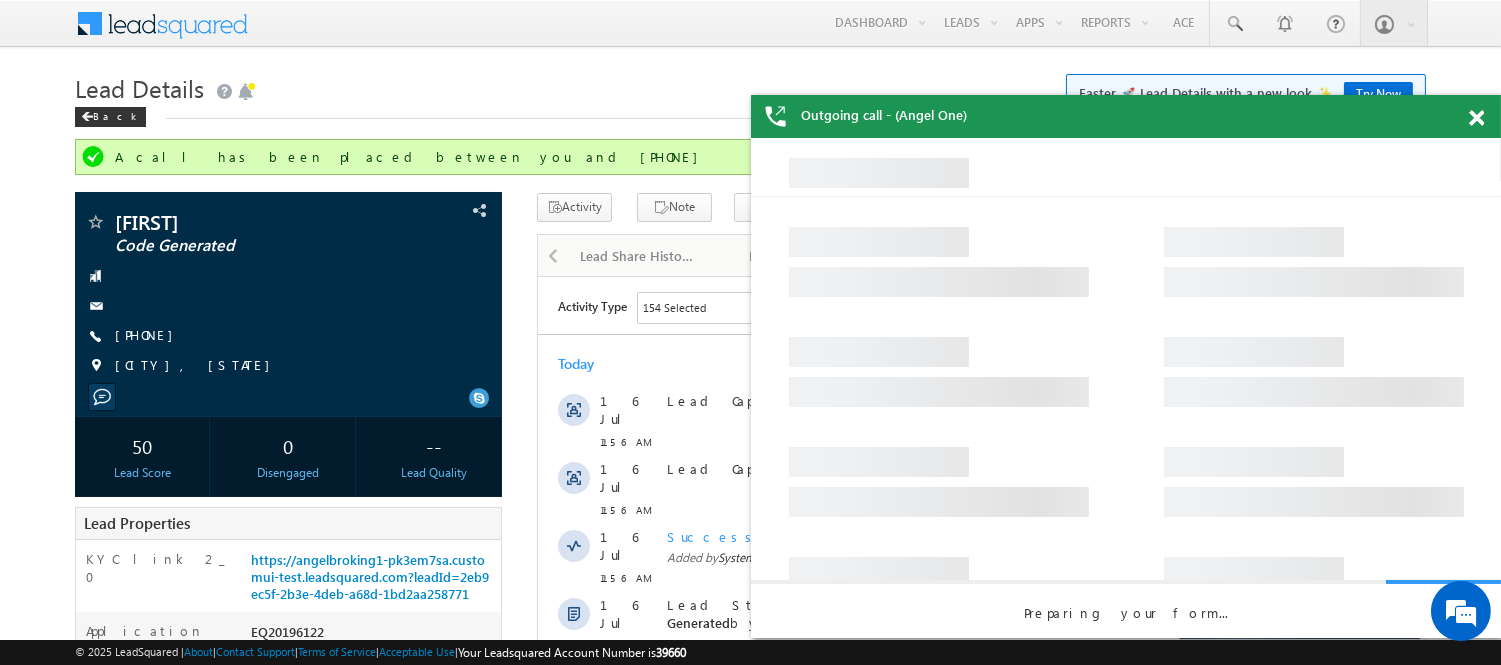 click at bounding box center (1476, 118) 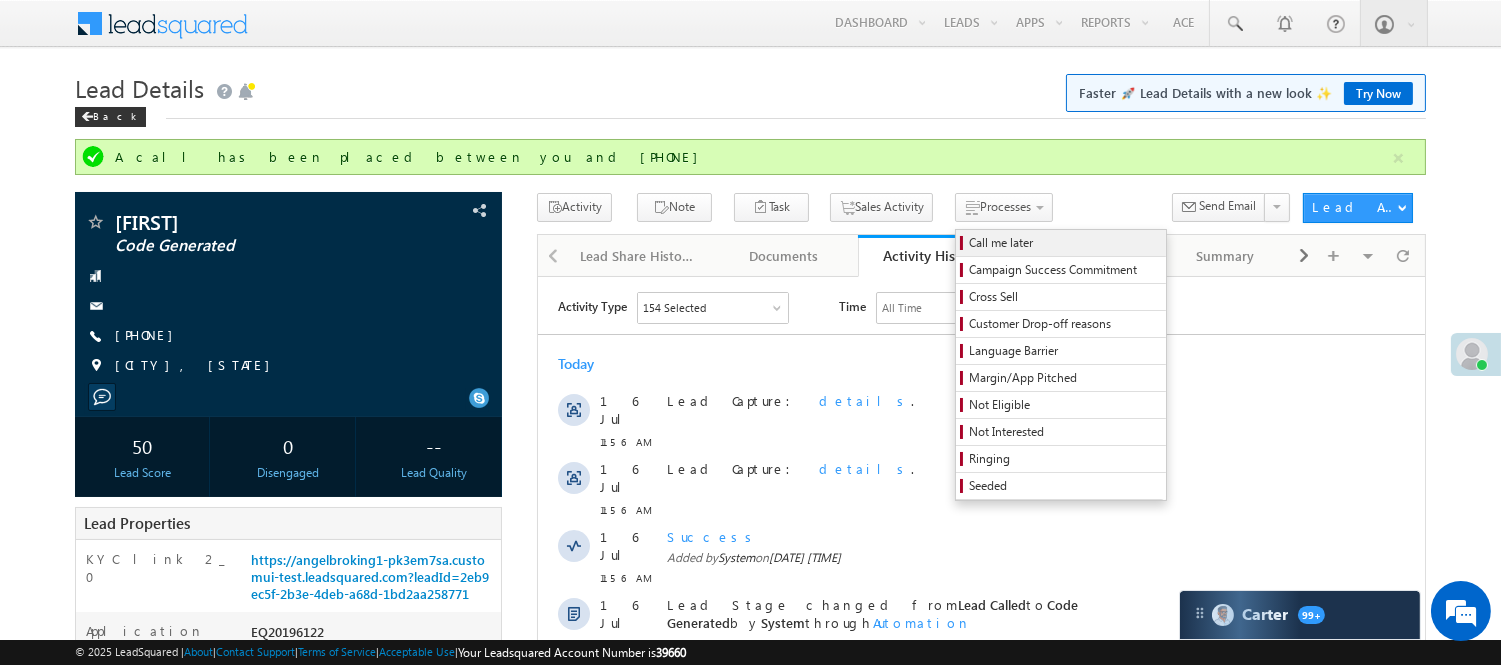 click on "Call me later" at bounding box center (1064, 243) 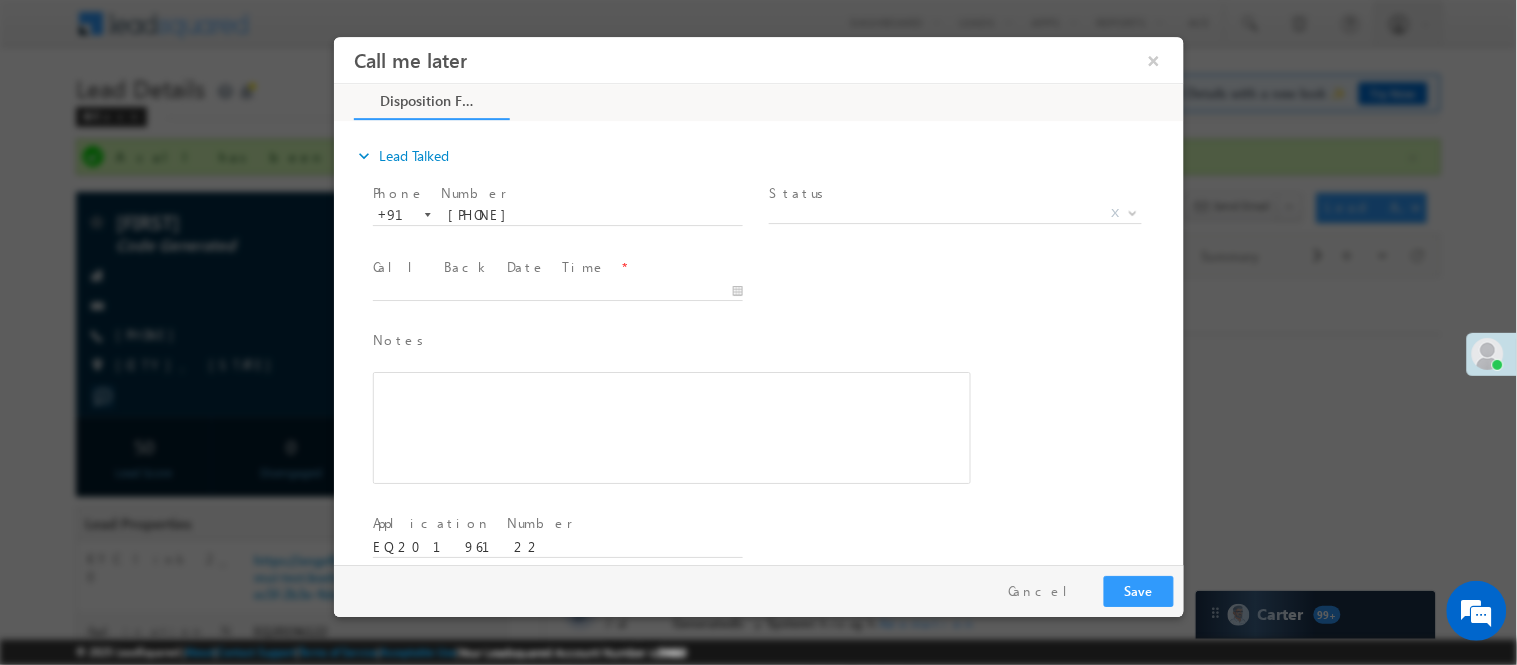 scroll, scrollTop: 0, scrollLeft: 0, axis: both 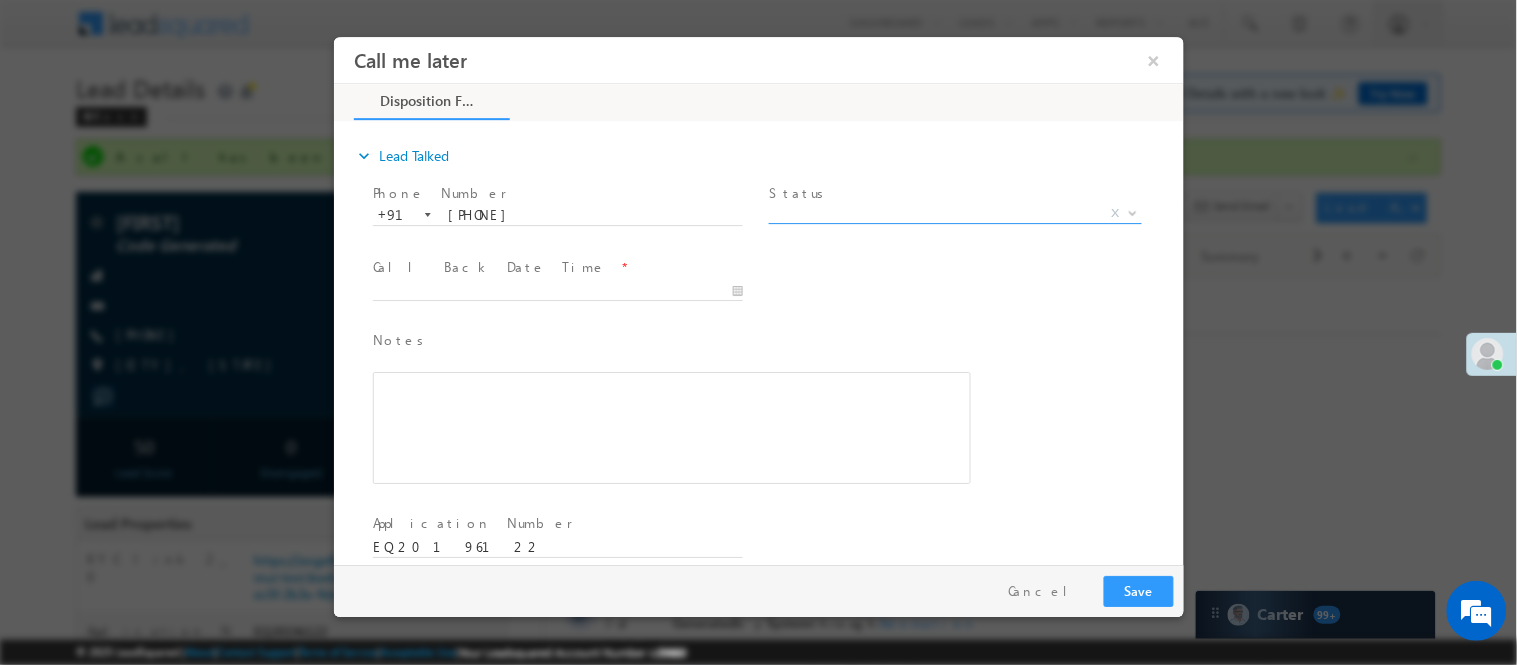 click on "X" at bounding box center [954, 213] 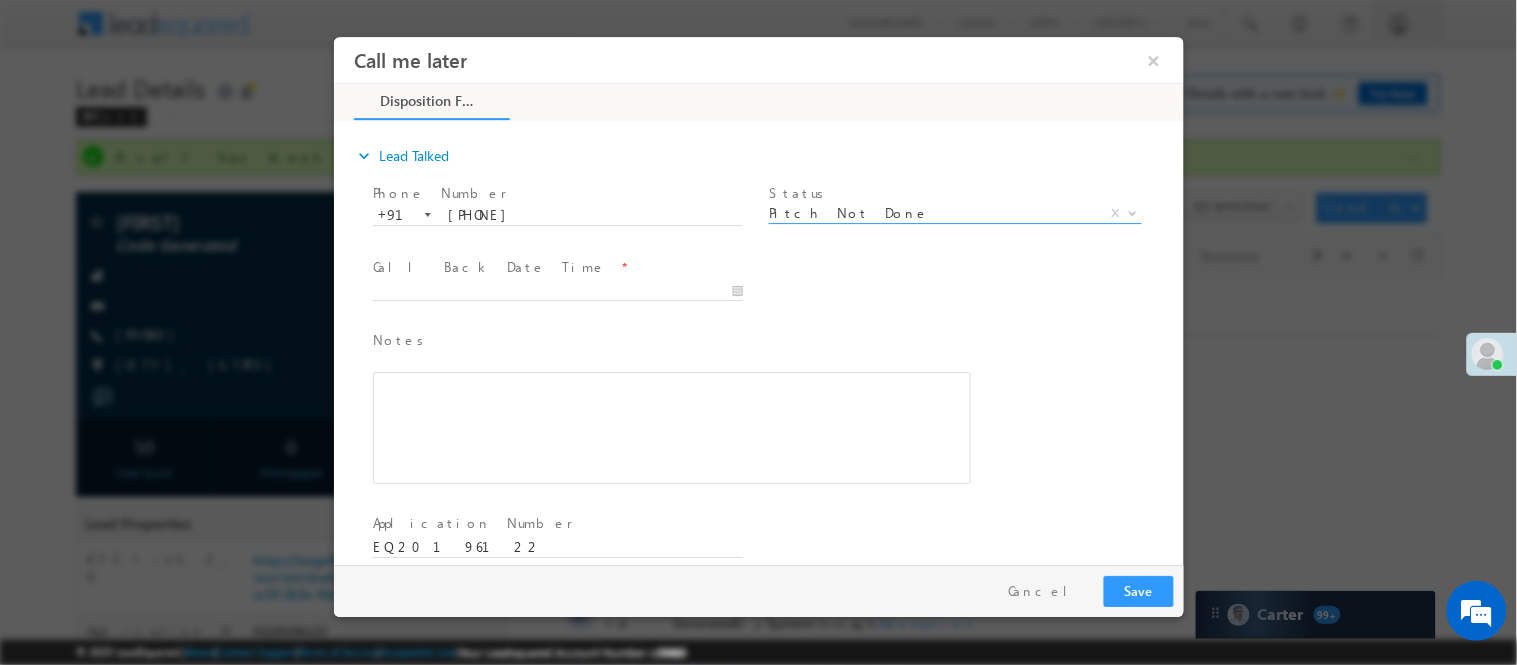 select on "Pitch Not Done" 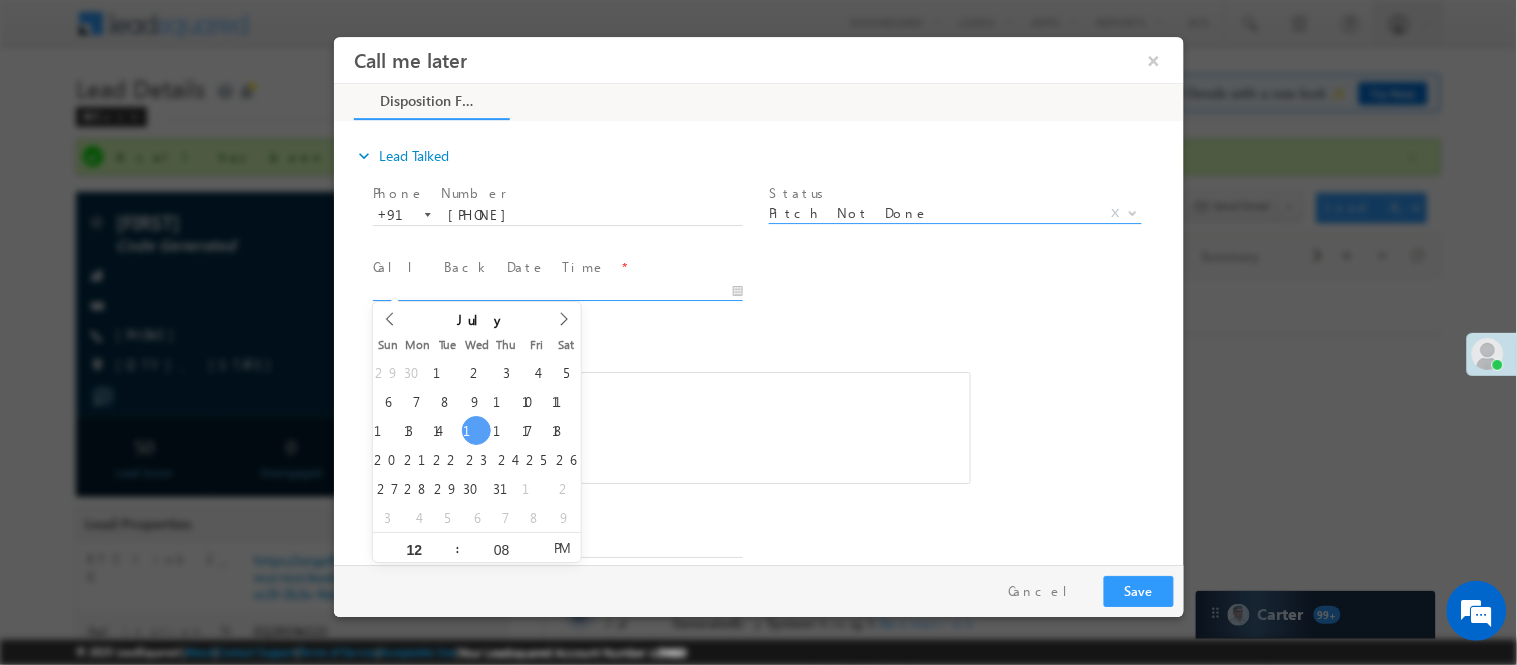 click at bounding box center [557, 291] 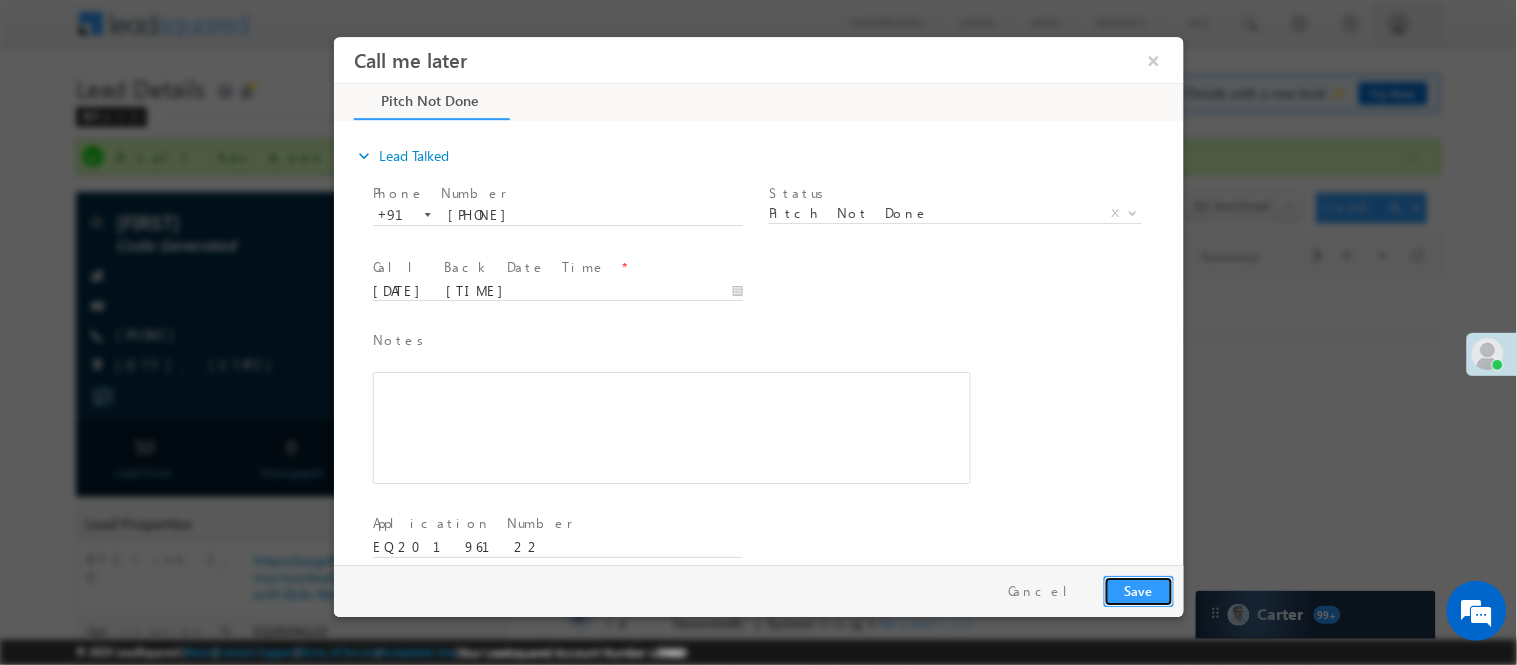 click on "Save" at bounding box center (1138, 590) 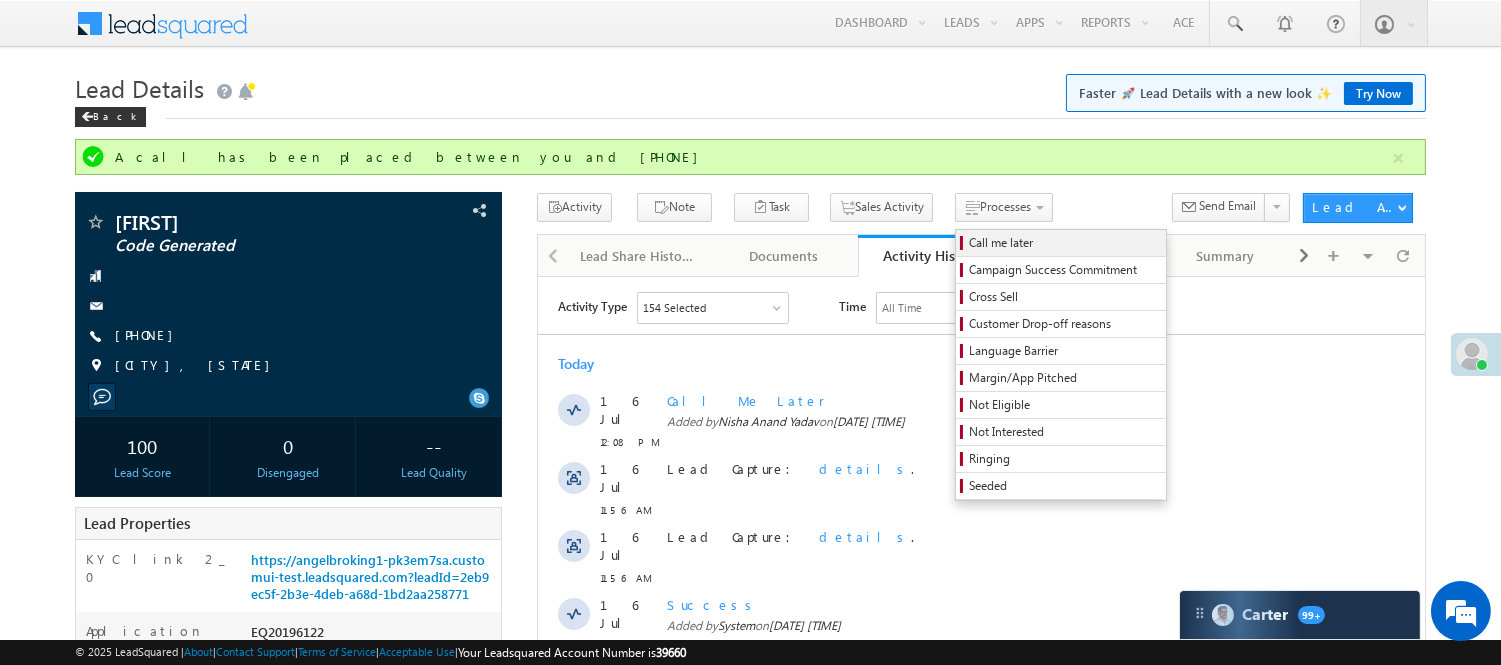 click on "Call me later" at bounding box center (1061, 243) 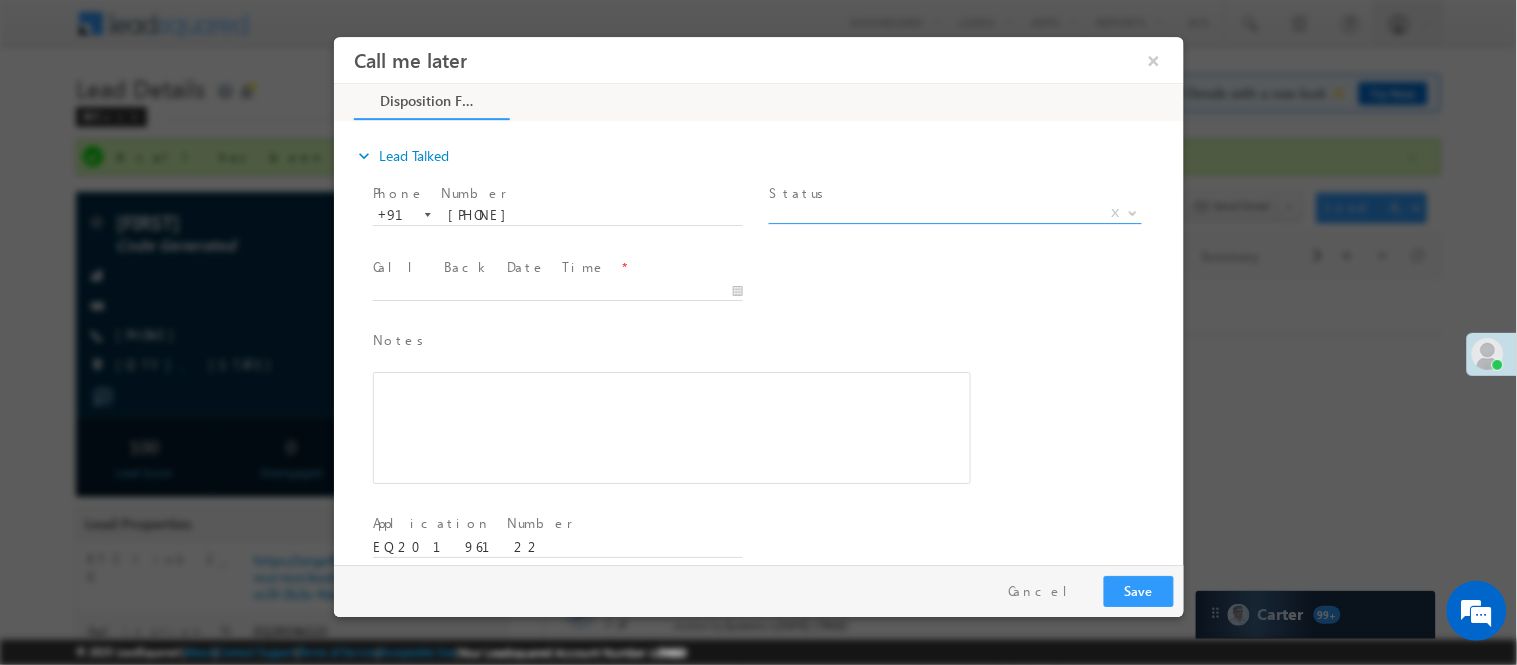 click on "X" at bounding box center (954, 213) 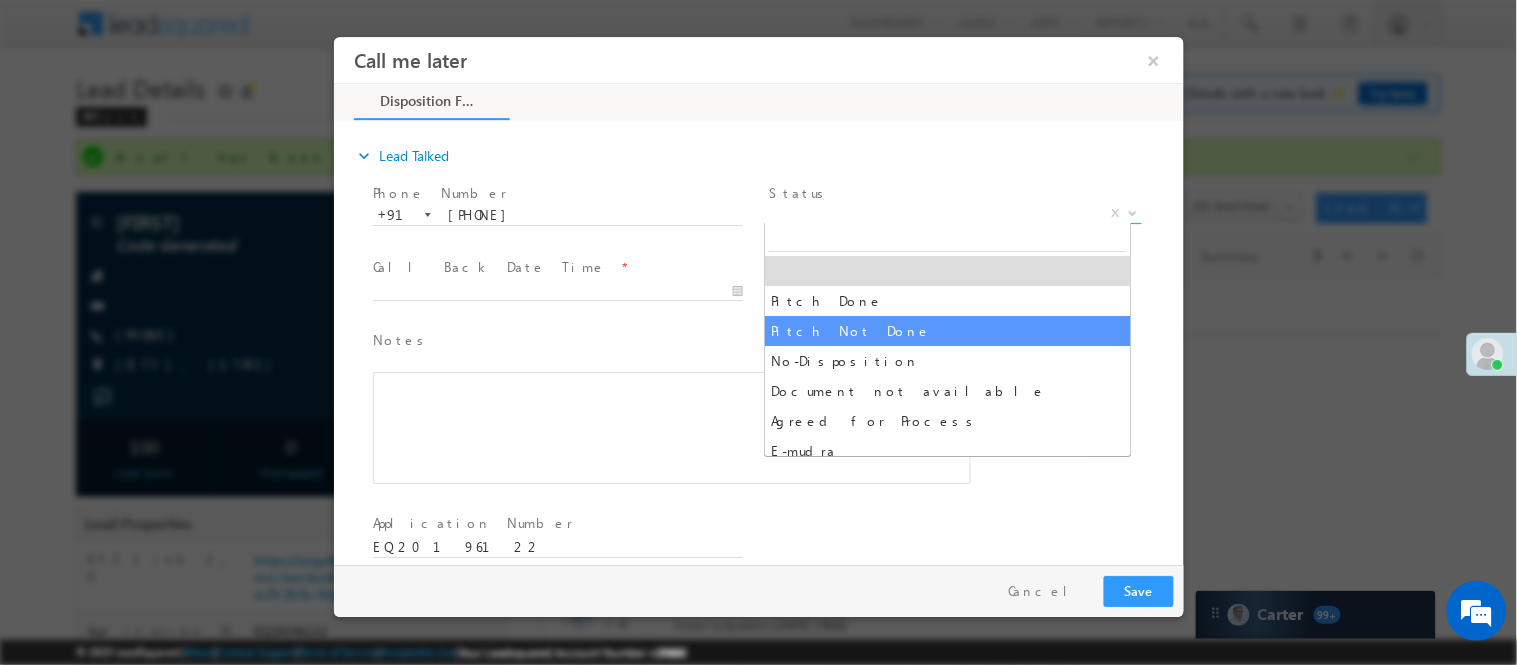 select on "Pitch Not Done" 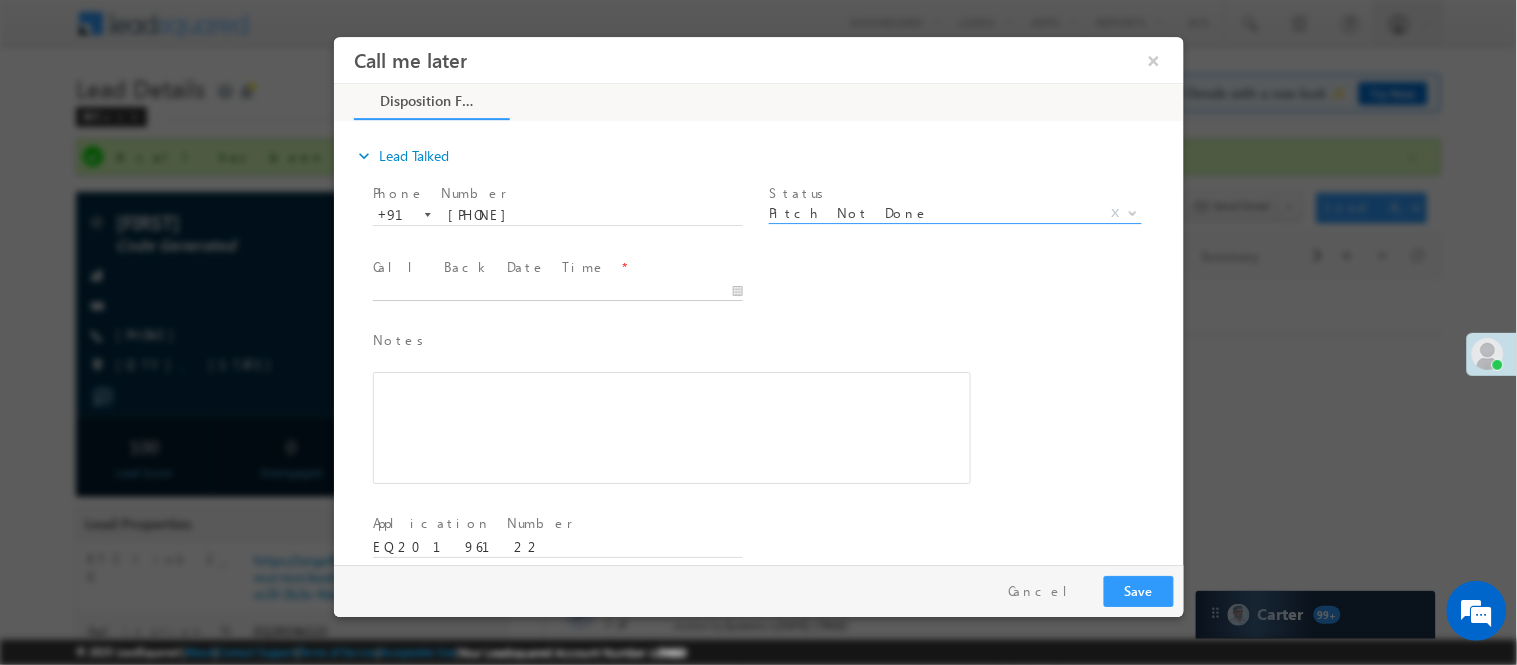 type on "07/16/25 12:09 PM" 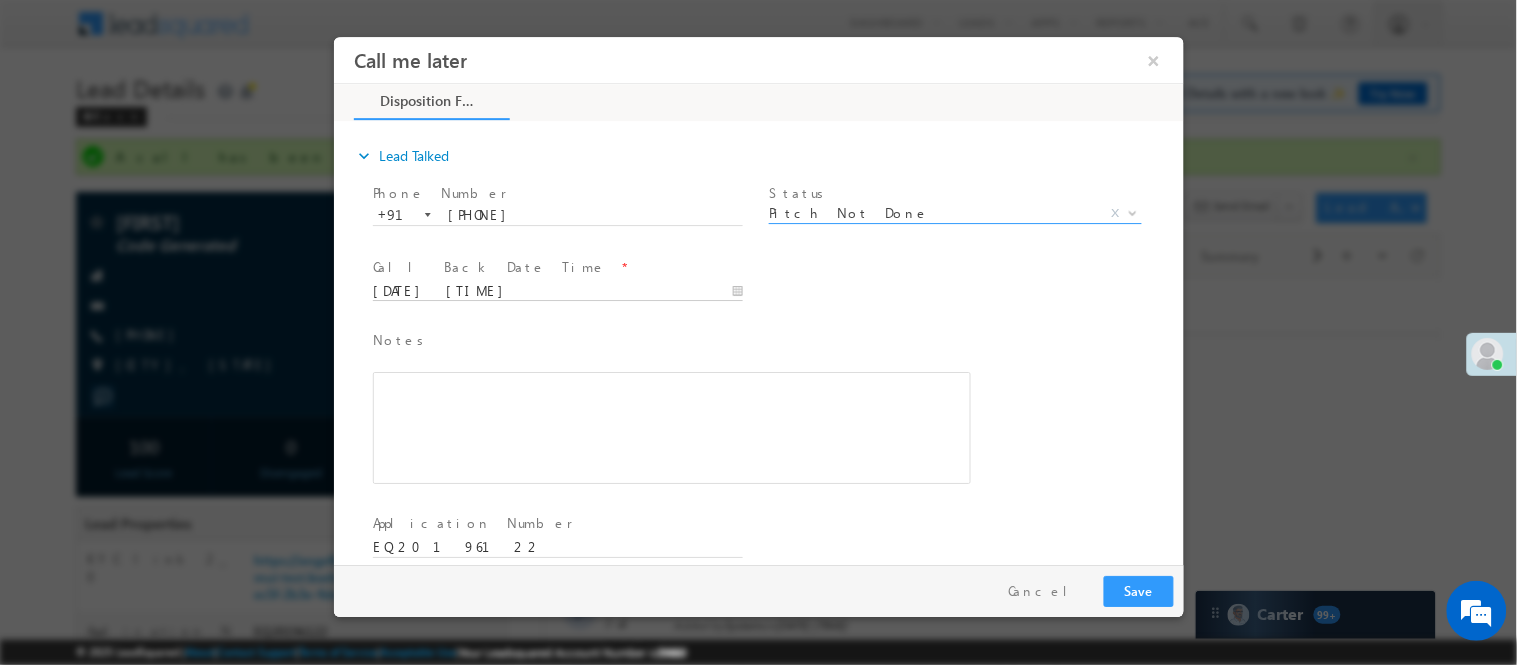 click on "07/16/25 12:09 PM" at bounding box center [557, 291] 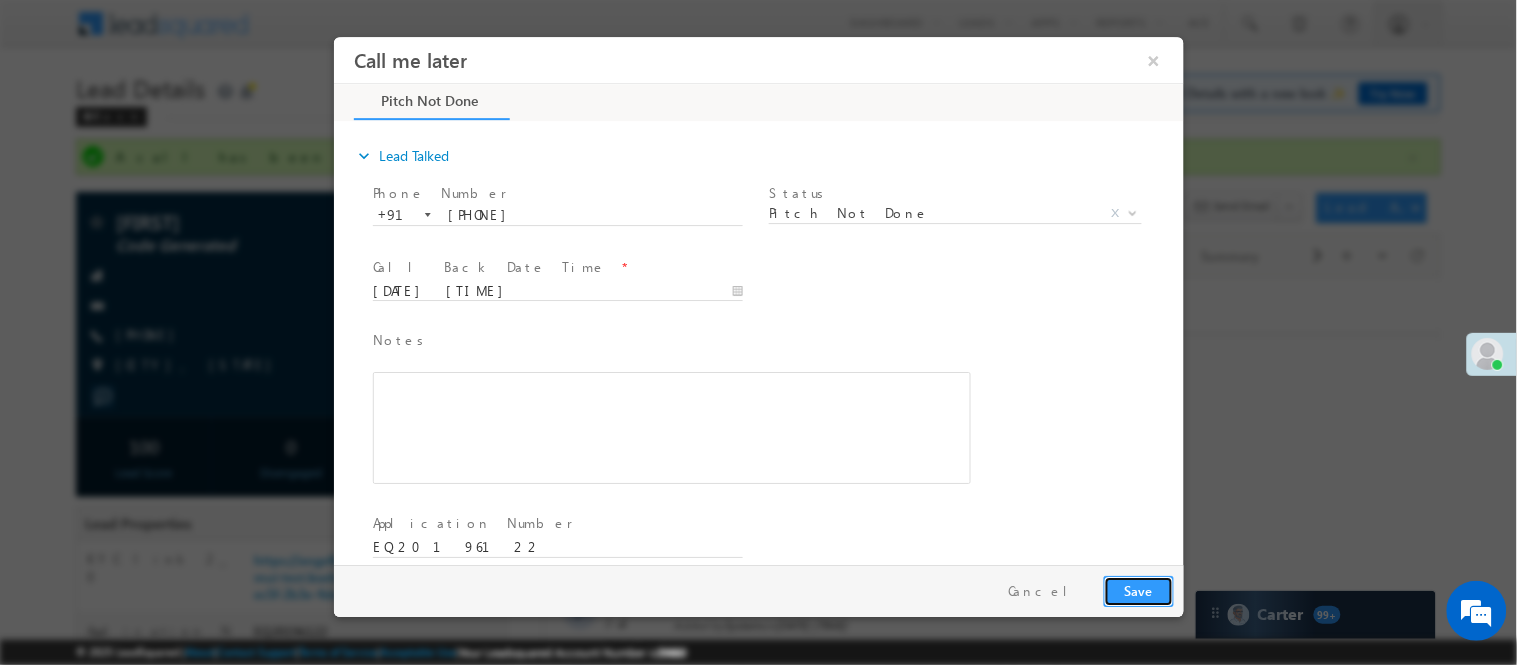 click on "Save" at bounding box center (1138, 590) 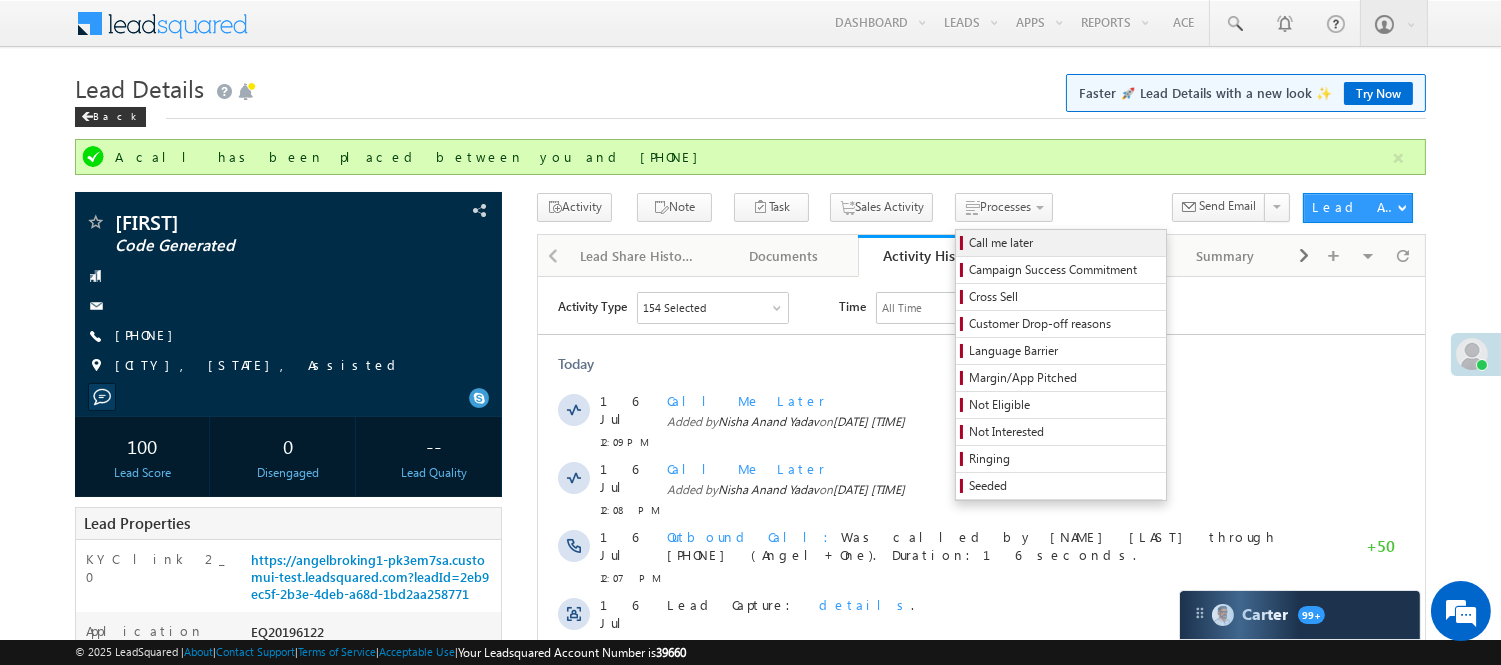 click on "Call me later" at bounding box center [1064, 243] 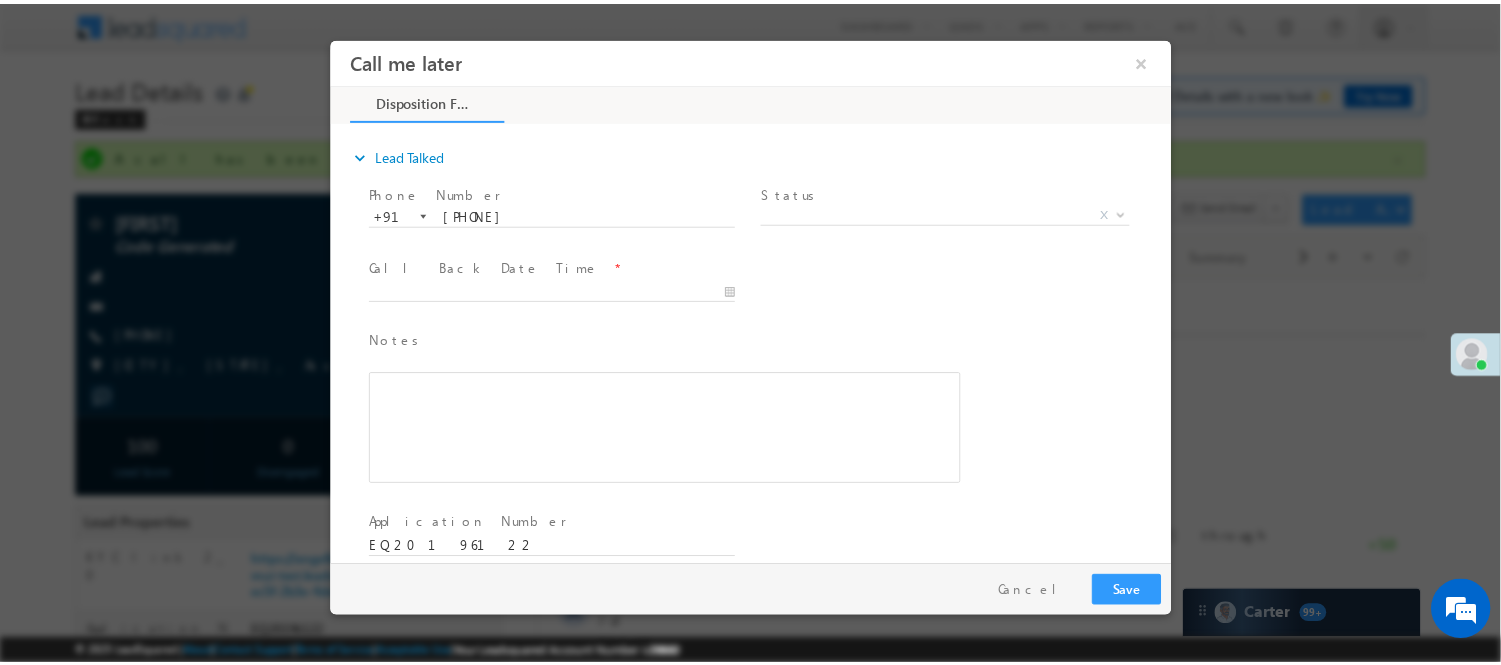 scroll, scrollTop: 0, scrollLeft: 0, axis: both 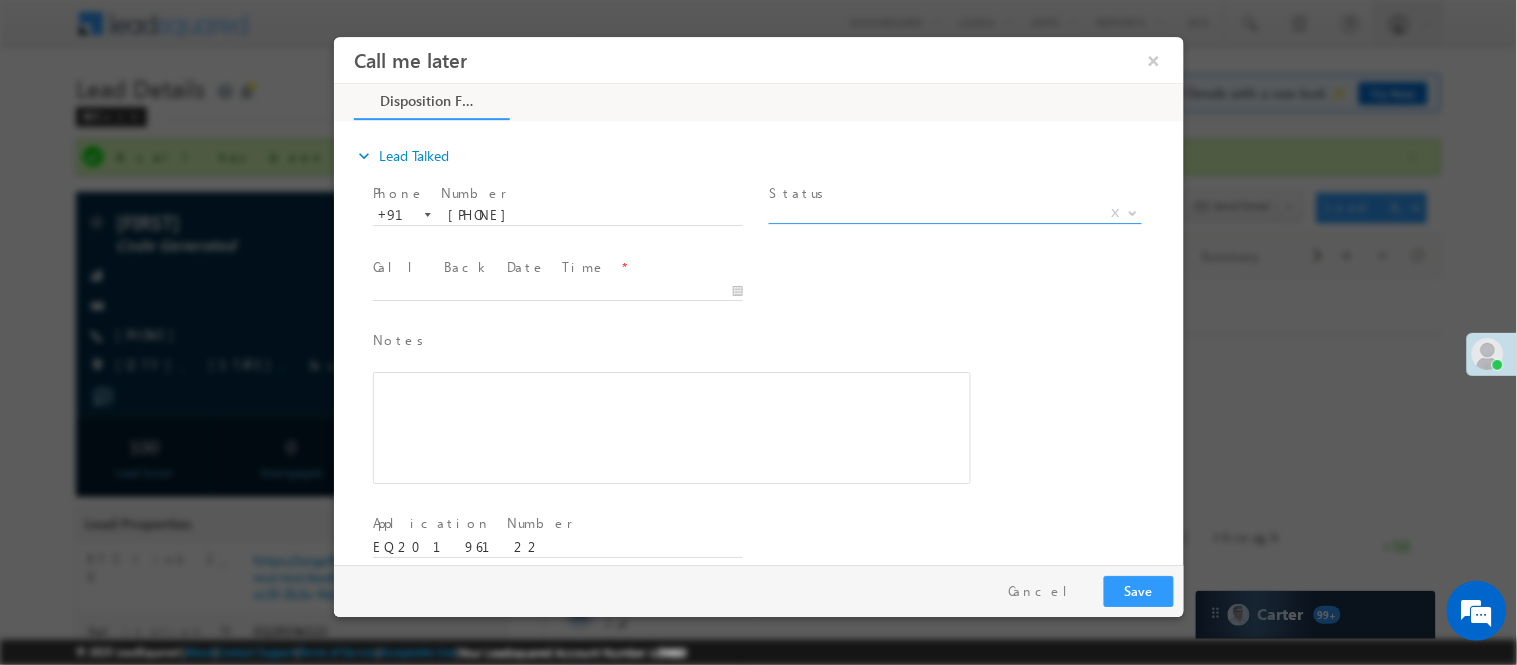 click on "X" at bounding box center [954, 213] 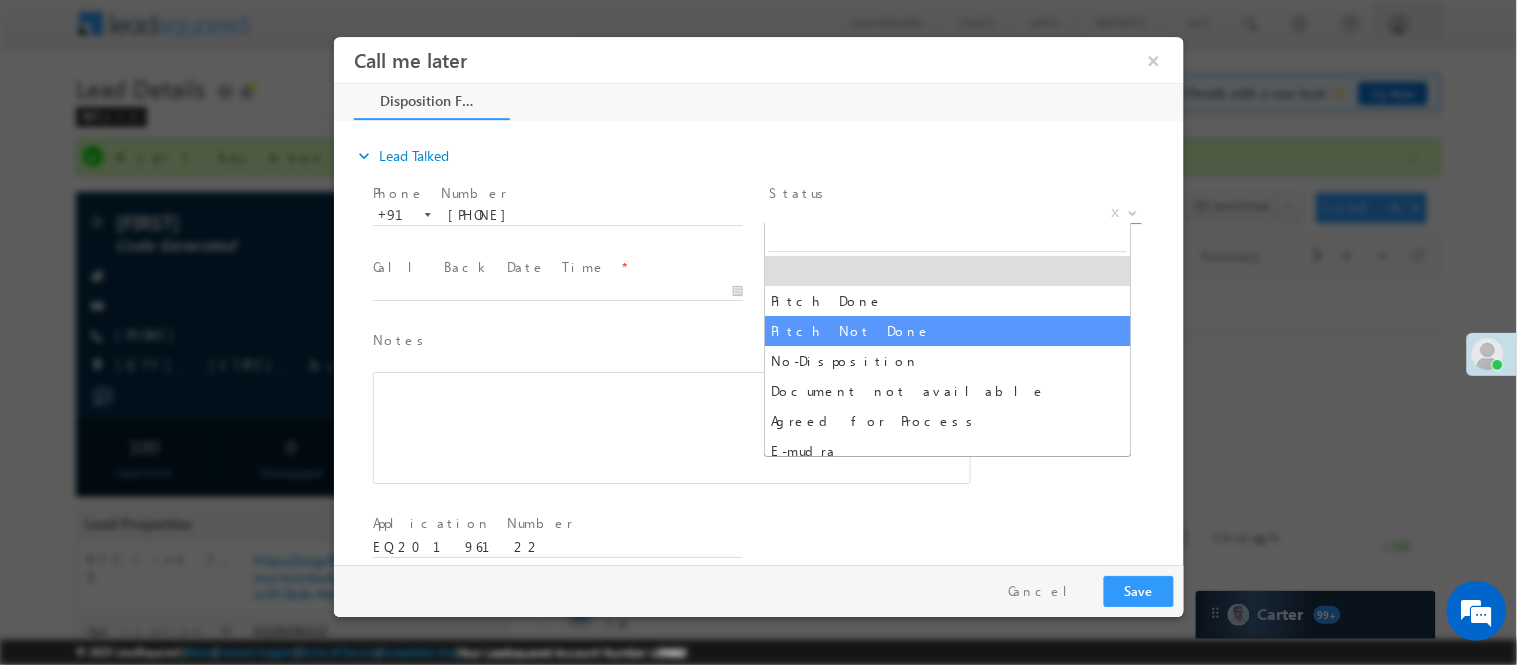 select on "Pitch Not Done" 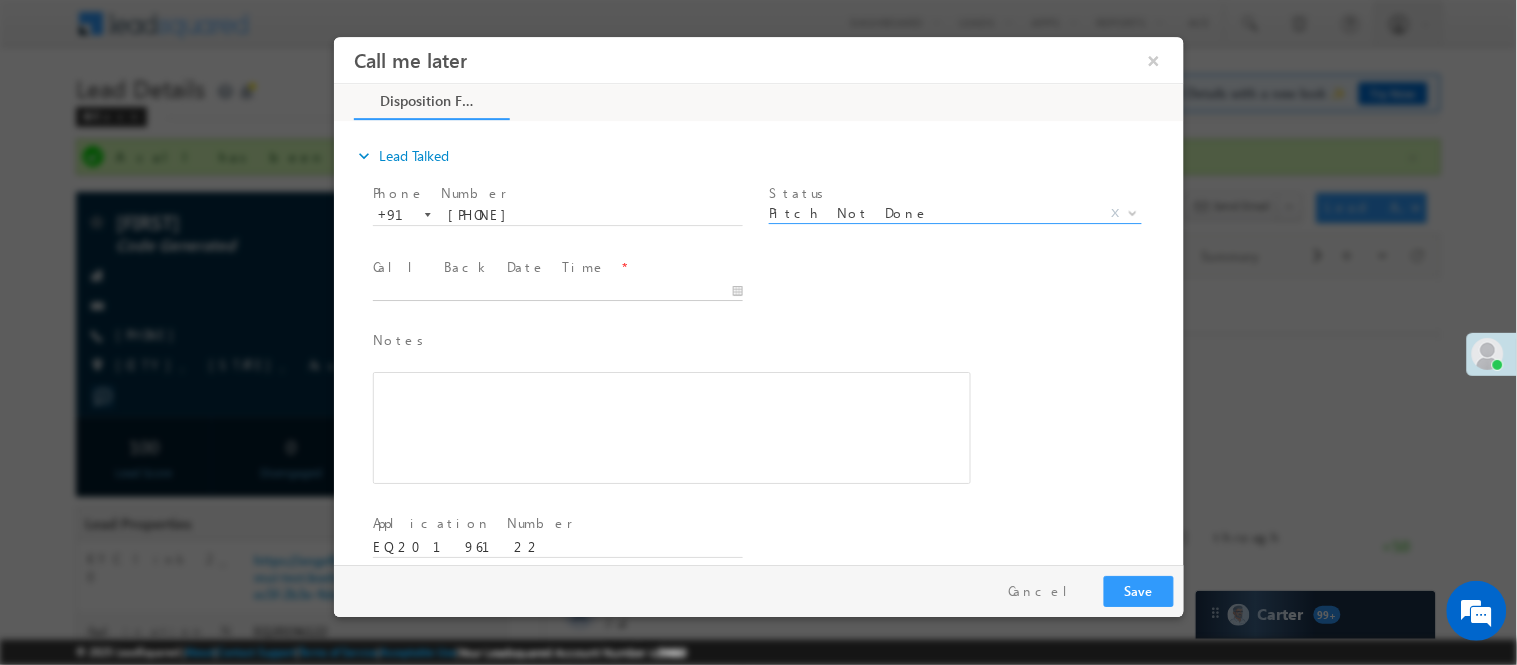 type on "07/16/25 12:09 PM" 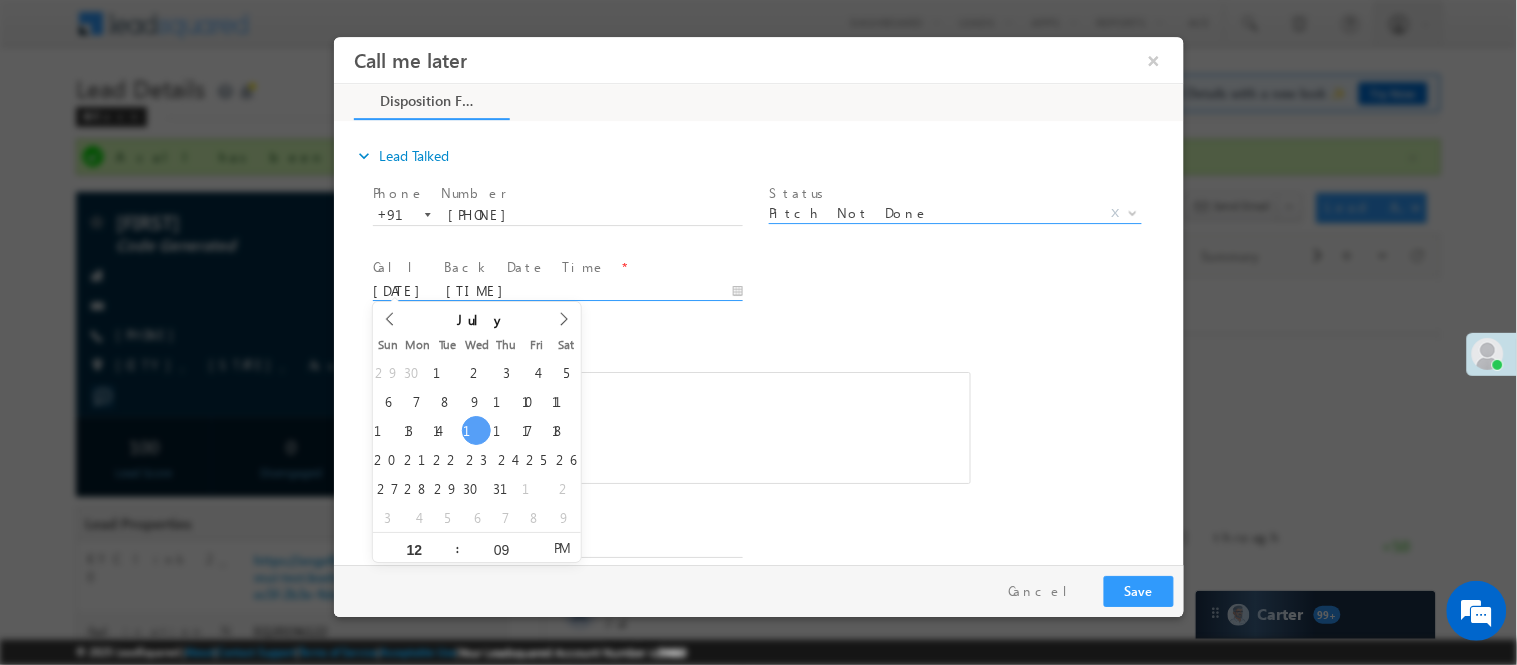 click on "07/16/25 12:09 PM" at bounding box center (557, 291) 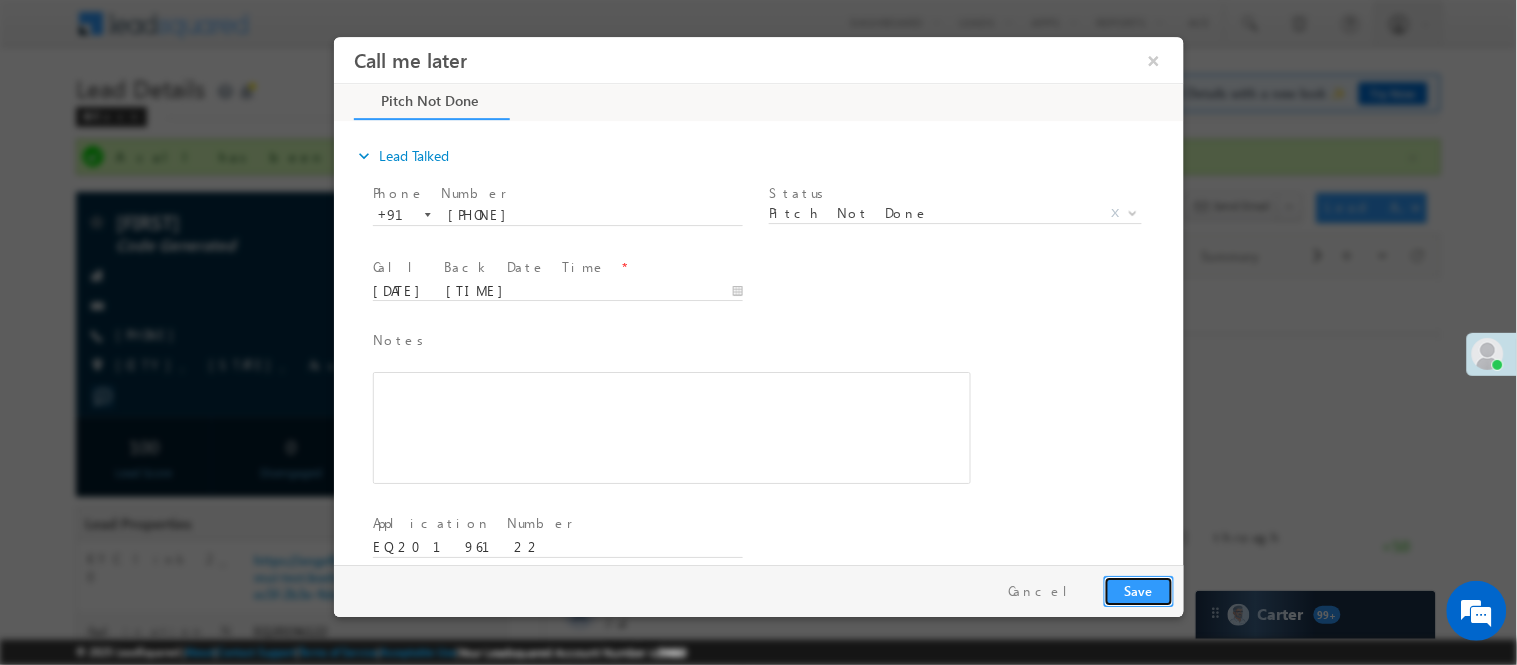 click on "Save" at bounding box center [1138, 590] 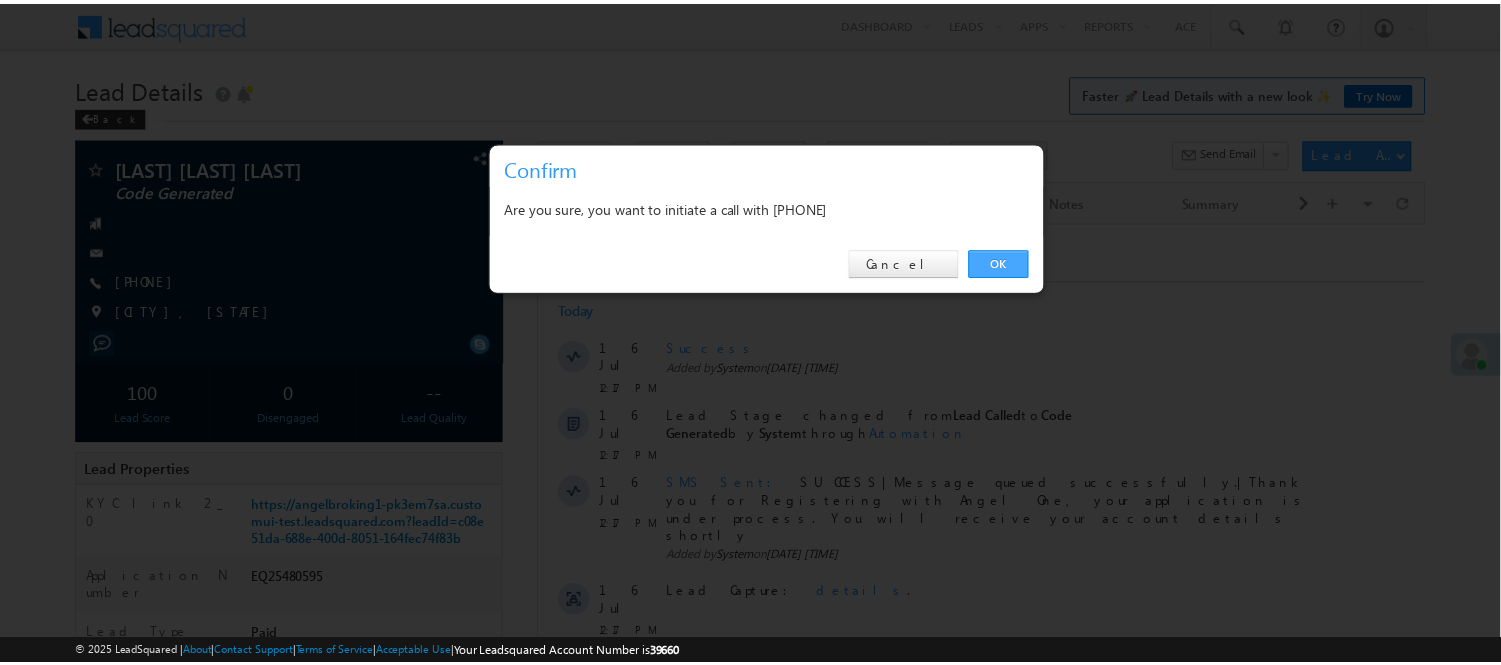 scroll, scrollTop: 0, scrollLeft: 0, axis: both 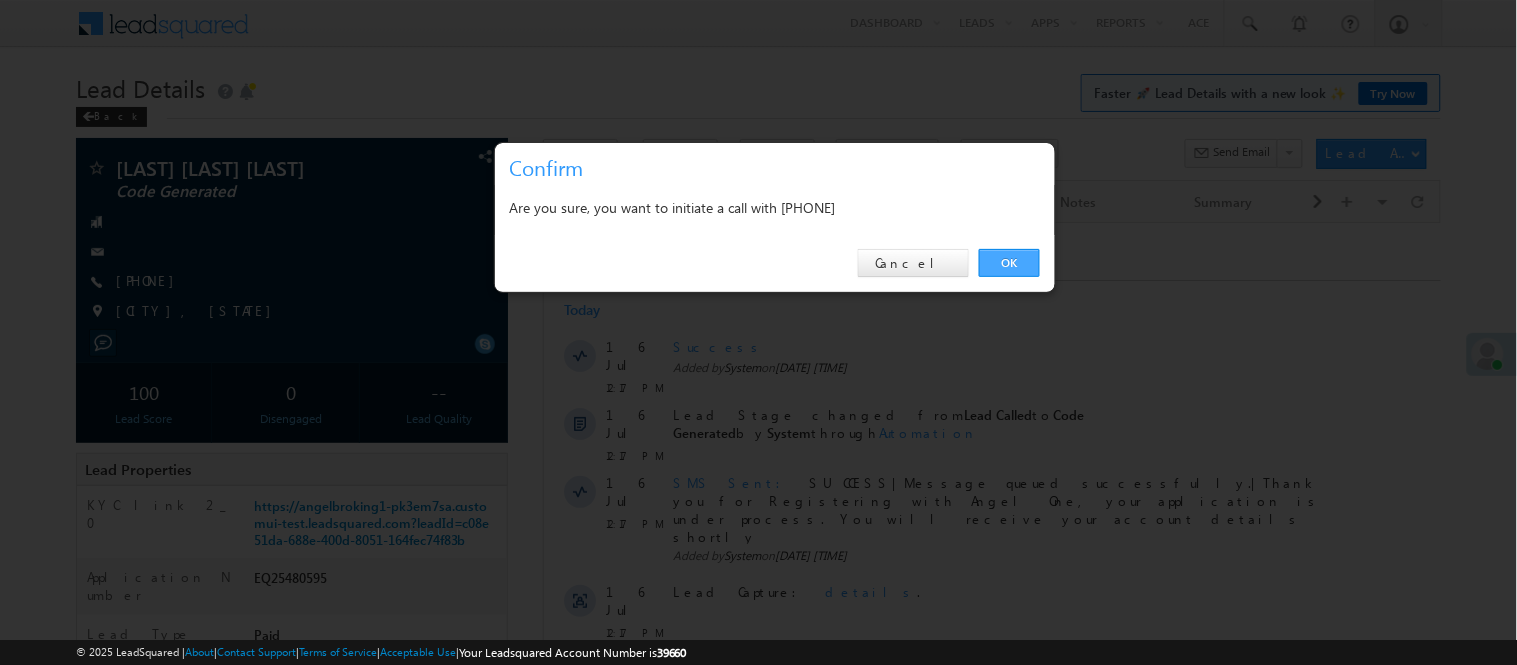 drag, startPoint x: 1014, startPoint y: 256, endPoint x: 476, endPoint y: 30, distance: 583.5409 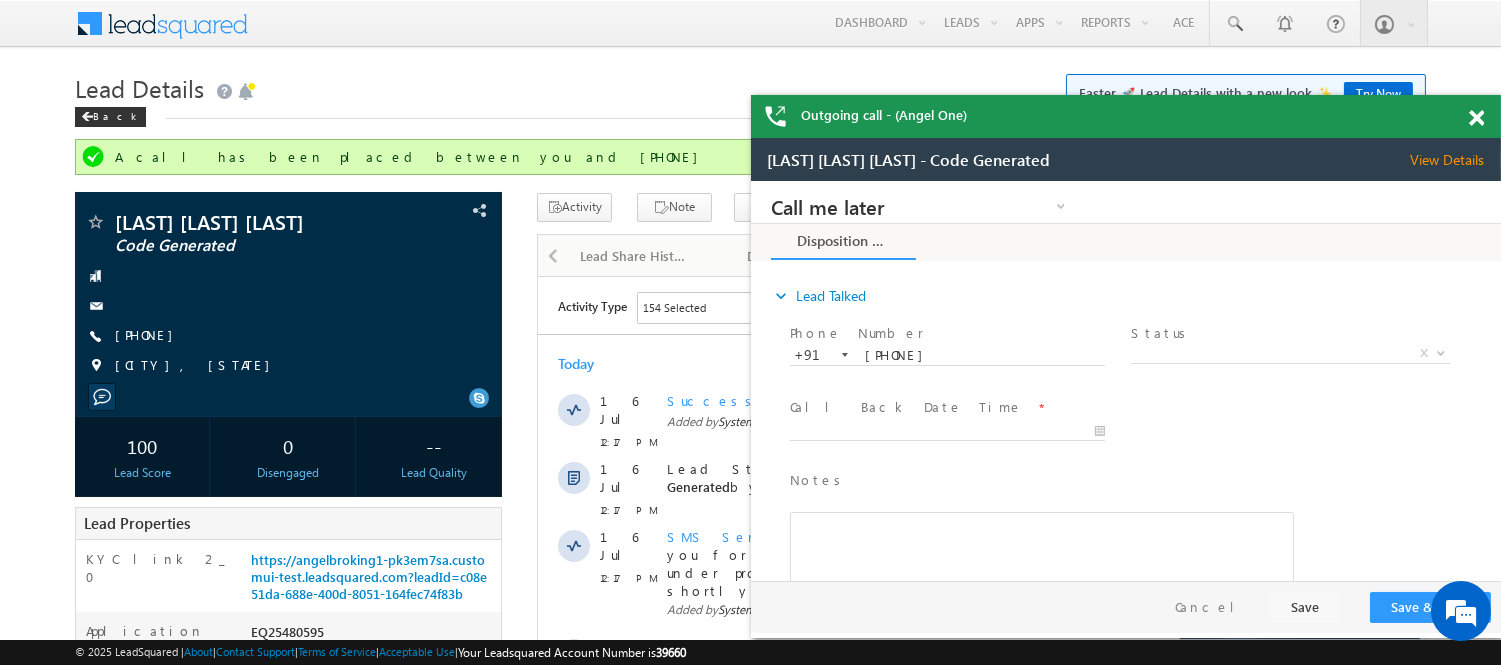 scroll, scrollTop: 0, scrollLeft: 0, axis: both 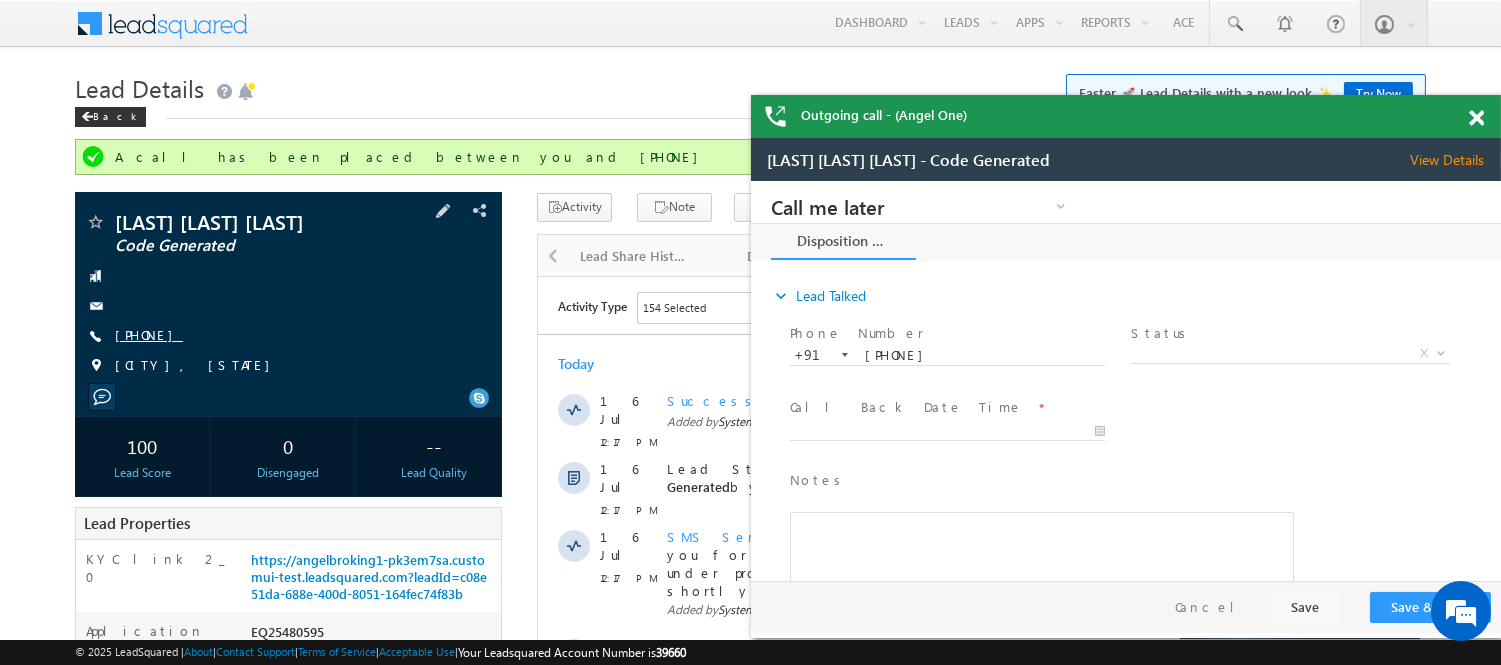 click on "+91-6353950022" at bounding box center (149, 334) 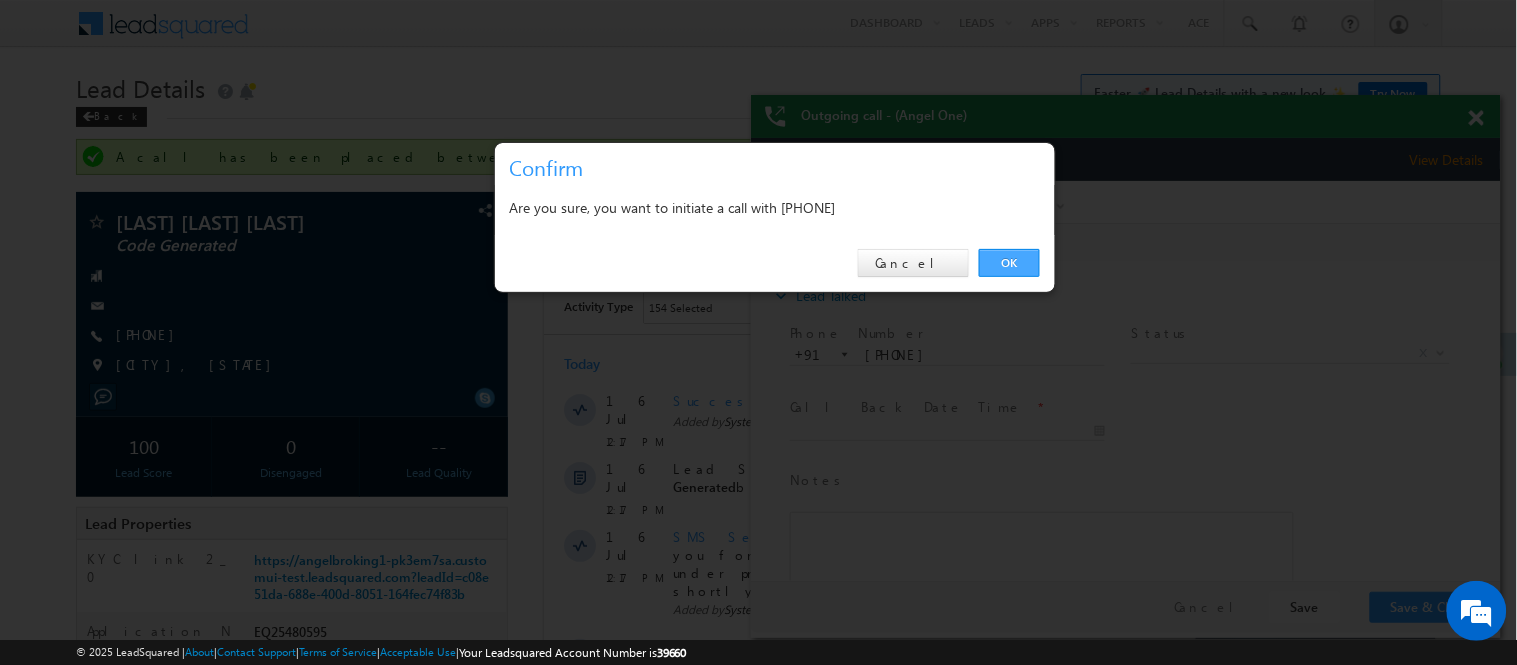 click on "OK" at bounding box center [1009, 263] 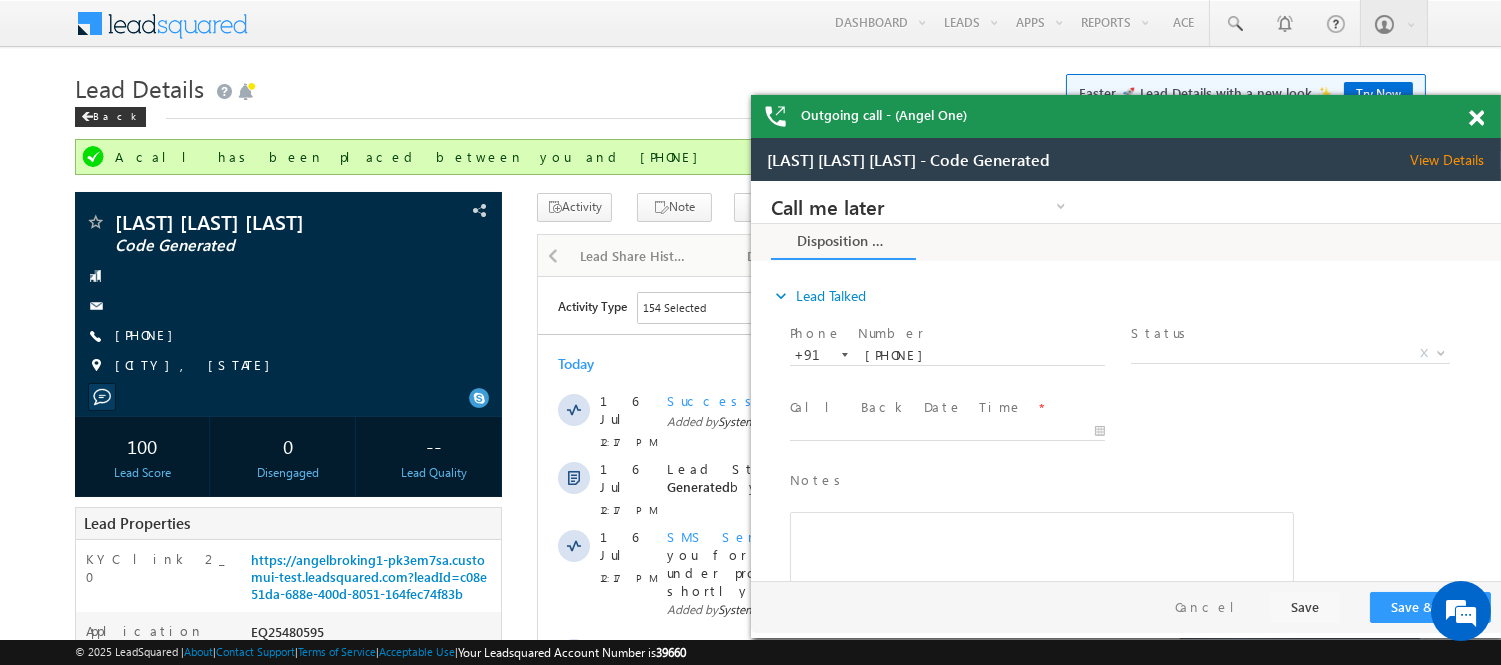 scroll, scrollTop: 0, scrollLeft: 0, axis: both 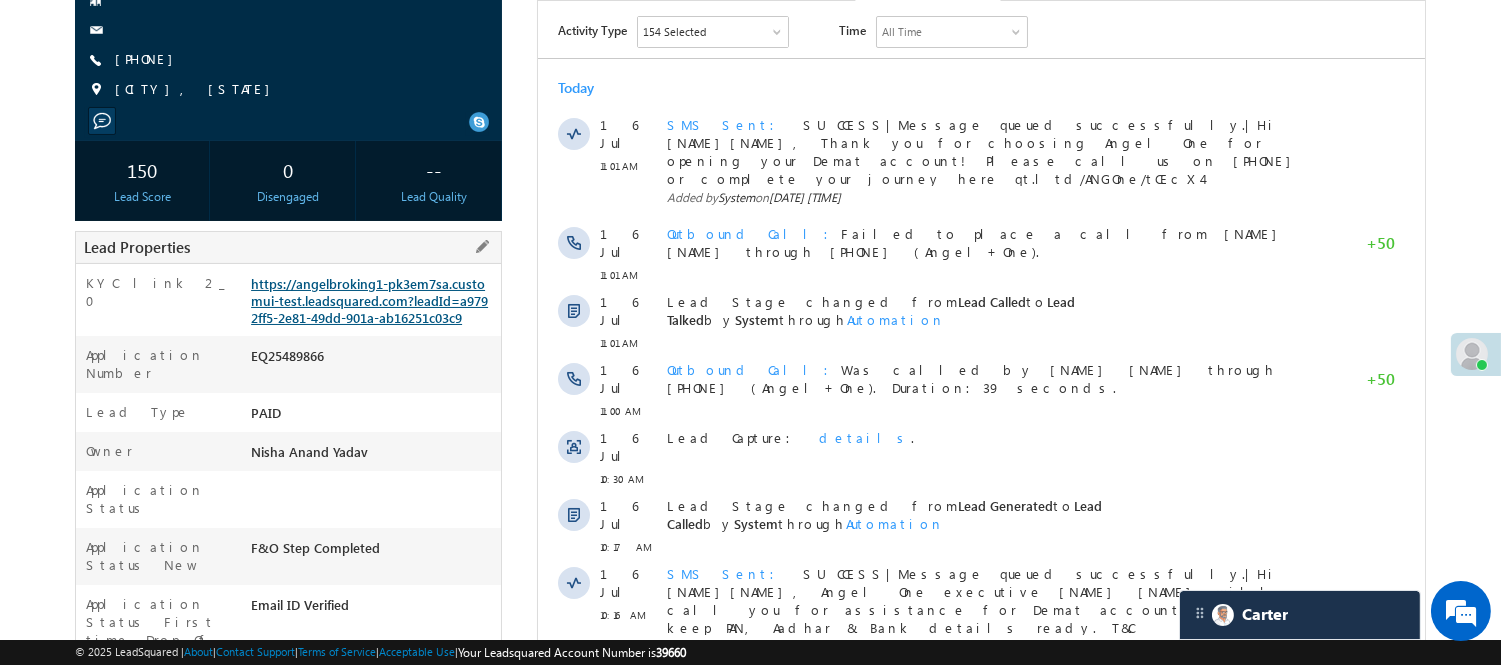 drag, startPoint x: 366, startPoint y: 300, endPoint x: 315, endPoint y: 304, distance: 51.156624 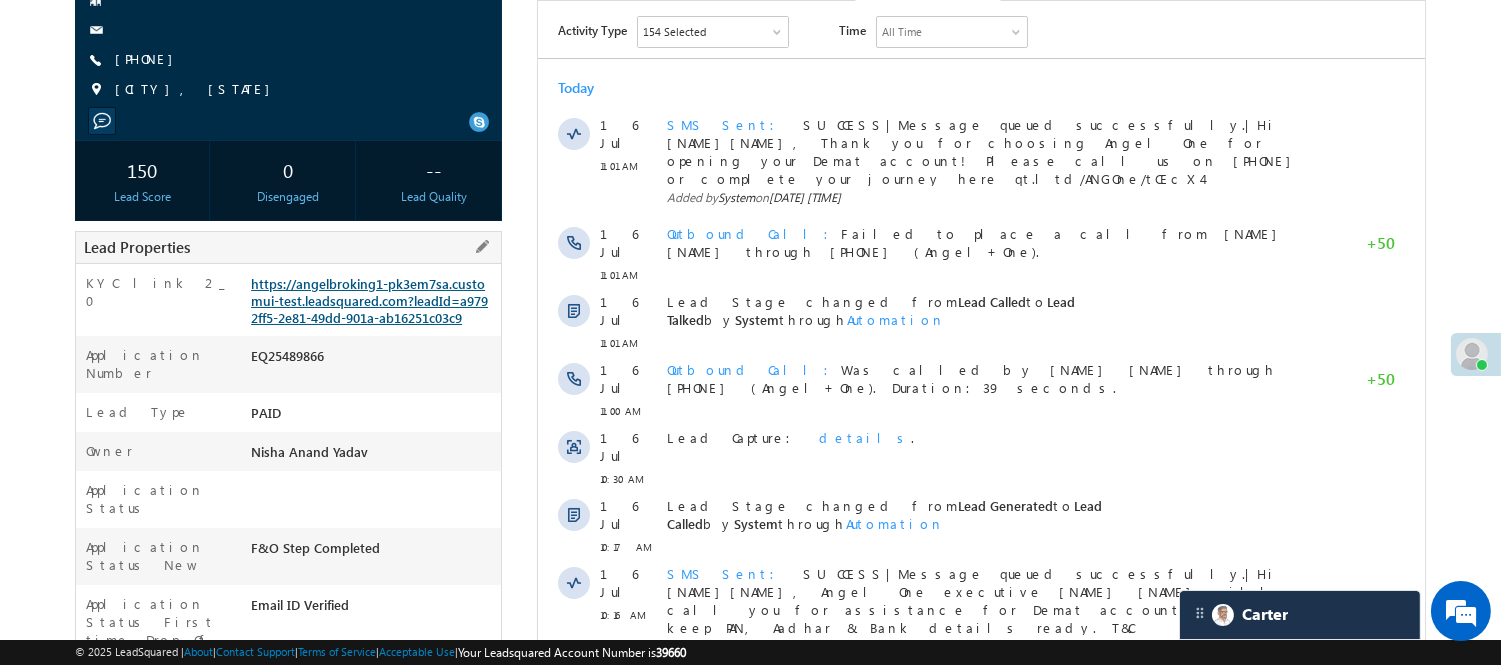 click on "https://angelbroking1-pk3em7sa.customui-test.leadsquared.com?leadId=a9792ff5-2e81-49dd-901a-ab16251c03c9" at bounding box center [369, 300] 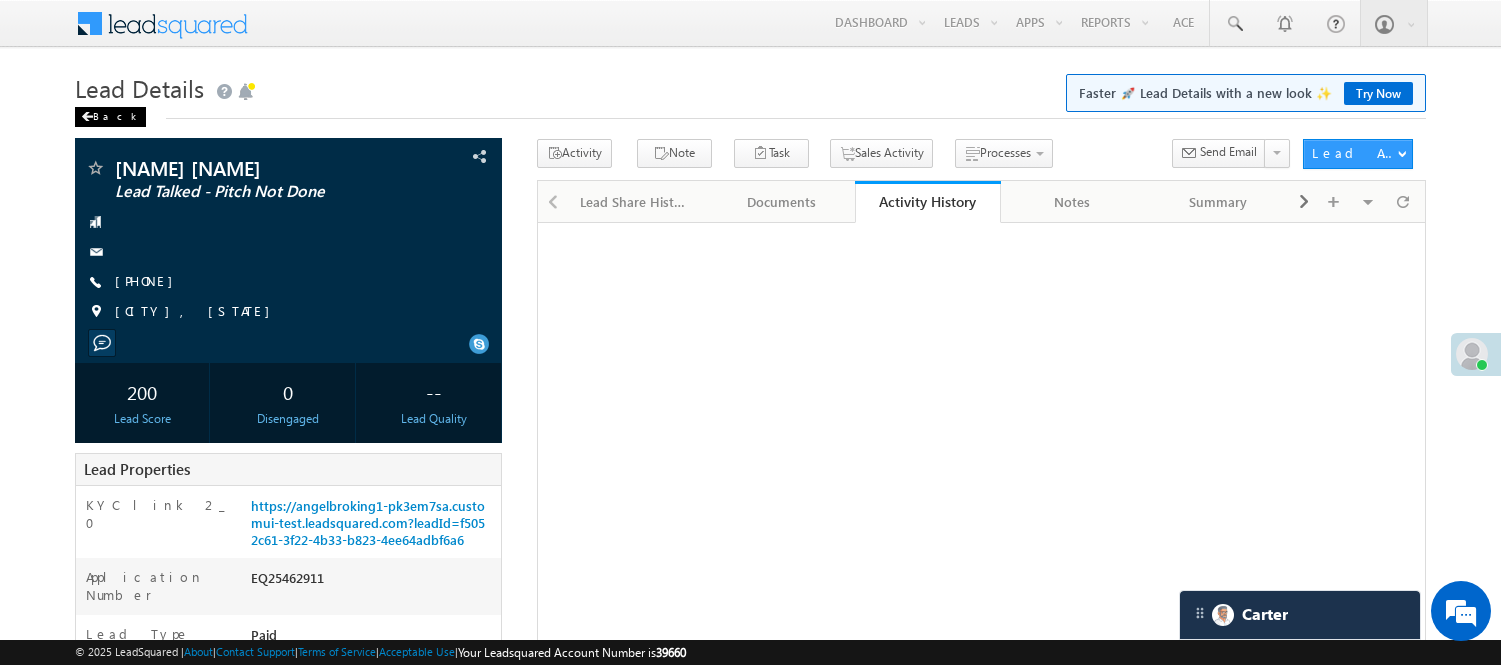 click on "Back" at bounding box center (110, 117) 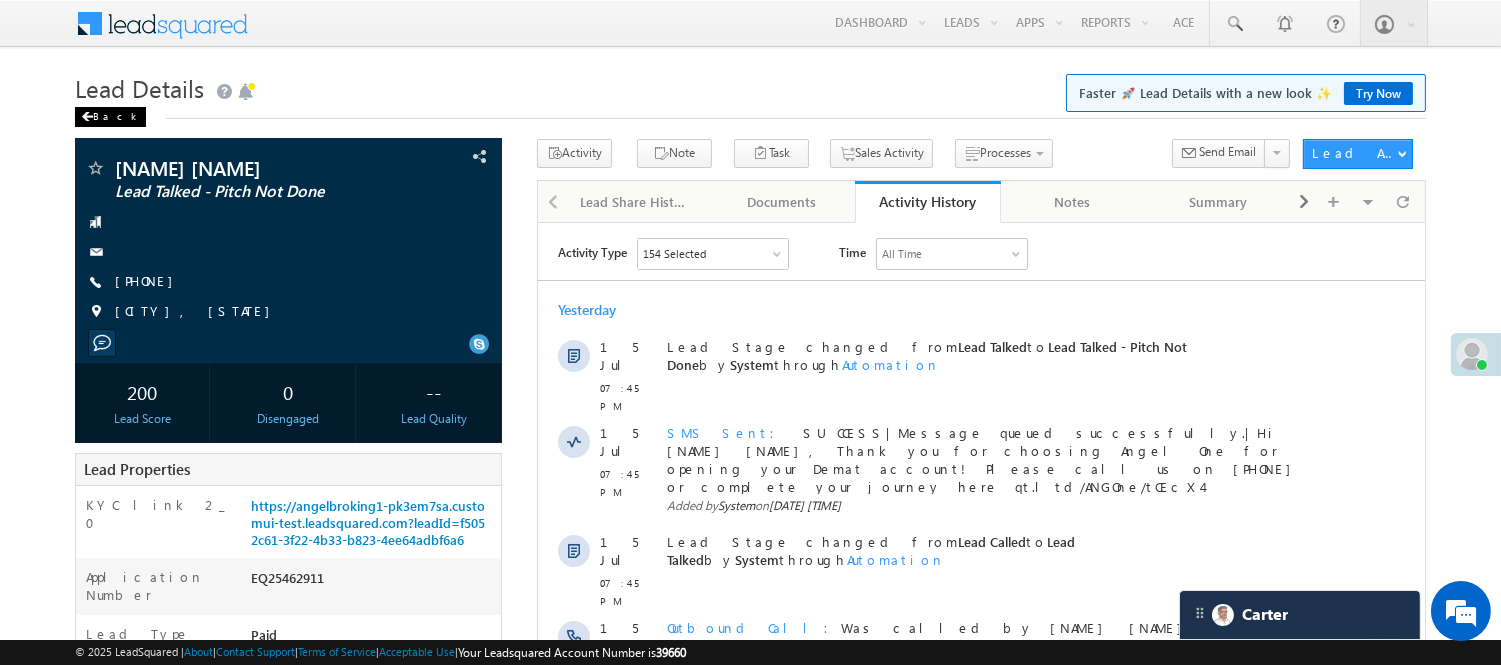 scroll, scrollTop: 0, scrollLeft: 0, axis: both 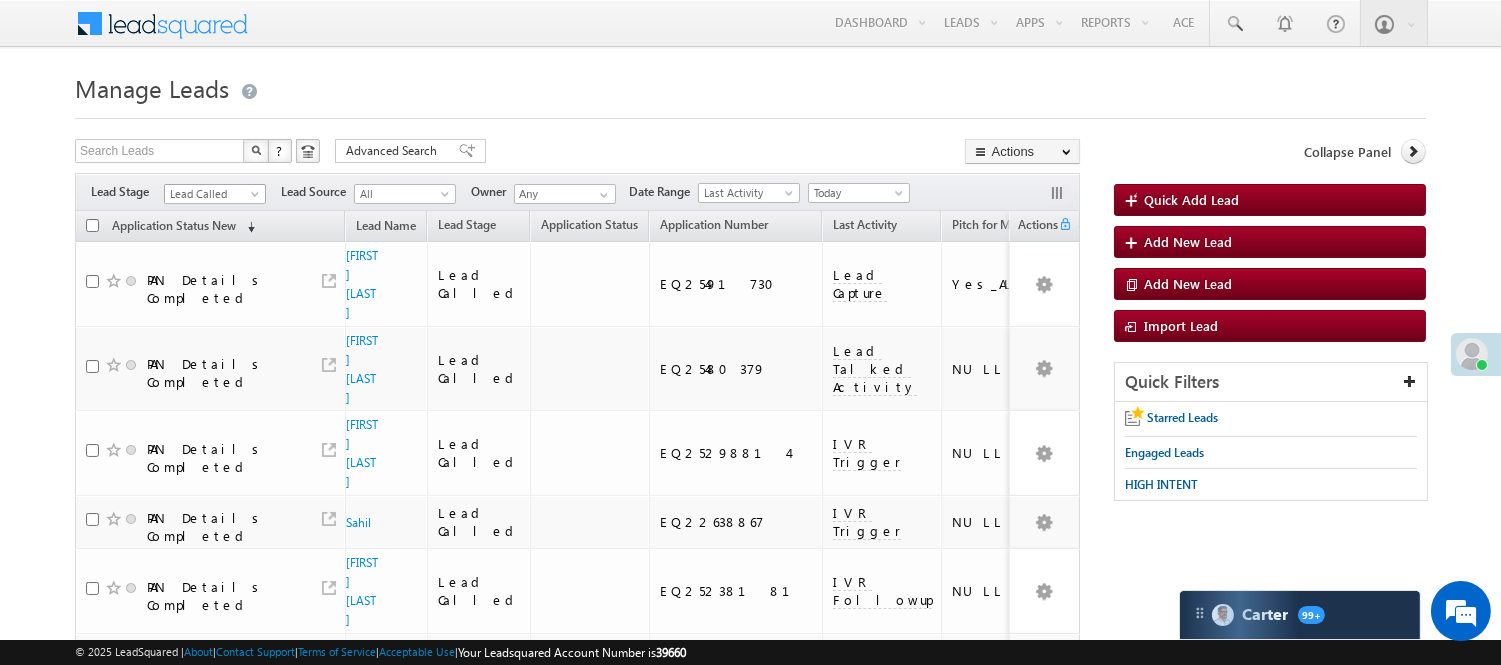 click on "Lead Called" at bounding box center [212, 194] 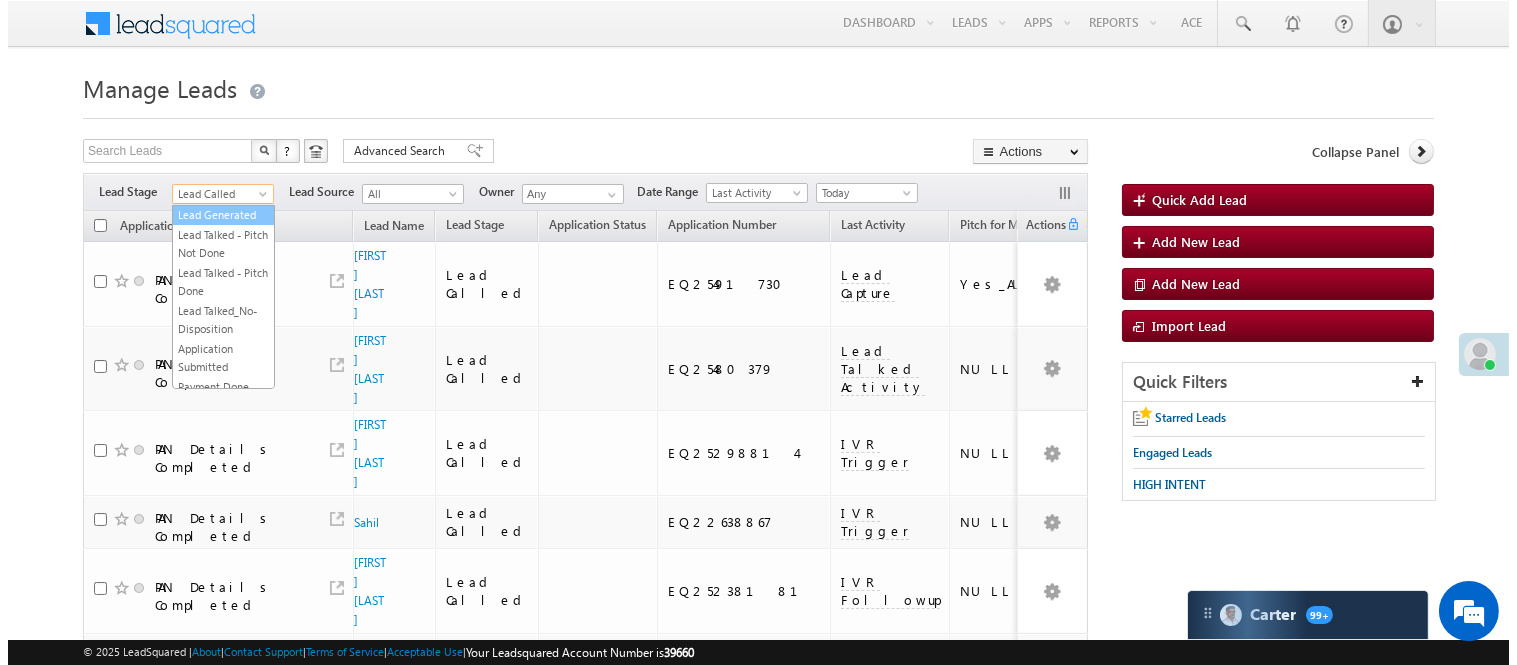 scroll, scrollTop: 0, scrollLeft: 0, axis: both 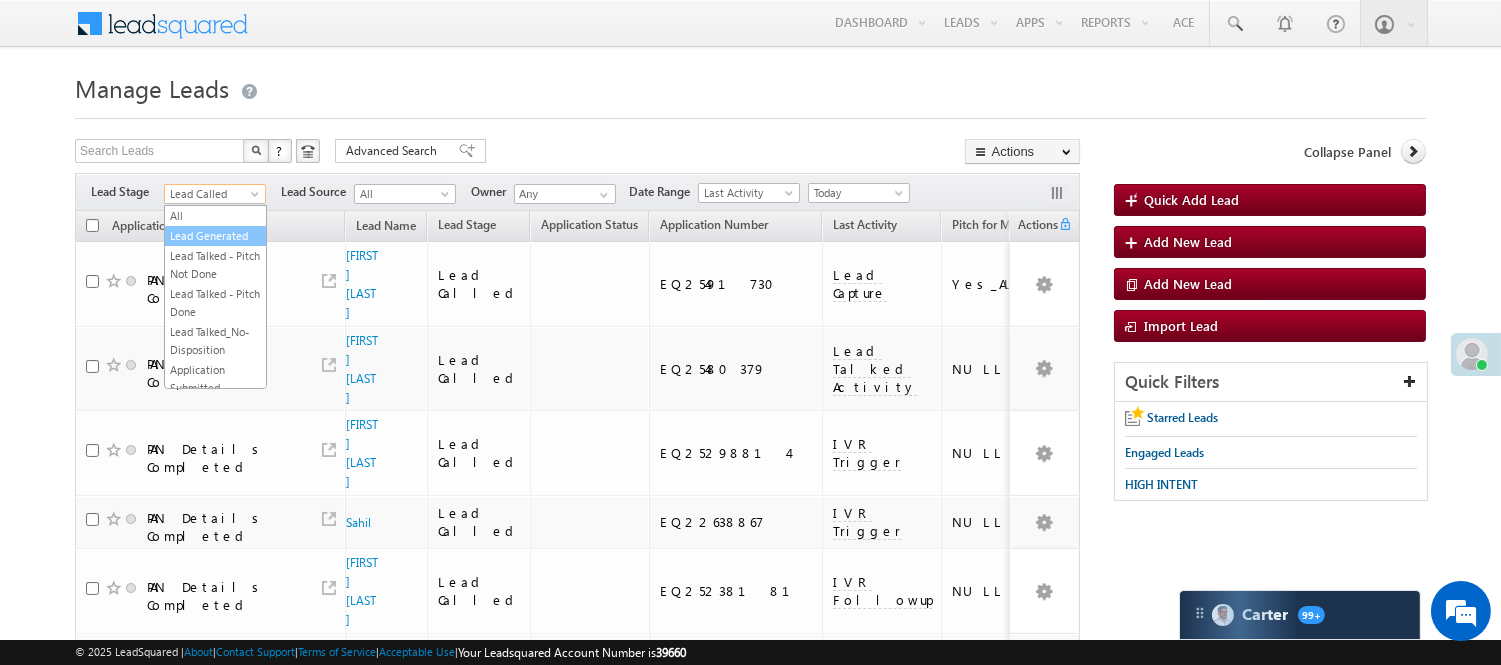 click on "Lead Generated" at bounding box center [215, 236] 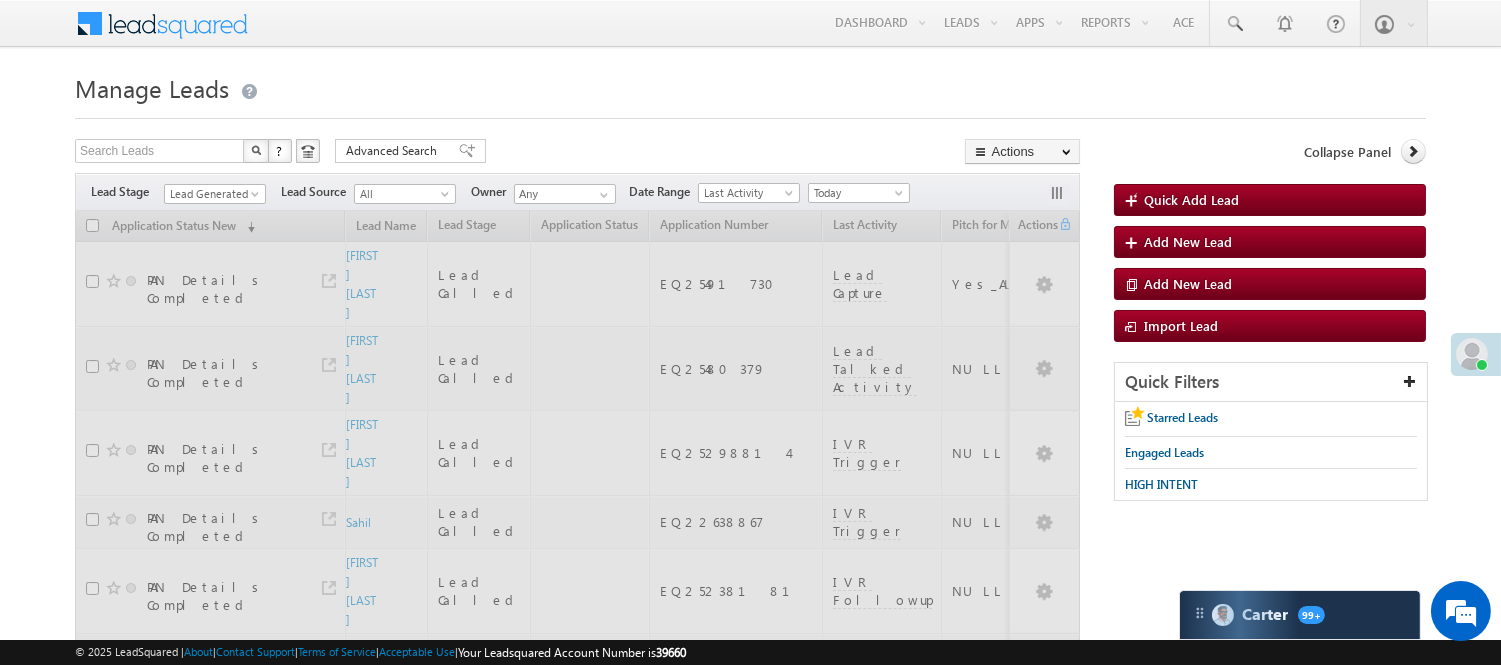 click on "Manage Leads
Quick Add Lead
Search Leads X ?   89 results found
Advanced Search
Advanced Search
Actions Actions" at bounding box center [750, 1197] 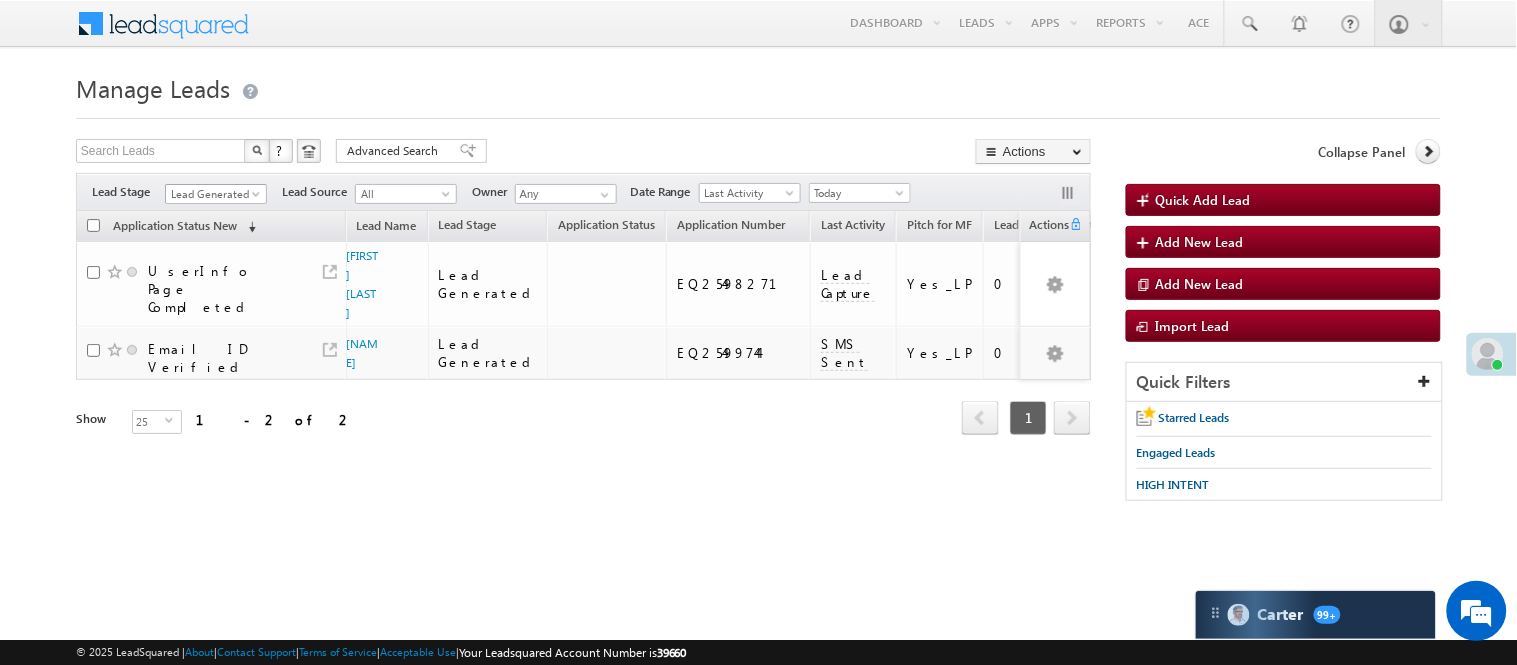 click on "Lead Generated" at bounding box center (213, 194) 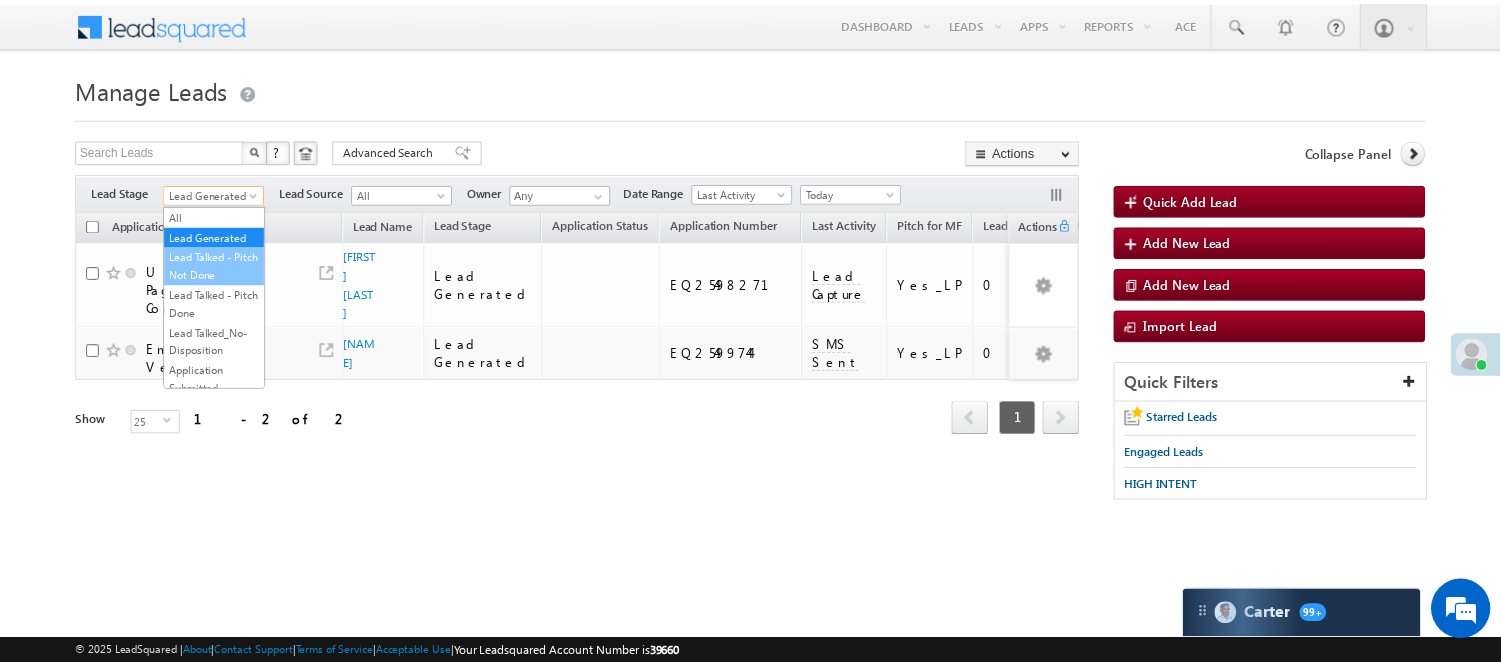 scroll, scrollTop: 444, scrollLeft: 0, axis: vertical 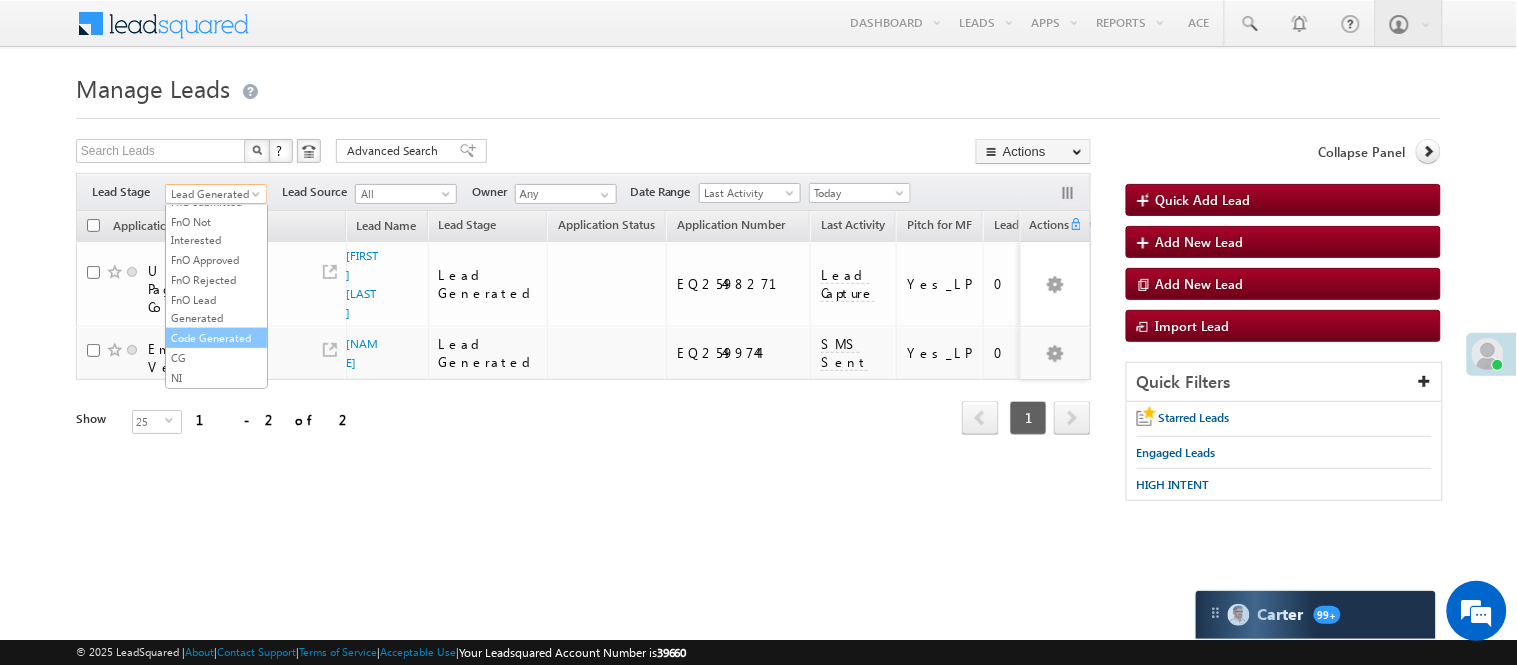 click on "Code Generated" at bounding box center [216, 338] 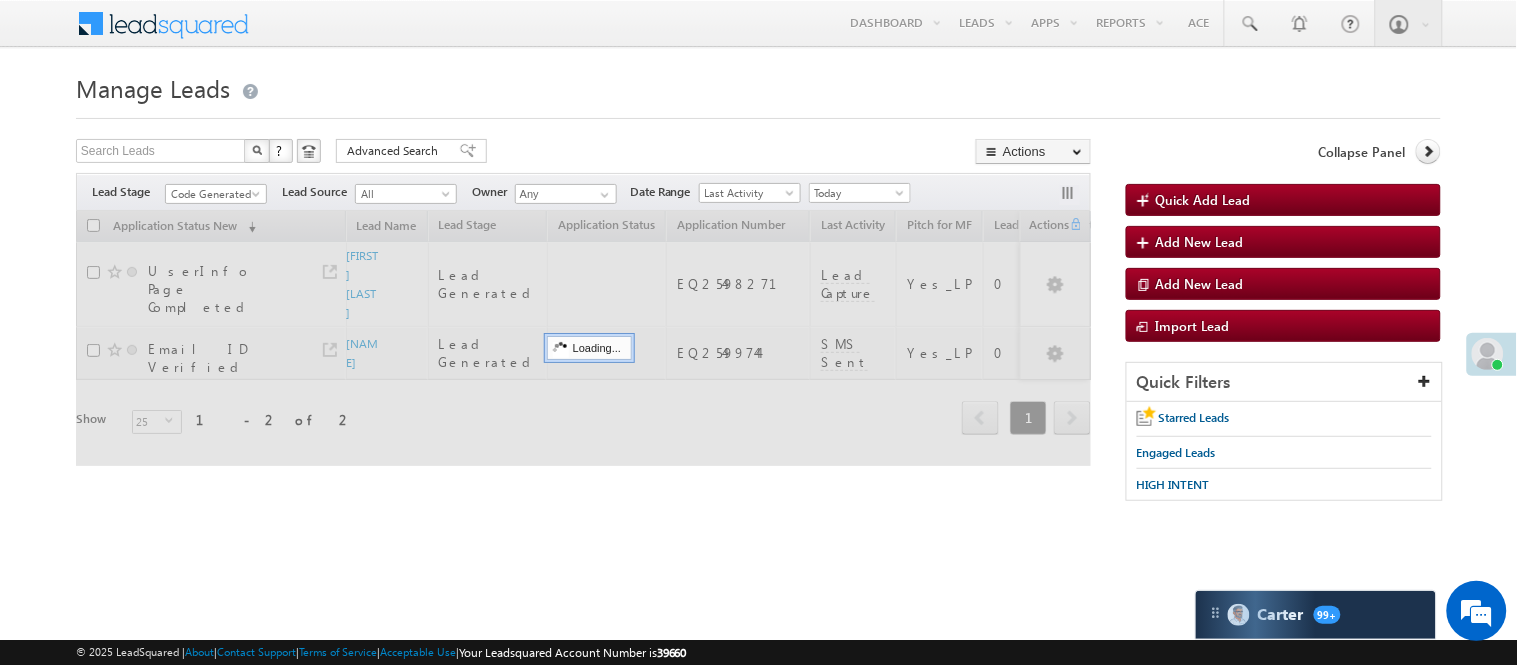 click on "Search Leads X ?   2 results found
Advanced Search
Advanced Search
Advanced search results
Actions Export Leads Reset all Filters
Actions Export Leads Bulk Update Send Email Add to List Add Activity Change Owner Change Stage Delete Merge Leads" at bounding box center (583, 153) 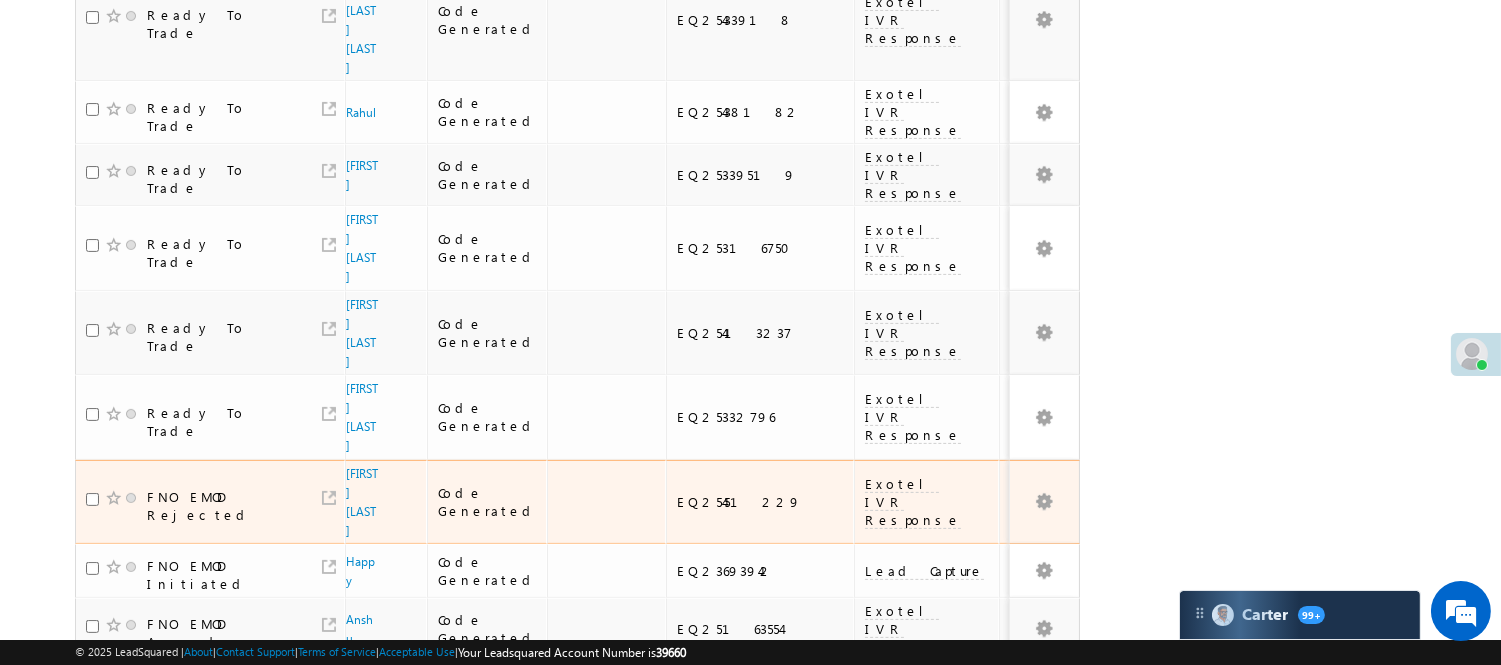 scroll, scrollTop: 1333, scrollLeft: 0, axis: vertical 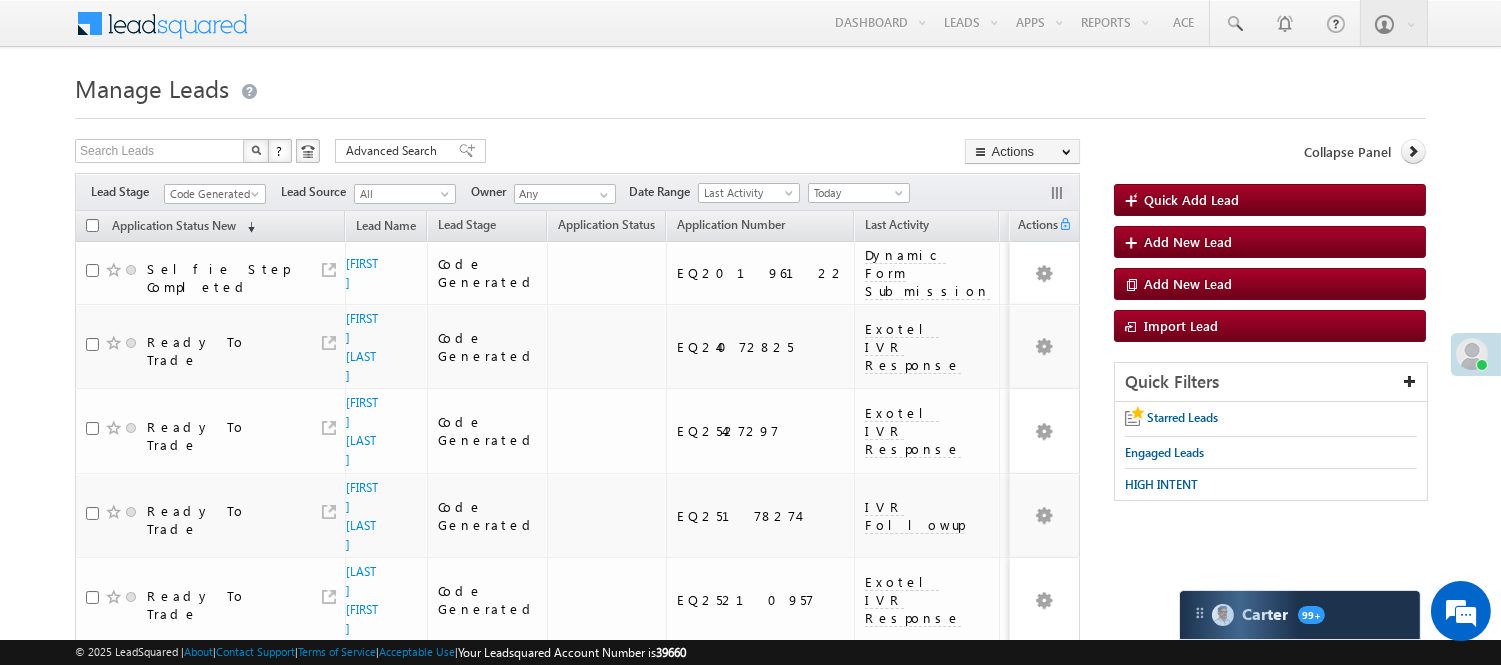 click on "Filters
Lead Stage
All Lead Generated Lead Talked - Pitch Not Done Lead Talked - Pitch Done Lead Talked_No-Disposition Application Submitted Payment Done Application Resubmitted Under Objection Lead Called Lead Talked Not Interested FnO Lead Called FnO Lead Talked FnO submitted FnO Not Interested FnO Approved FnO Rejected FnO Lead Generated Code Generated CG NI Code Generated
Lead Source
All All
Owner Any Any" at bounding box center (577, 192) 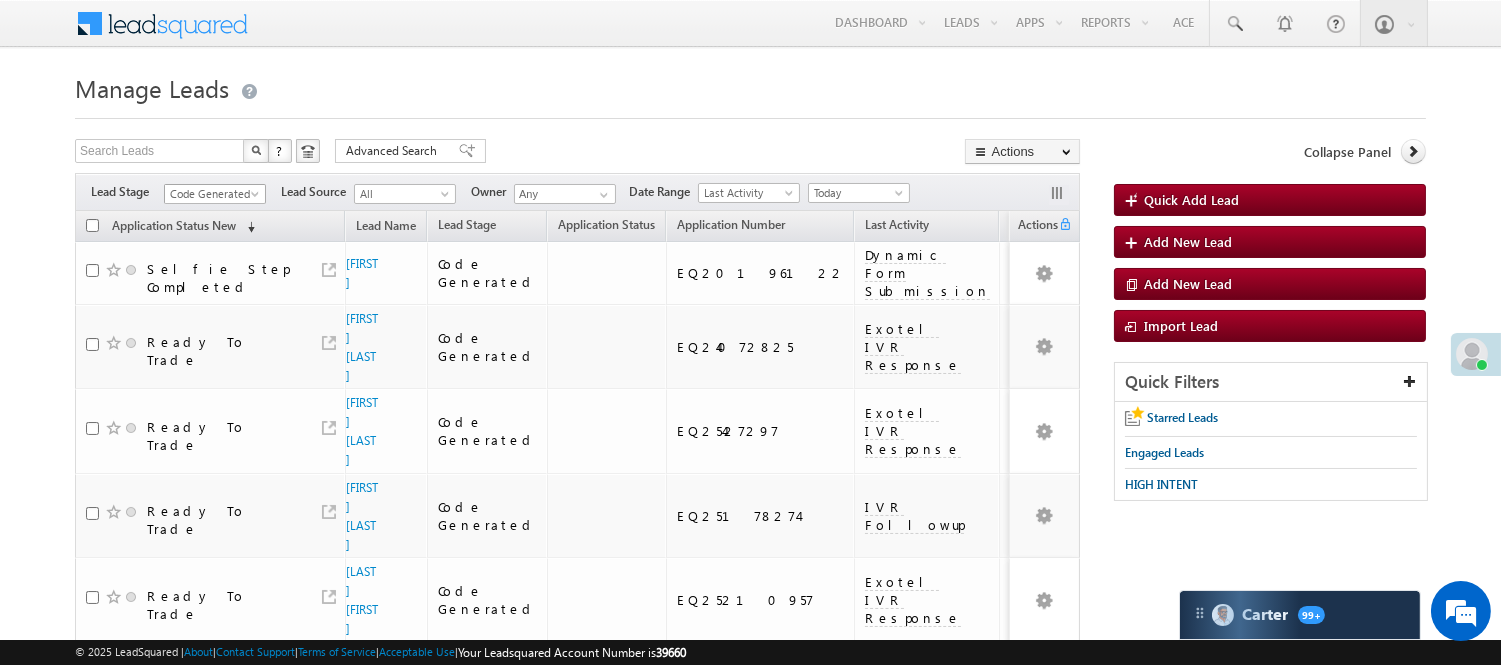click on "Code Generated" at bounding box center (212, 194) 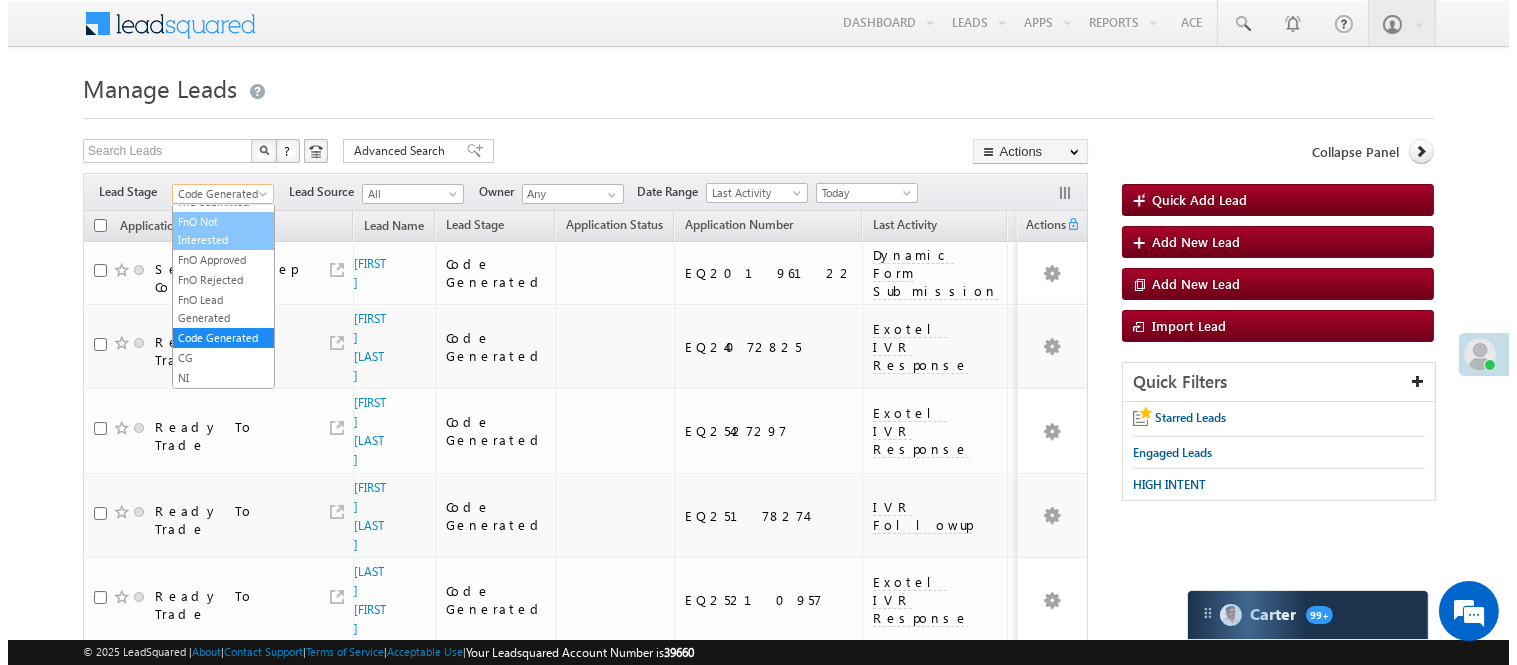 scroll, scrollTop: 11, scrollLeft: 0, axis: vertical 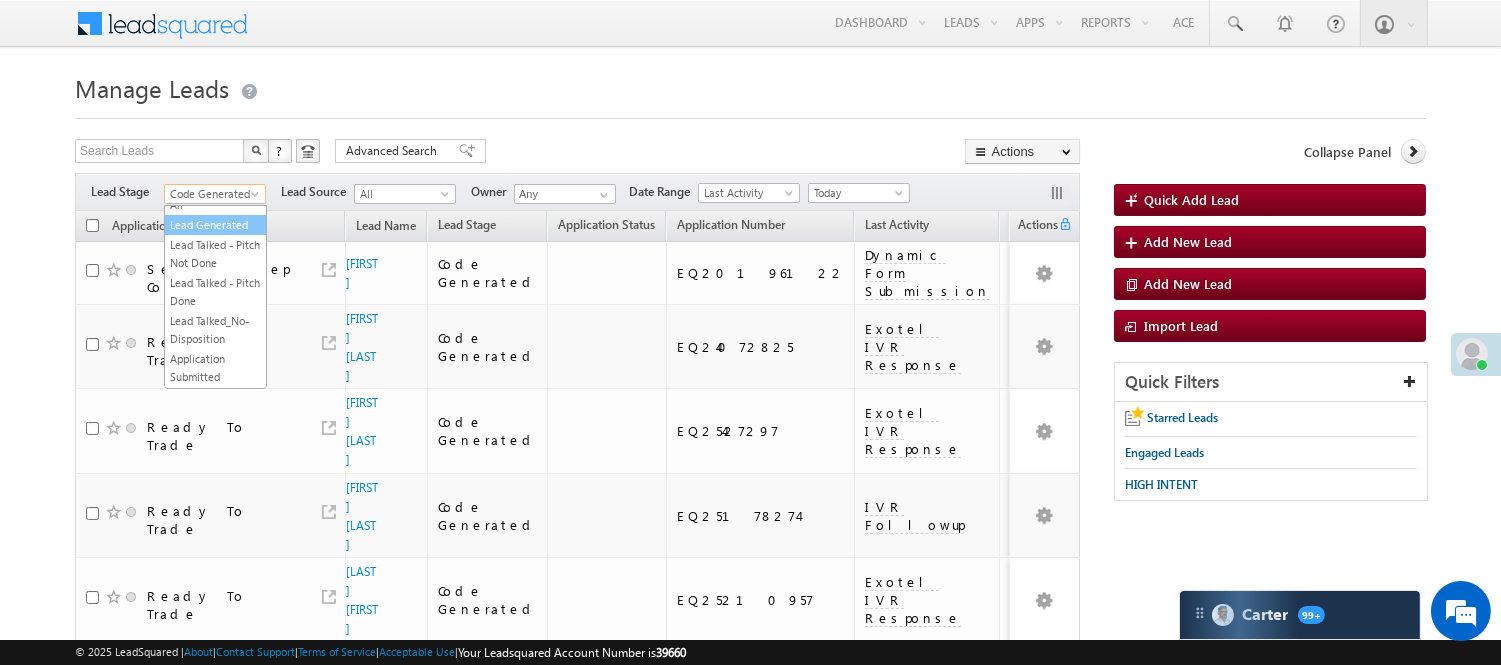 click on "Lead Generated" at bounding box center [215, 225] 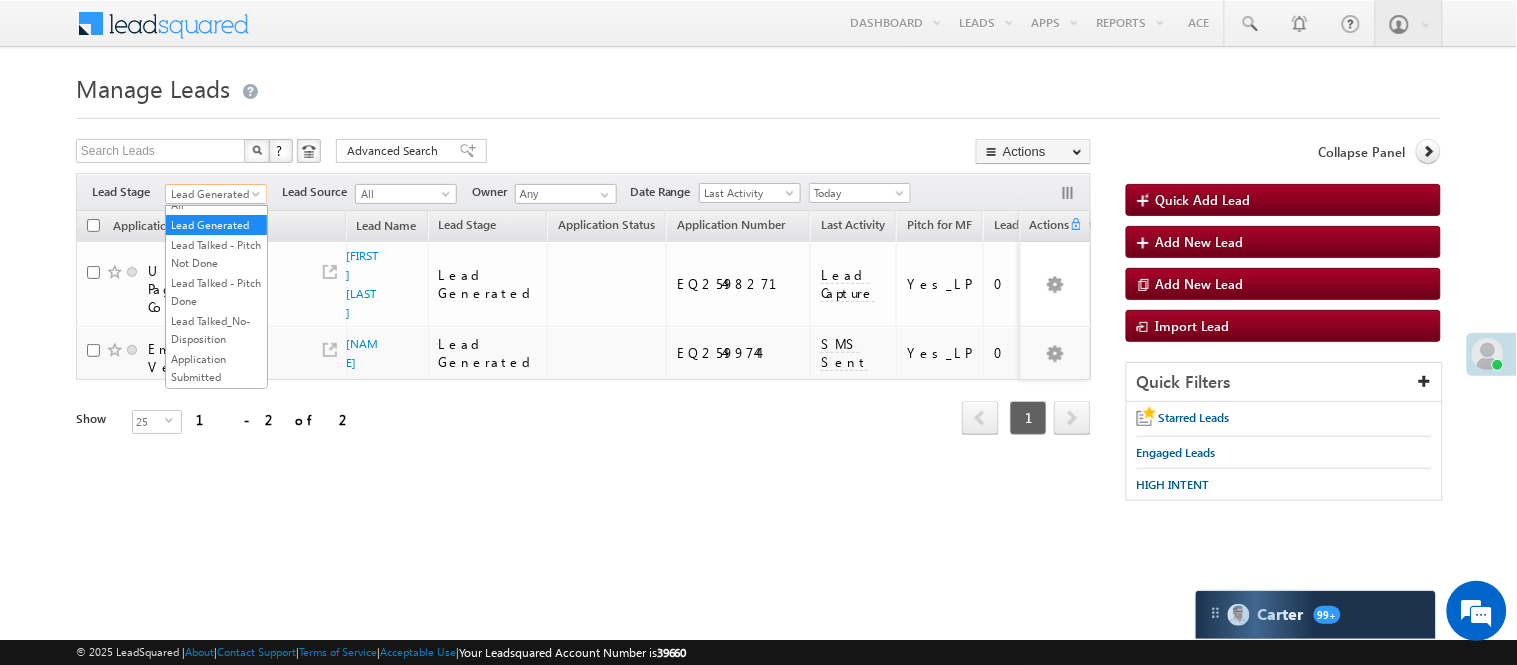 click on "Lead Generated" at bounding box center (213, 194) 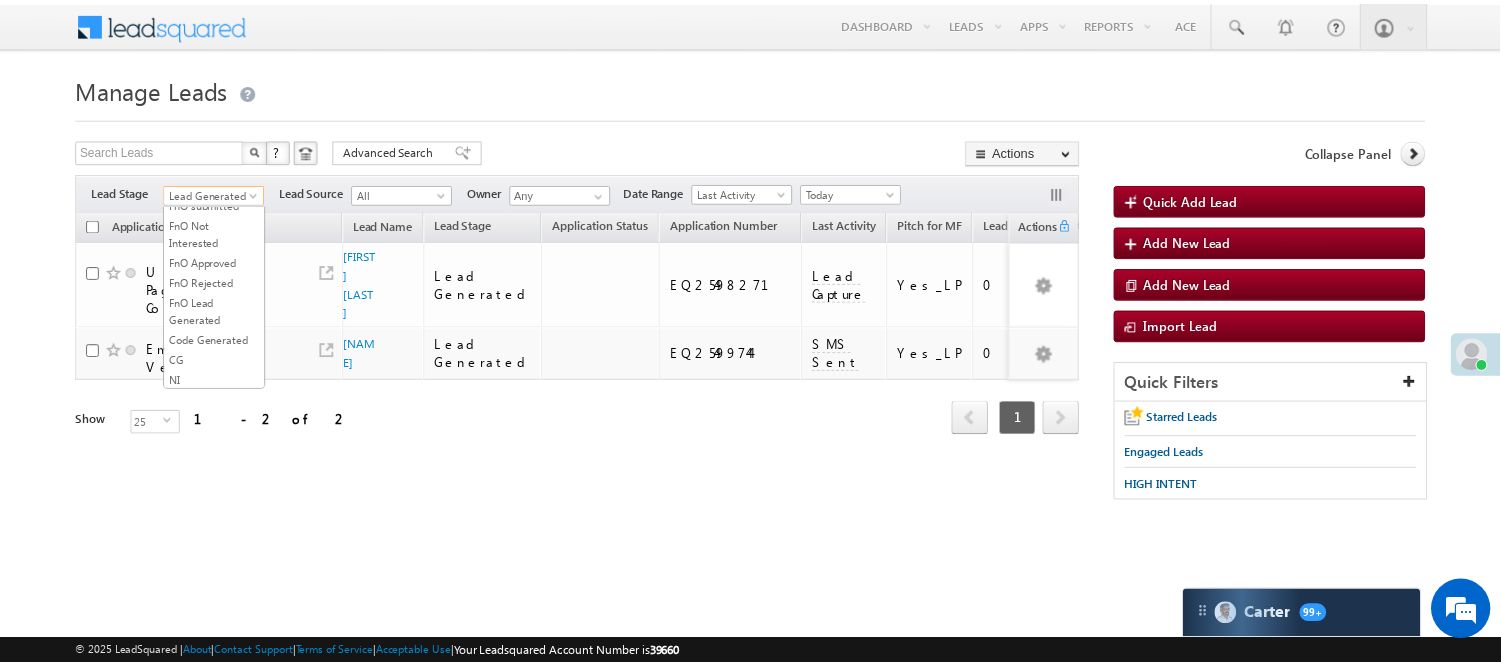 scroll, scrollTop: 344, scrollLeft: 0, axis: vertical 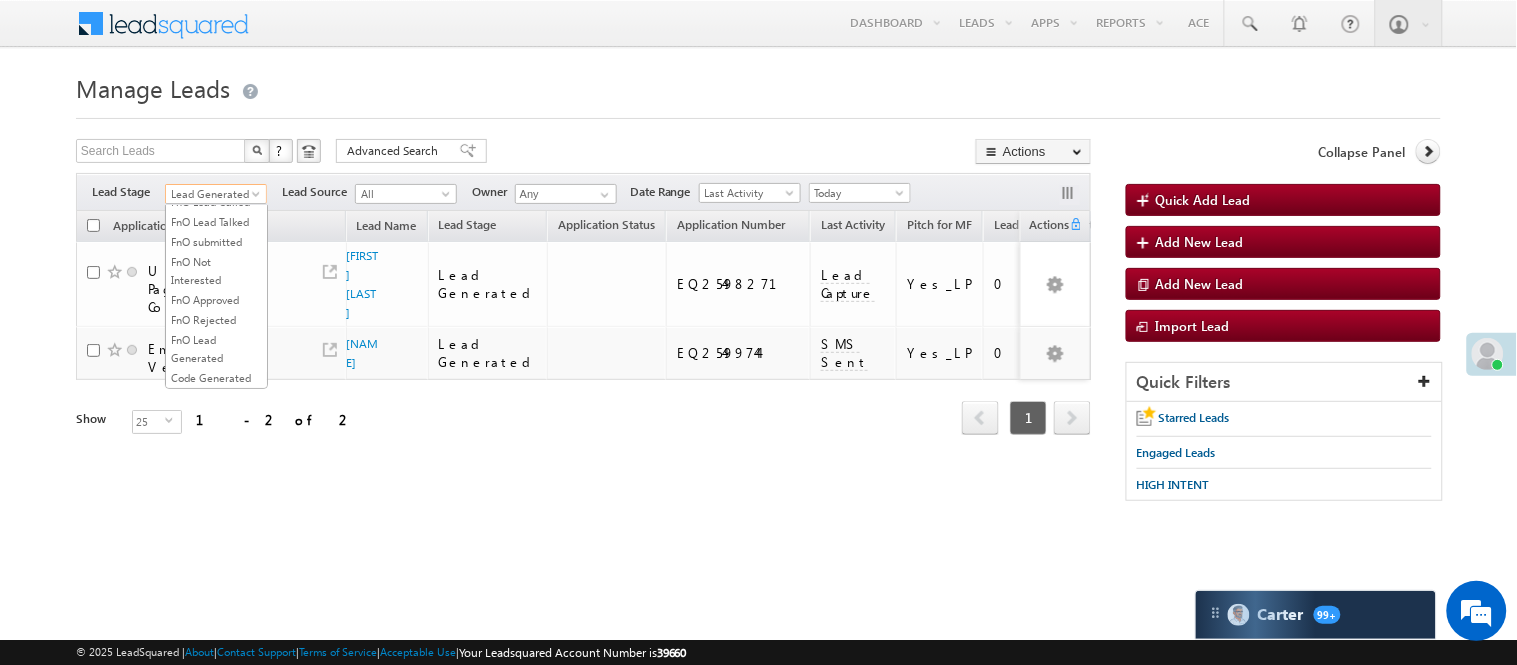 click on "Lead Talked" at bounding box center (216, 162) 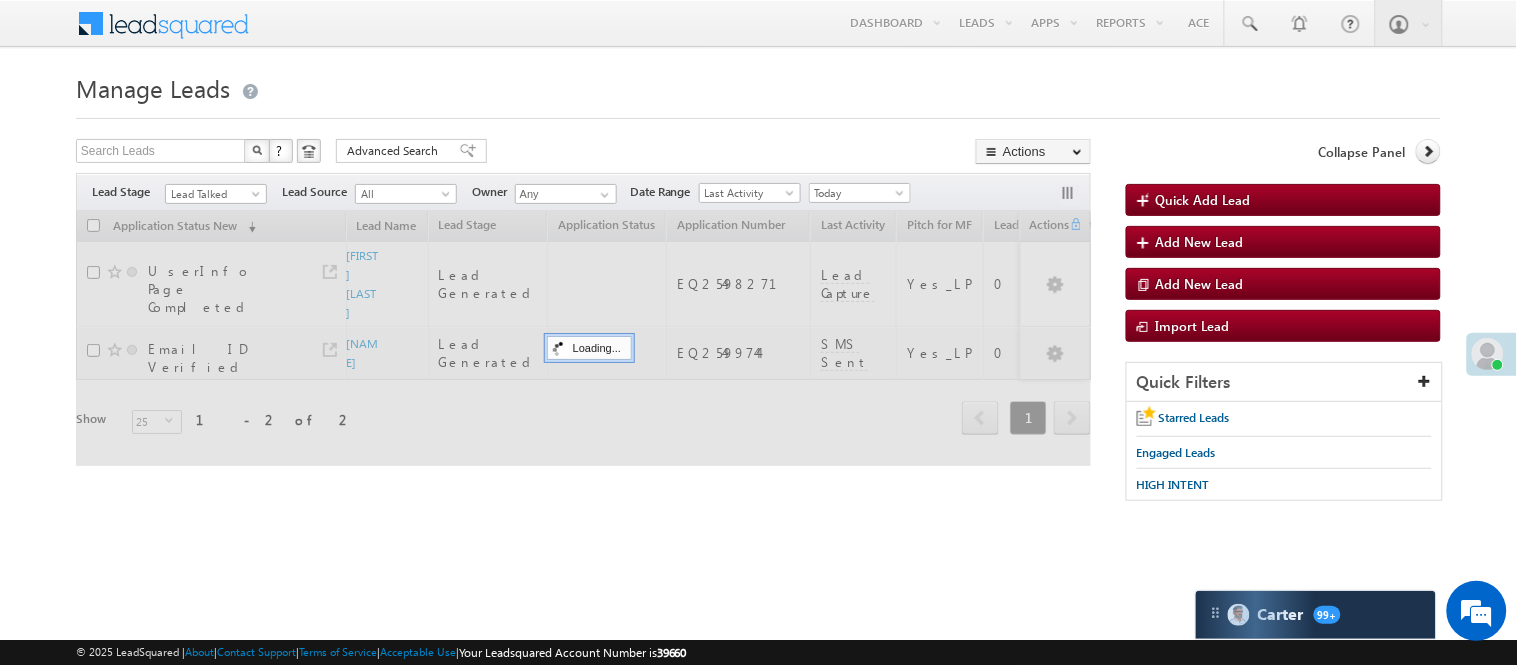 click at bounding box center (758, 112) 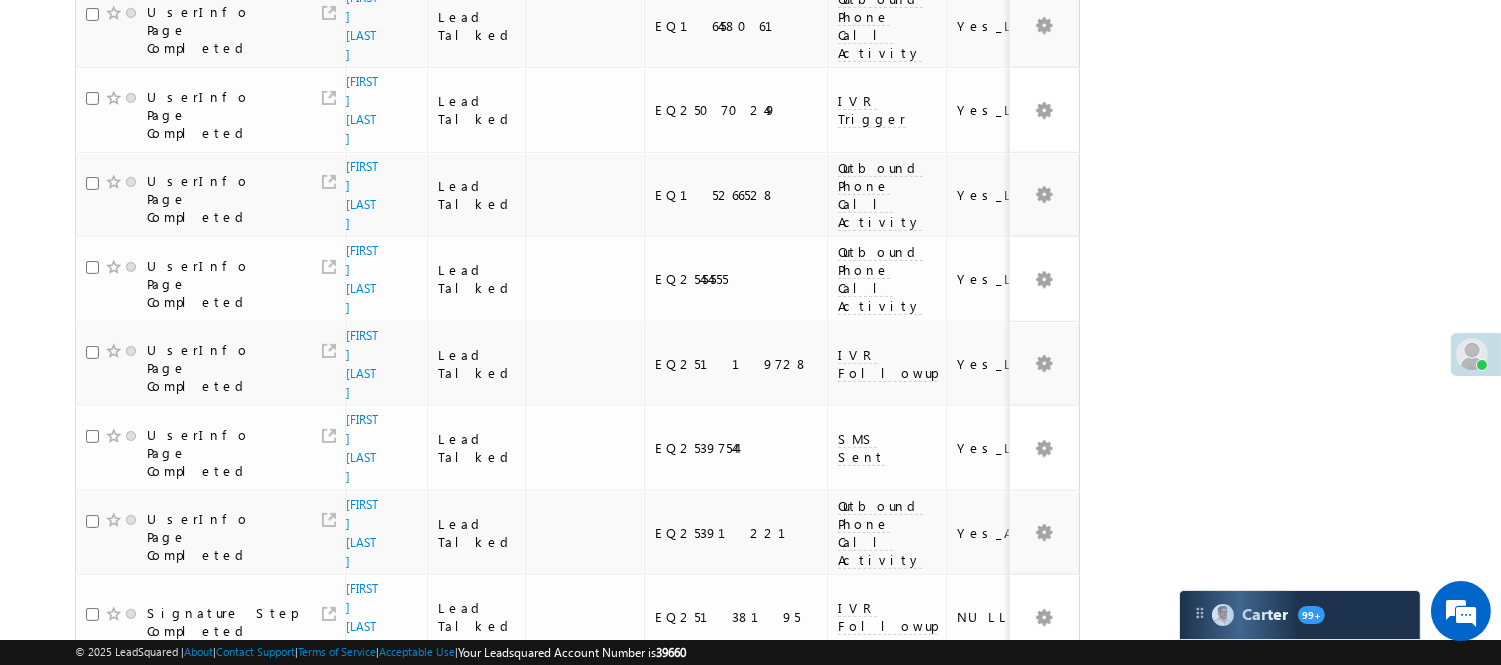 scroll, scrollTop: 1207, scrollLeft: 0, axis: vertical 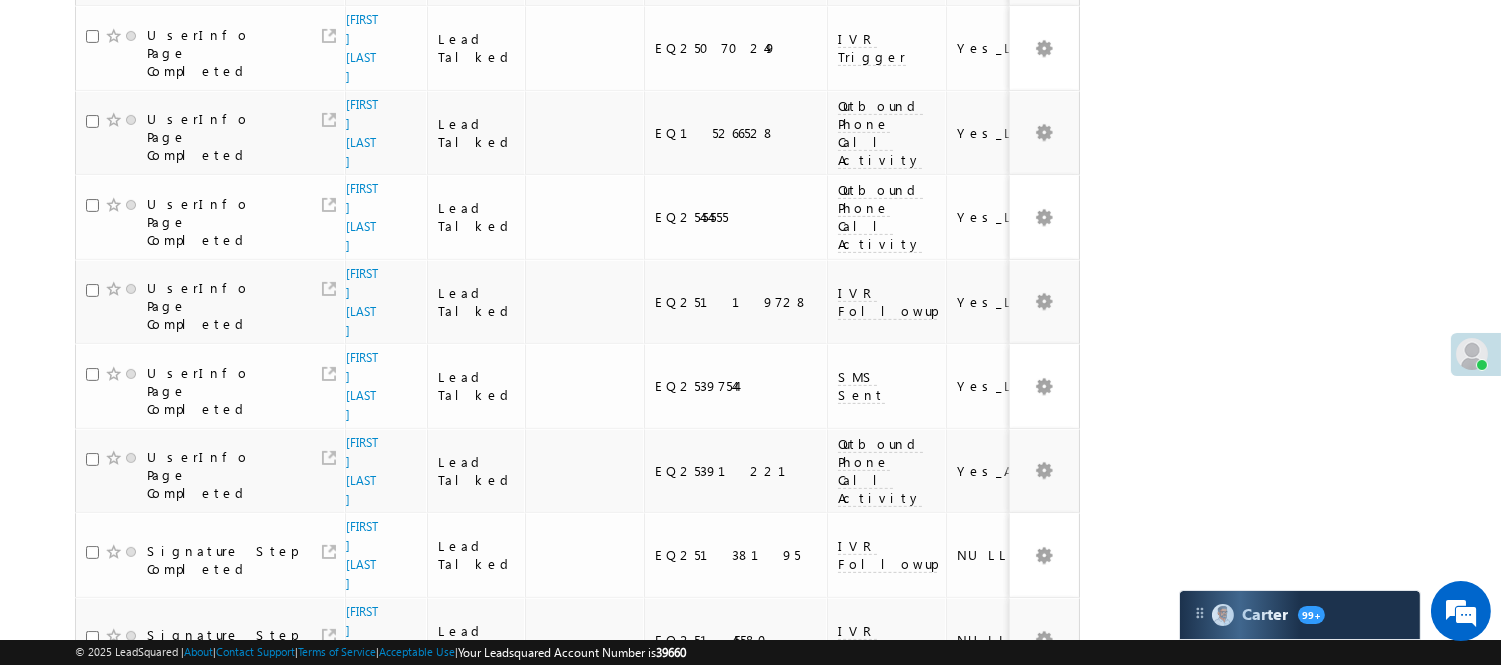 click on "2" at bounding box center (978, 1181) 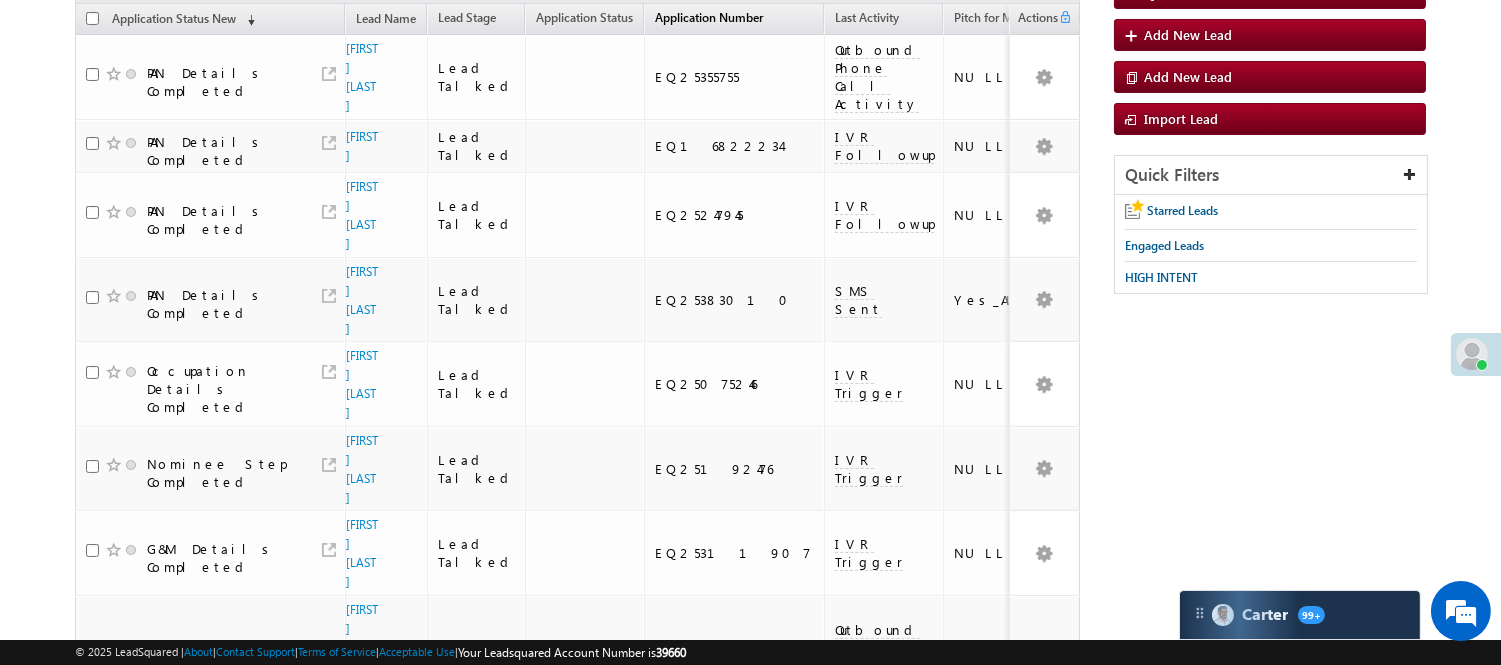 scroll, scrollTop: 0, scrollLeft: 0, axis: both 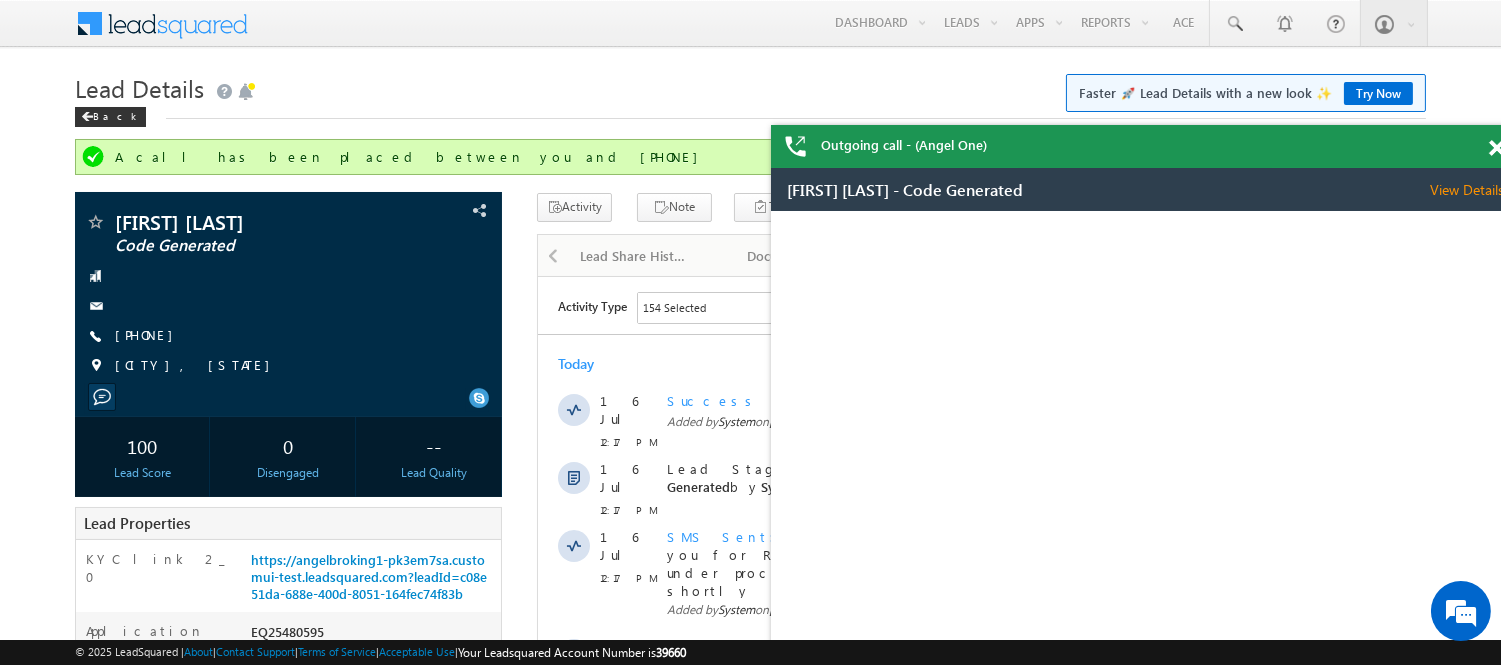 click at bounding box center (1496, 148) 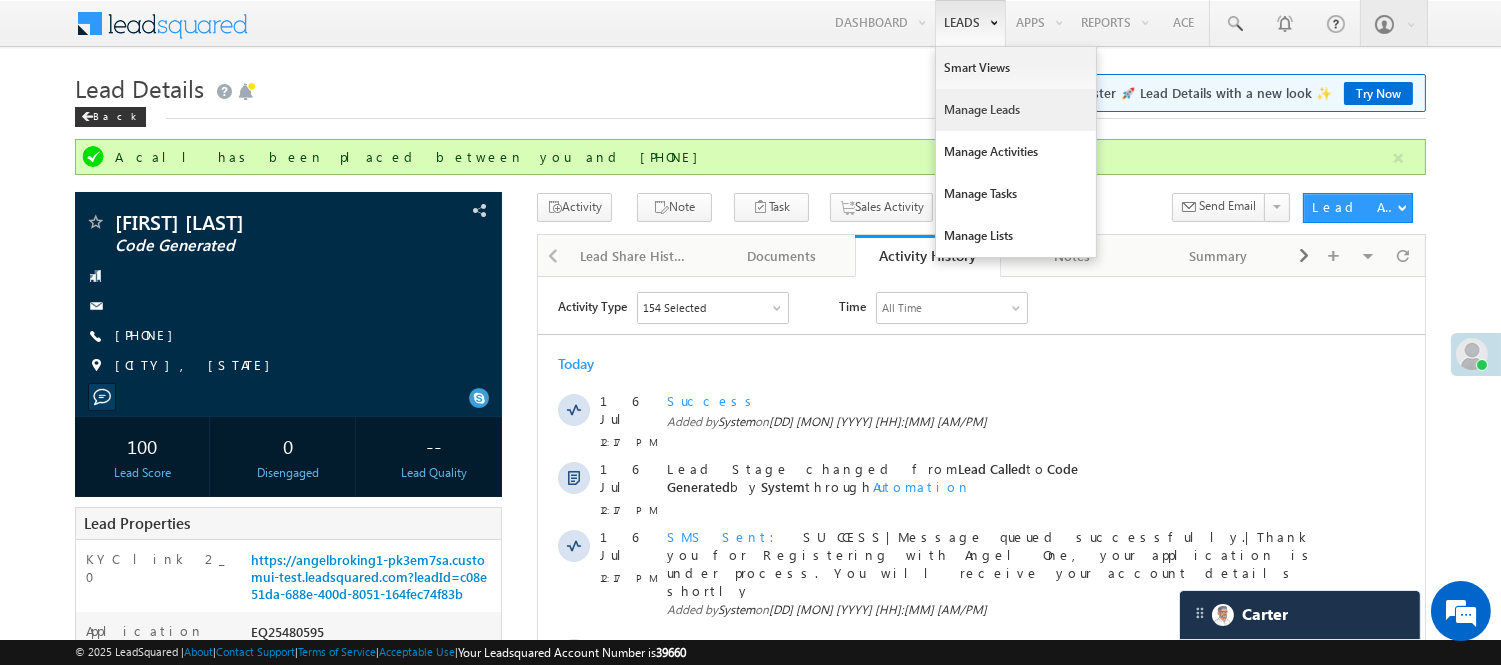click on "Manage Leads" at bounding box center (1016, 110) 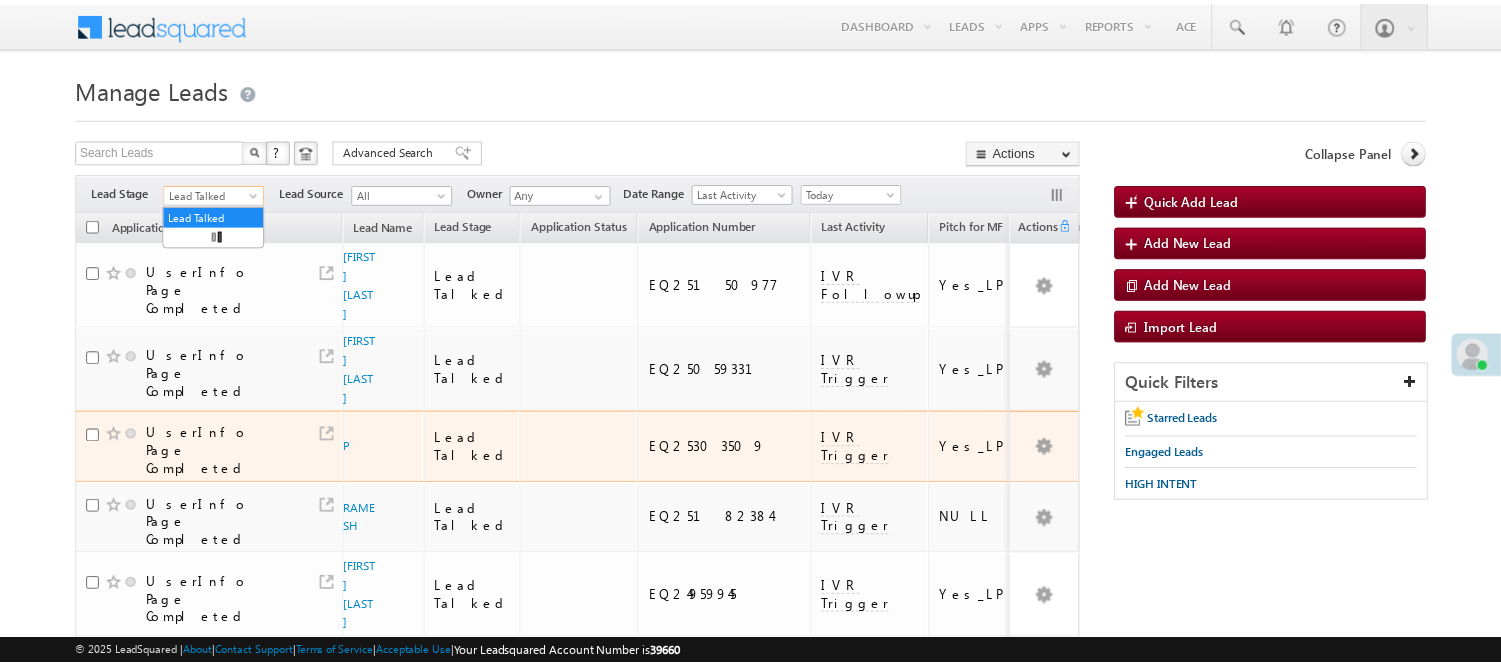 scroll, scrollTop: 0, scrollLeft: 0, axis: both 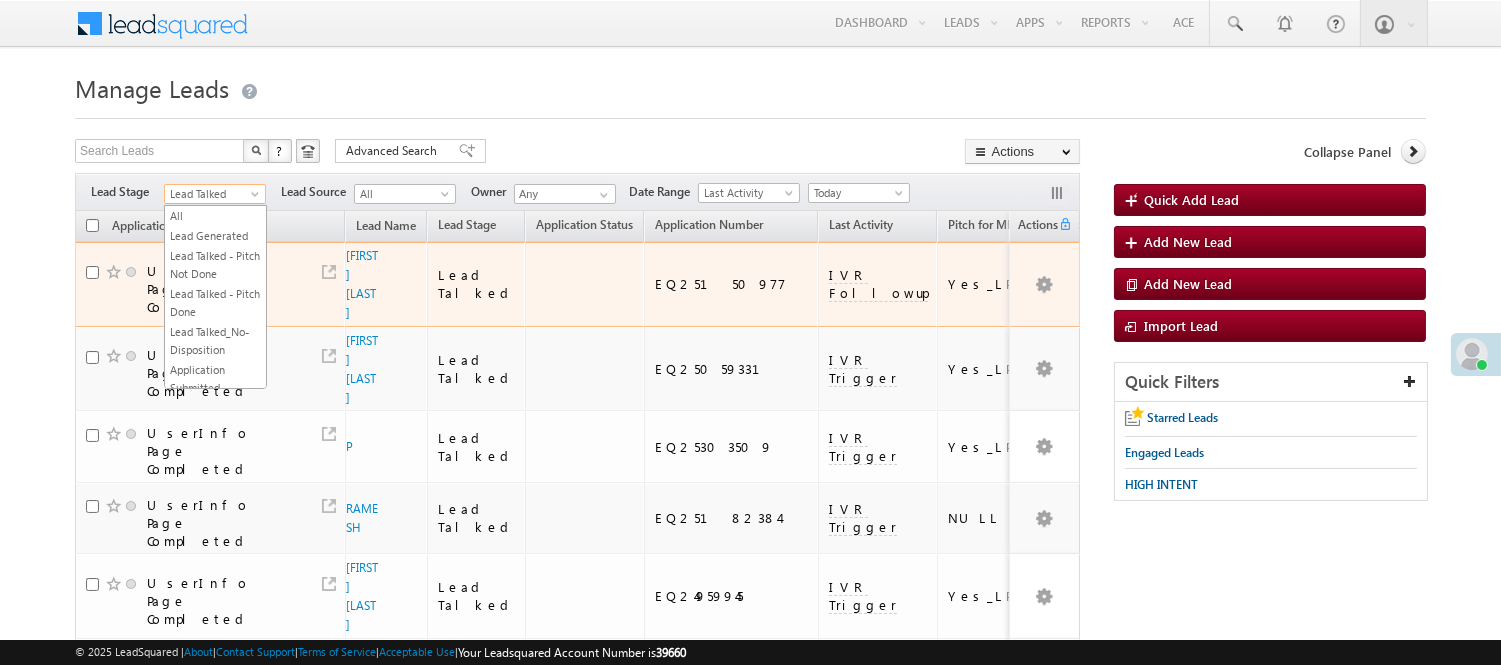 click on "150" at bounding box center (1078, 837) 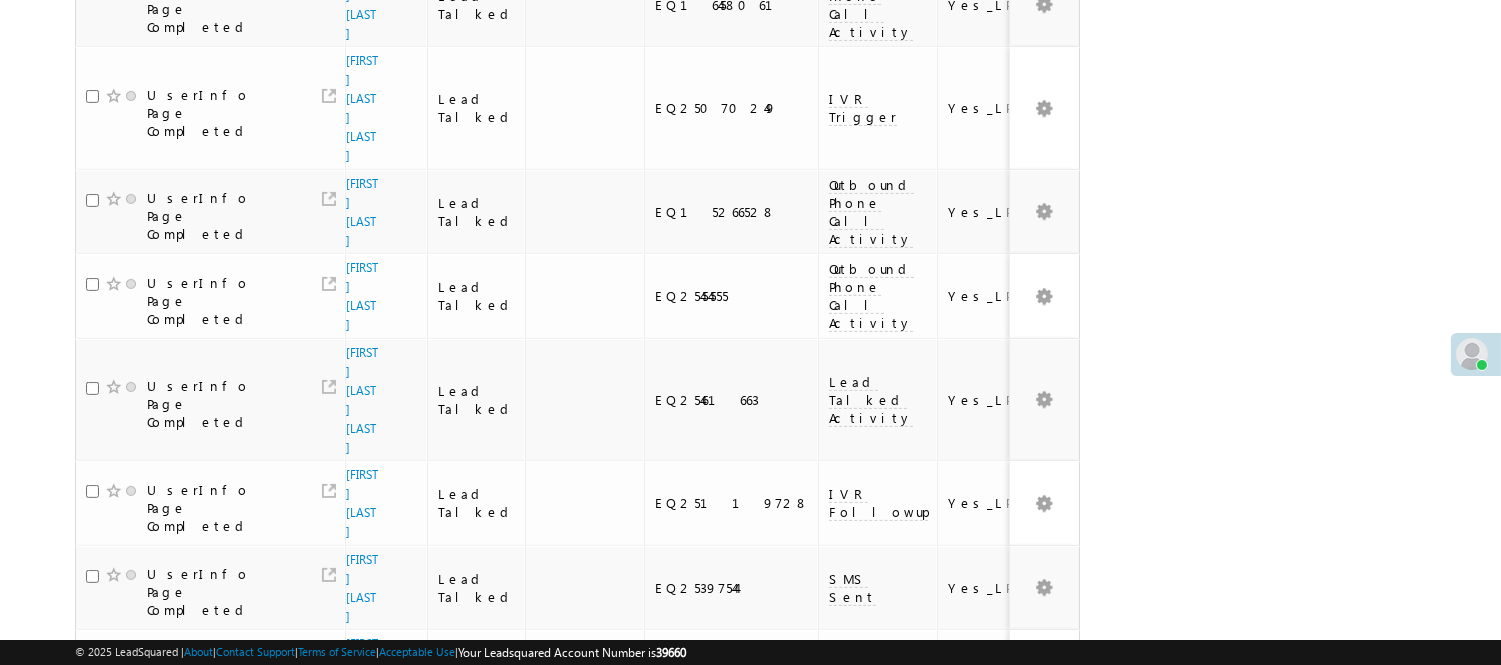 scroll, scrollTop: 1204, scrollLeft: 0, axis: vertical 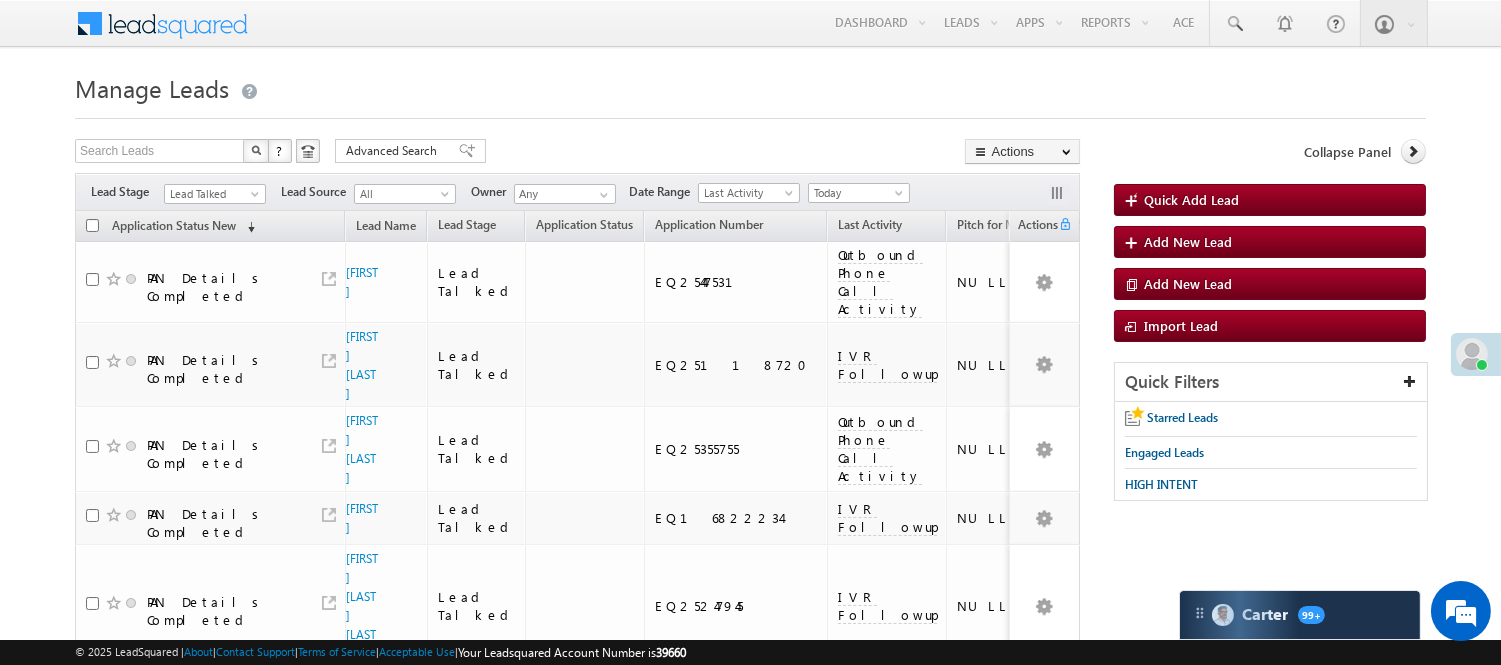 click on "Lead Talked" at bounding box center (215, 191) 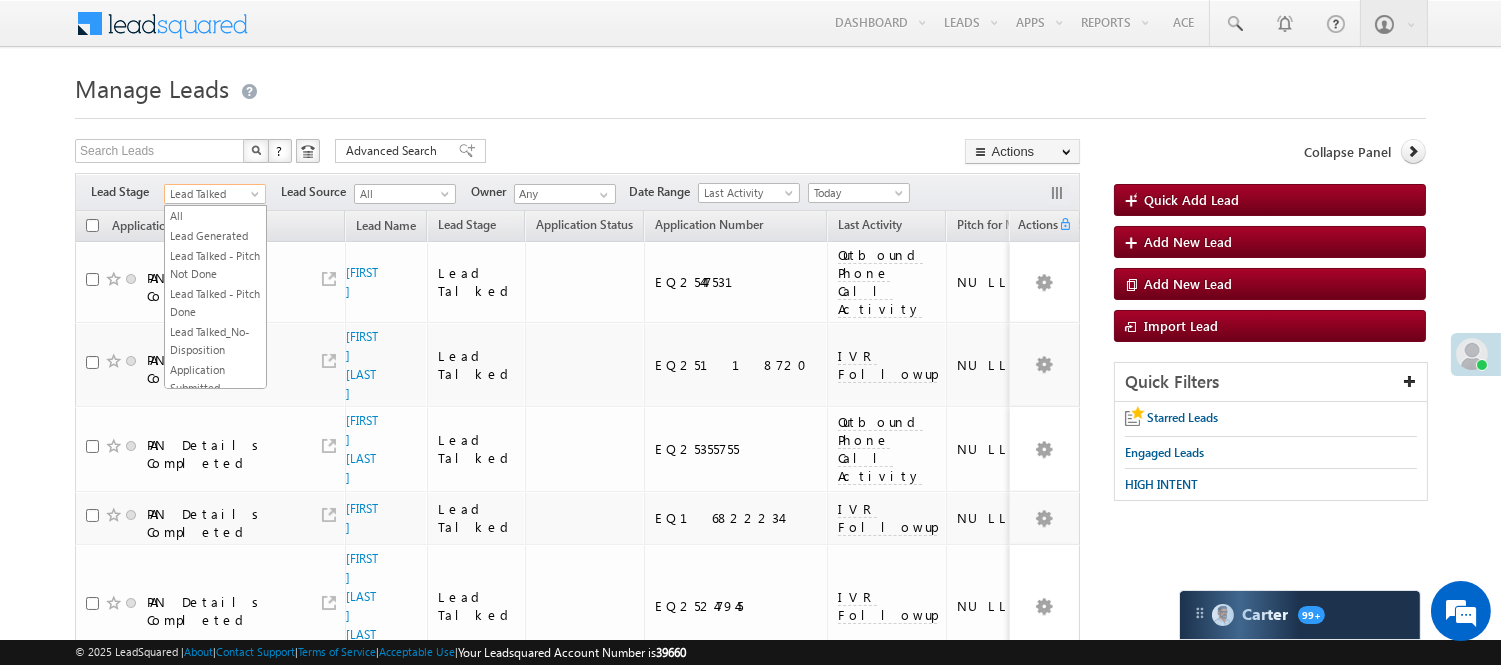 click on "Lead Talked" at bounding box center [212, 194] 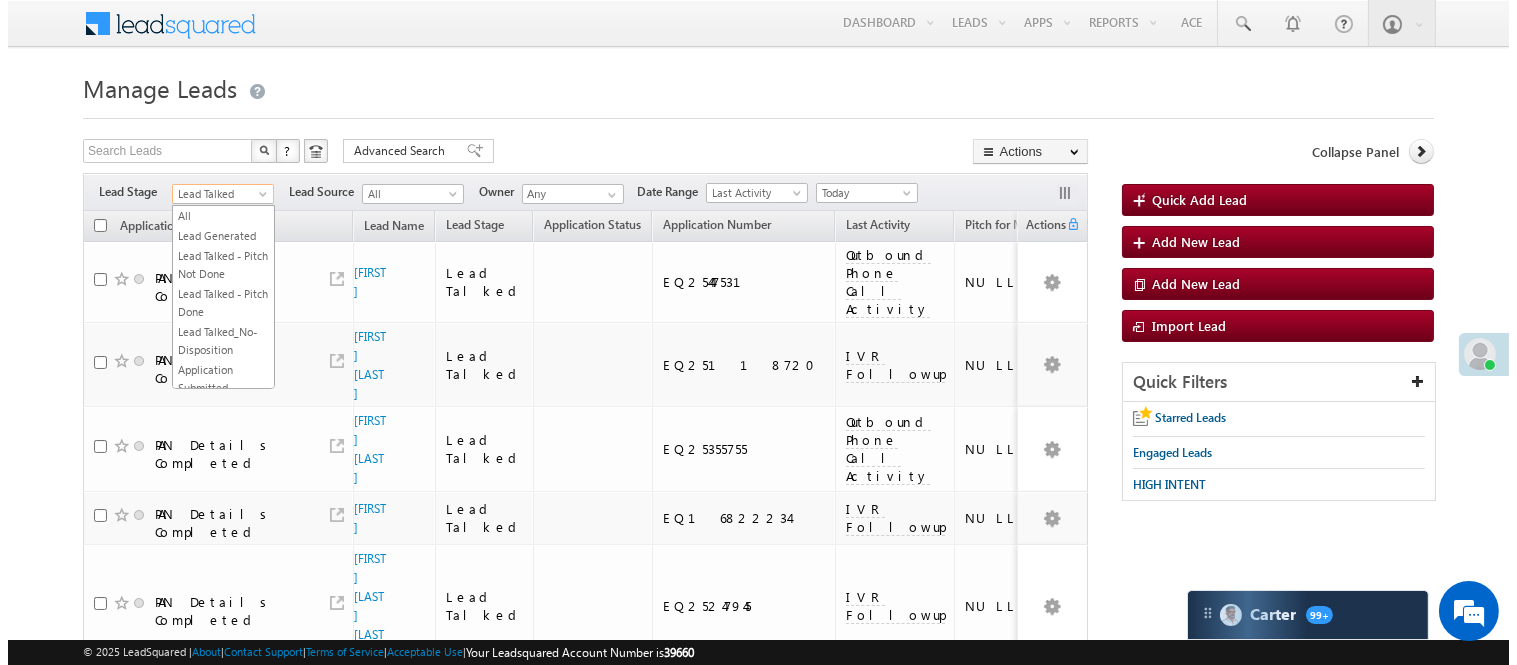 scroll, scrollTop: 0, scrollLeft: 0, axis: both 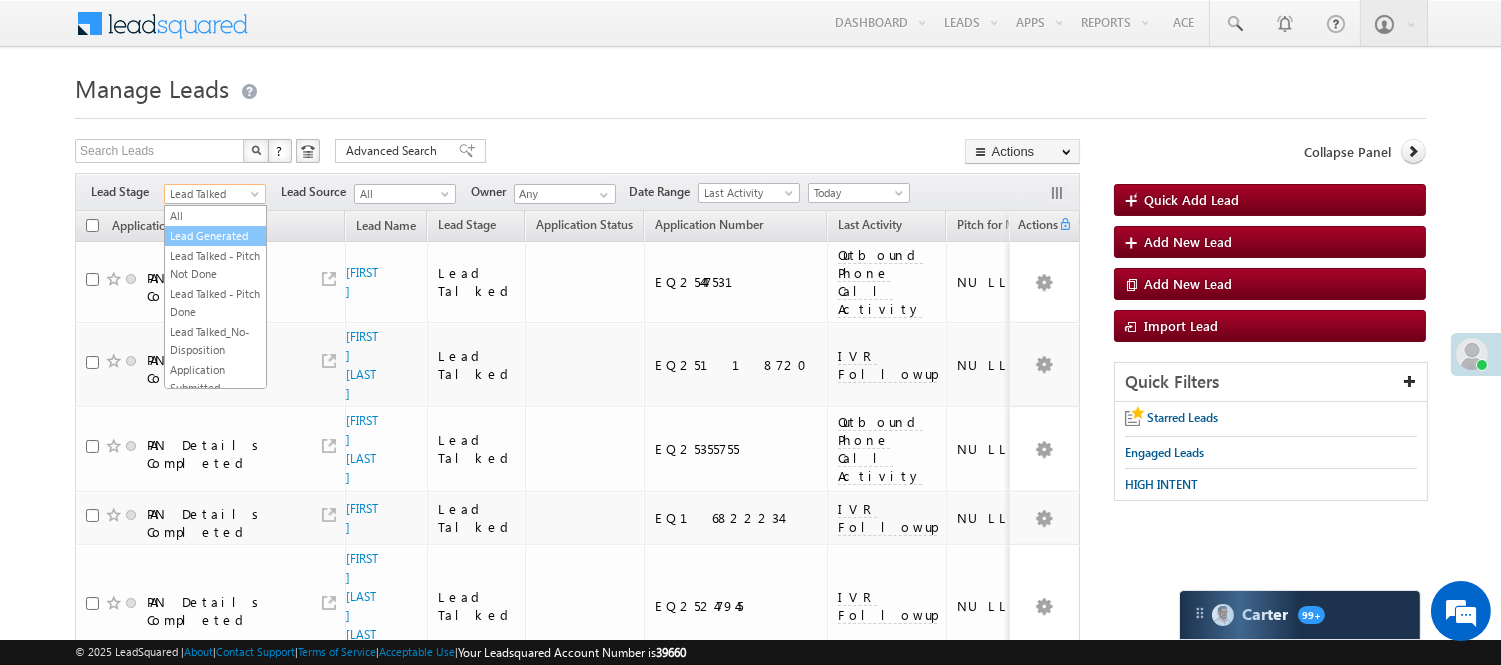 click on "Lead Generated" at bounding box center (215, 236) 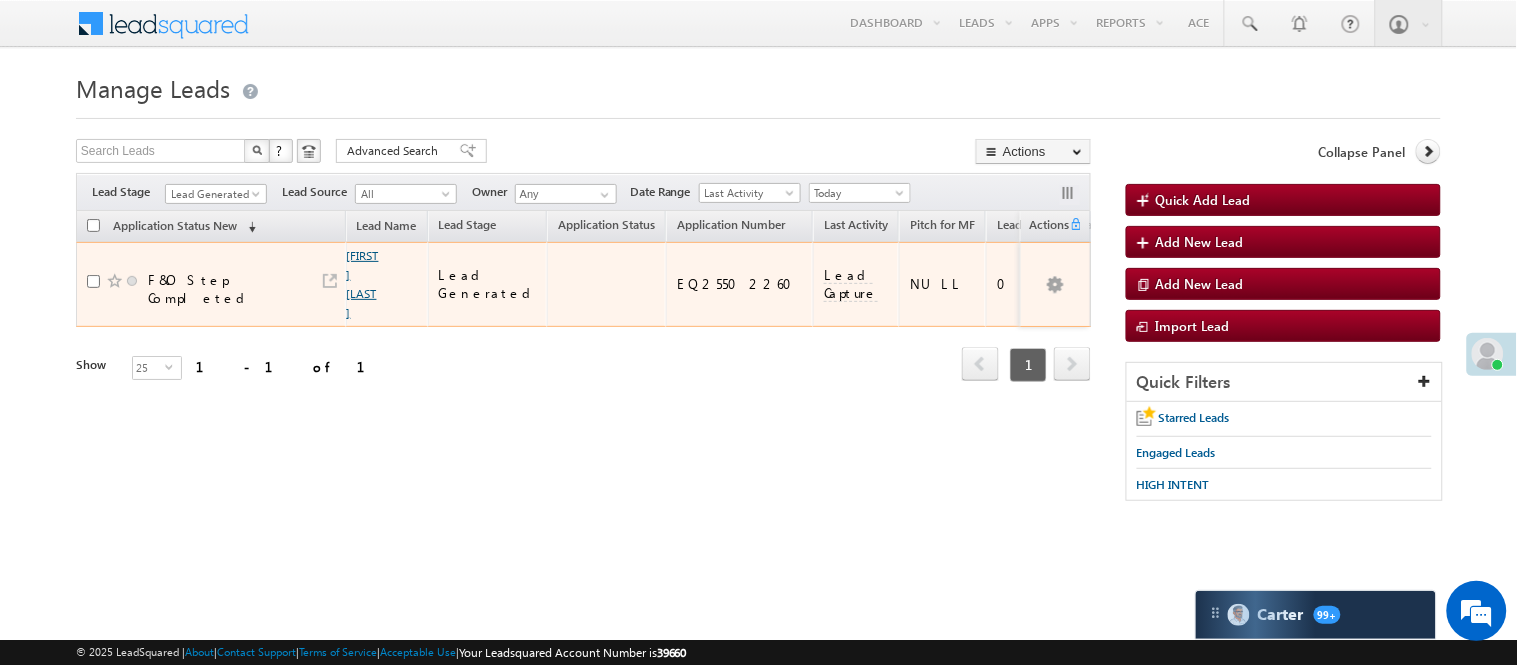 click on "[FIRST] [LAST]" at bounding box center (363, 284) 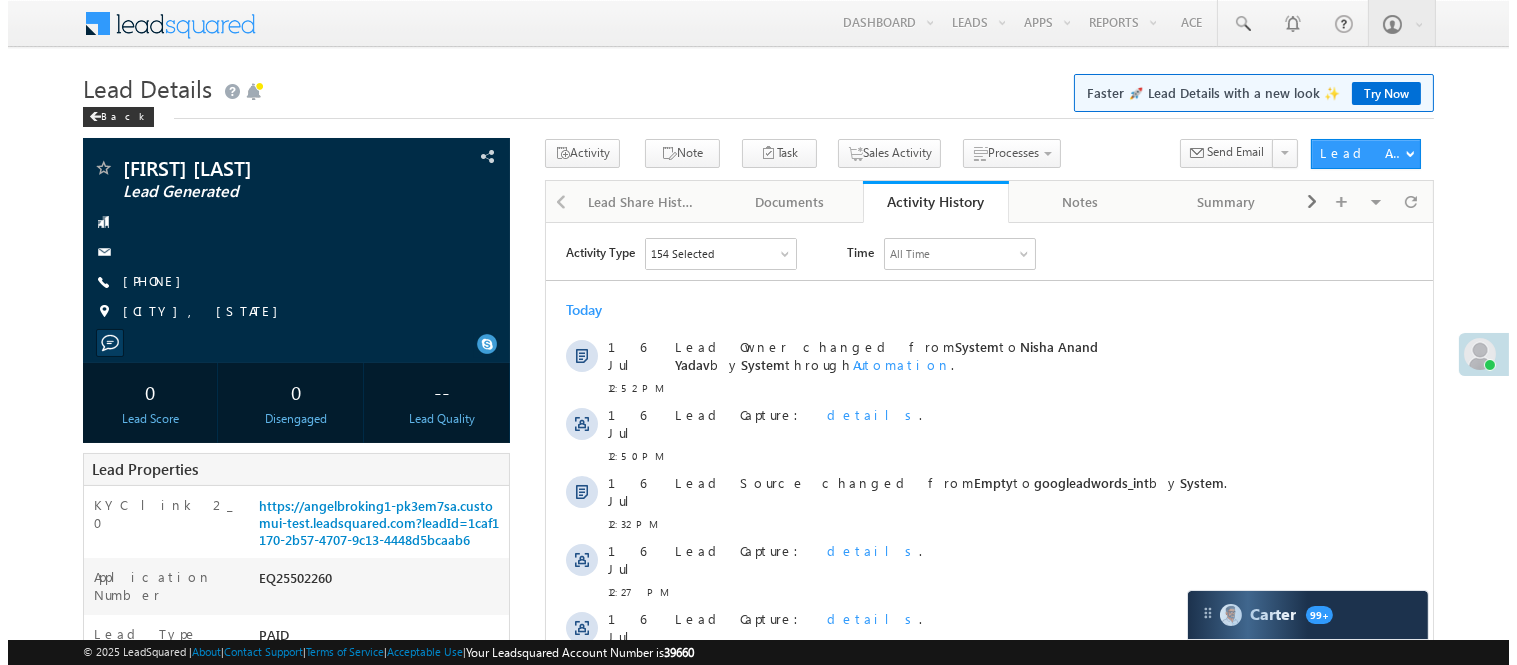scroll, scrollTop: 0, scrollLeft: 0, axis: both 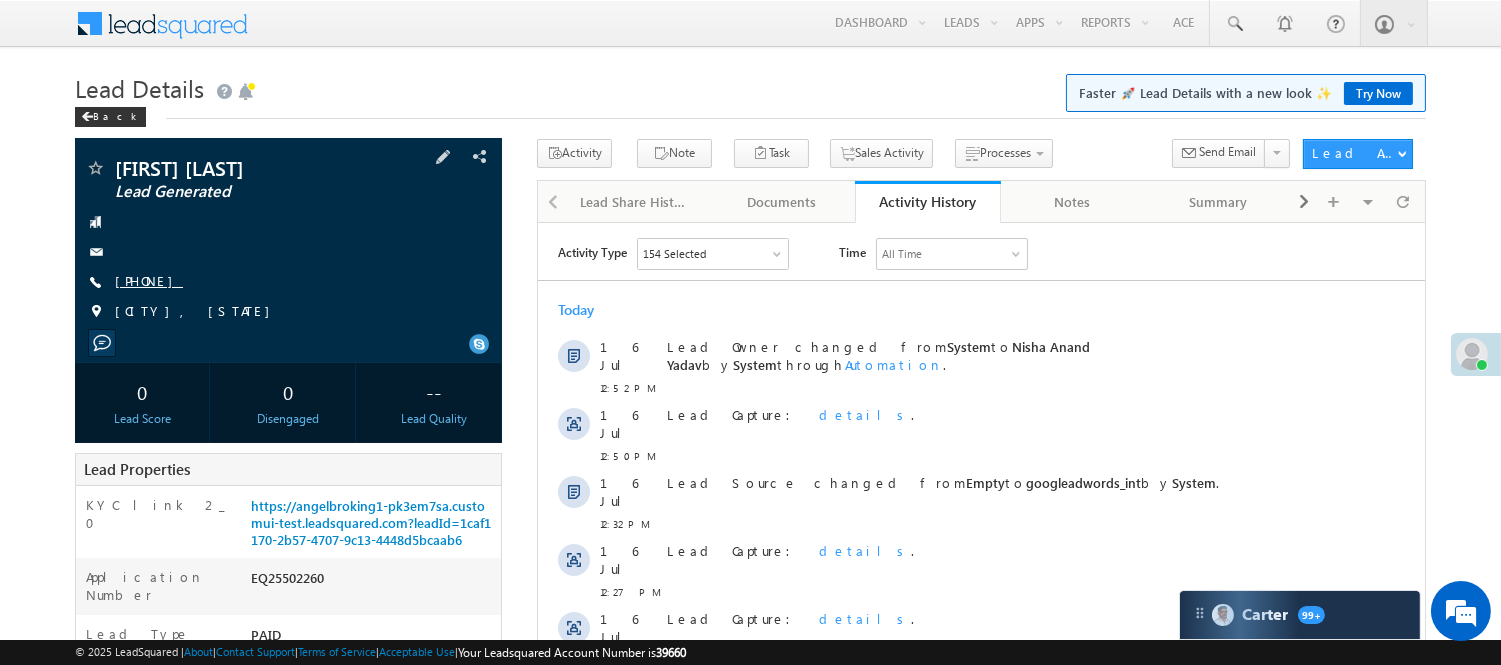 click on "[PHONE]" at bounding box center [149, 280] 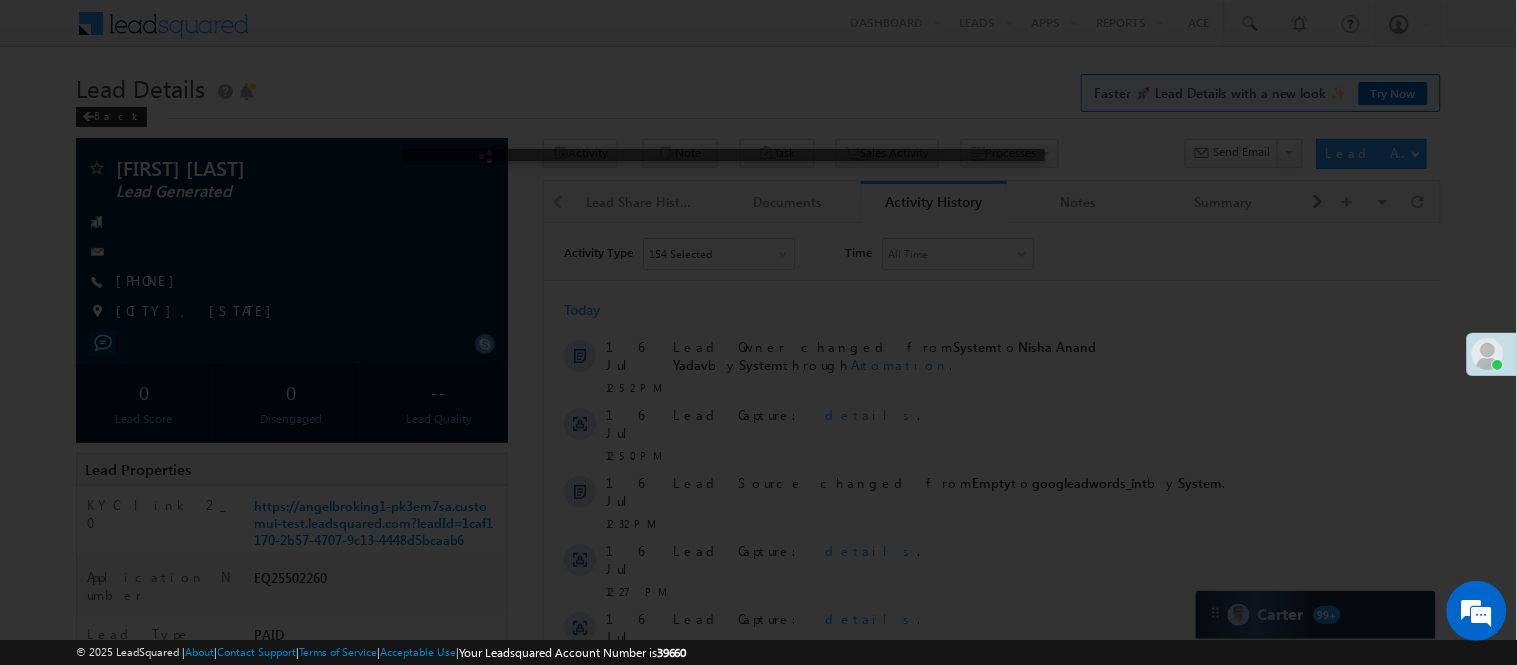 click at bounding box center (758, 332) 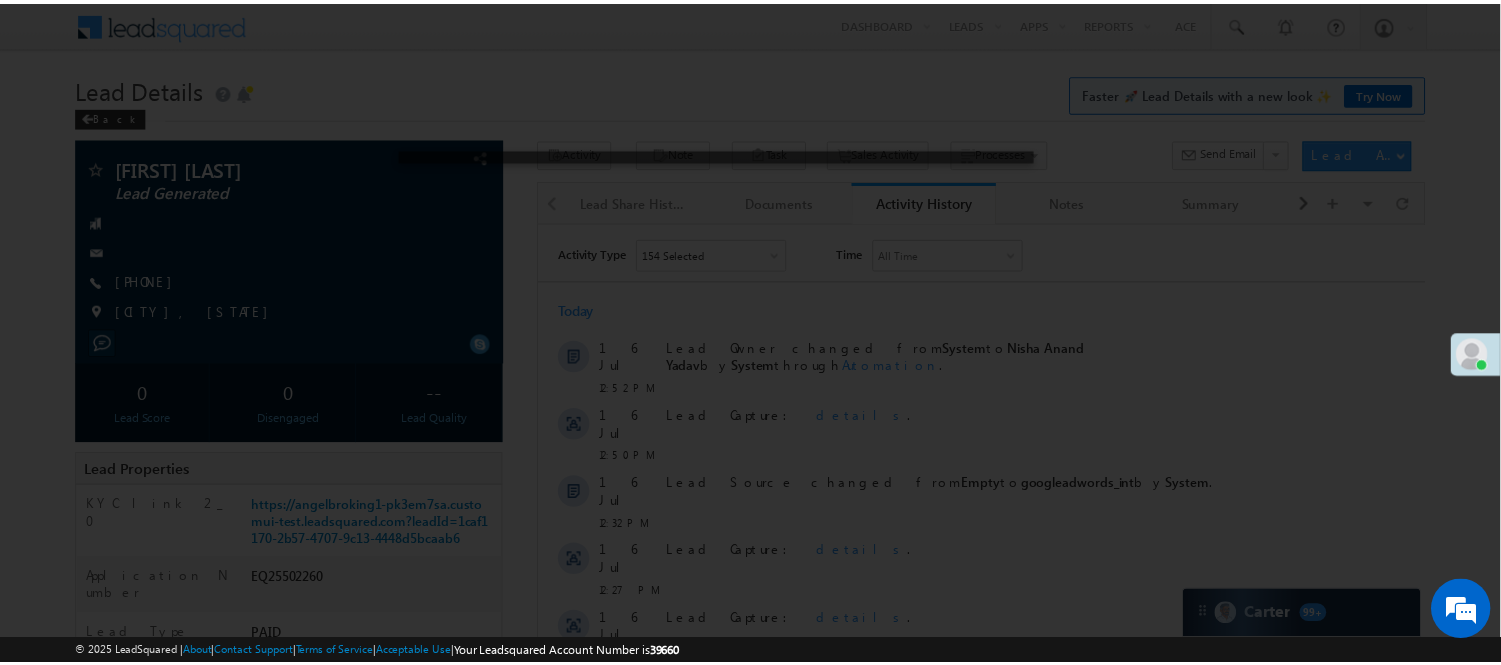 scroll, scrollTop: 0, scrollLeft: 0, axis: both 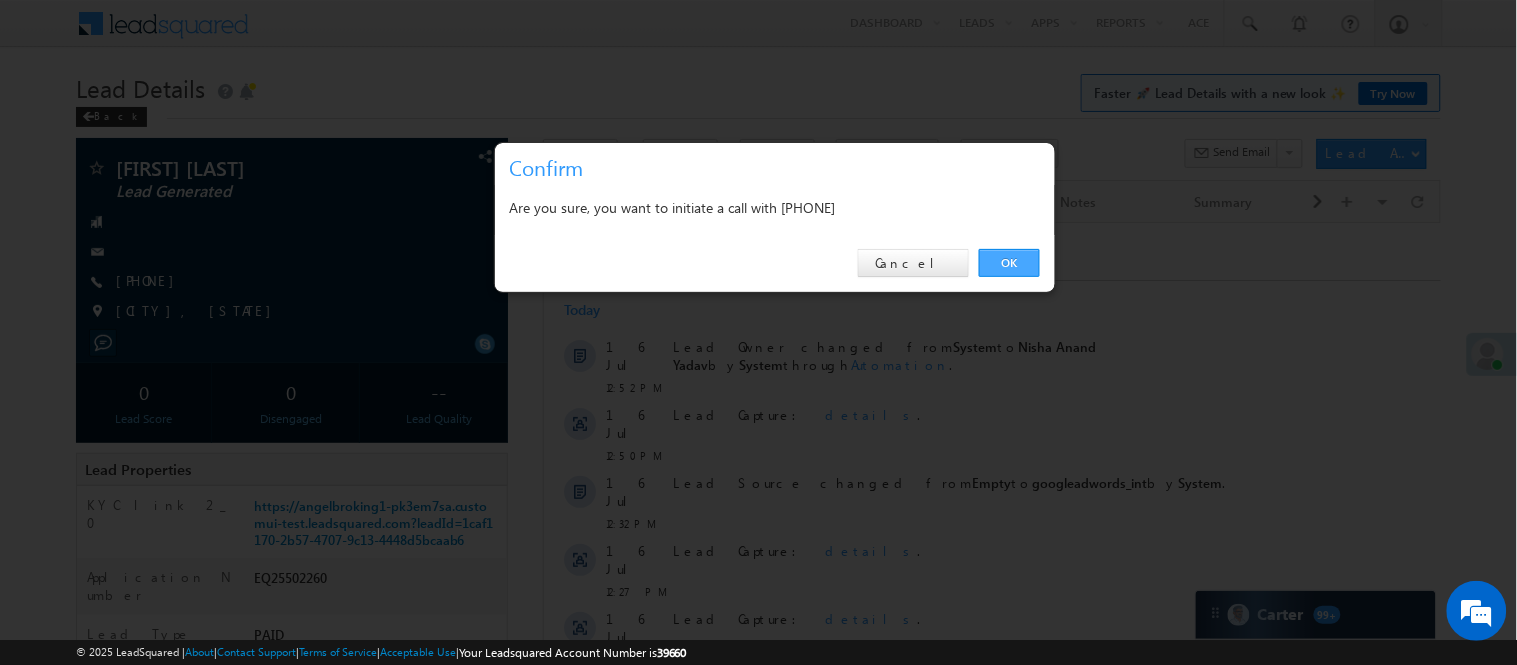 click on "OK" at bounding box center (1009, 263) 